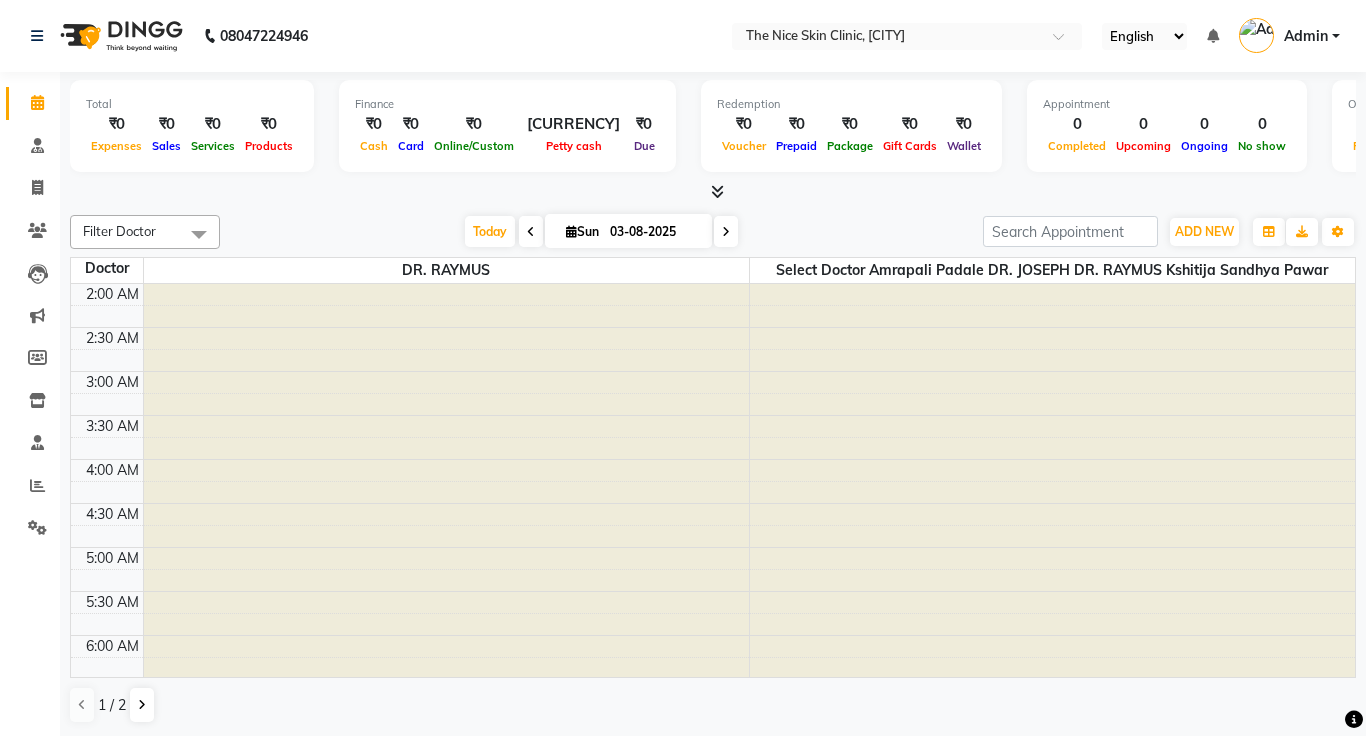 scroll, scrollTop: 0, scrollLeft: 0, axis: both 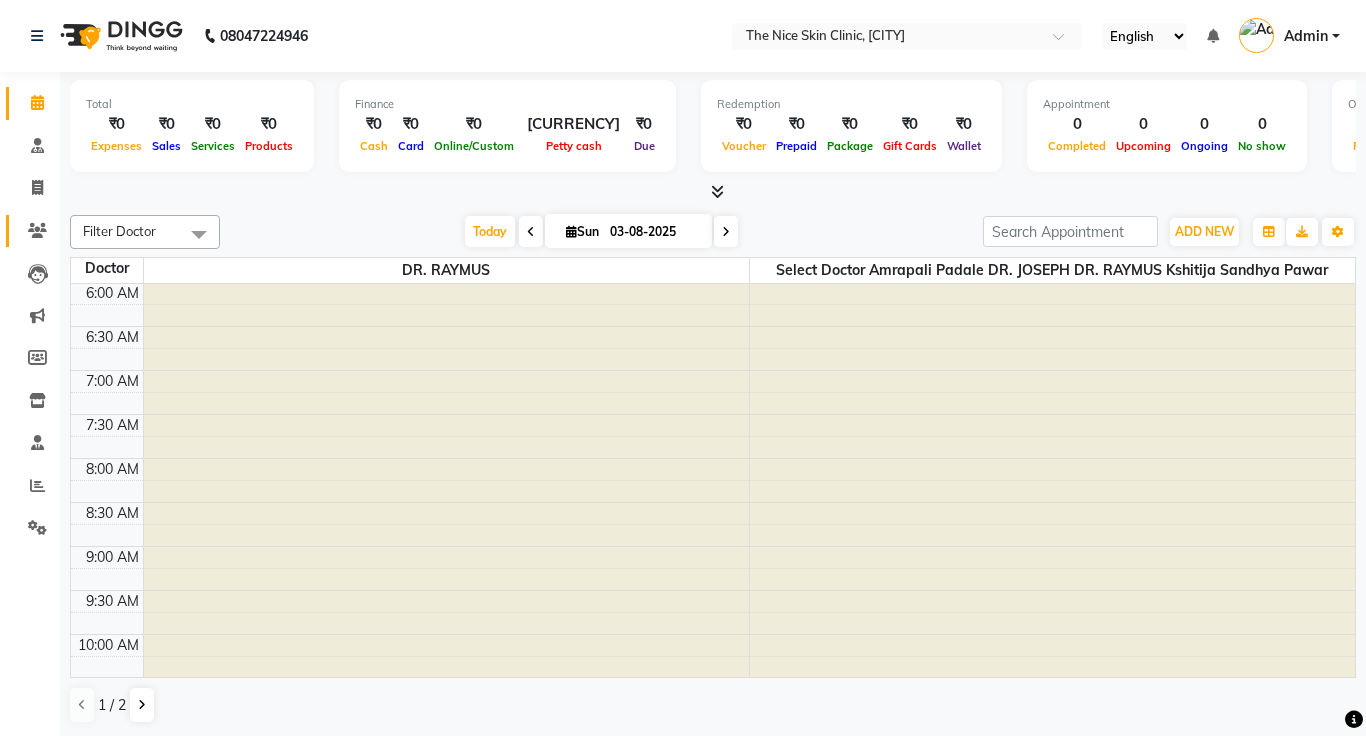 click 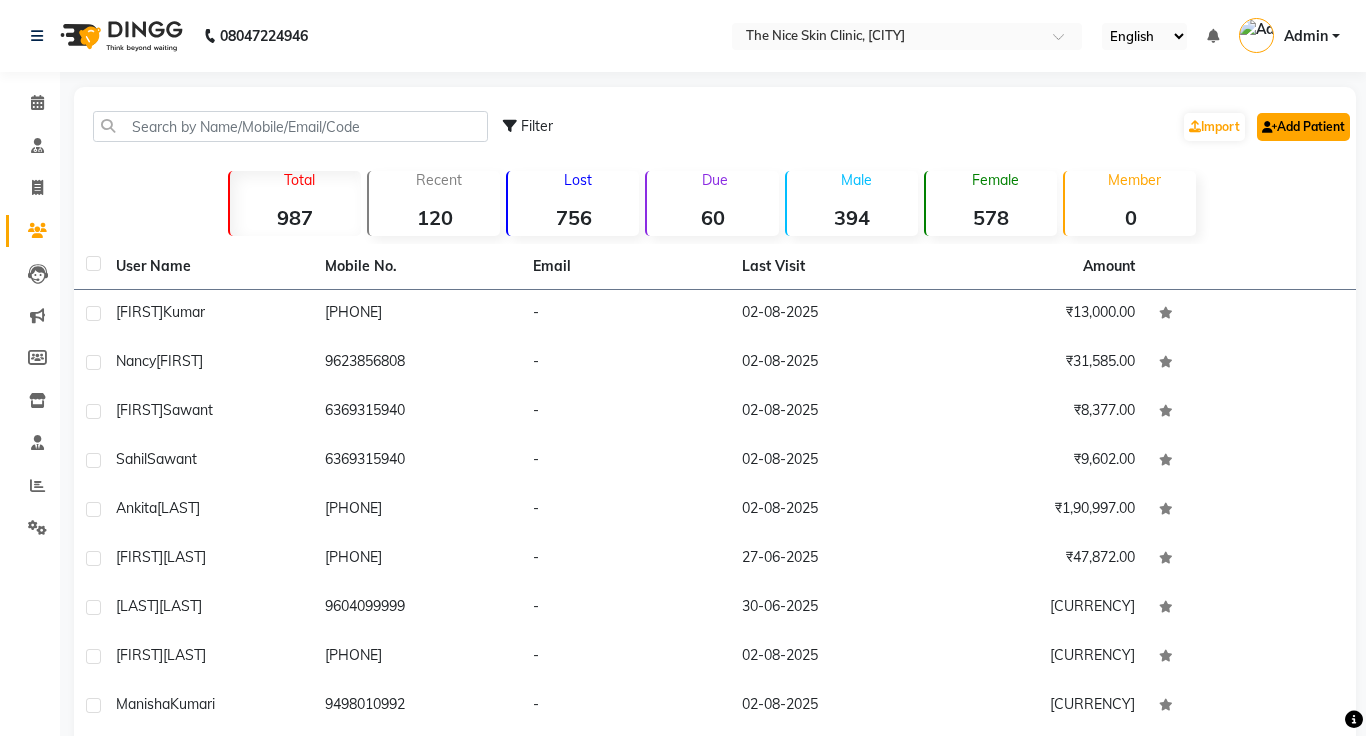 click on "Add Patient" 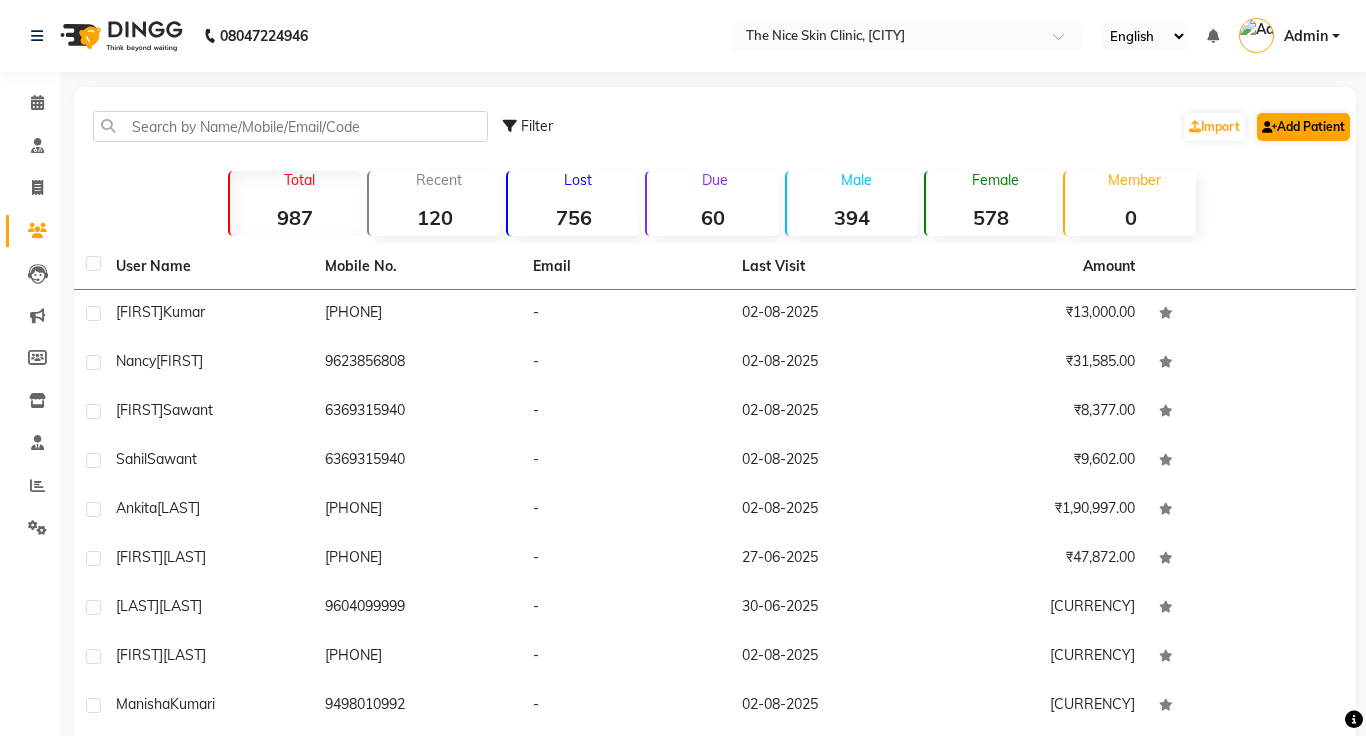select on "22" 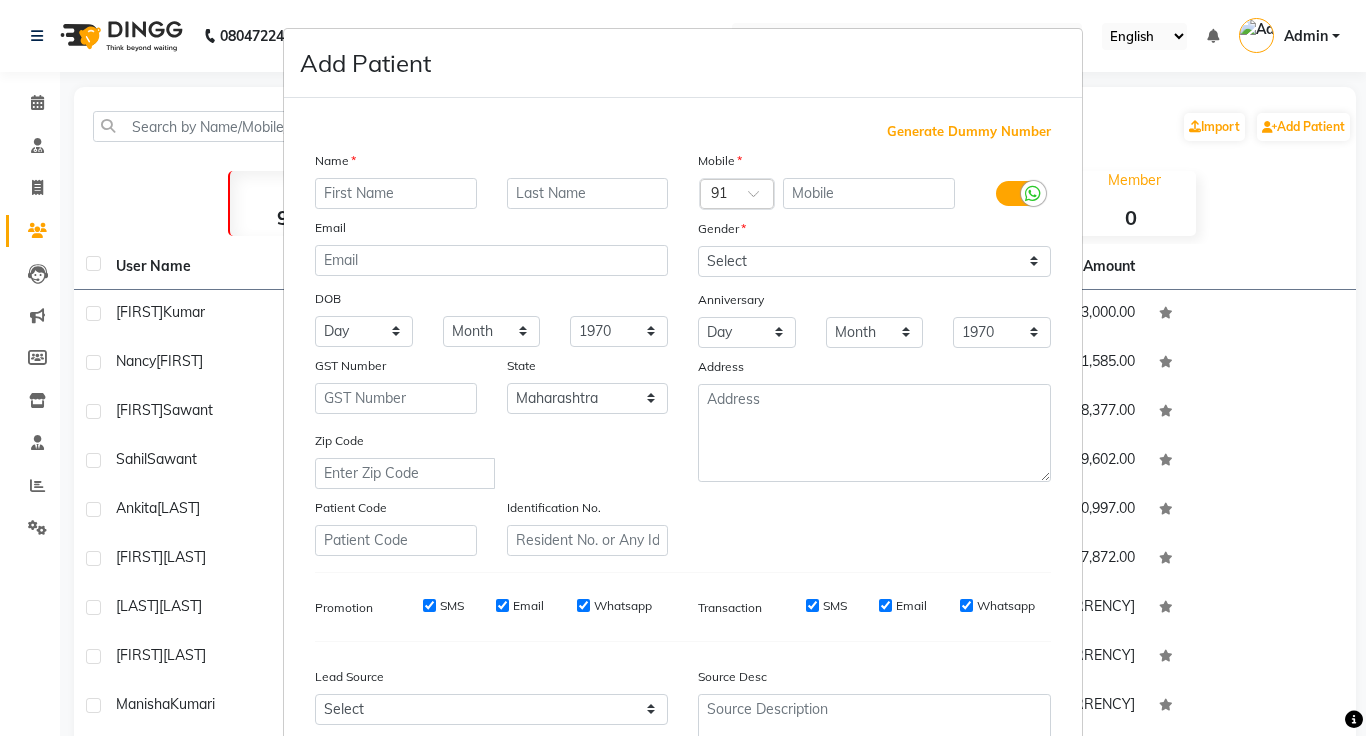 click at bounding box center (1033, 193) 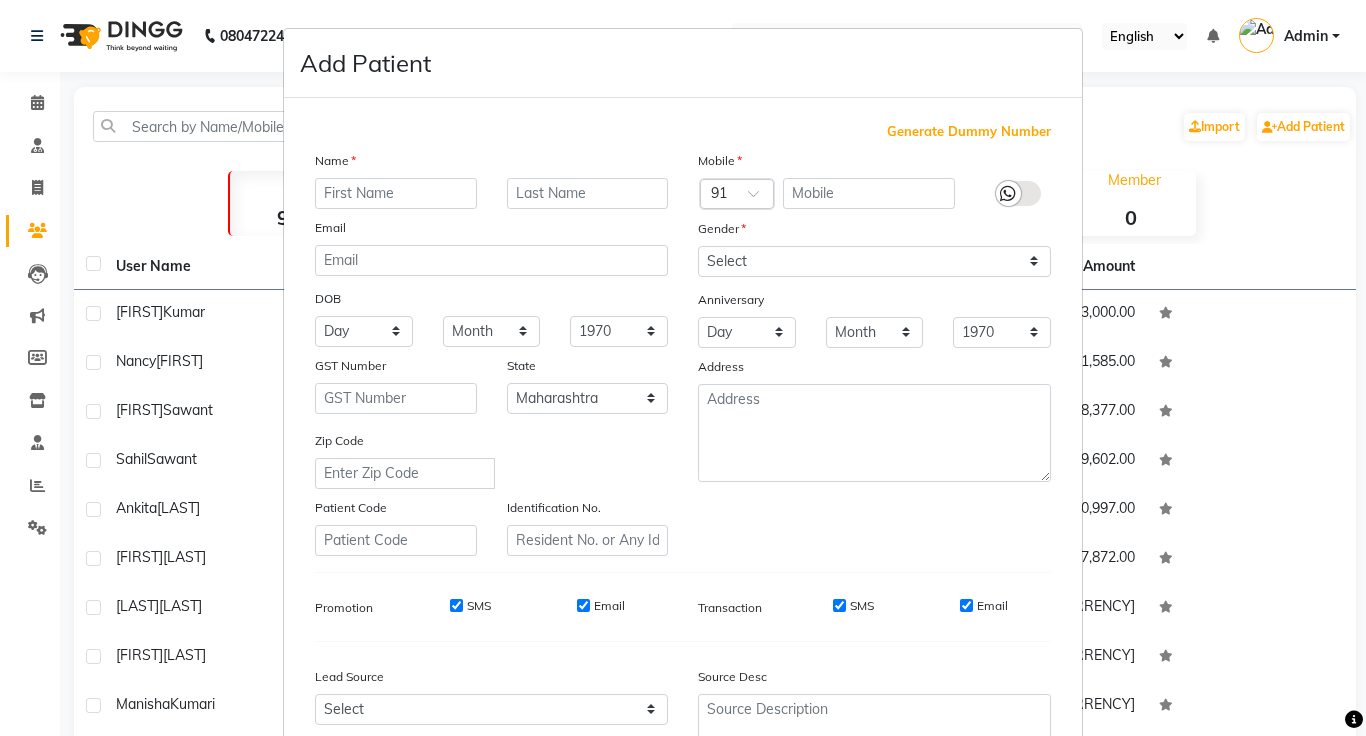 click on "SMS" at bounding box center (456, 605) 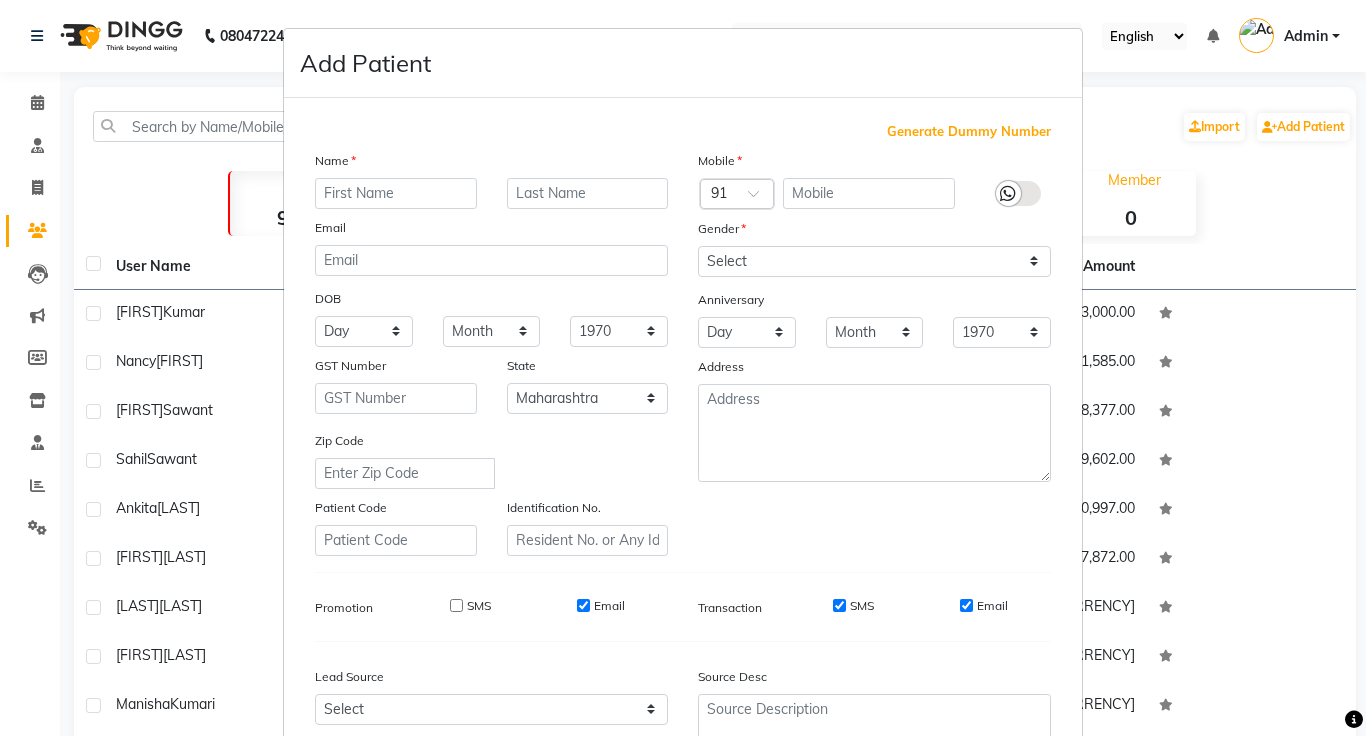 click on "Generate Dummy Number Name Email DOB Day 01 02 03 04 05 06 07 08 09 10 11 12 13 14 15 16 17 18 19 20 21 22 23 24 25 26 27 28 29 30 31 Month January February March April May June July August September October November December 1940 1941 1942 1943 1944 1945 1946 1947 1948 1949 1950 1951 1952 1953 1954 1955 1956 1957 1958 1959 1960 1961 1962 1963 1964 1965 1966 1967 1968 1969 1970 1971 1972 1973 1974 1975 1976 1977 1978 1979 1980 1981 1982 1983 1984 1985 1986 1987 1988 1989 1990 1991 1992 1993 1994 1995 1996 1997 1998 1999 2000 2001 2002 2003 2004 2005 2006 2007 2008 2009 2010 2011 2012 2013 2014 2015 2016 2017 2018 2019 2020 2021 2022 2023 2024 GST Number State Select Andaman and Nicobar Islands Andhra Pradesh Arunachal Pradesh Assam Bihar Chandigarh Chhattisgarh Dadra and Nagar Haveli Daman and Diu Delhi Goa Gujarat Haryana Himachal Pradesh Jammu and Kashmir Jharkhand Karnataka Kerala Lakshadweep Madhya Pradesh Maharashtra Manipur Meghalaya Mizoram Nagaland Odisha Pondicherry Punjab Rajasthan Sikkim Tamil Nadu" at bounding box center (683, 460) 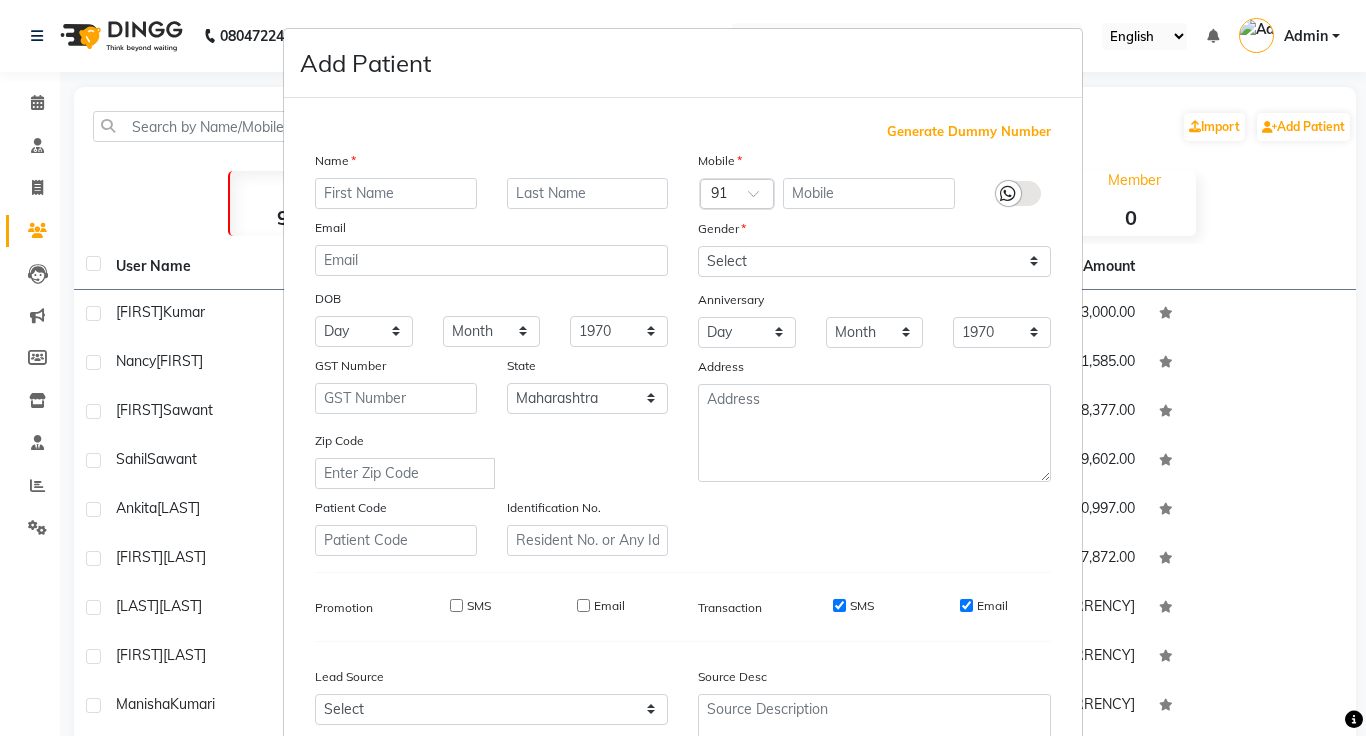 click on "SMS" at bounding box center (839, 605) 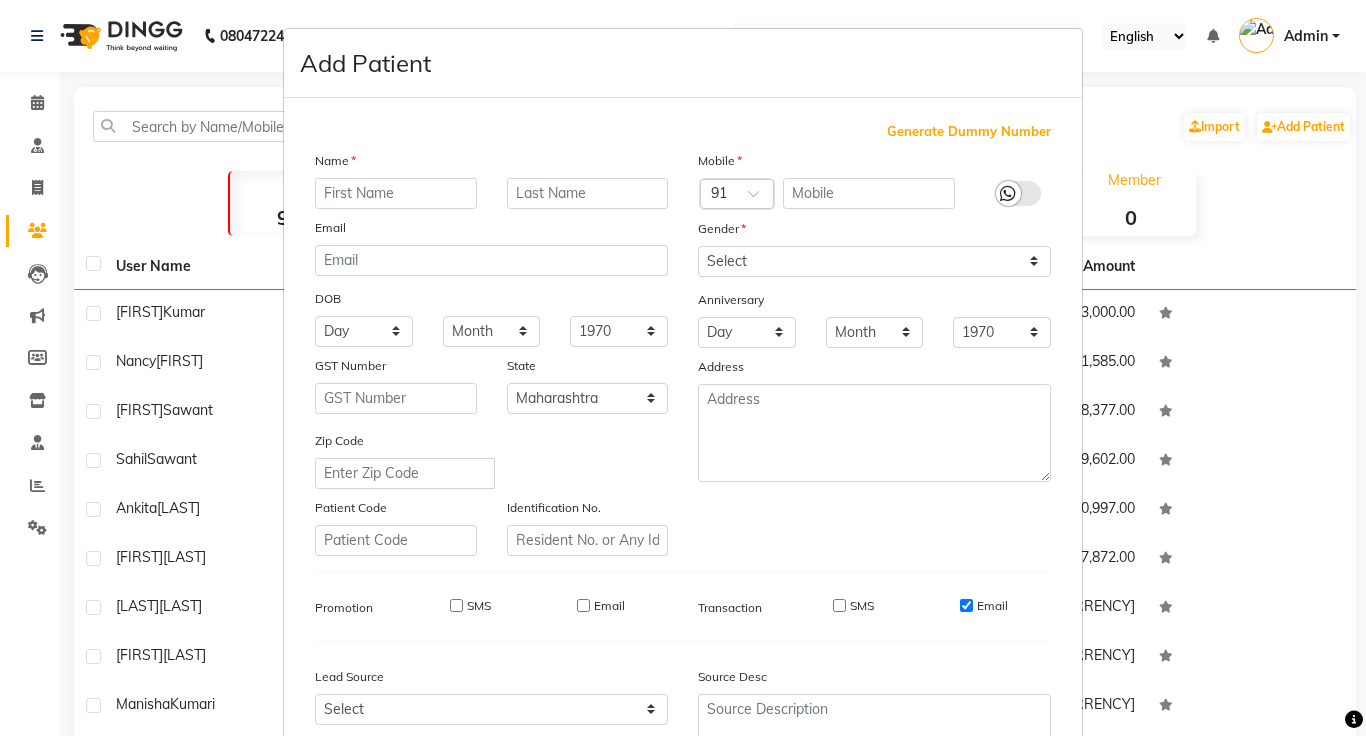 click on "Email" at bounding box center [992, 606] 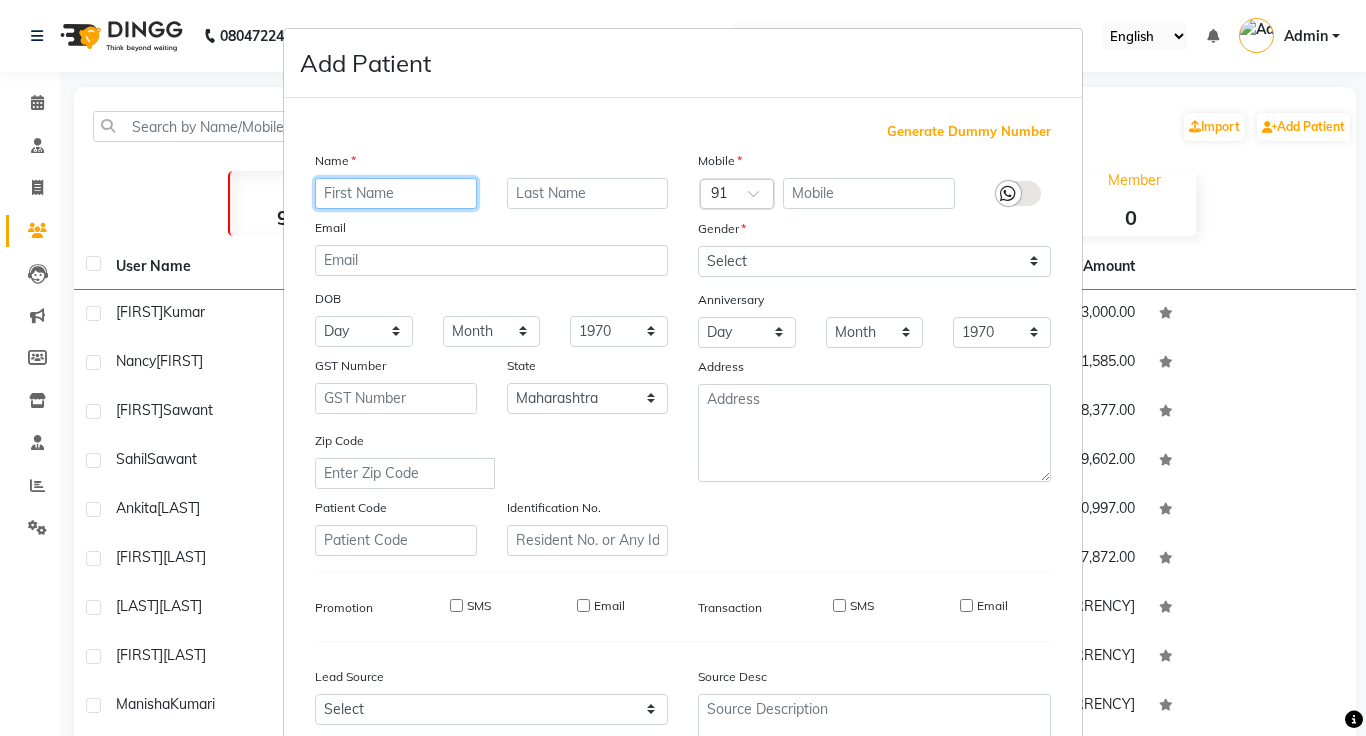 click at bounding box center (396, 193) 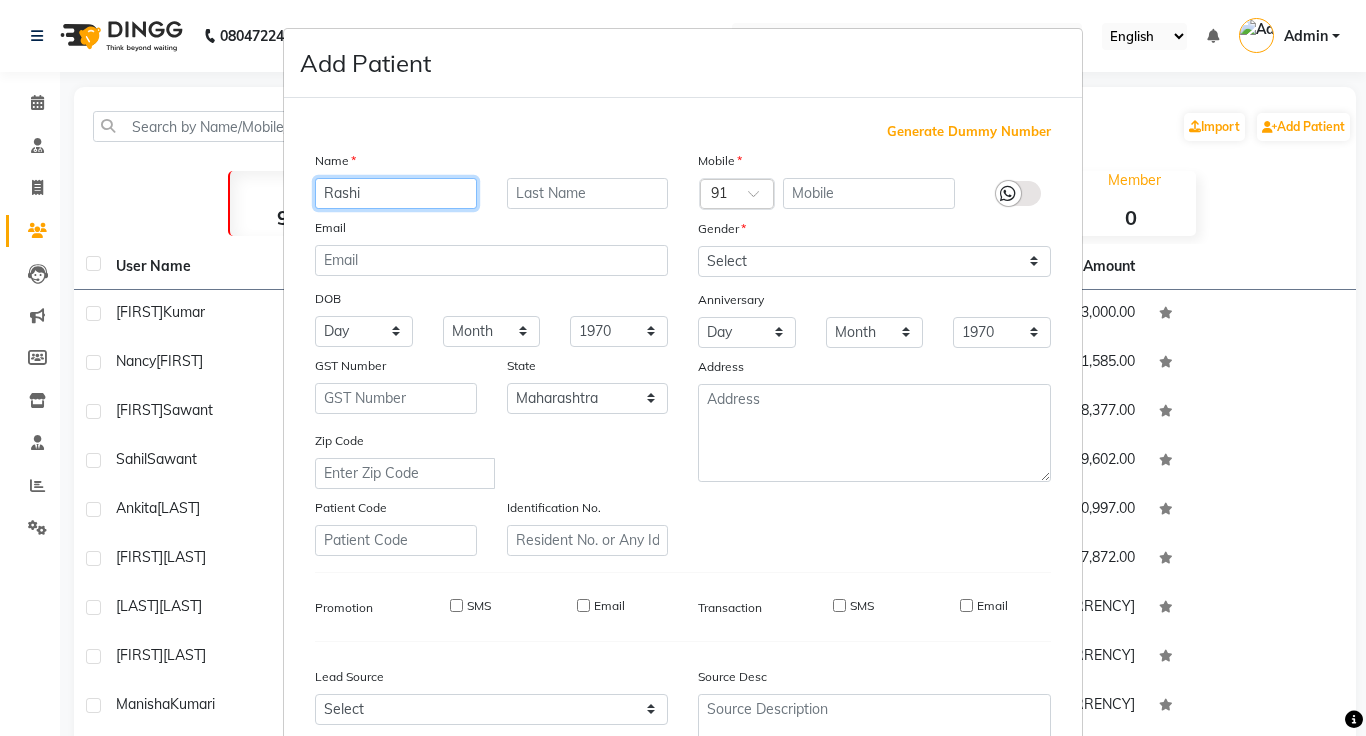 type on "Rashi" 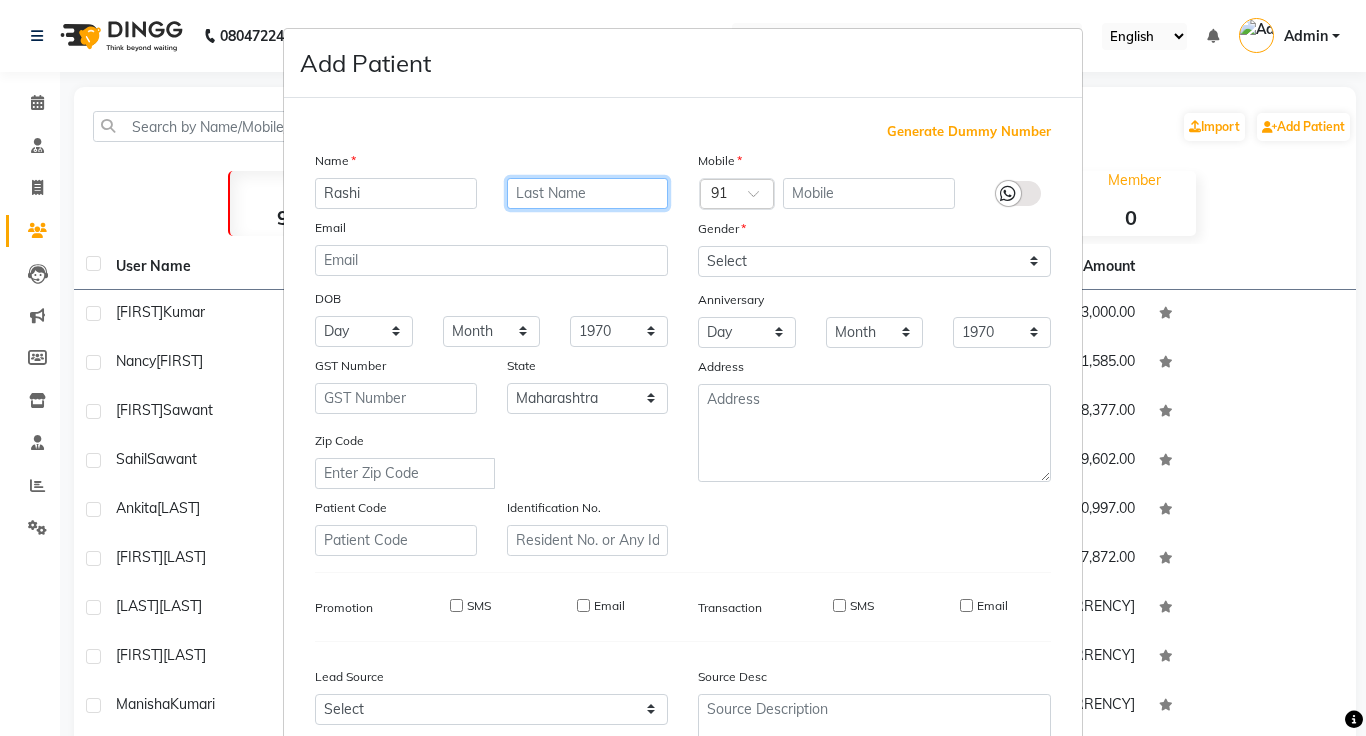 click at bounding box center (588, 193) 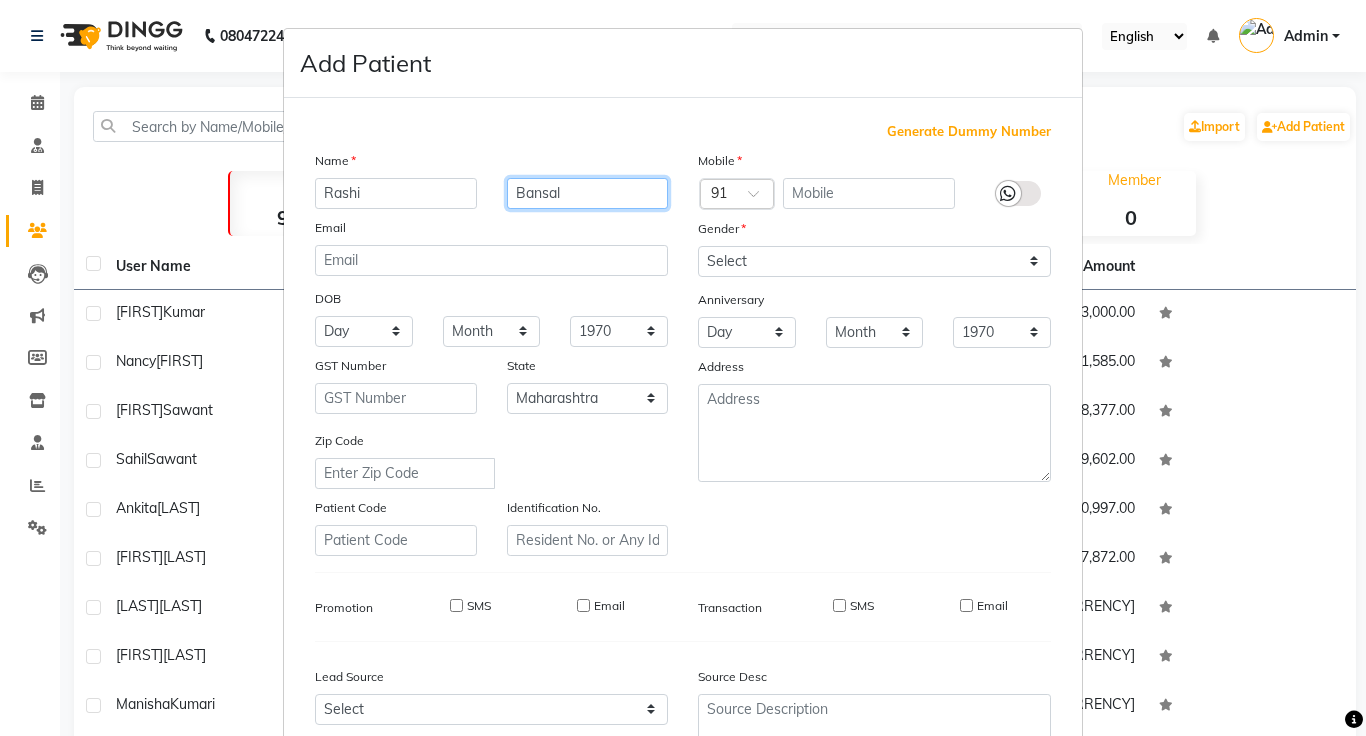 type on "Bansal" 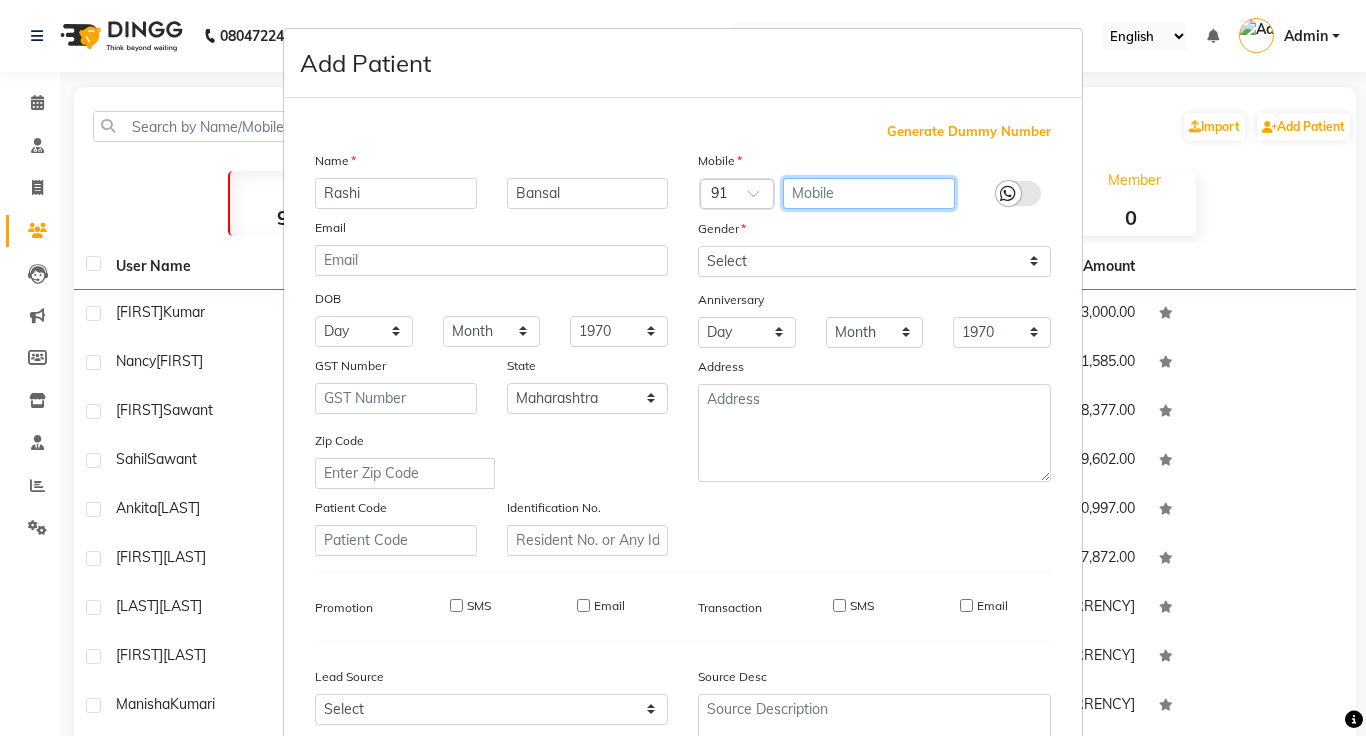 click at bounding box center (869, 193) 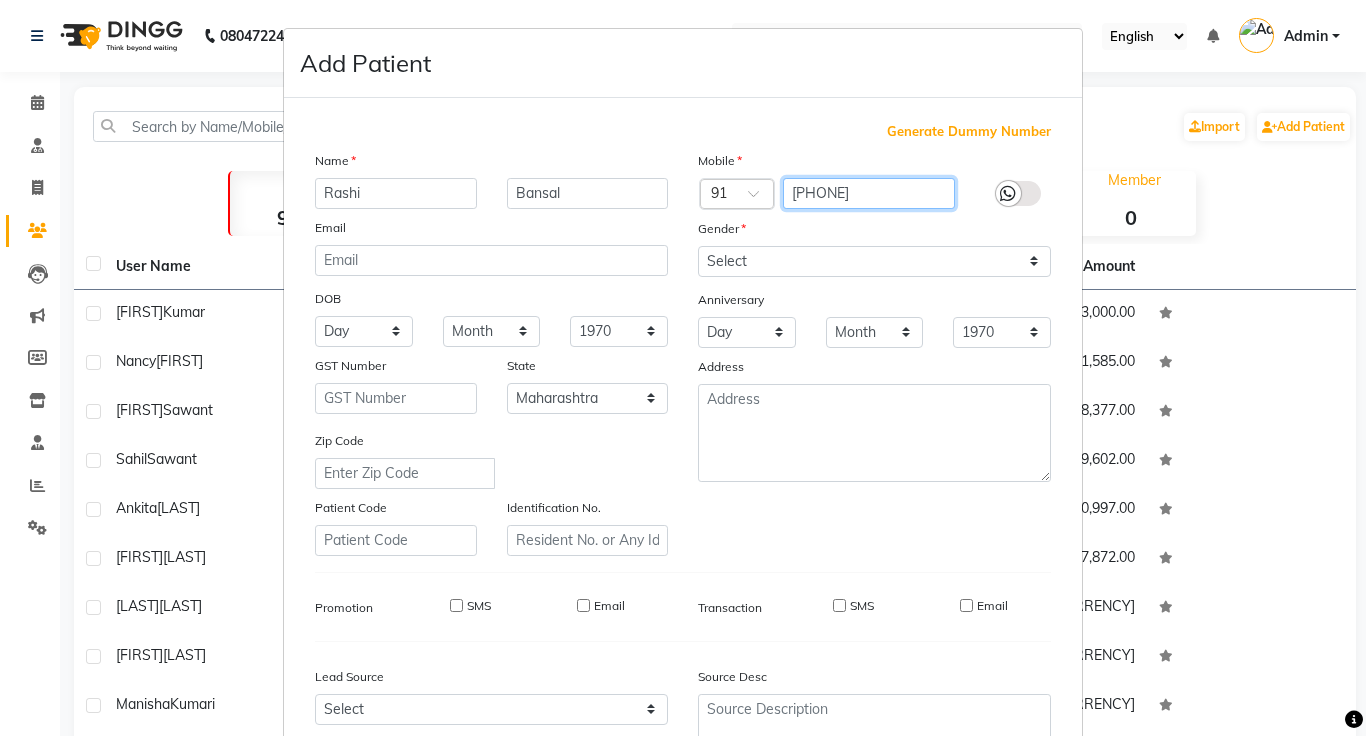 type on "[PHONE]" 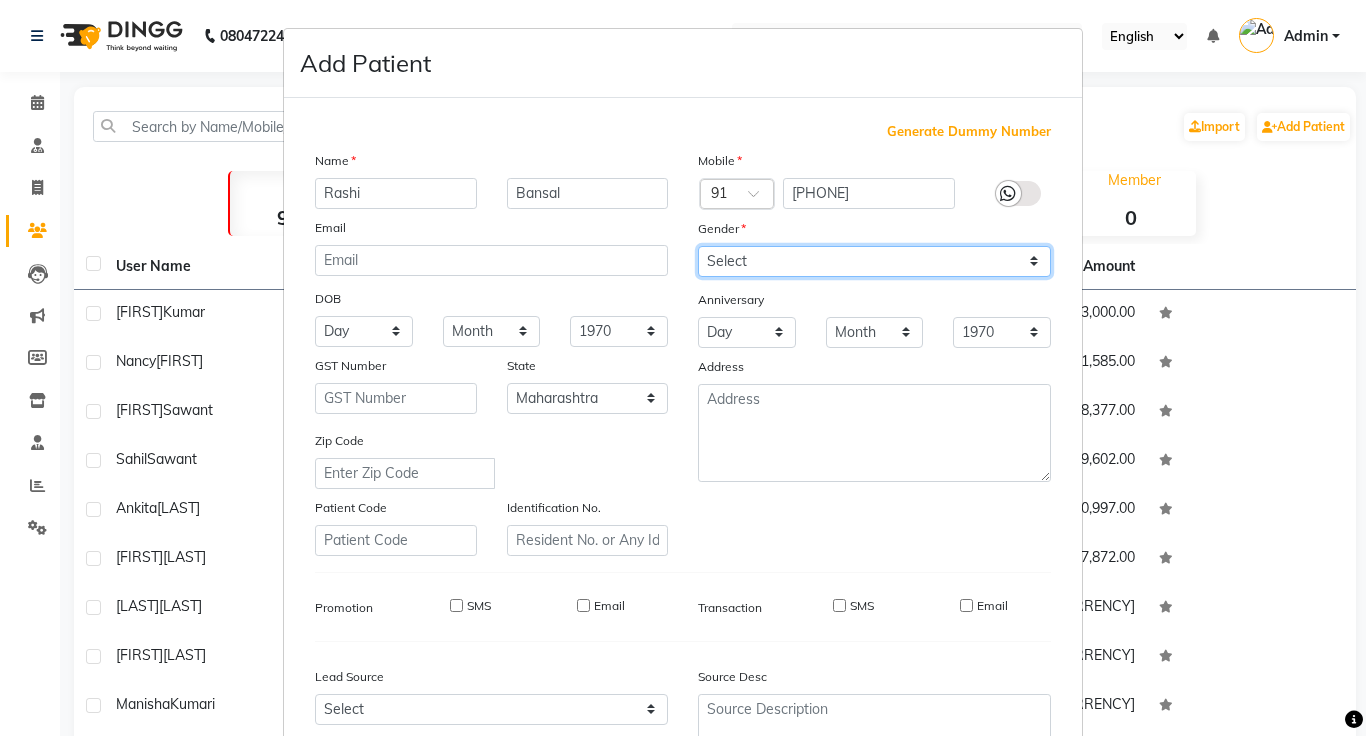 click on "Select Male Female Other Prefer Not To Say" at bounding box center [874, 261] 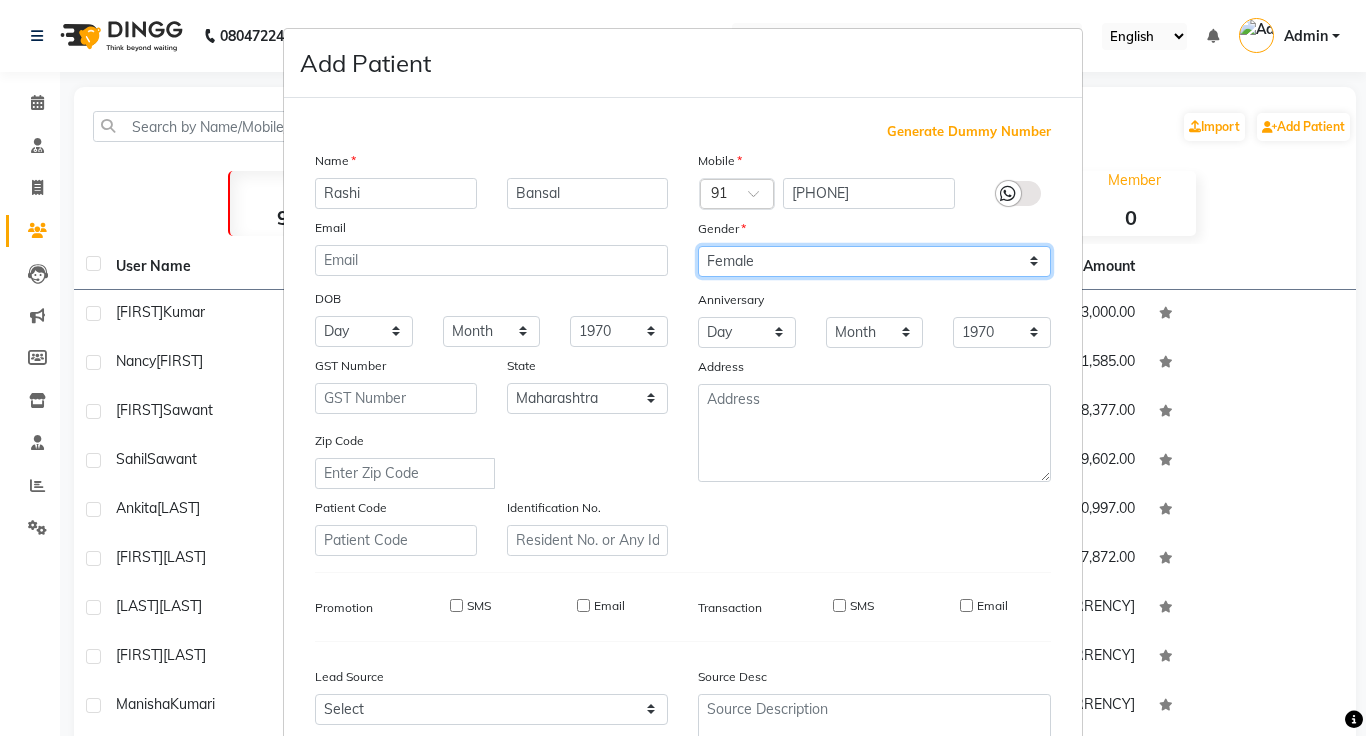 click on "Select Male Female Other Prefer Not To Say" at bounding box center [874, 261] 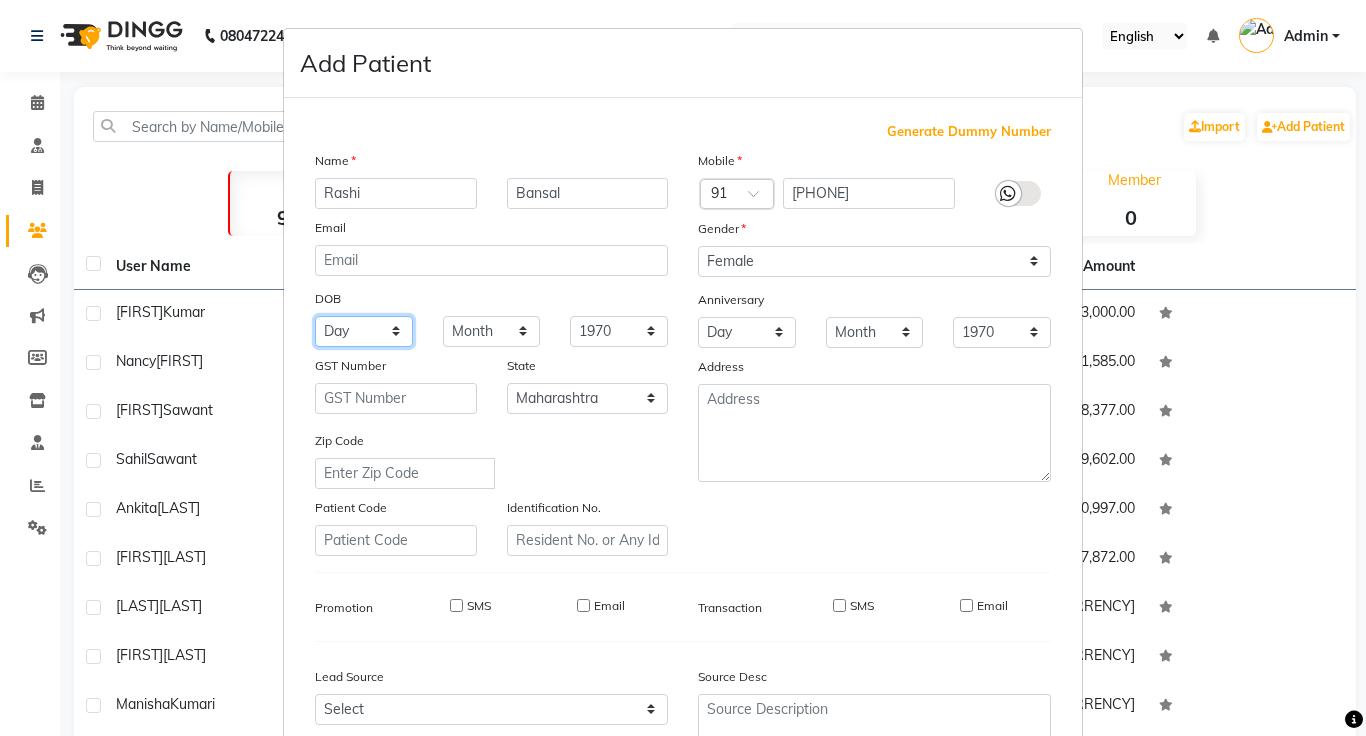 click on "Day 01 02 03 04 05 06 07 08 09 10 11 12 13 14 15 16 17 18 19 20 21 22 23 24 25 26 27 28 29 30 31" at bounding box center [364, 331] 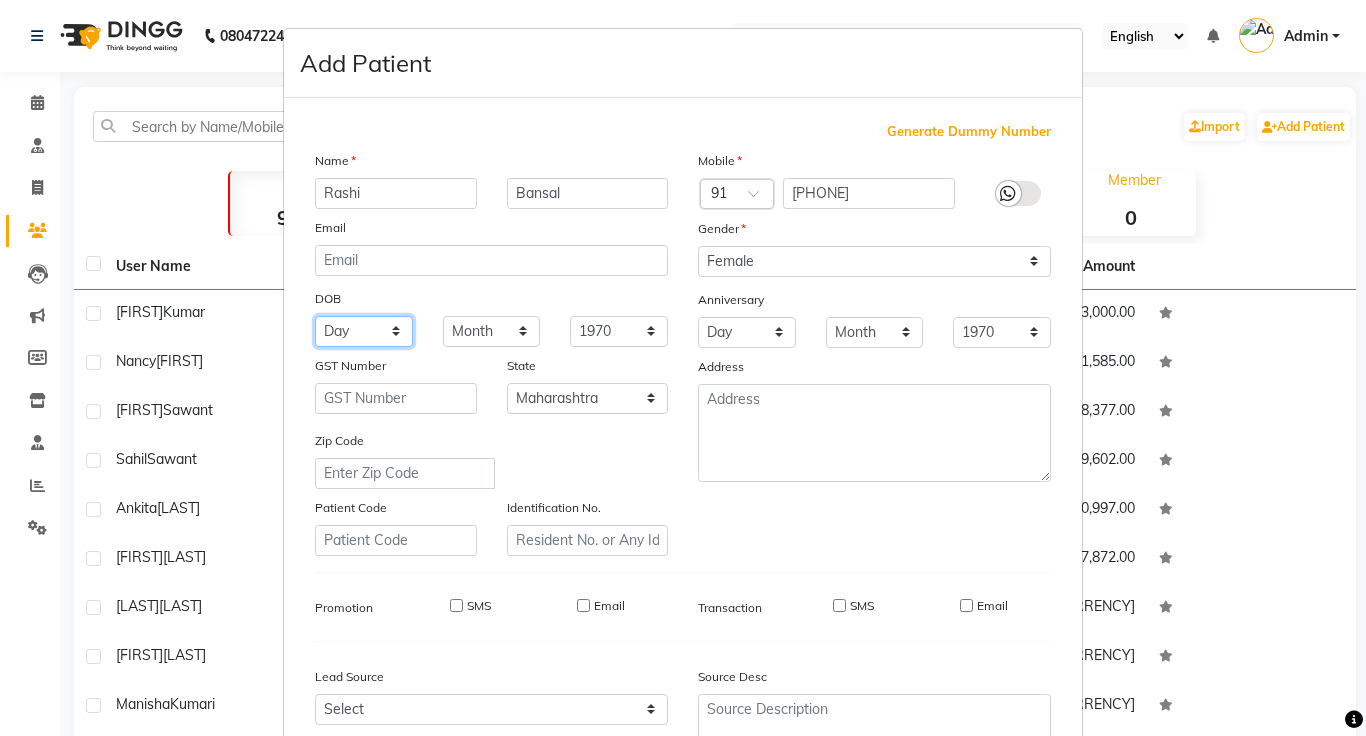 select on "11" 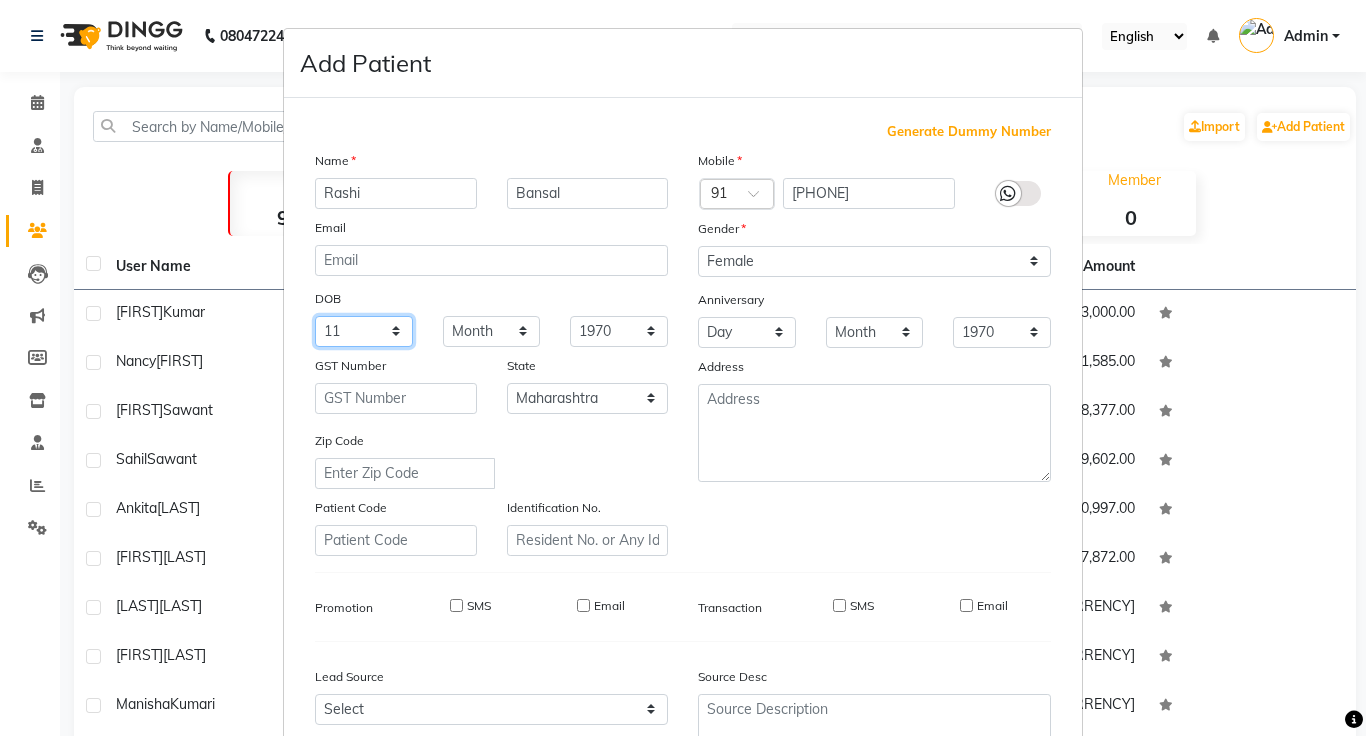 click on "Day 01 02 03 04 05 06 07 08 09 10 11 12 13 14 15 16 17 18 19 20 21 22 23 24 25 26 27 28 29 30 31" at bounding box center (364, 331) 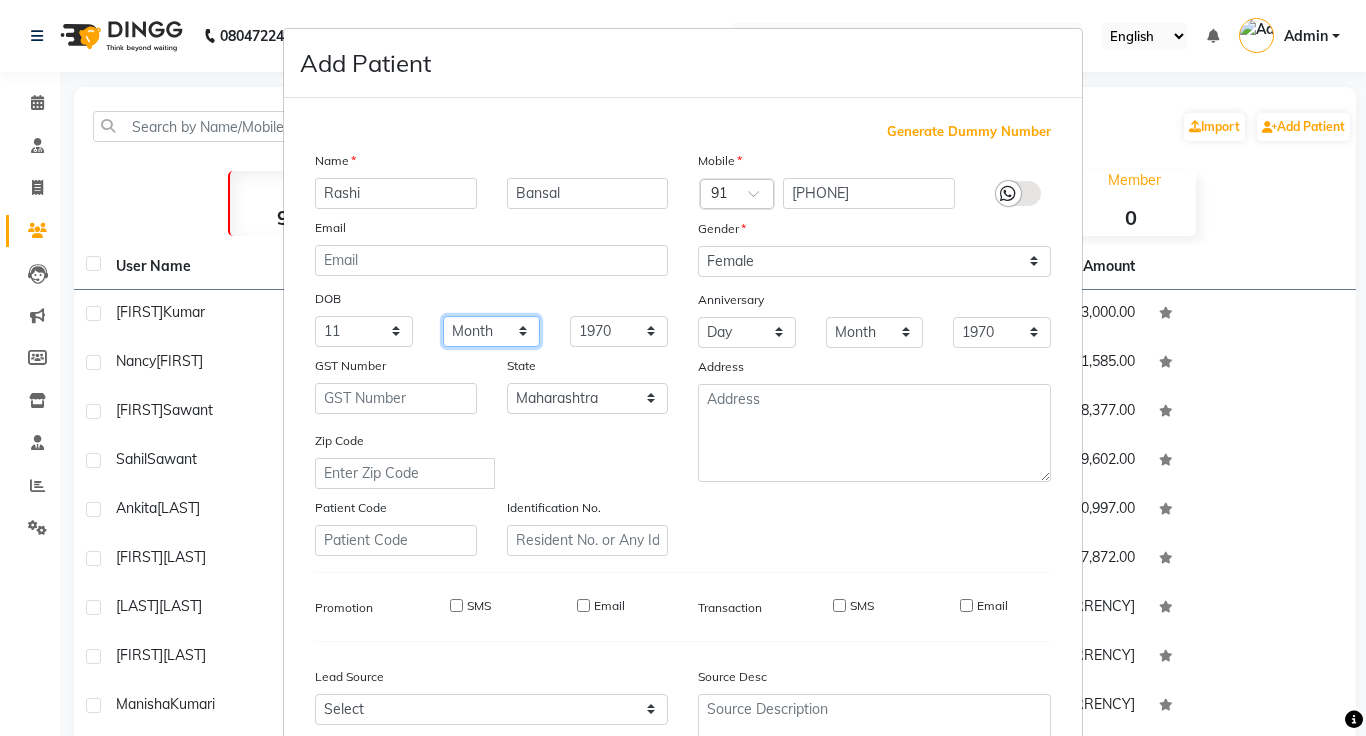 click on "Month January February March April May June July August September October November December" at bounding box center (492, 331) 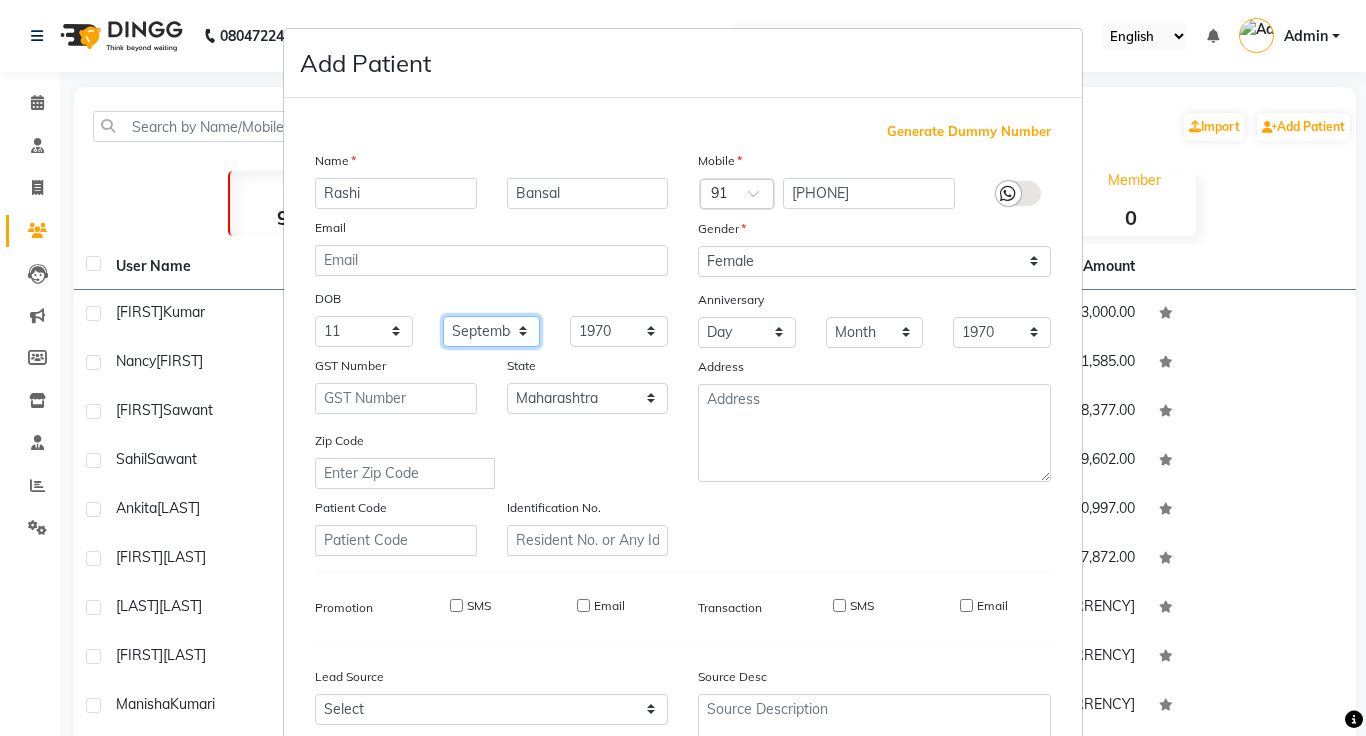 click on "Month January February March April May June July August September October November December" at bounding box center (492, 331) 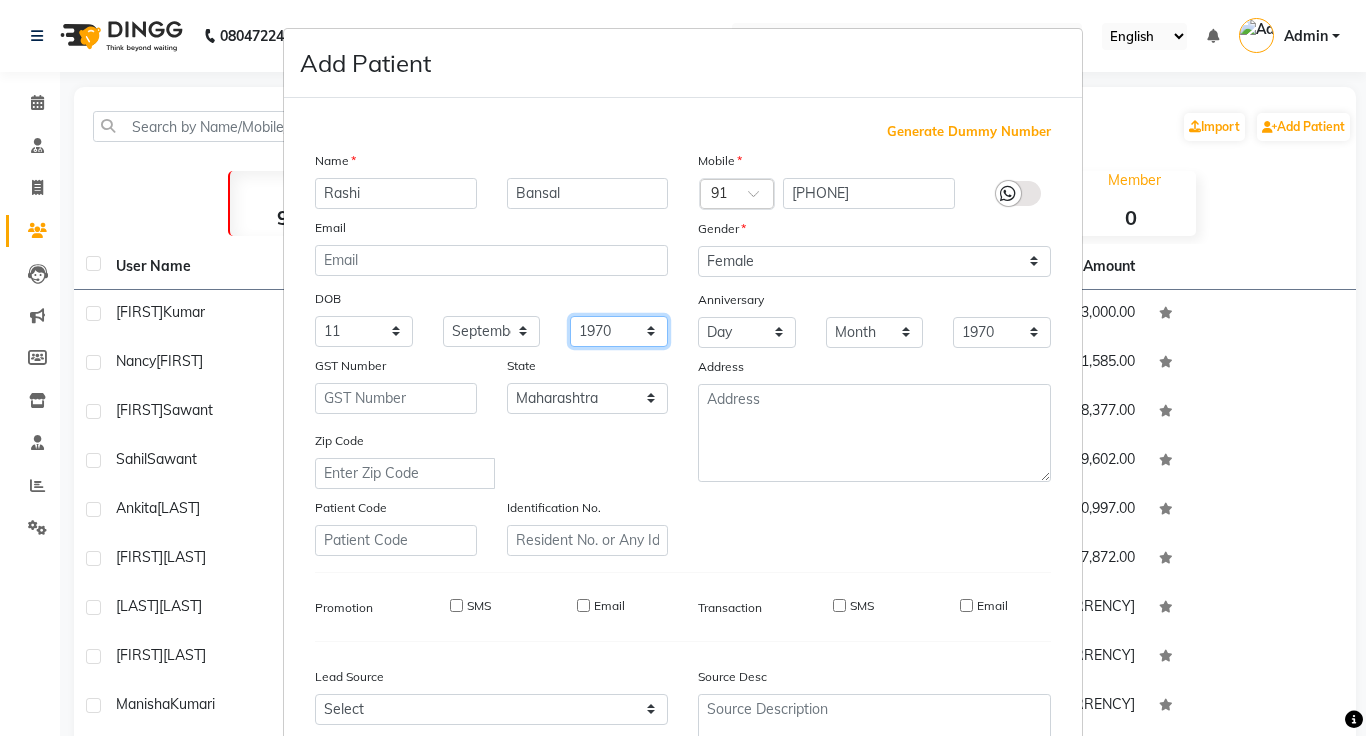 click on "1940 1941 1942 1943 1944 1945 1946 1947 1948 1949 1950 1951 1952 1953 1954 1955 1956 1957 1958 1959 1960 1961 1962 1963 1964 1965 1966 1967 1968 1969 1970 1971 1972 1973 1974 1975 1976 1977 1978 1979 1980 1981 1982 1983 1984 1985 1986 1987 1988 1989 1990 1991 1992 1993 1994 1995 1996 1997 1998 1999 2000 2001 2002 2003 2004 2005 2006 2007 2008 2009 2010 2011 2012 2013 2014 2015 2016 2017 2018 2019 2020 2021 2022 2023 2024" at bounding box center [619, 331] 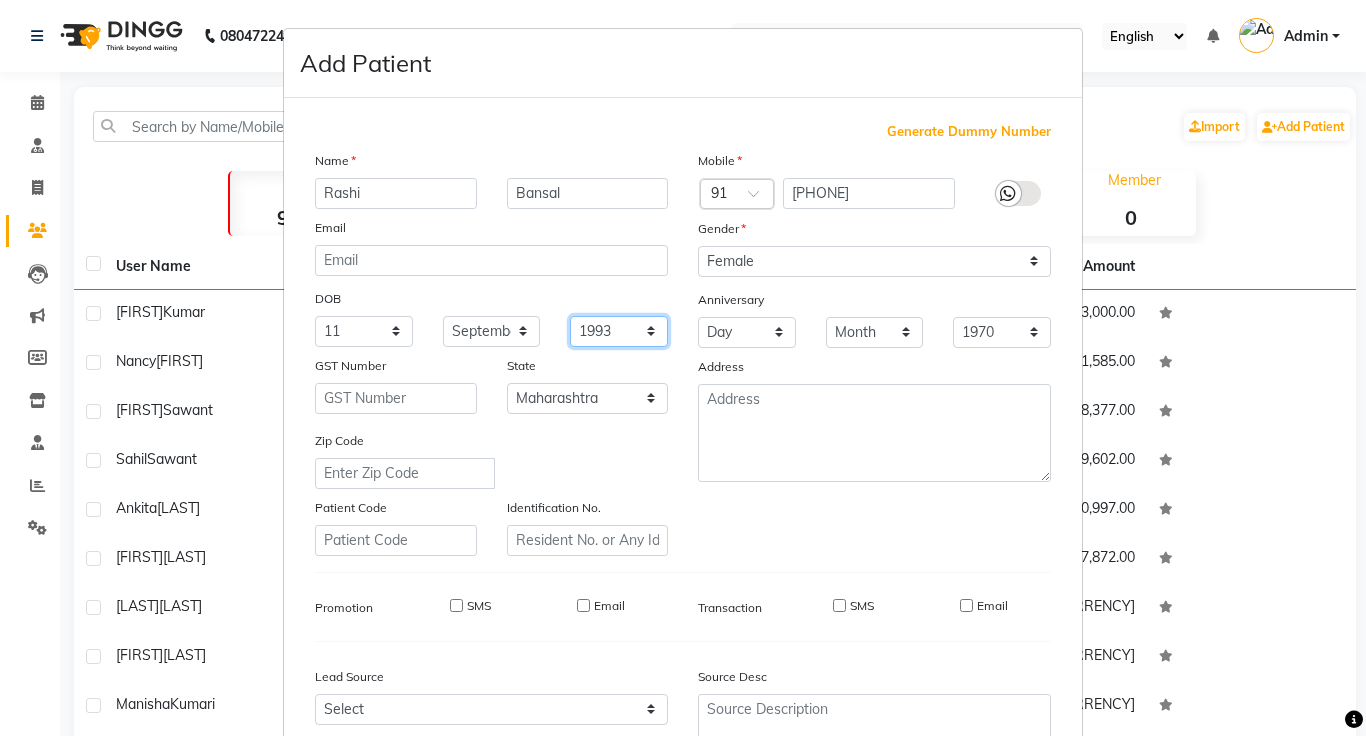 click on "1940 1941 1942 1943 1944 1945 1946 1947 1948 1949 1950 1951 1952 1953 1954 1955 1956 1957 1958 1959 1960 1961 1962 1963 1964 1965 1966 1967 1968 1969 1970 1971 1972 1973 1974 1975 1976 1977 1978 1979 1980 1981 1982 1983 1984 1985 1986 1987 1988 1989 1990 1991 1992 1993 1994 1995 1996 1997 1998 1999 2000 2001 2002 2003 2004 2005 2006 2007 2008 2009 2010 2011 2012 2013 2014 2015 2016 2017 2018 2019 2020 2021 2022 2023 2024" at bounding box center [619, 331] 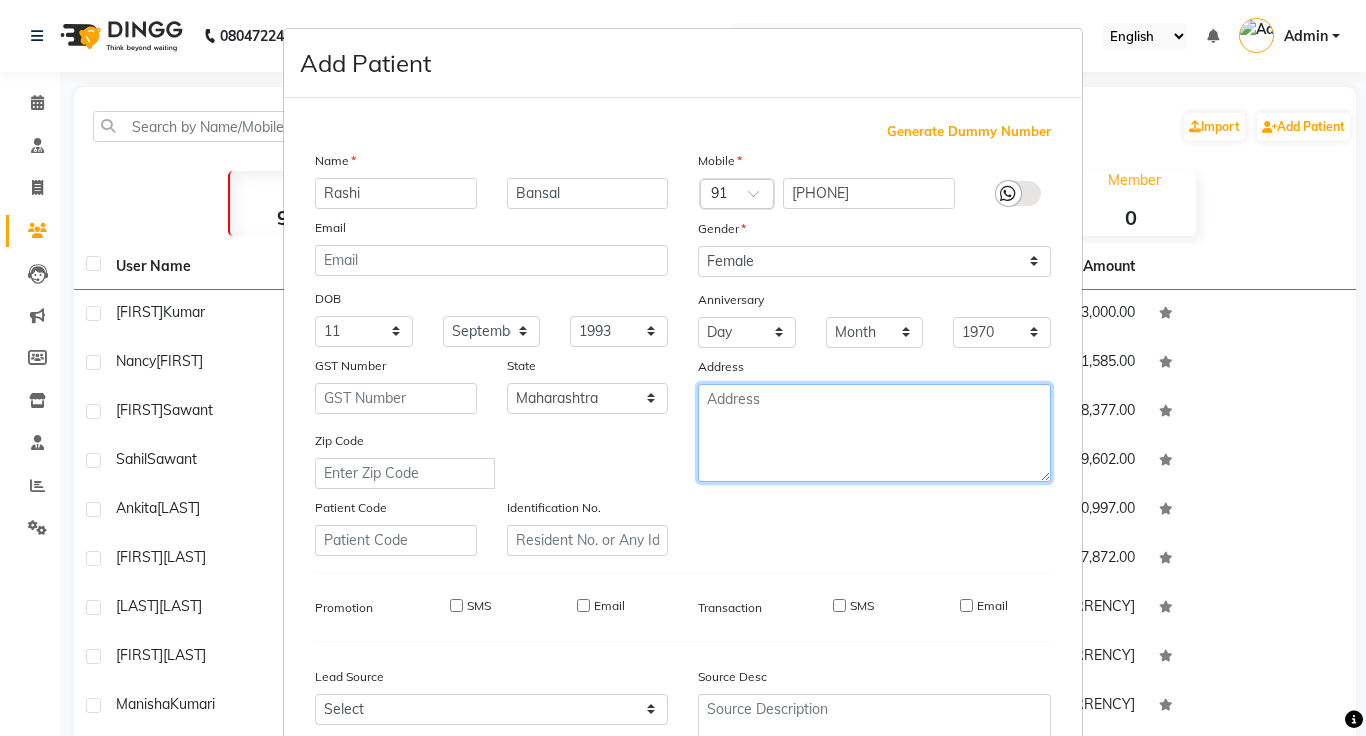 click at bounding box center [874, 433] 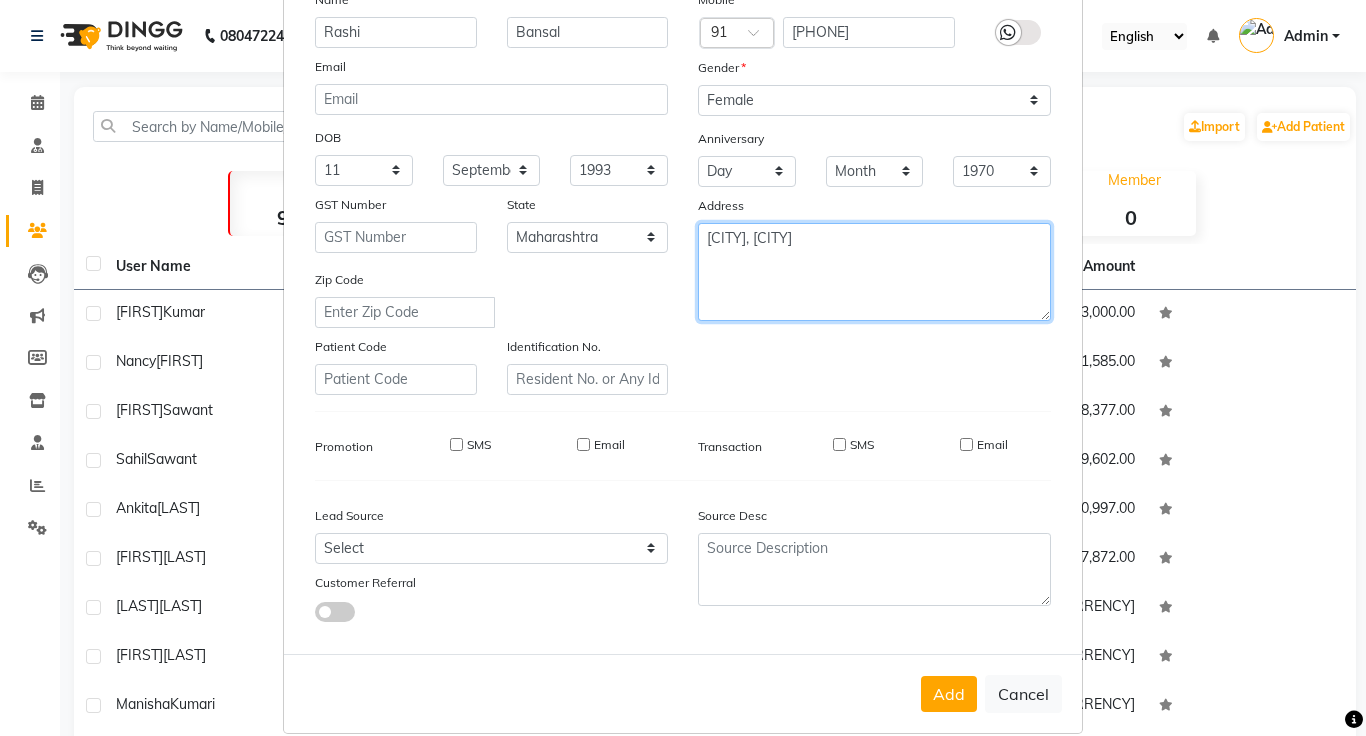 scroll, scrollTop: 167, scrollLeft: 0, axis: vertical 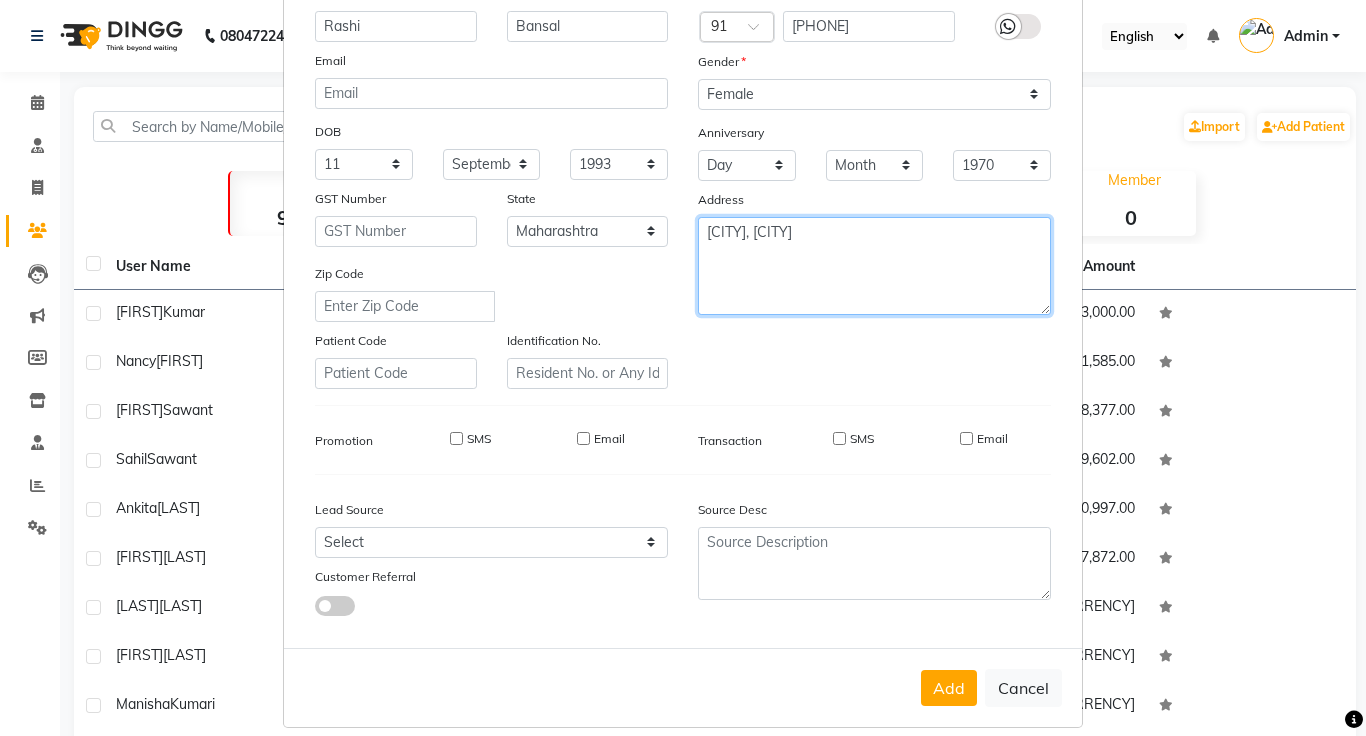 type on "[CITY], [CITY]" 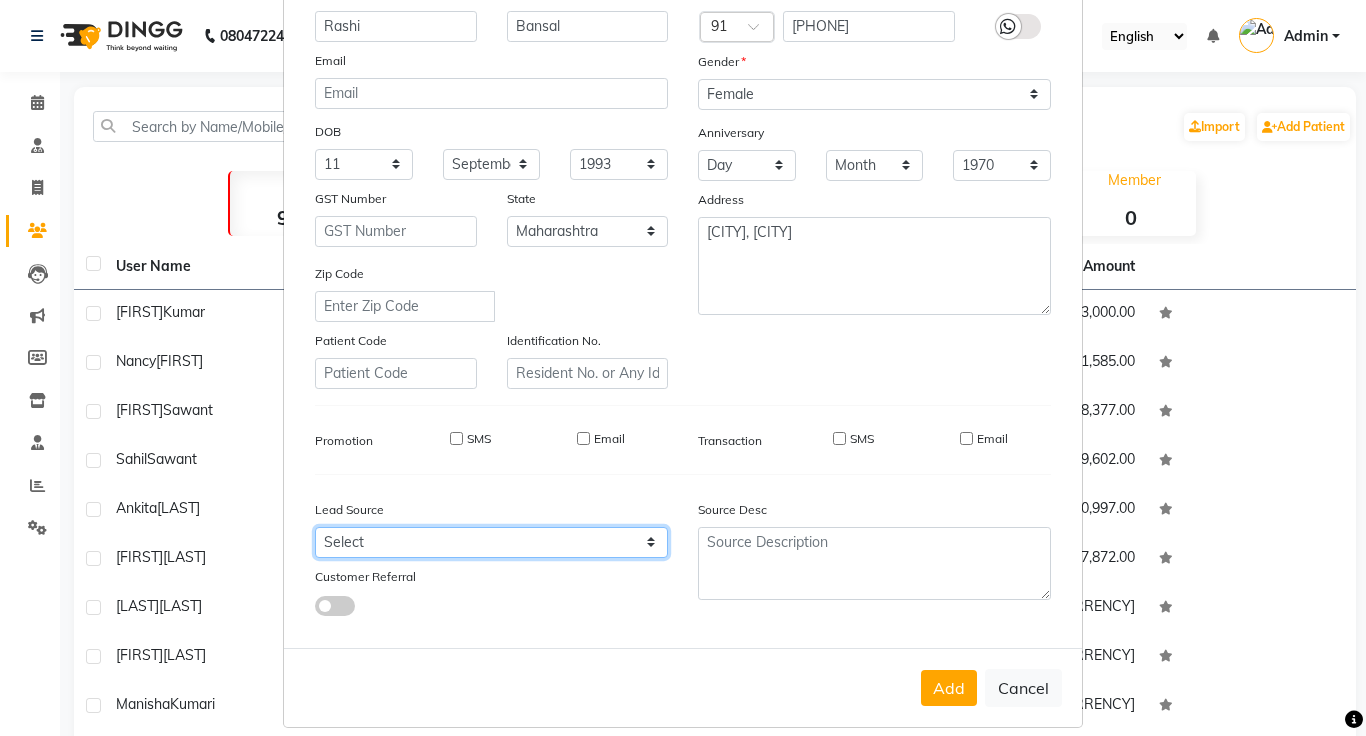 click on "Select Walk-in Referral Internet Friend Word of Mouth Advertisement Facebook Justdial Google Other Repeated WedmeGood Signage Newspaper Ad CRM Chat Bot IVR Call WhatsApp Website Direct Call  Instagram  YouTube" at bounding box center [491, 542] 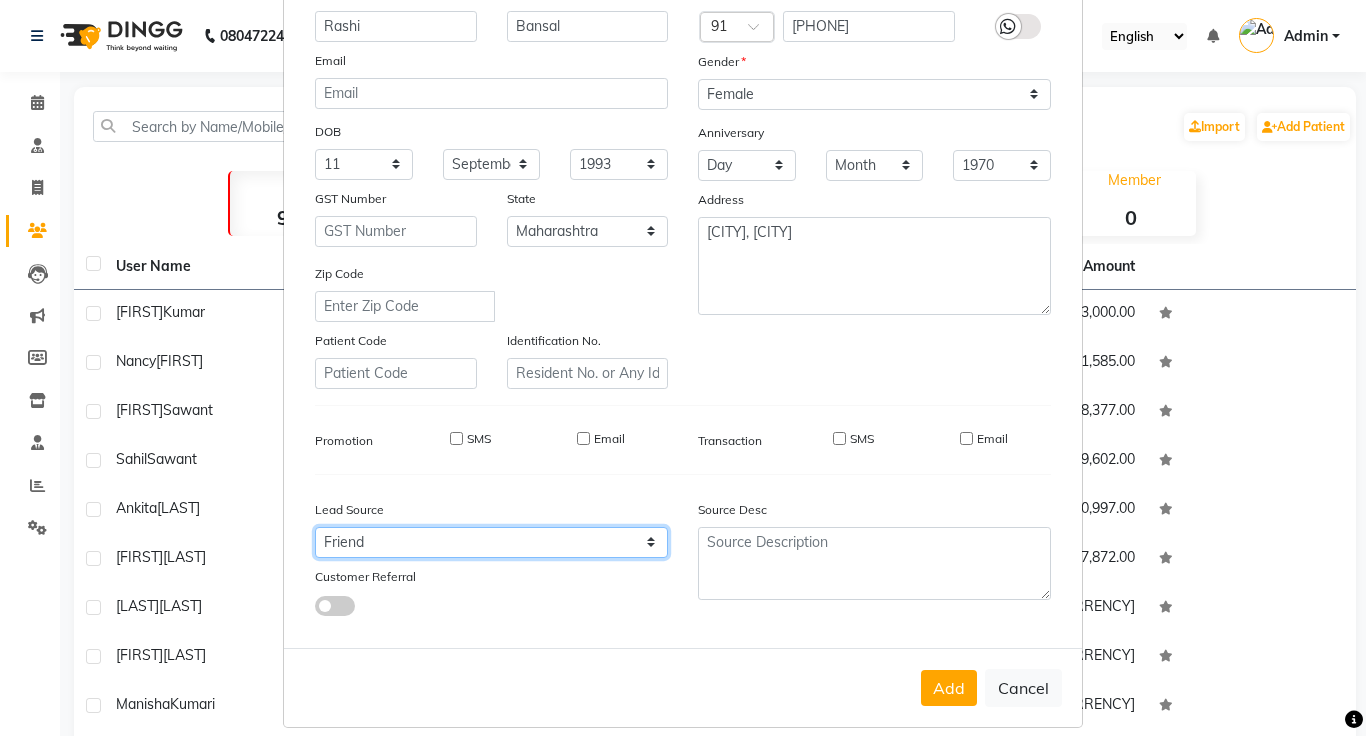 click on "Select Walk-in Referral Internet Friend Word of Mouth Advertisement Facebook Justdial Google Other Repeated WedmeGood Signage Newspaper Ad CRM Chat Bot IVR Call WhatsApp Website Direct Call  Instagram  YouTube" at bounding box center (491, 542) 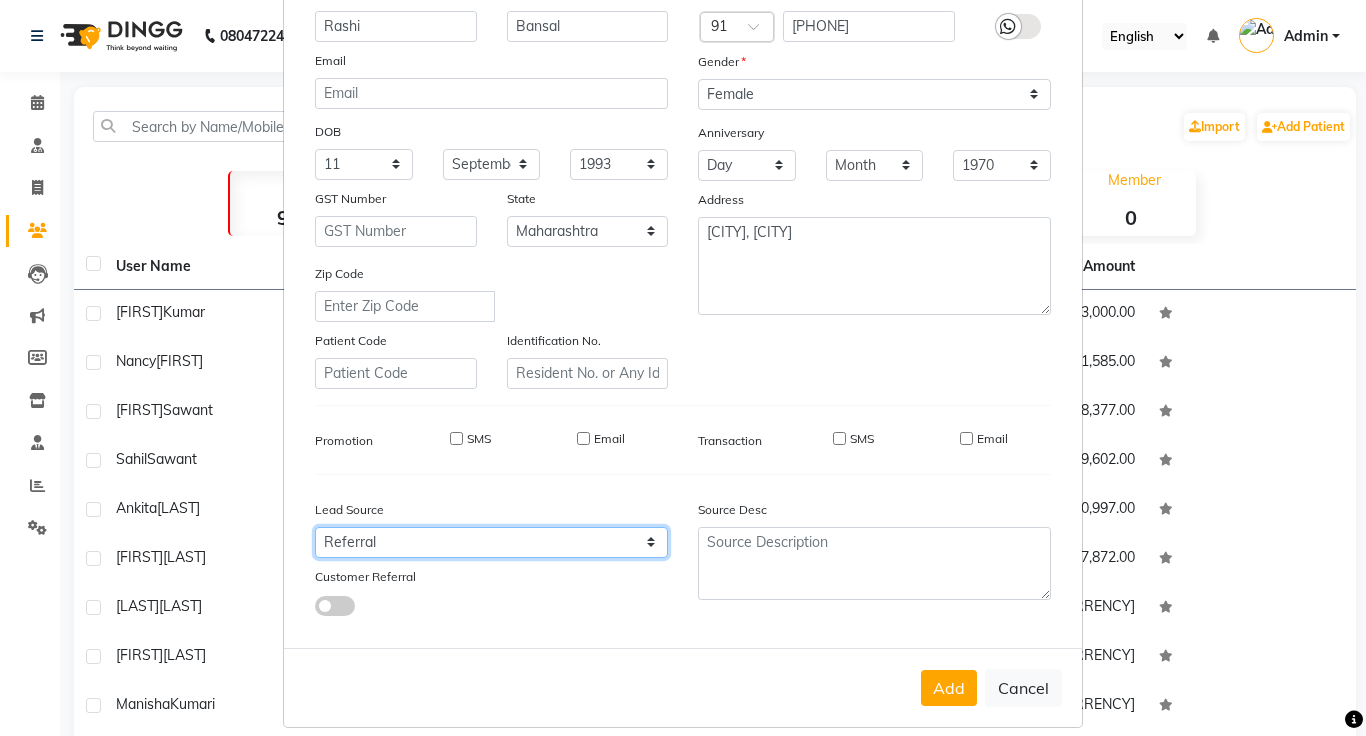 click on "Select Walk-in Referral Internet Friend Word of Mouth Advertisement Facebook Justdial Google Other Repeated WedmeGood Signage Newspaper Ad CRM Chat Bot IVR Call WhatsApp Website Direct Call  Instagram  YouTube" at bounding box center (491, 542) 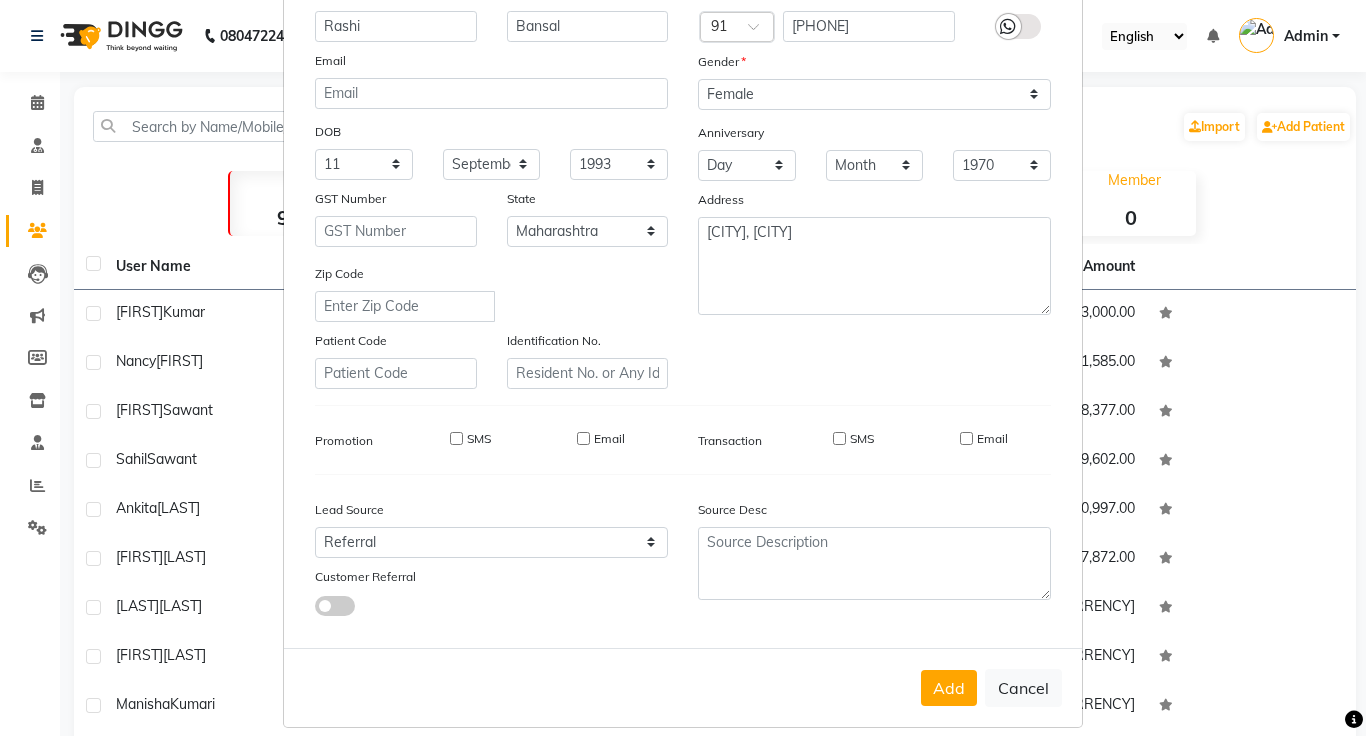 click at bounding box center [335, 606] 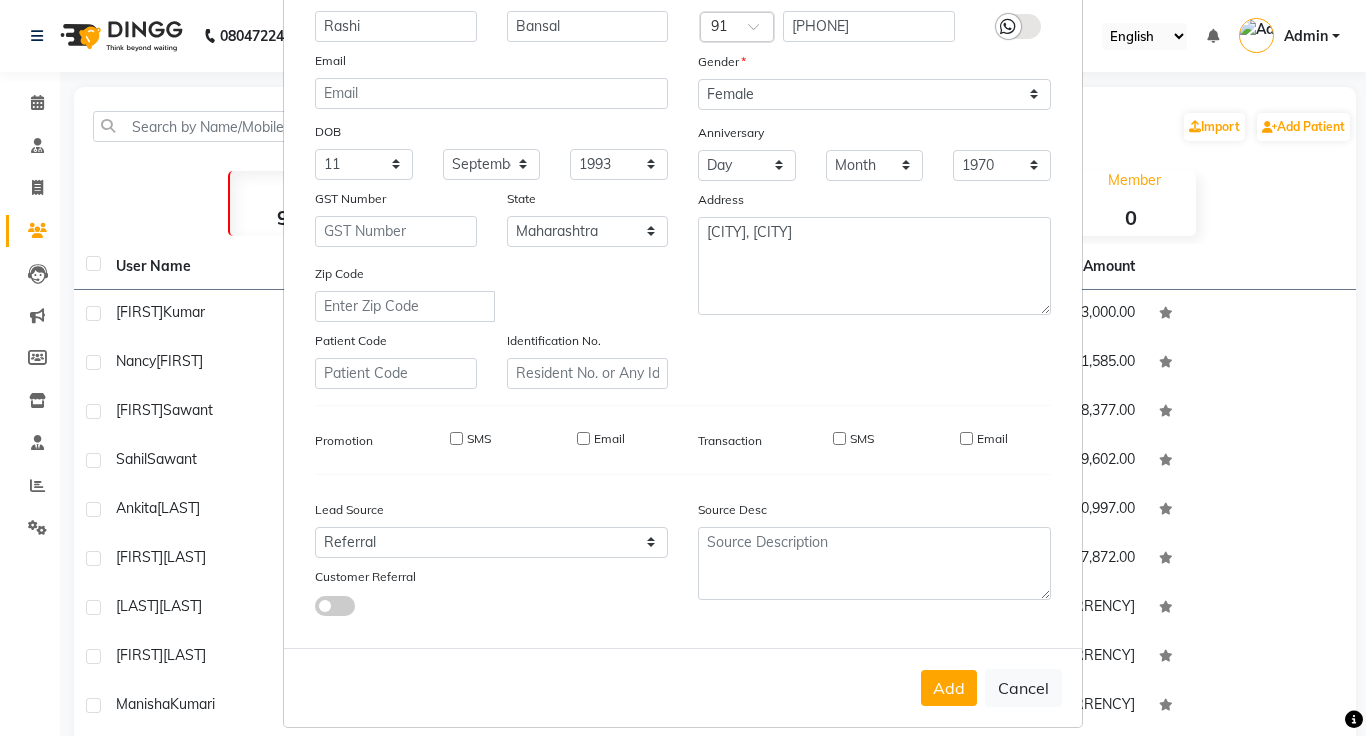 click at bounding box center [315, 609] 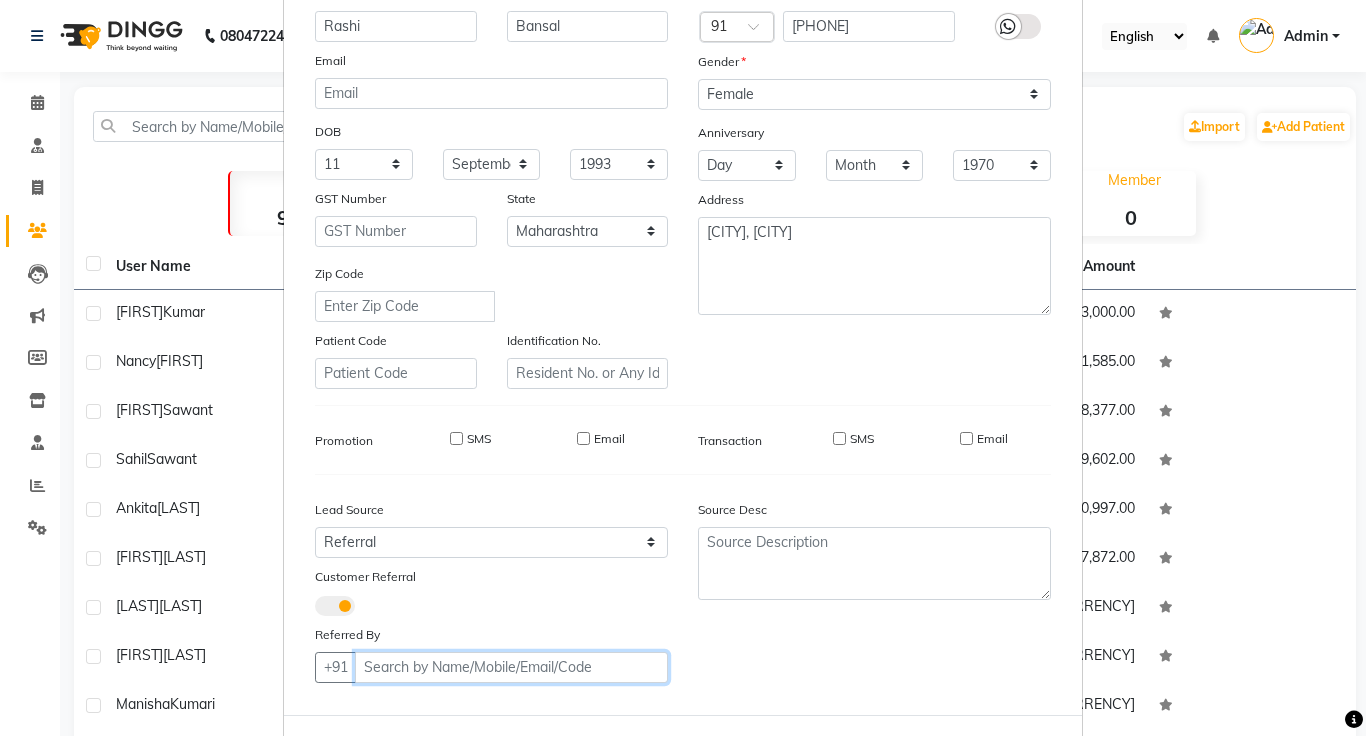 click at bounding box center [511, 667] 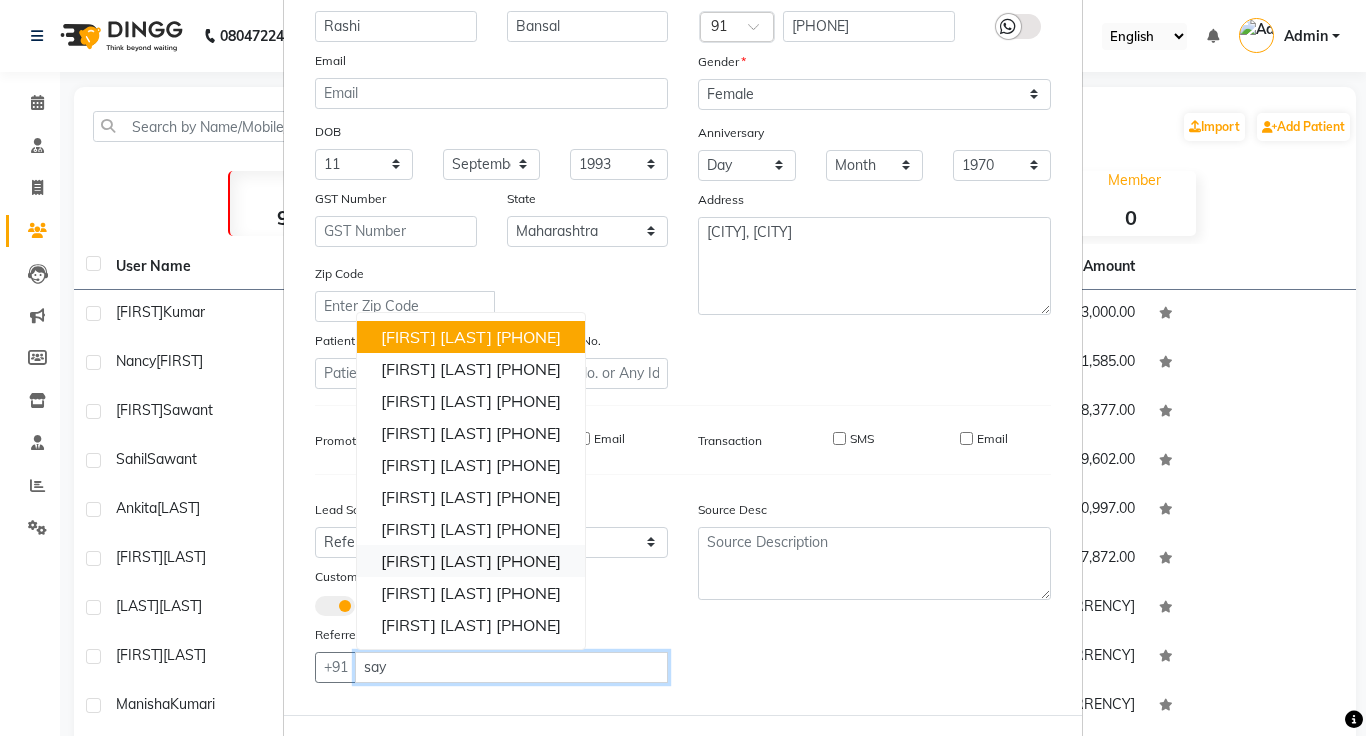 click on "[PHONE]" at bounding box center [528, 561] 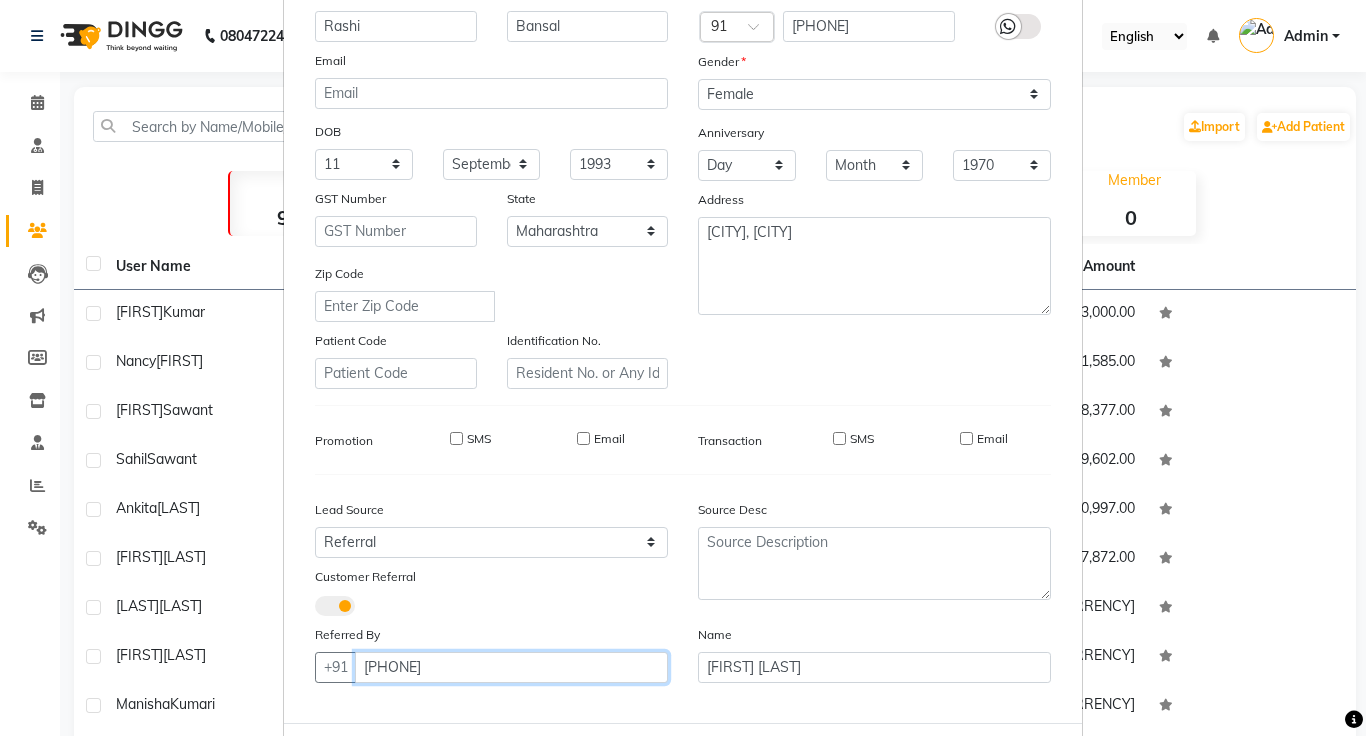 scroll, scrollTop: 262, scrollLeft: 0, axis: vertical 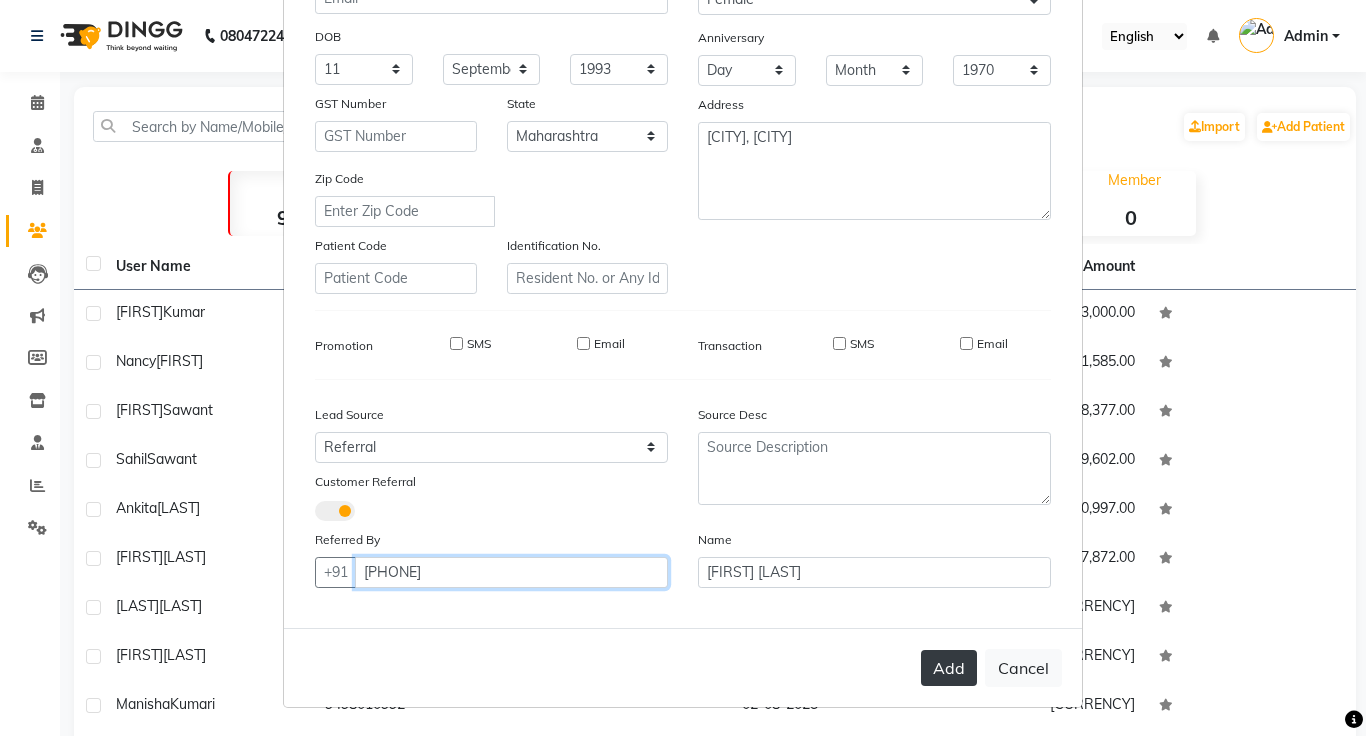 type on "[PHONE]" 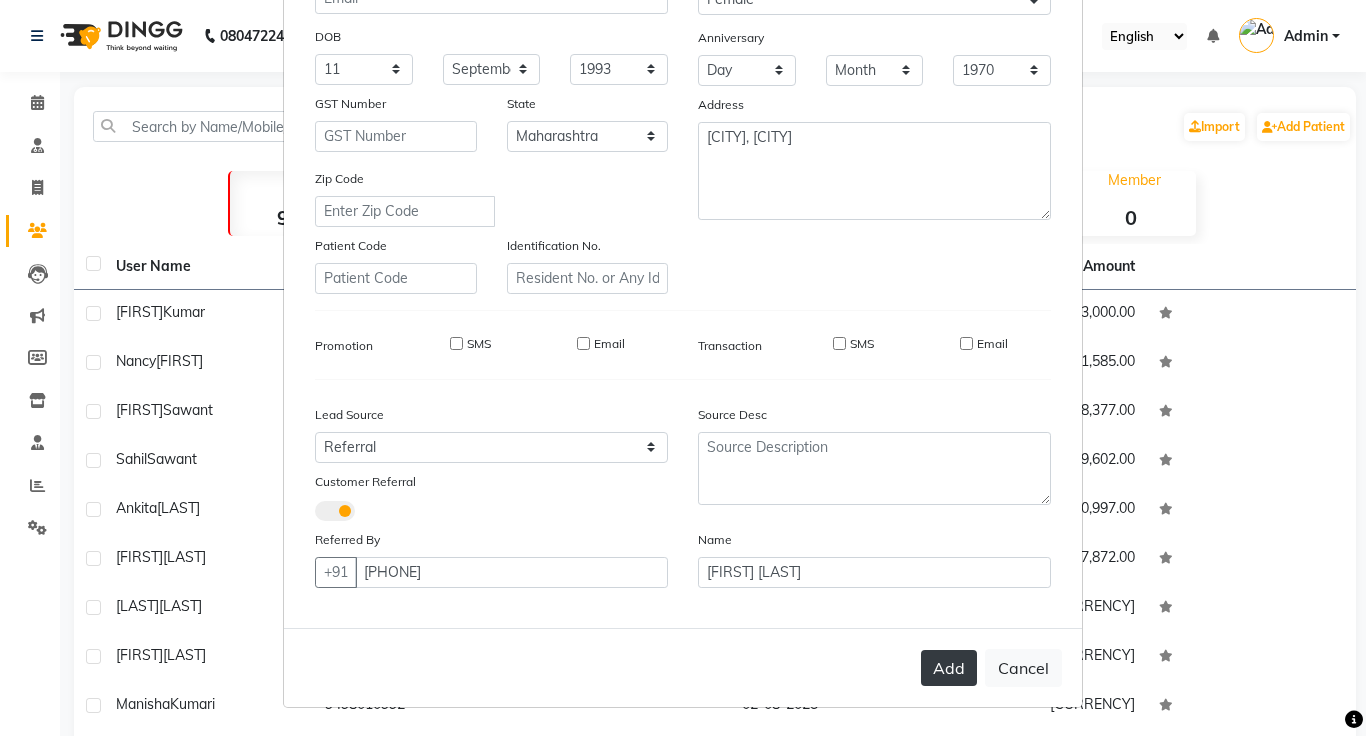 click on "Add" at bounding box center [949, 668] 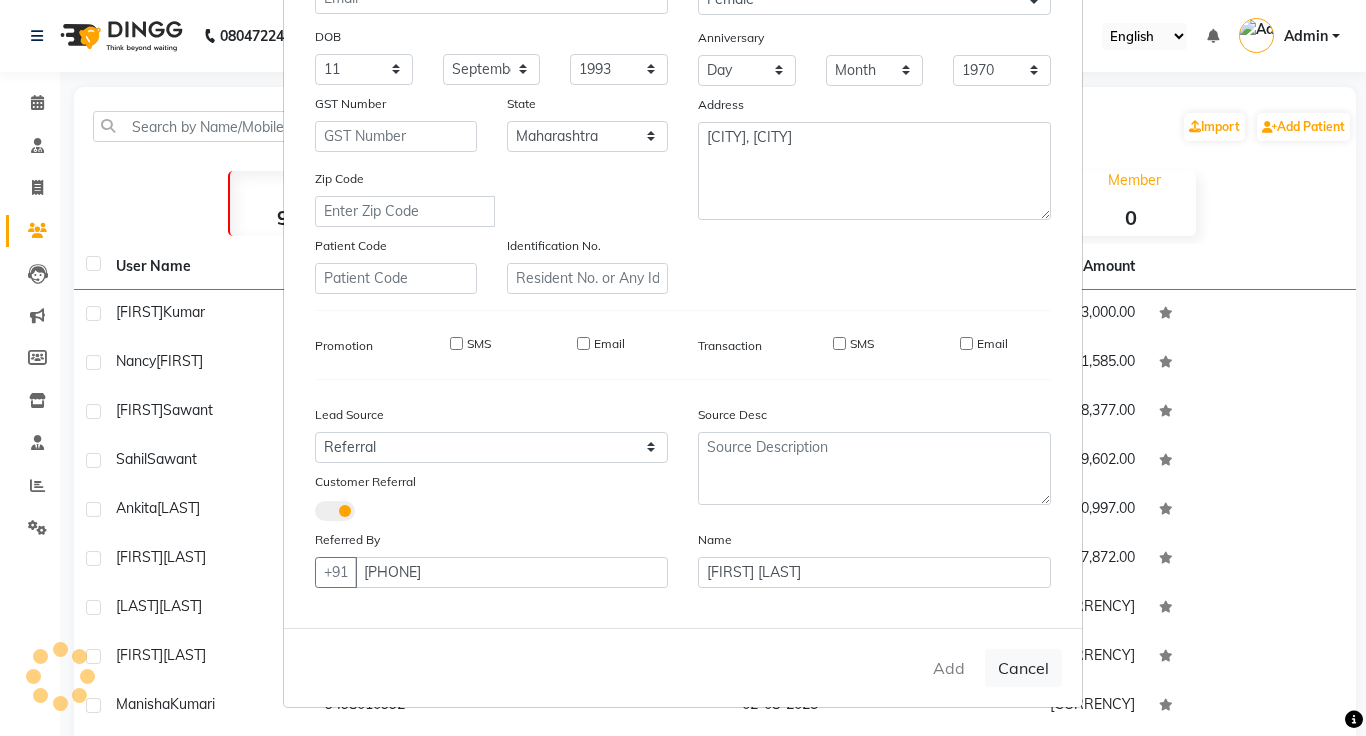 type 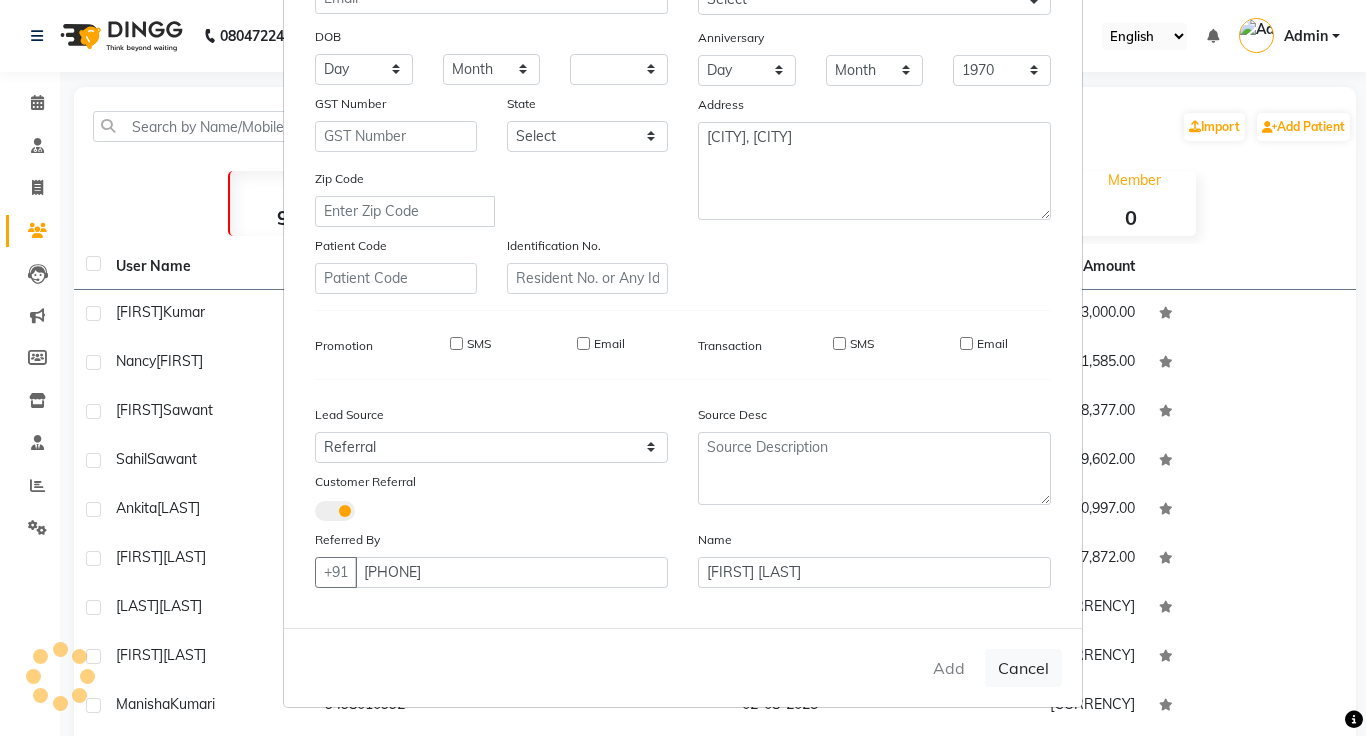 select 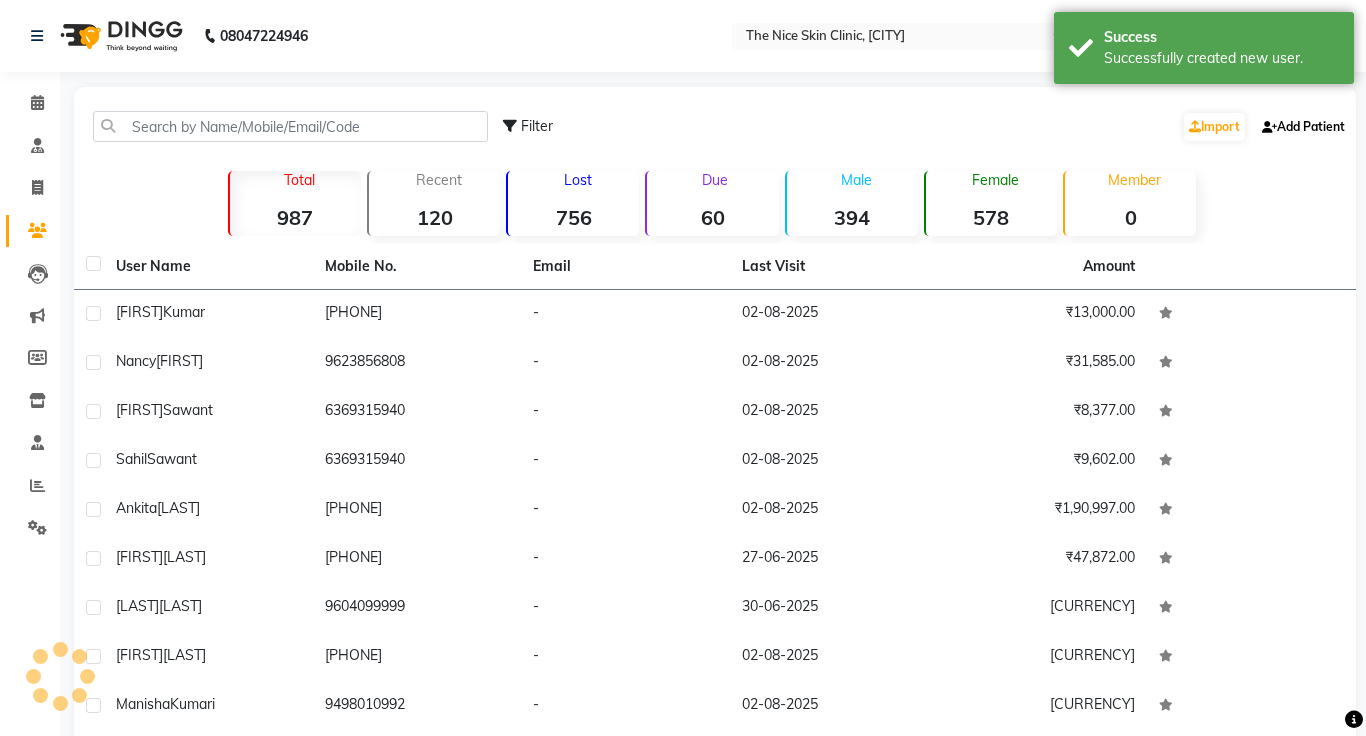 scroll, scrollTop: 254, scrollLeft: 0, axis: vertical 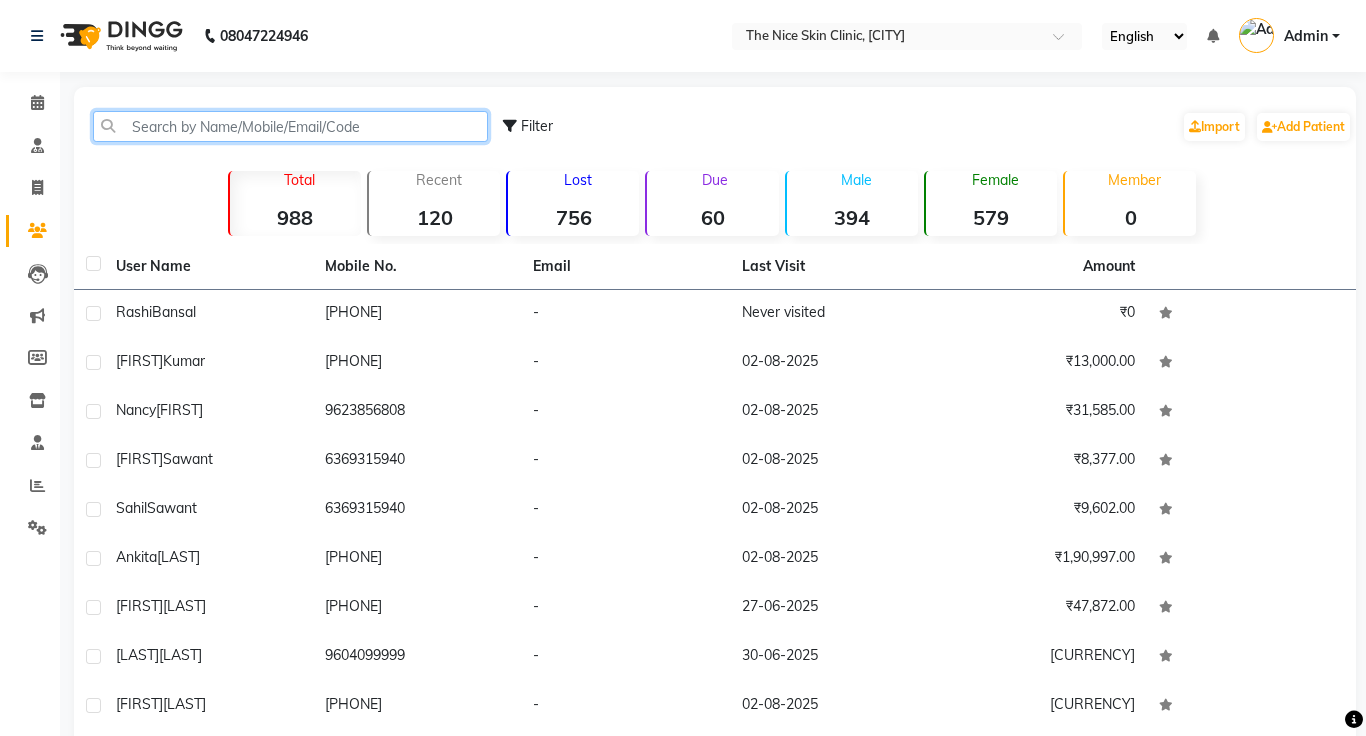 click 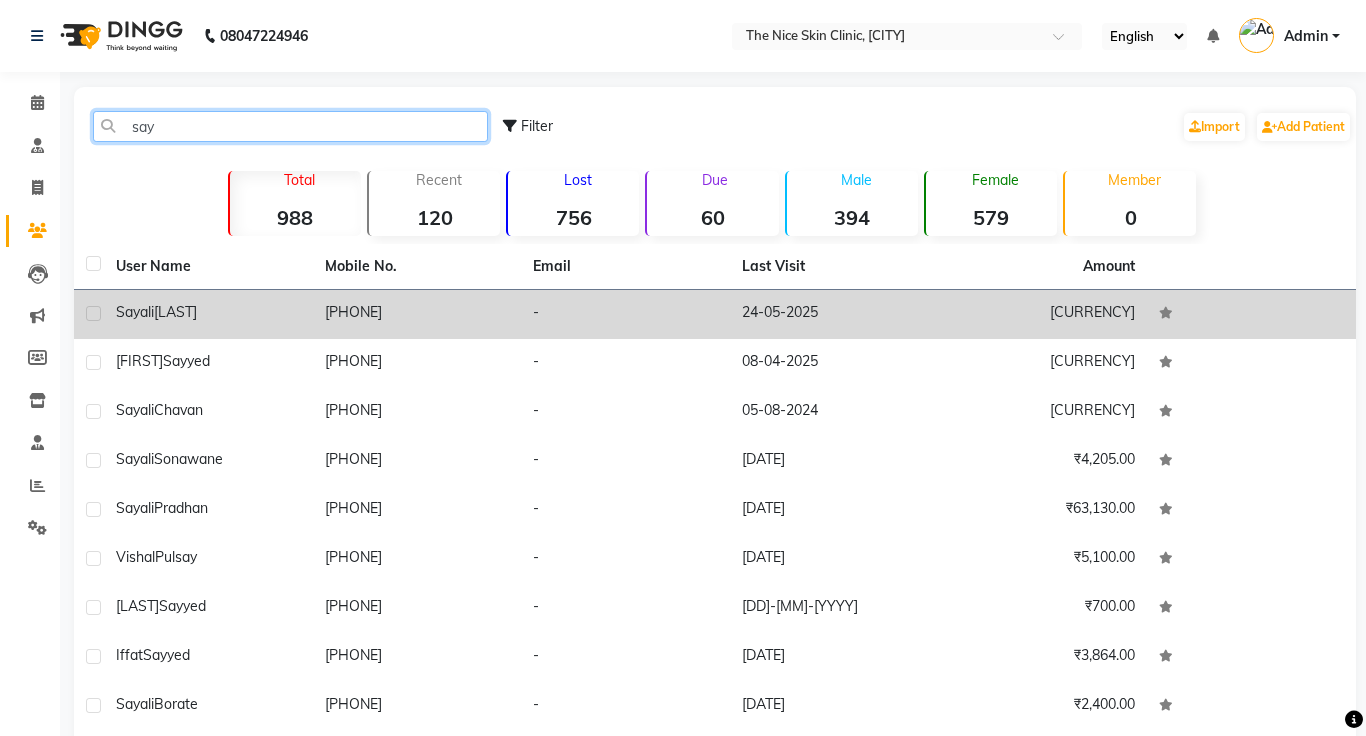 type on "say" 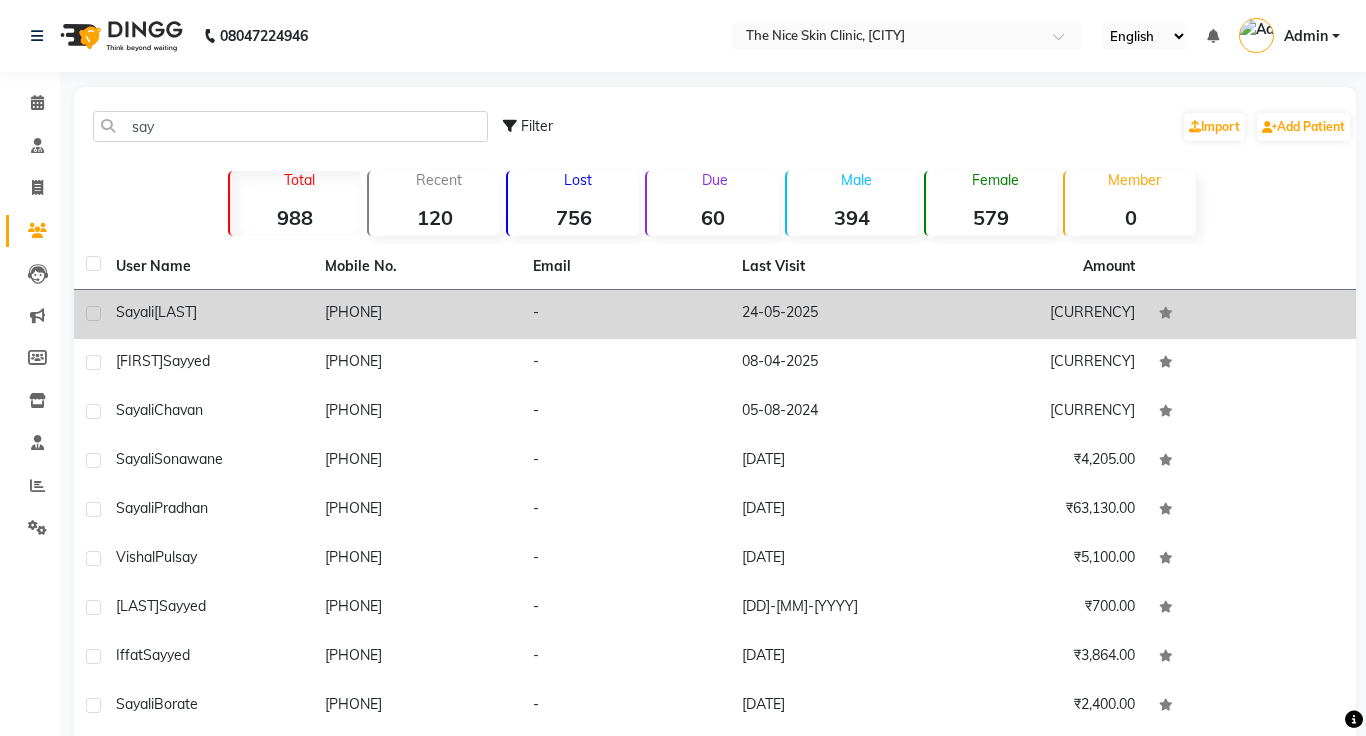 click on "[PHONE]" 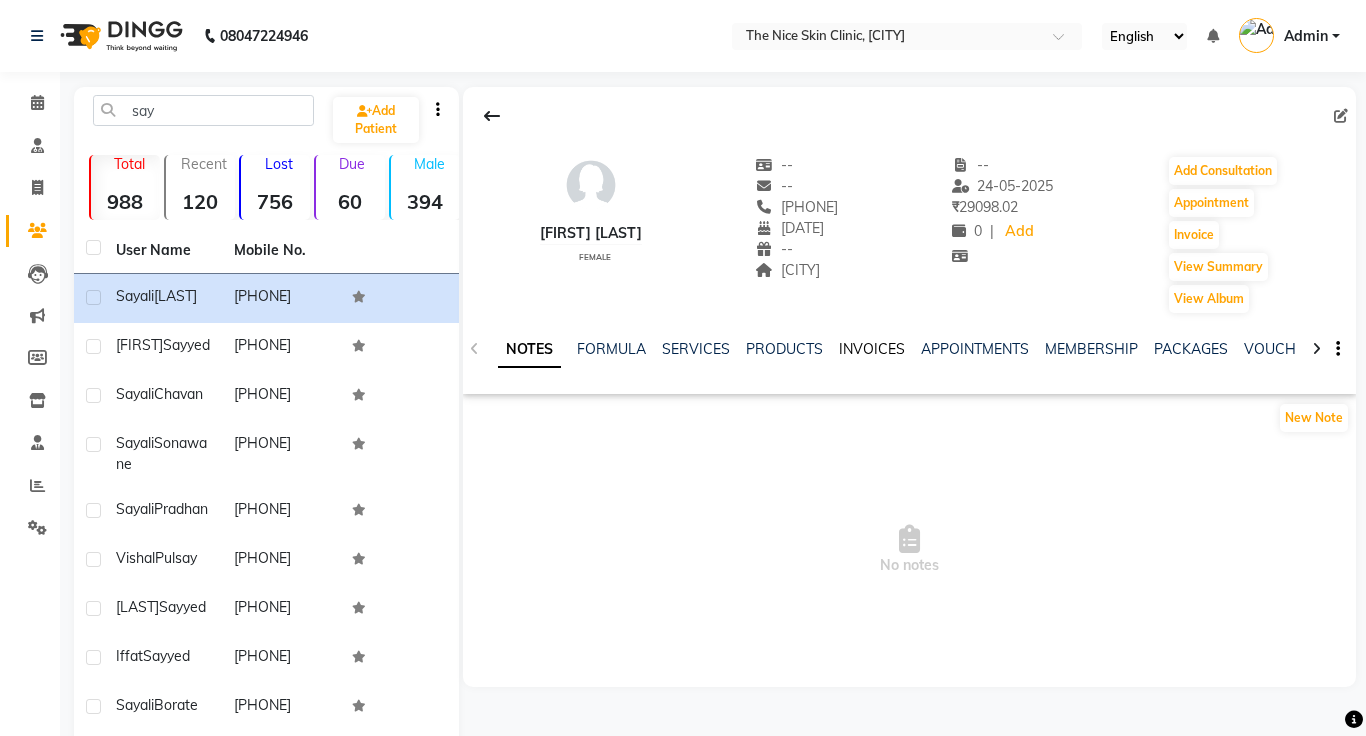 click on "INVOICES" 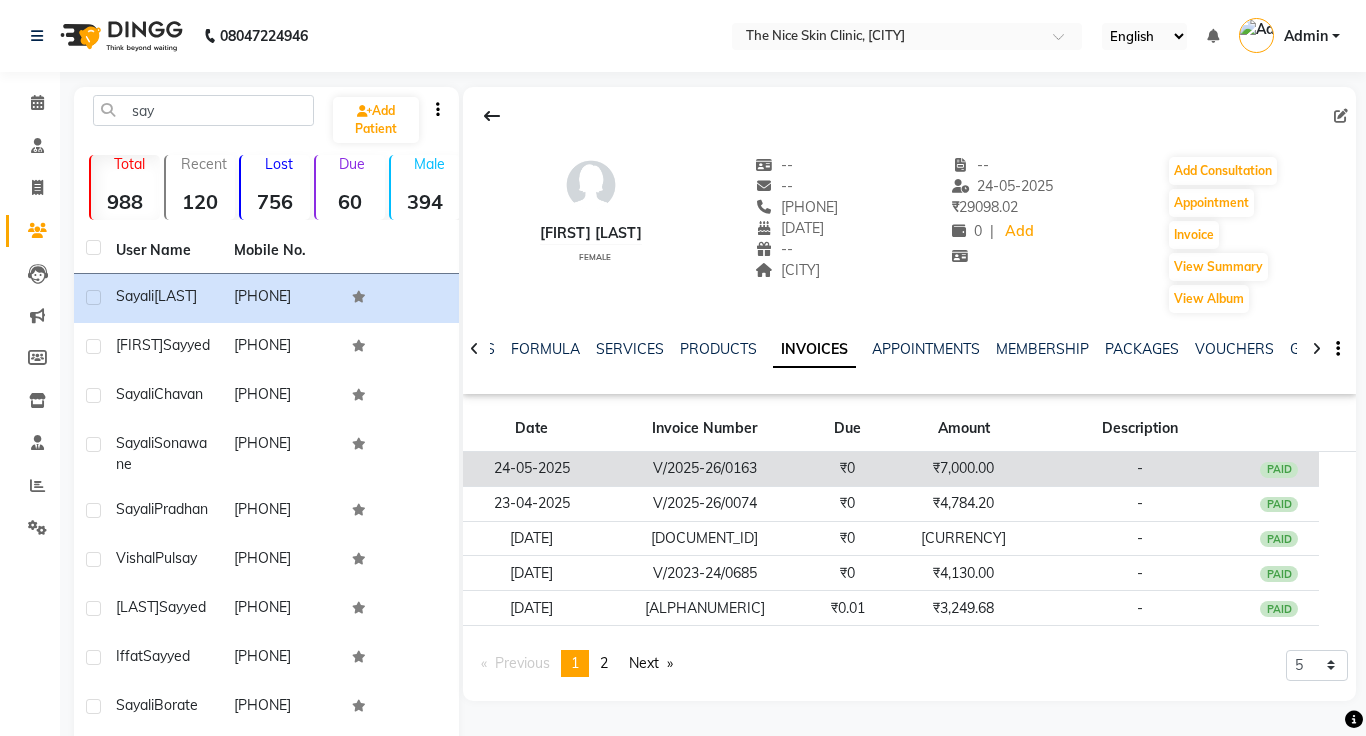click on "₹7,000.00" 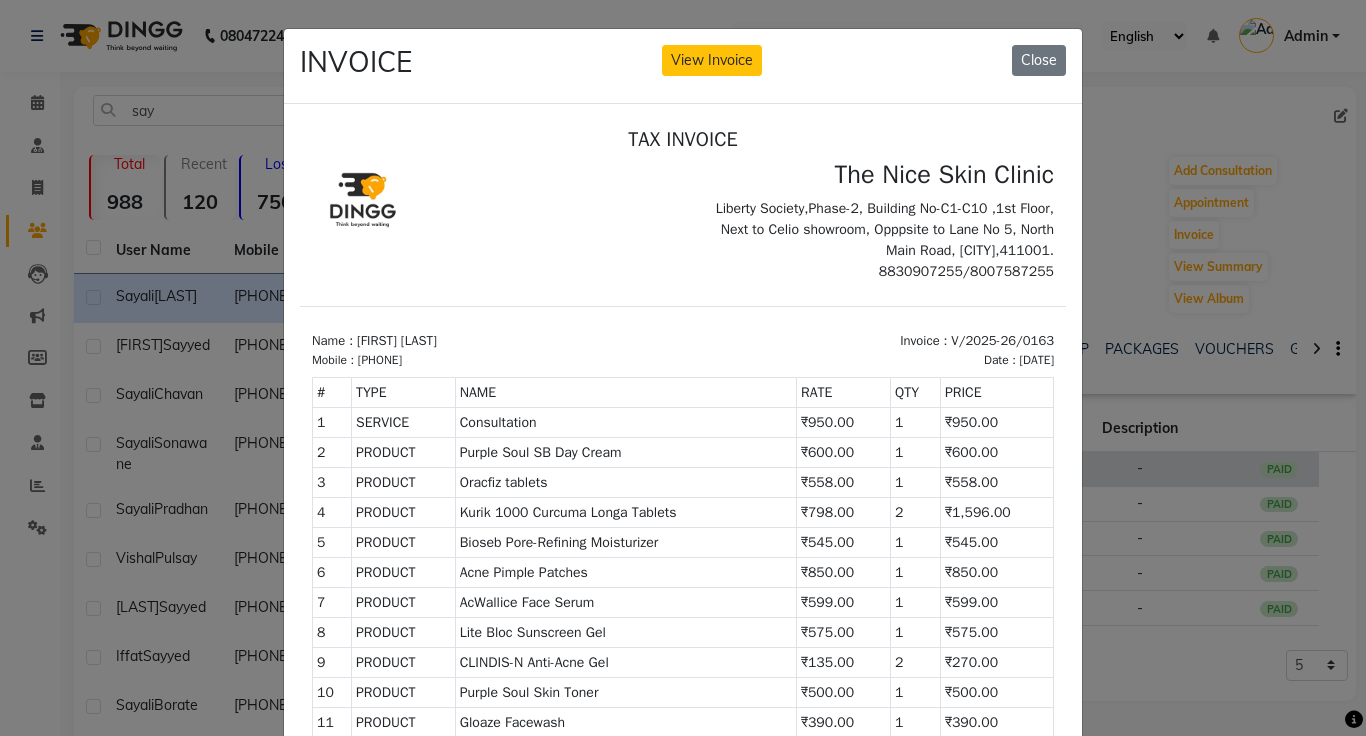 scroll, scrollTop: 8, scrollLeft: 0, axis: vertical 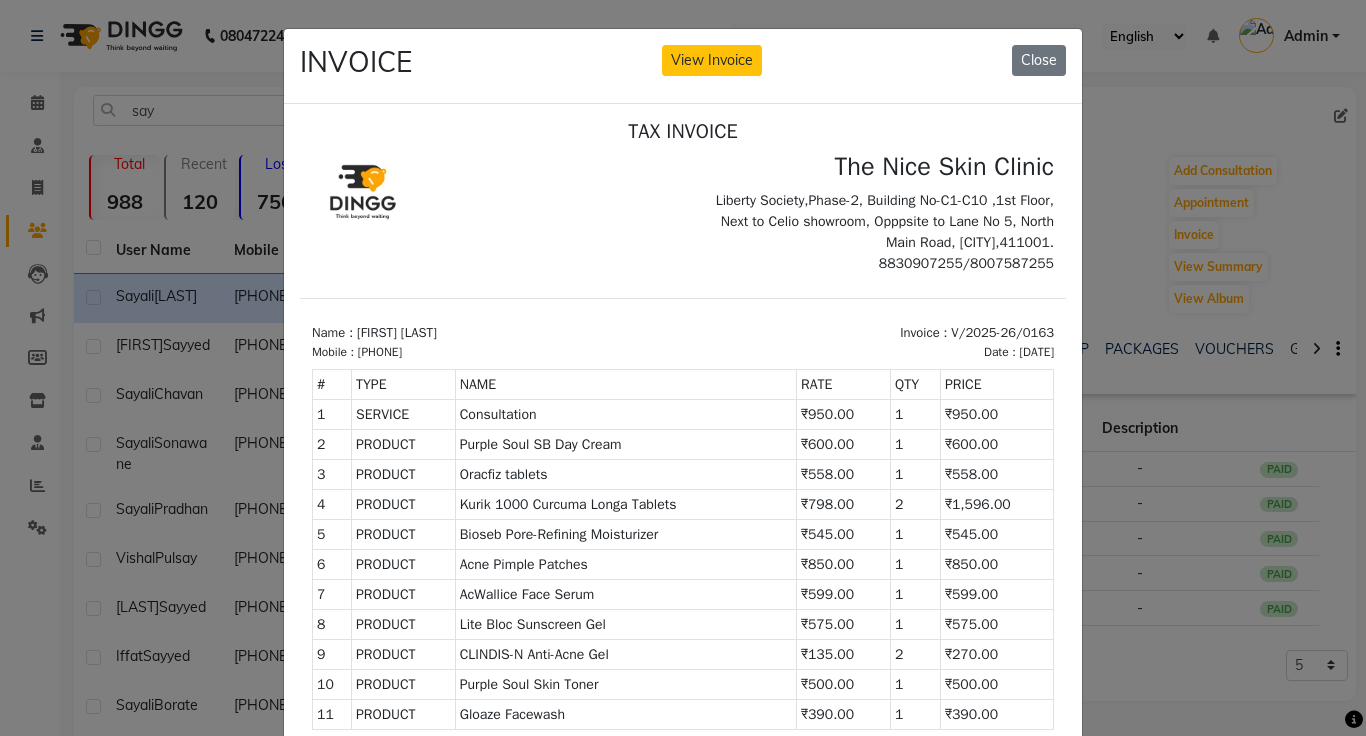 click on "INVOICE View Invoice Close" 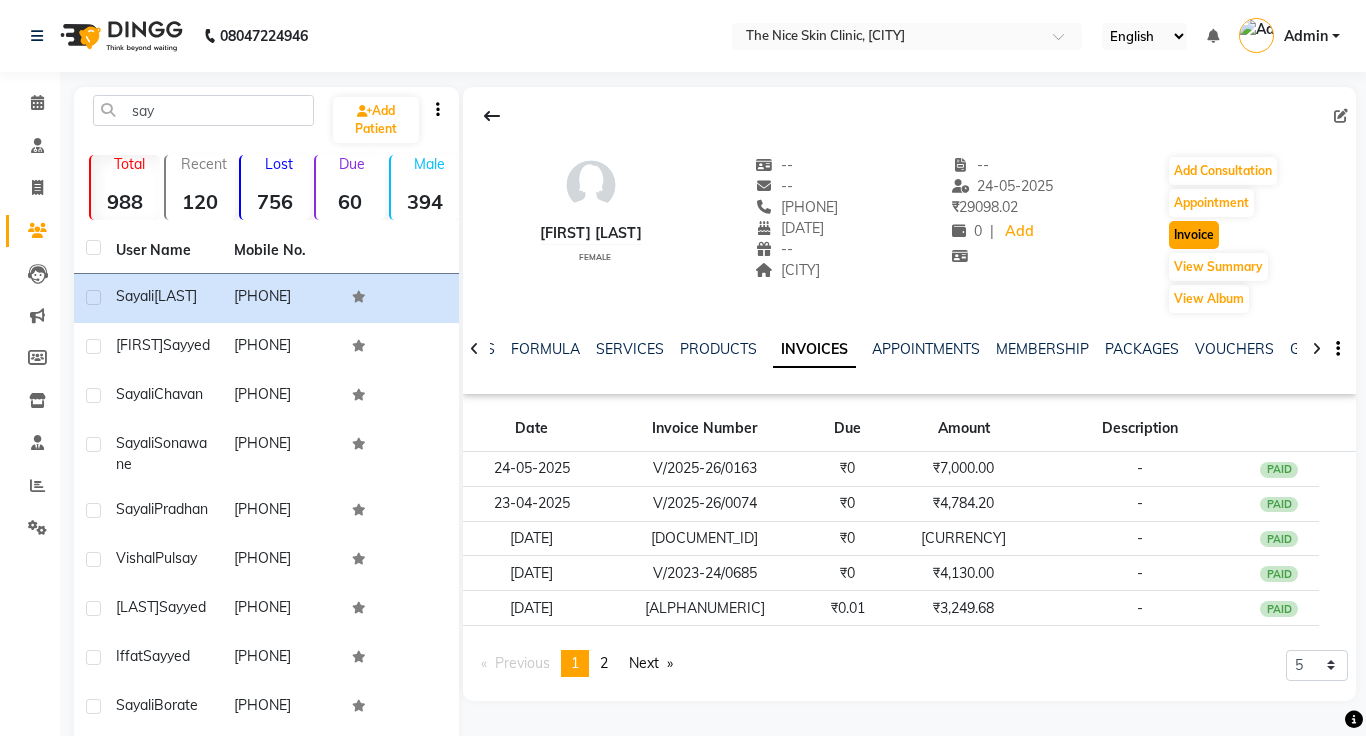 click on "Invoice" 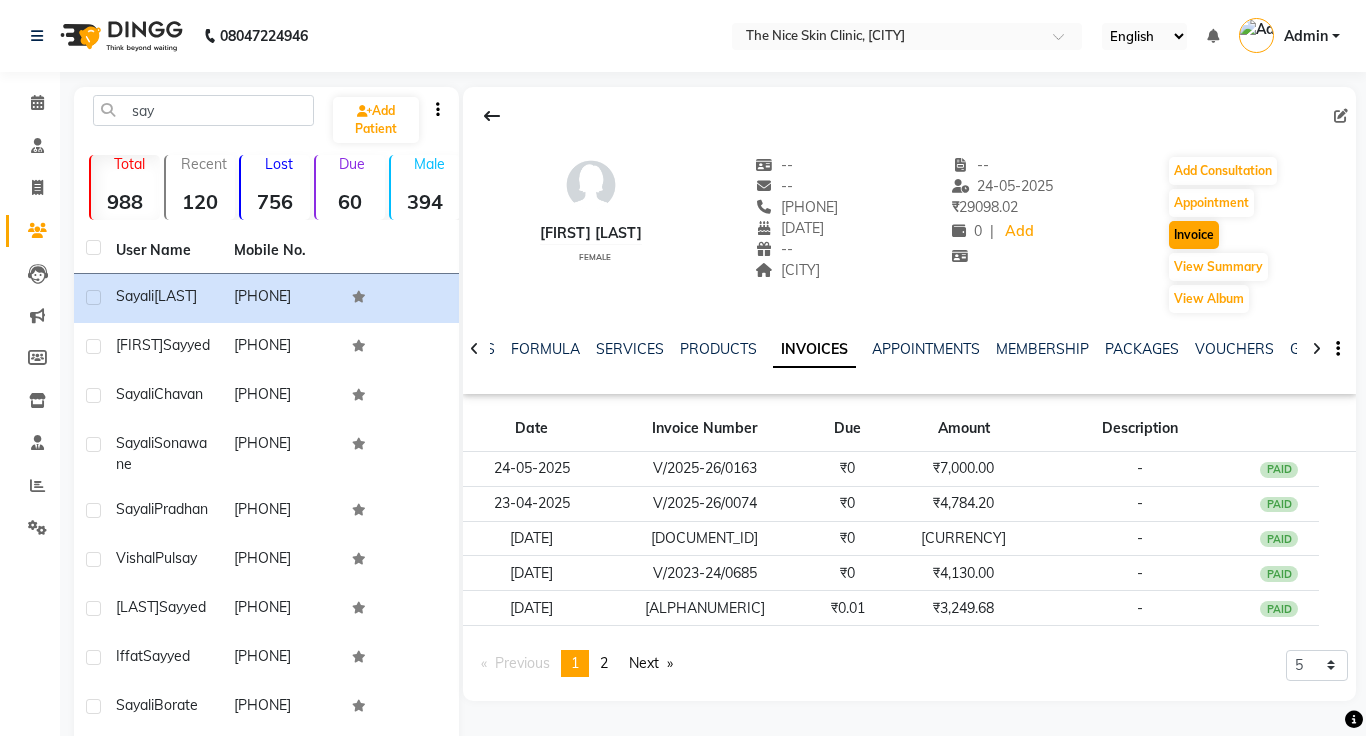 select on "service" 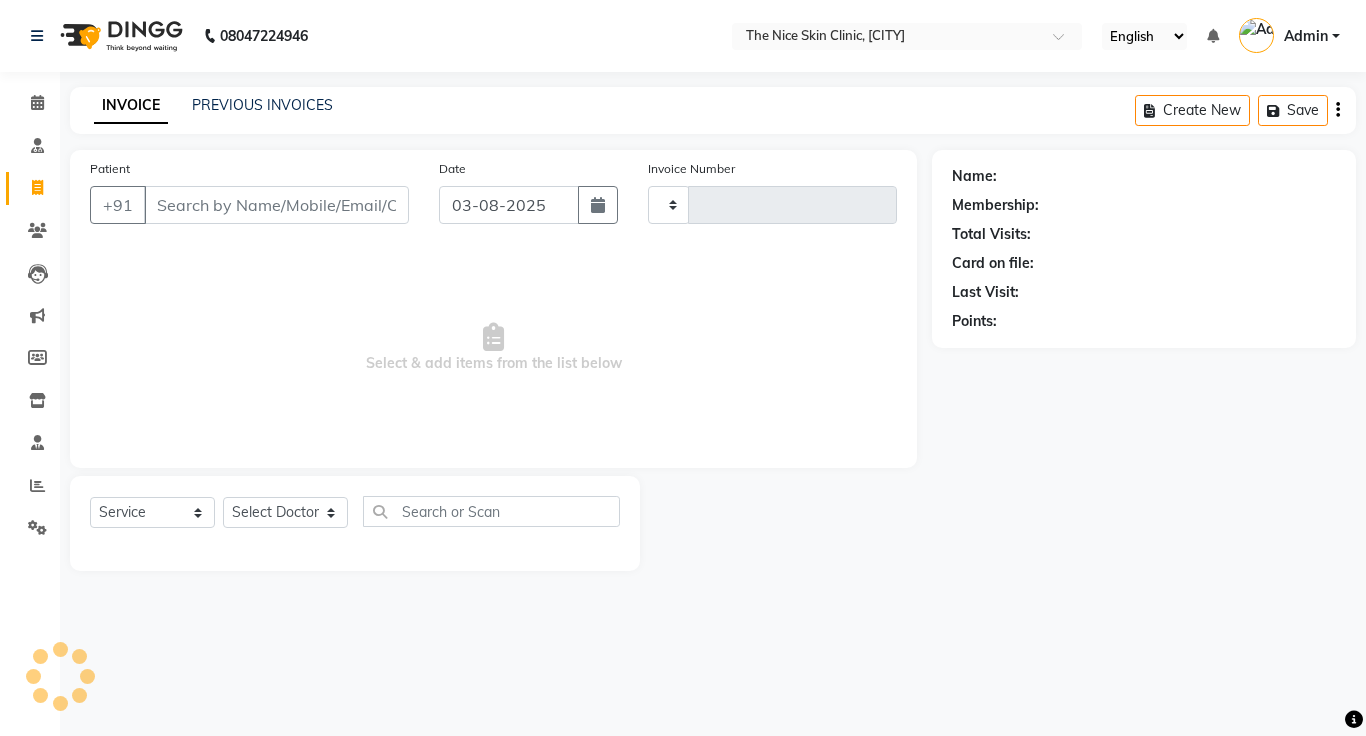 type on "0341" 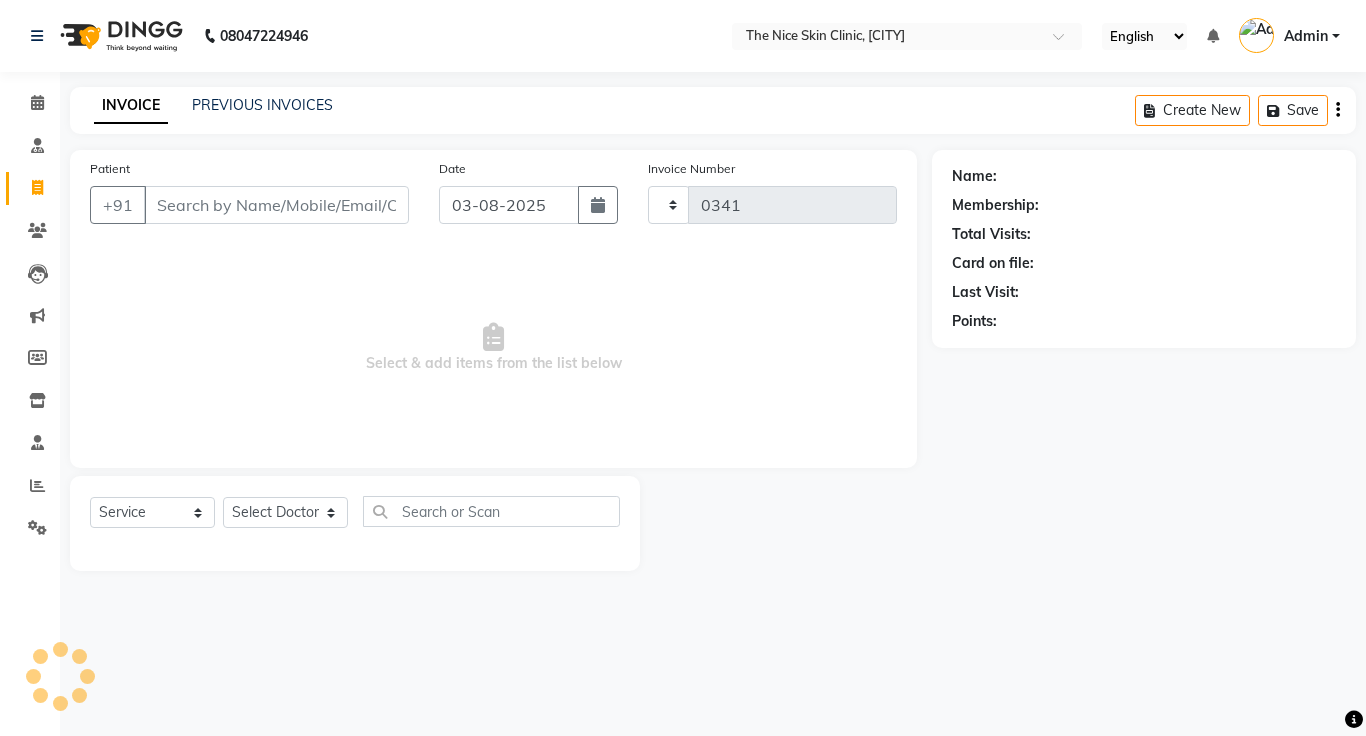 select on "35" 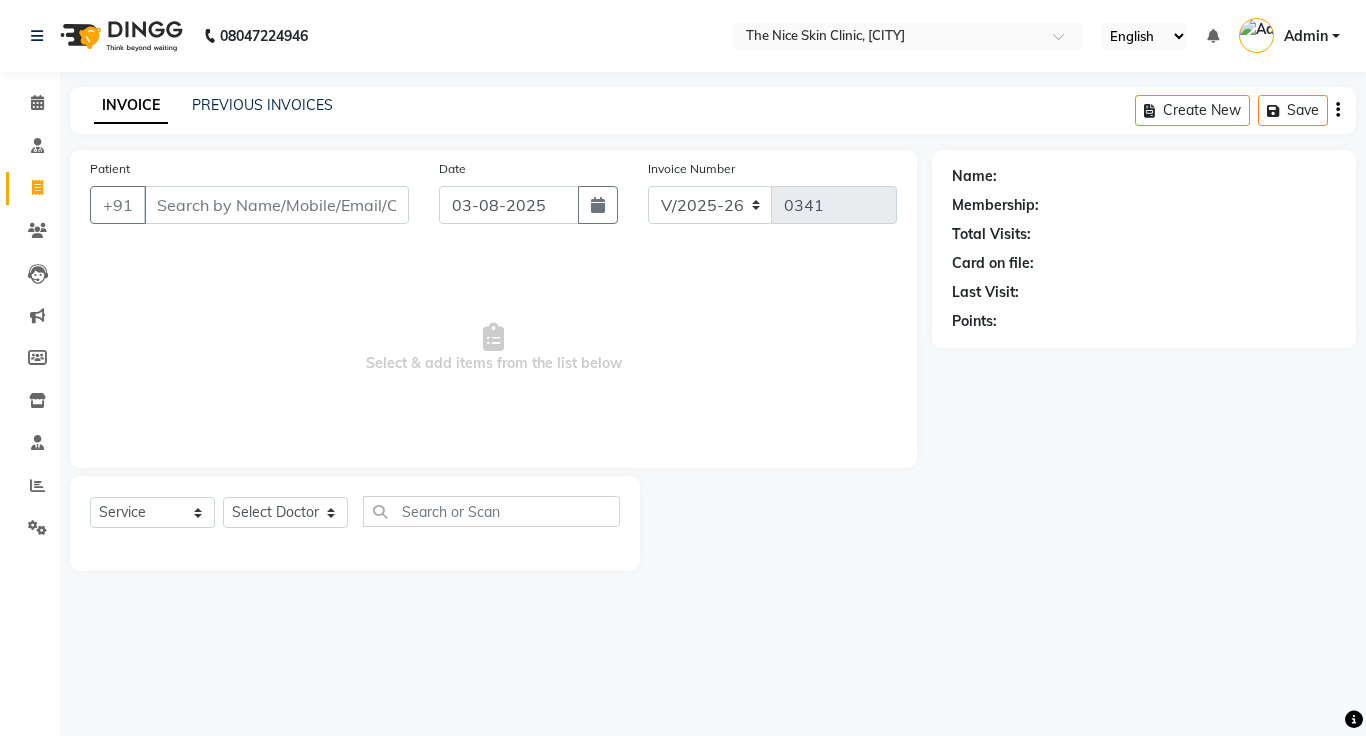 click 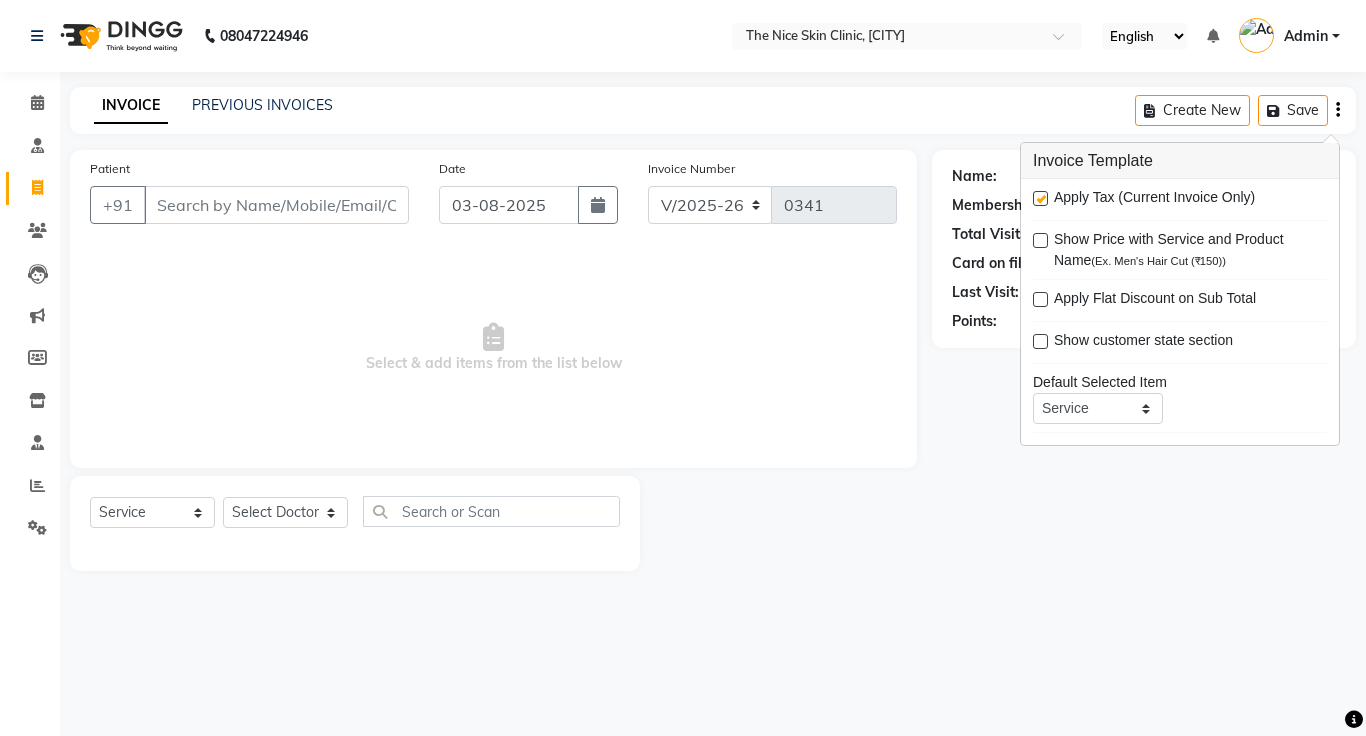 type on "[PHONE]" 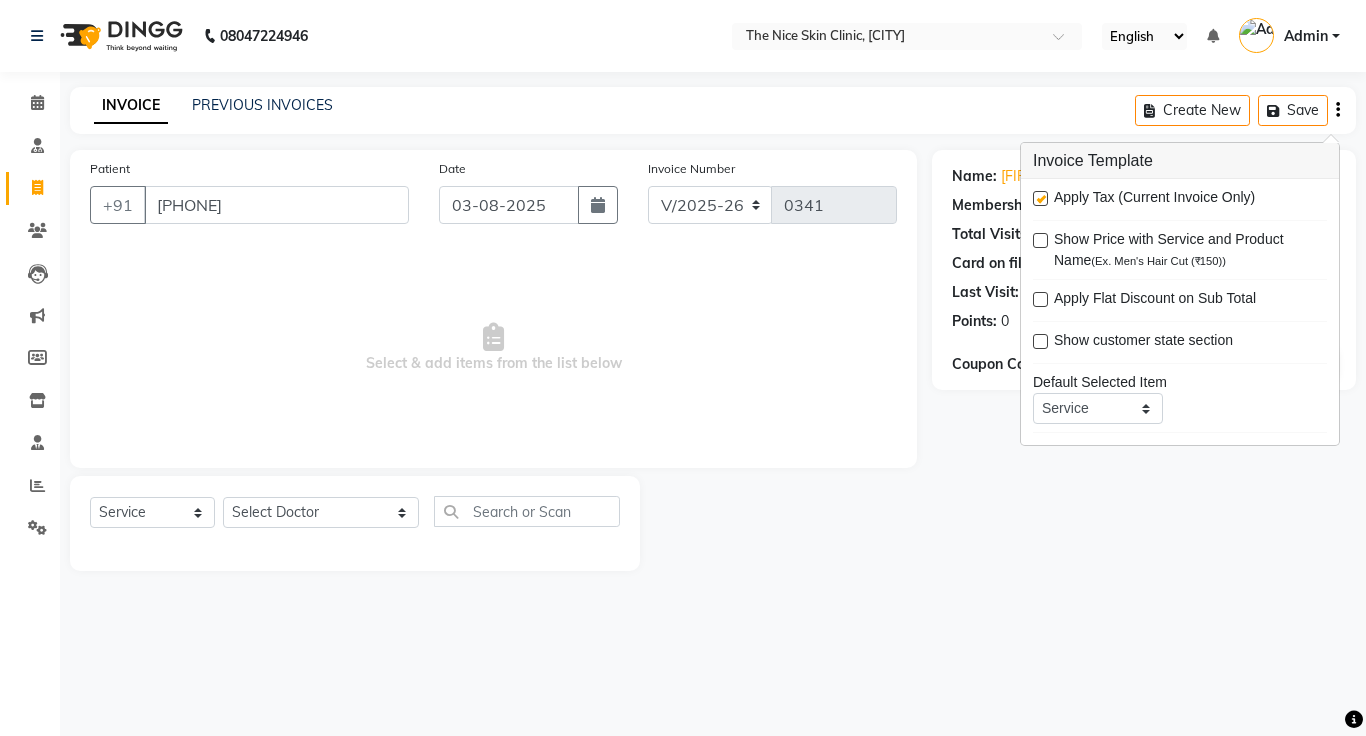 click at bounding box center [1040, 198] 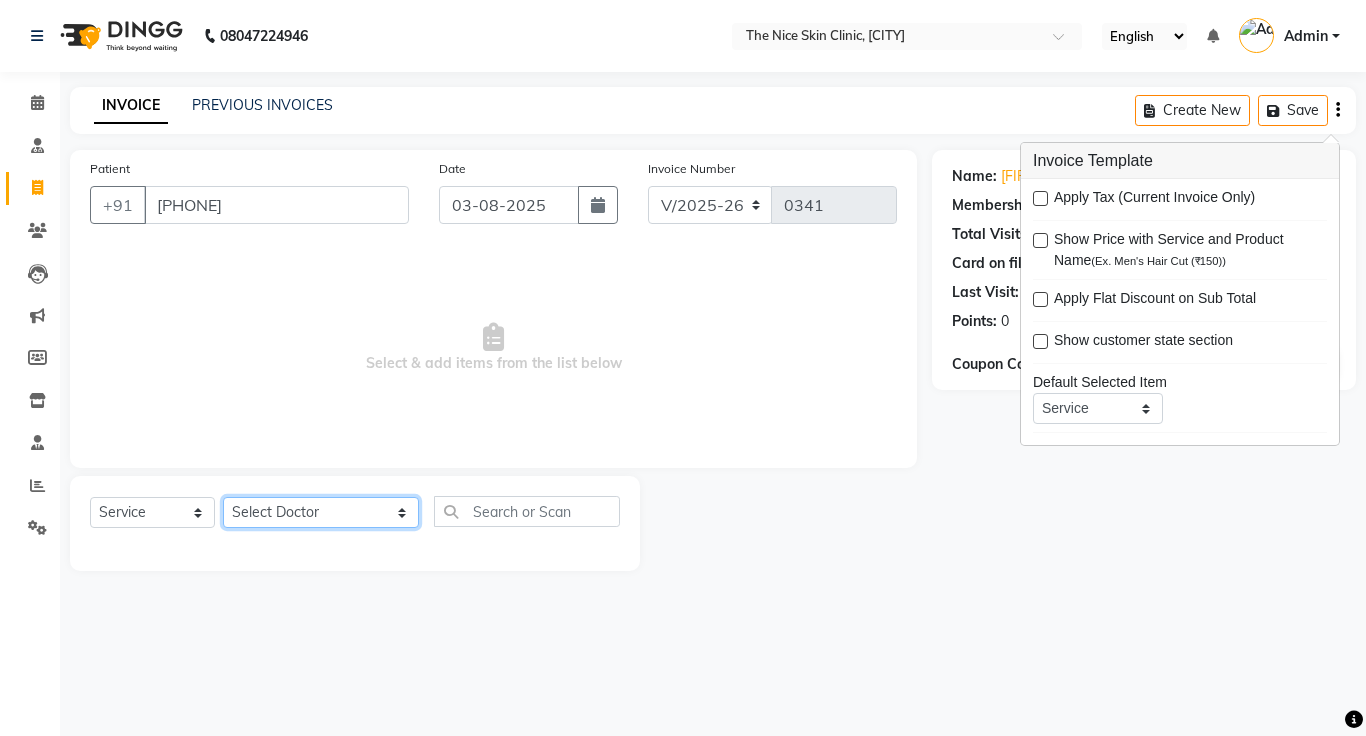 click on "Select Doctor Amrapali Padale DR. JOSEPH DR. RAYMUS Kshitija Sandhya Pawar" 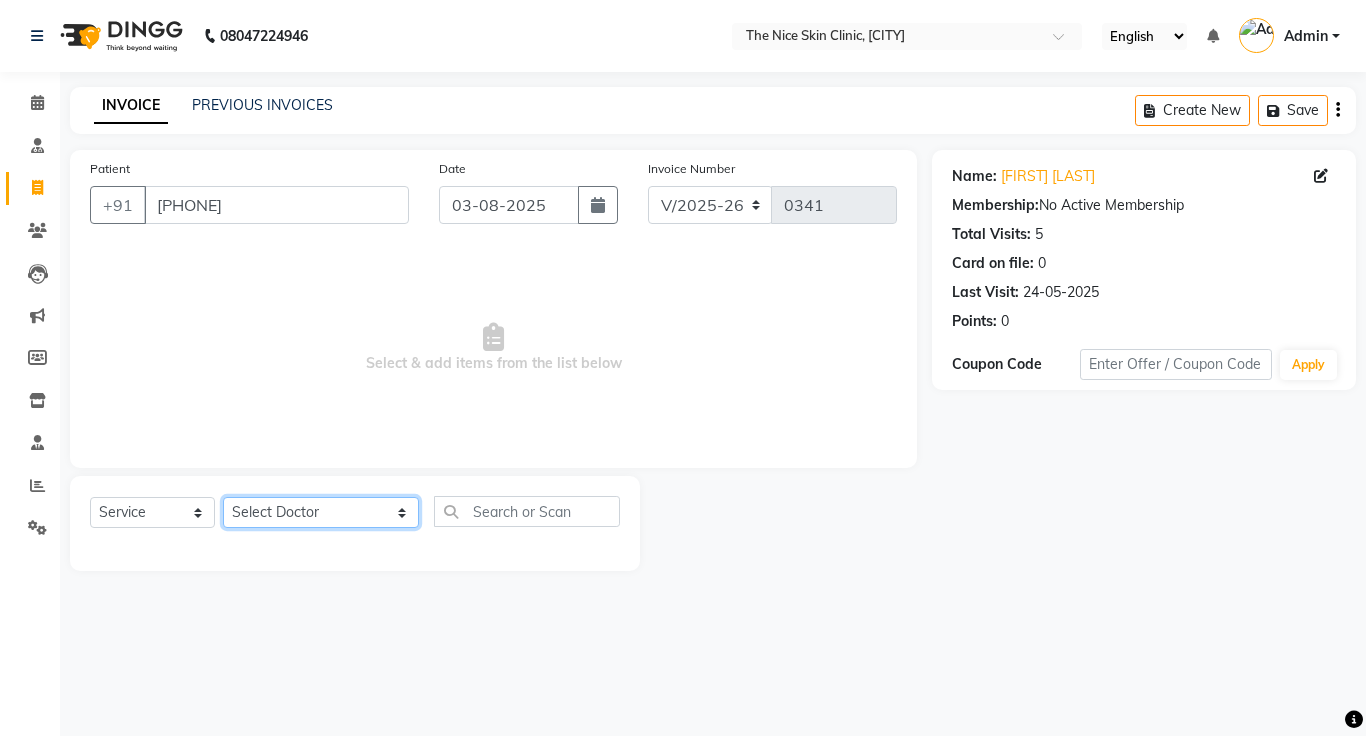 select on "1297" 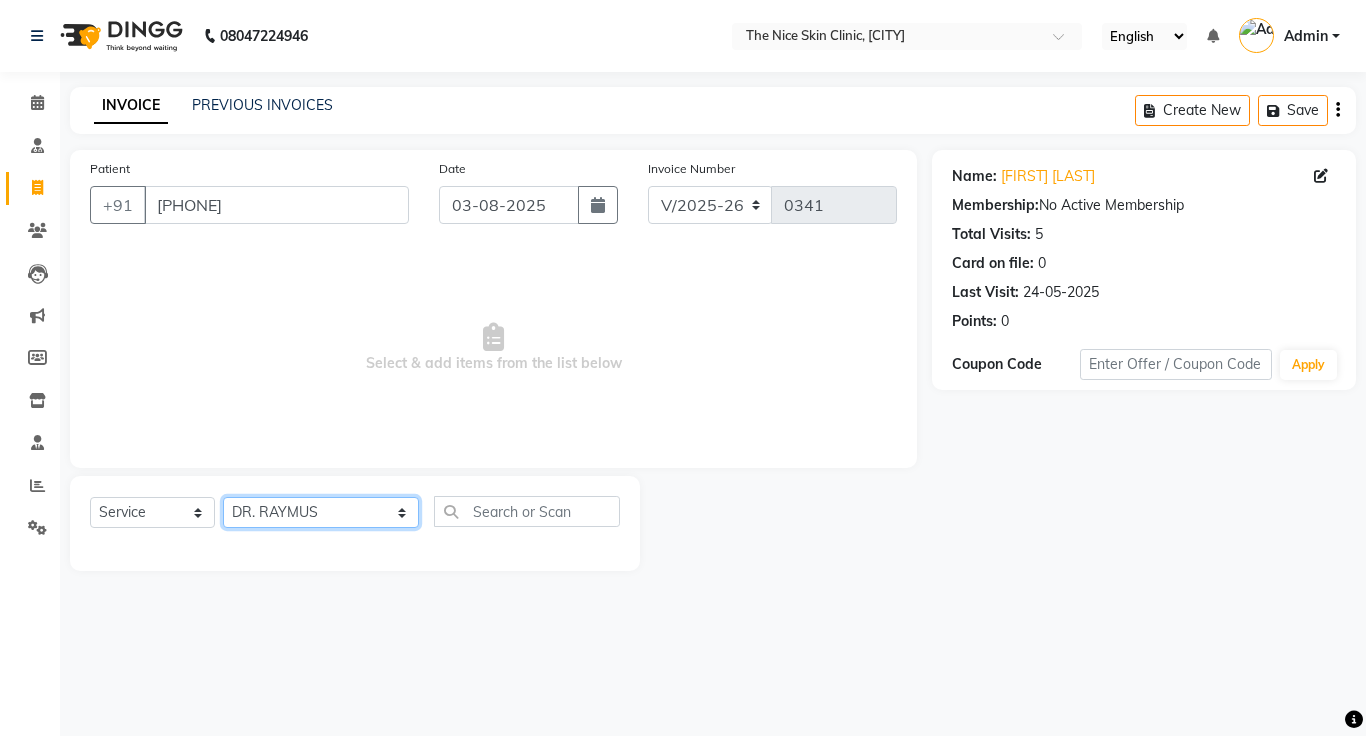 click on "Select Doctor Amrapali Padale DR. JOSEPH DR. RAYMUS Kshitija Sandhya Pawar" 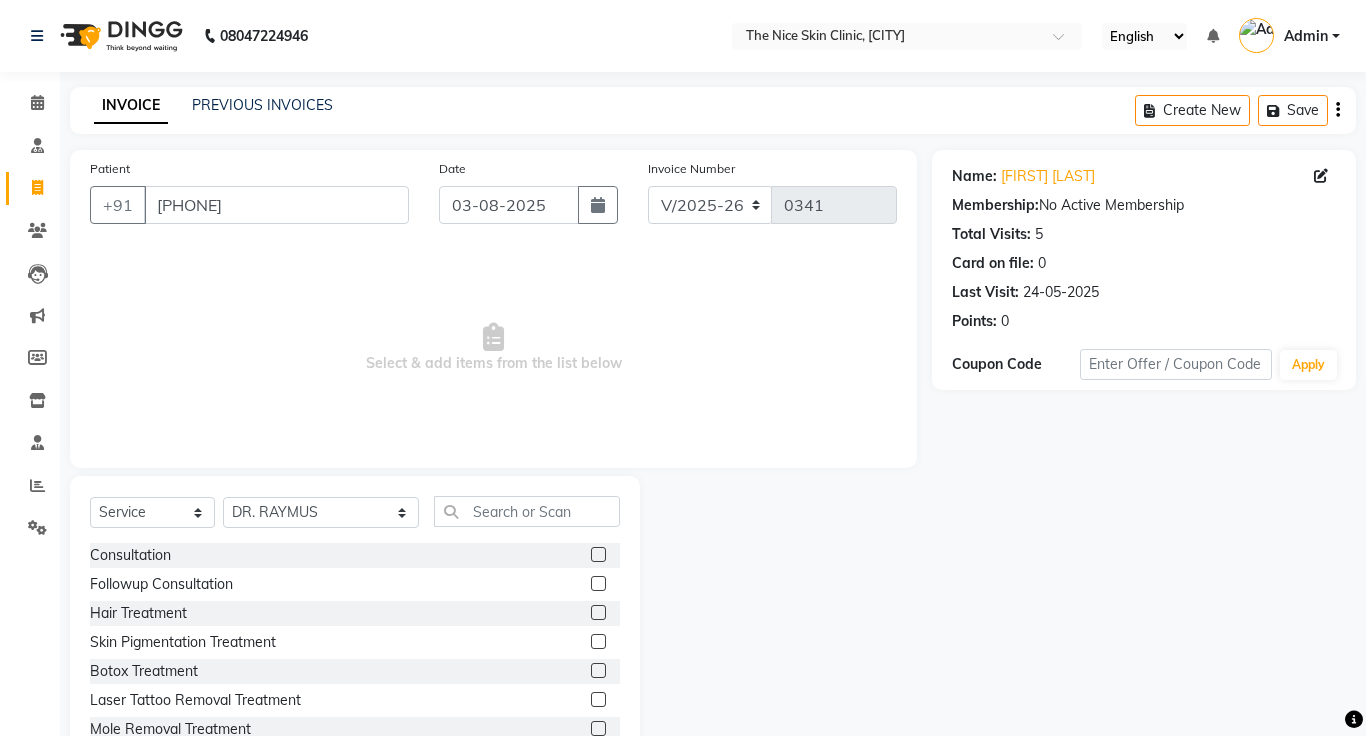 click 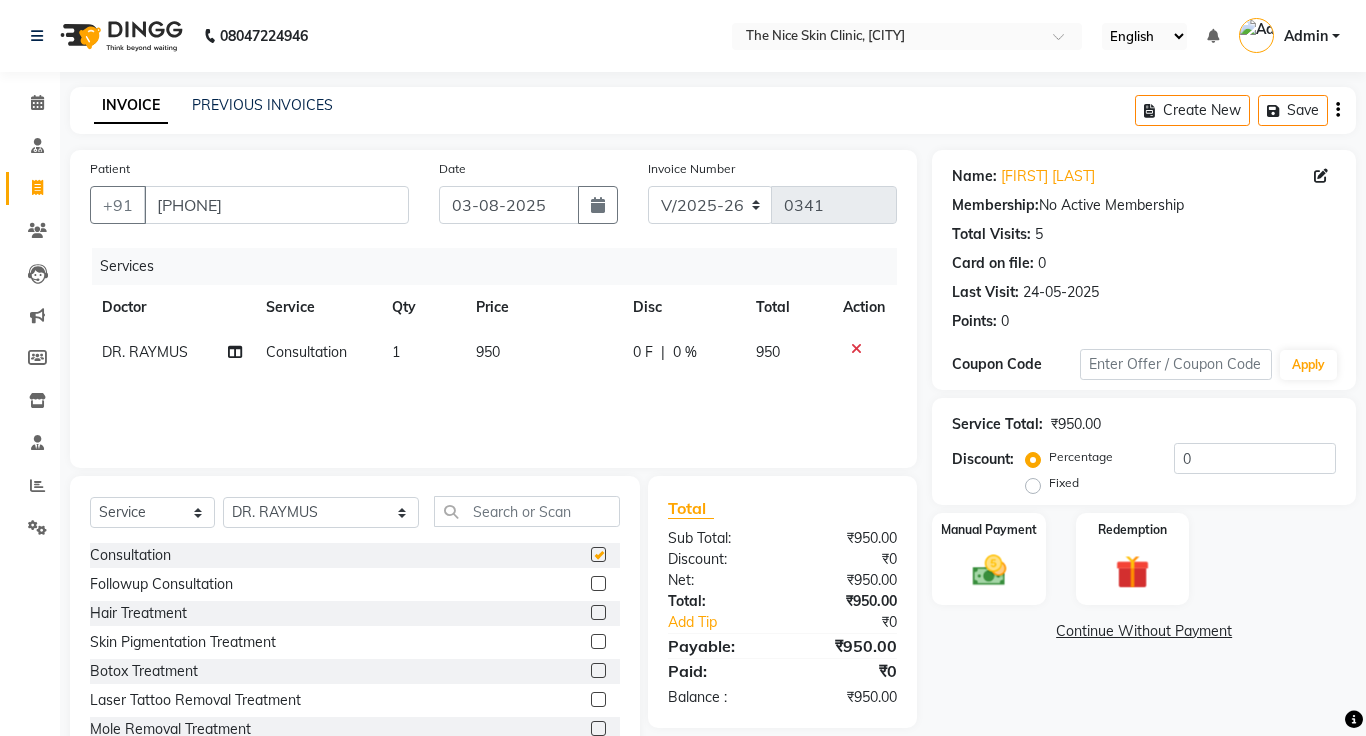checkbox on "false" 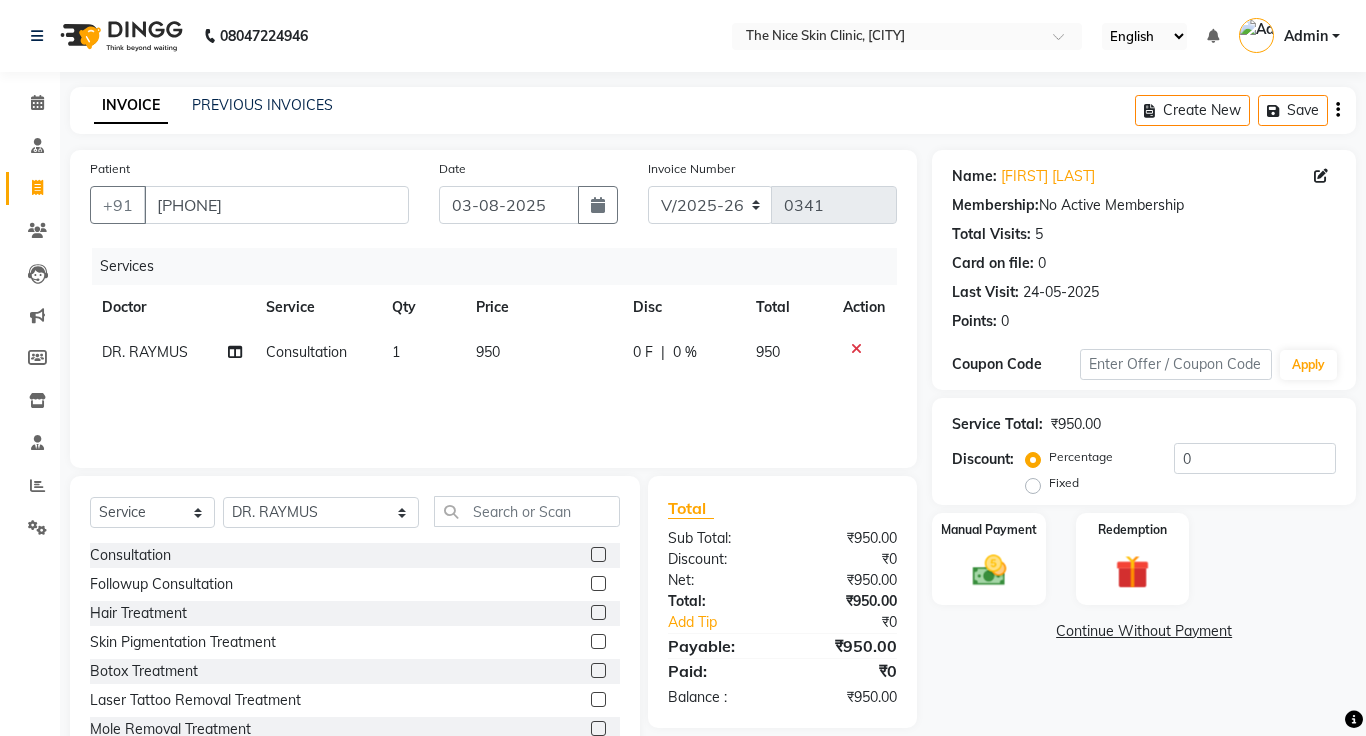click on "Continue Without Payment" 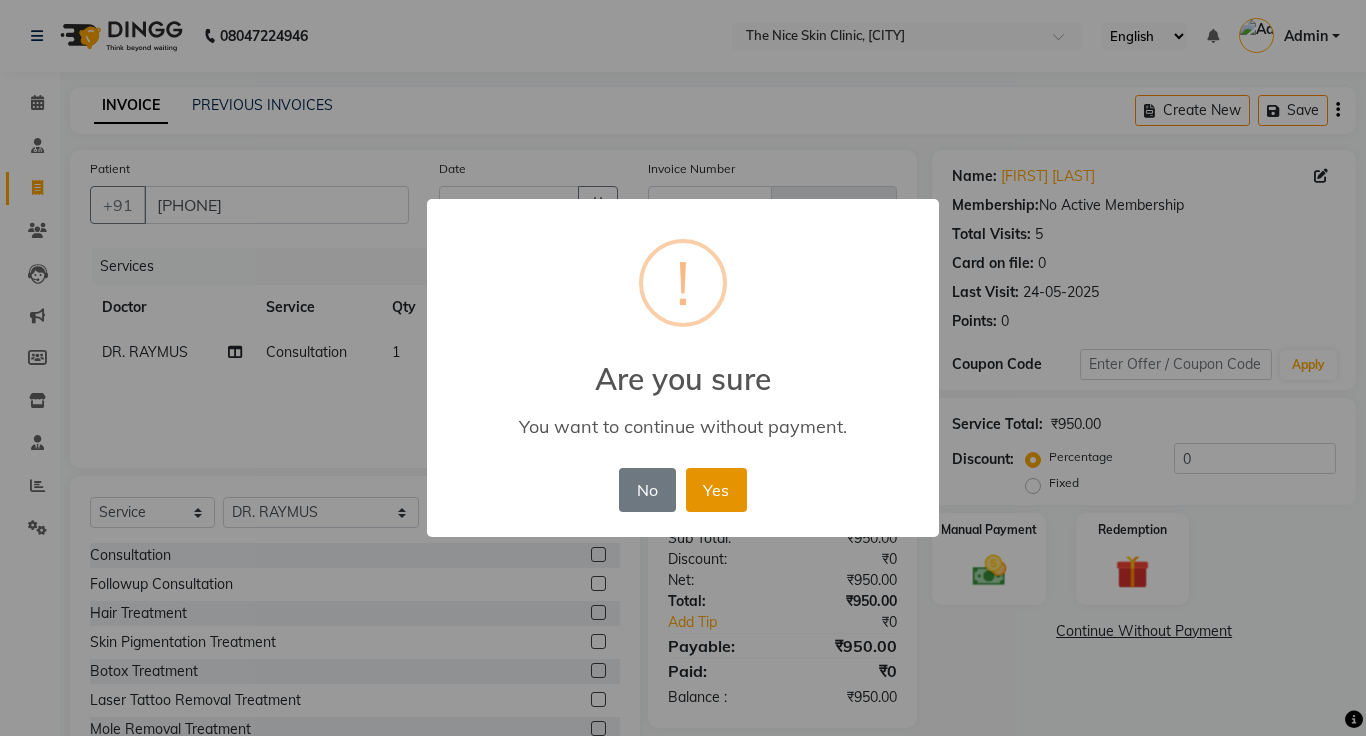 click on "Yes" at bounding box center [716, 490] 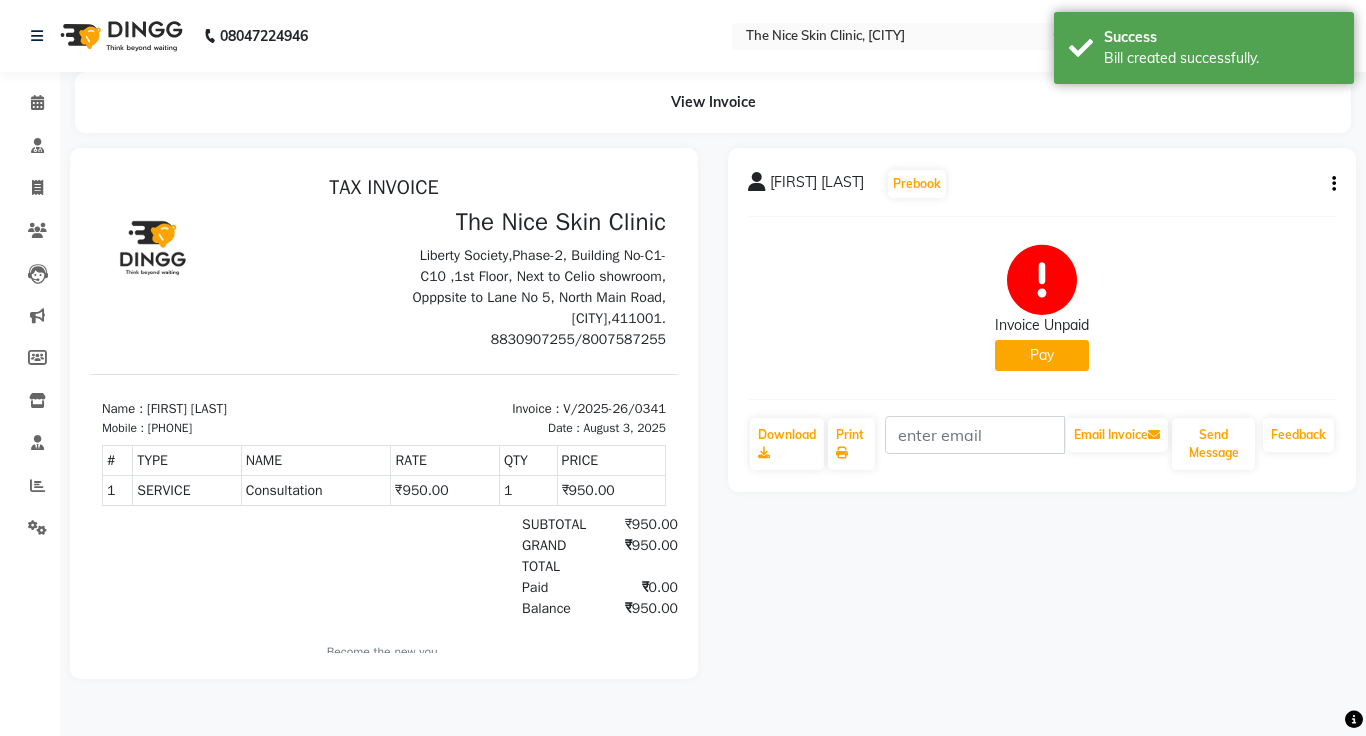 scroll, scrollTop: 0, scrollLeft: 0, axis: both 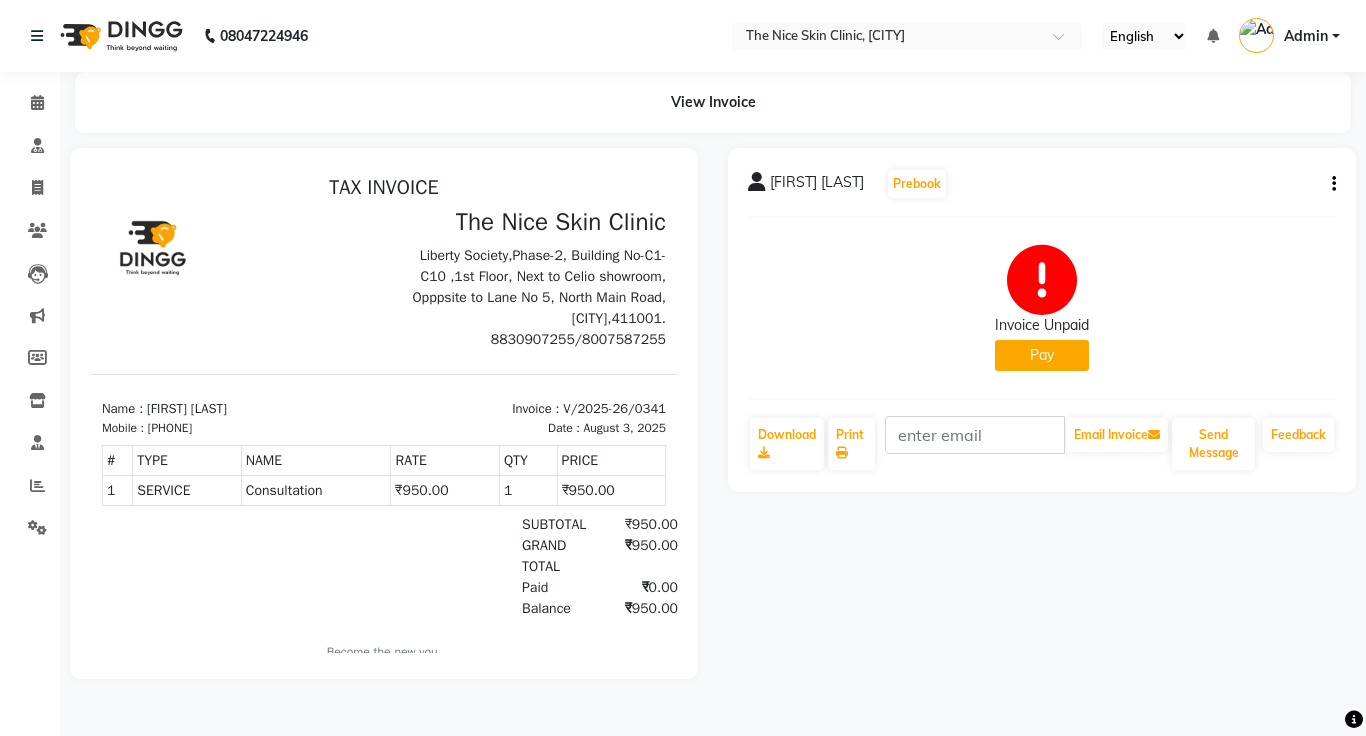 click 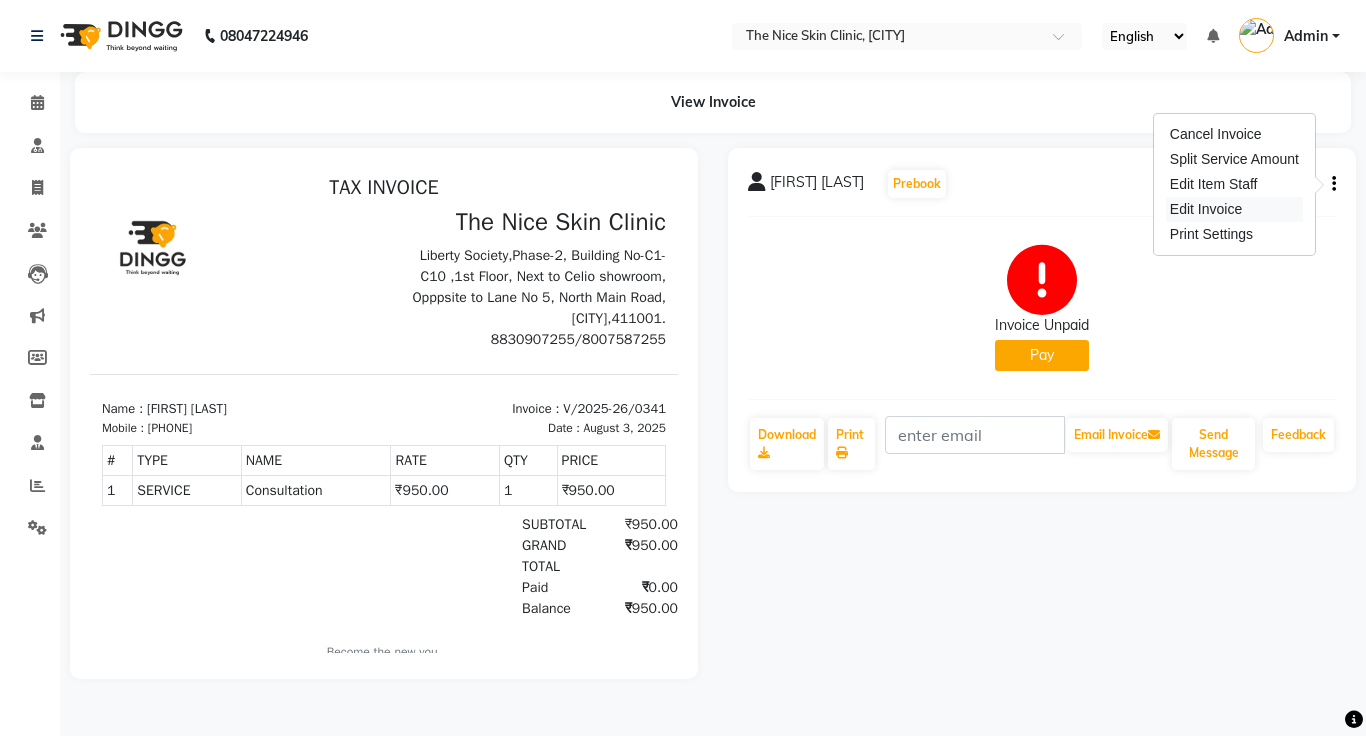 click on "Edit Invoice" at bounding box center (1234, 209) 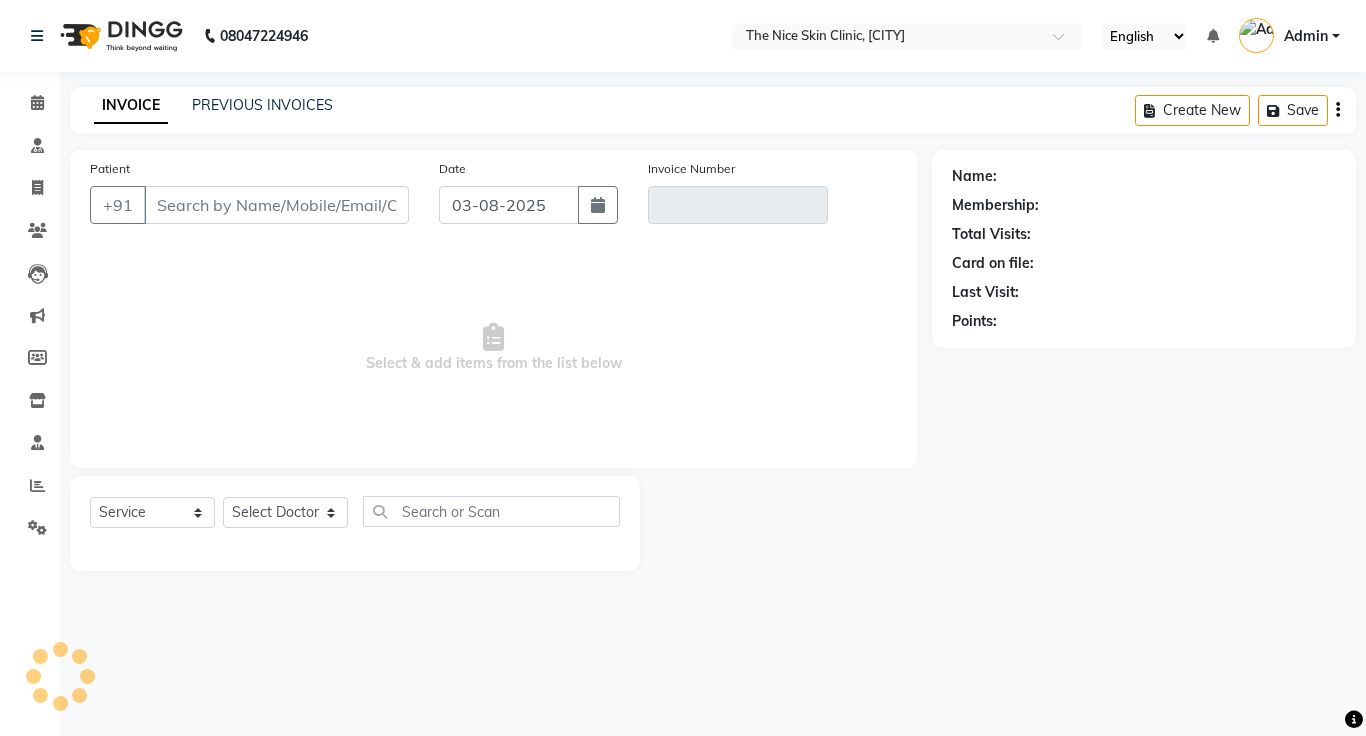 click 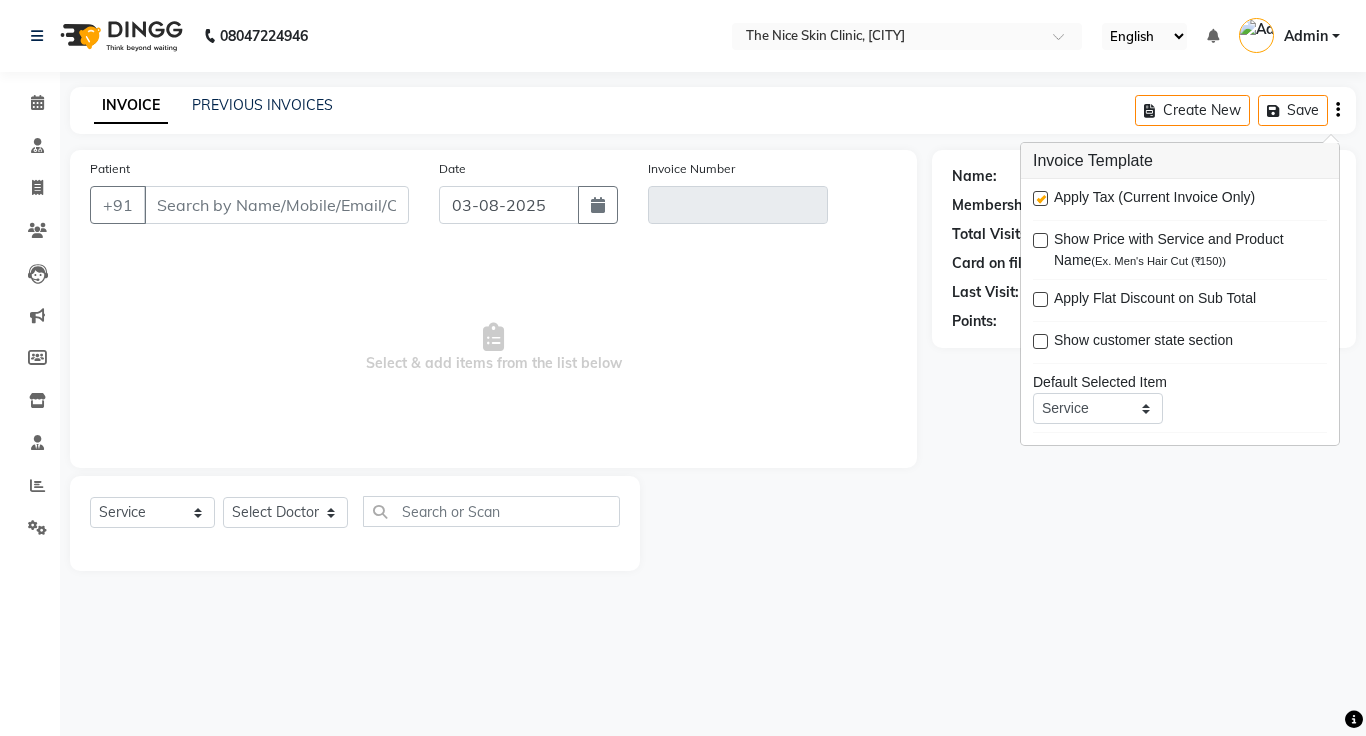 click at bounding box center (1040, 198) 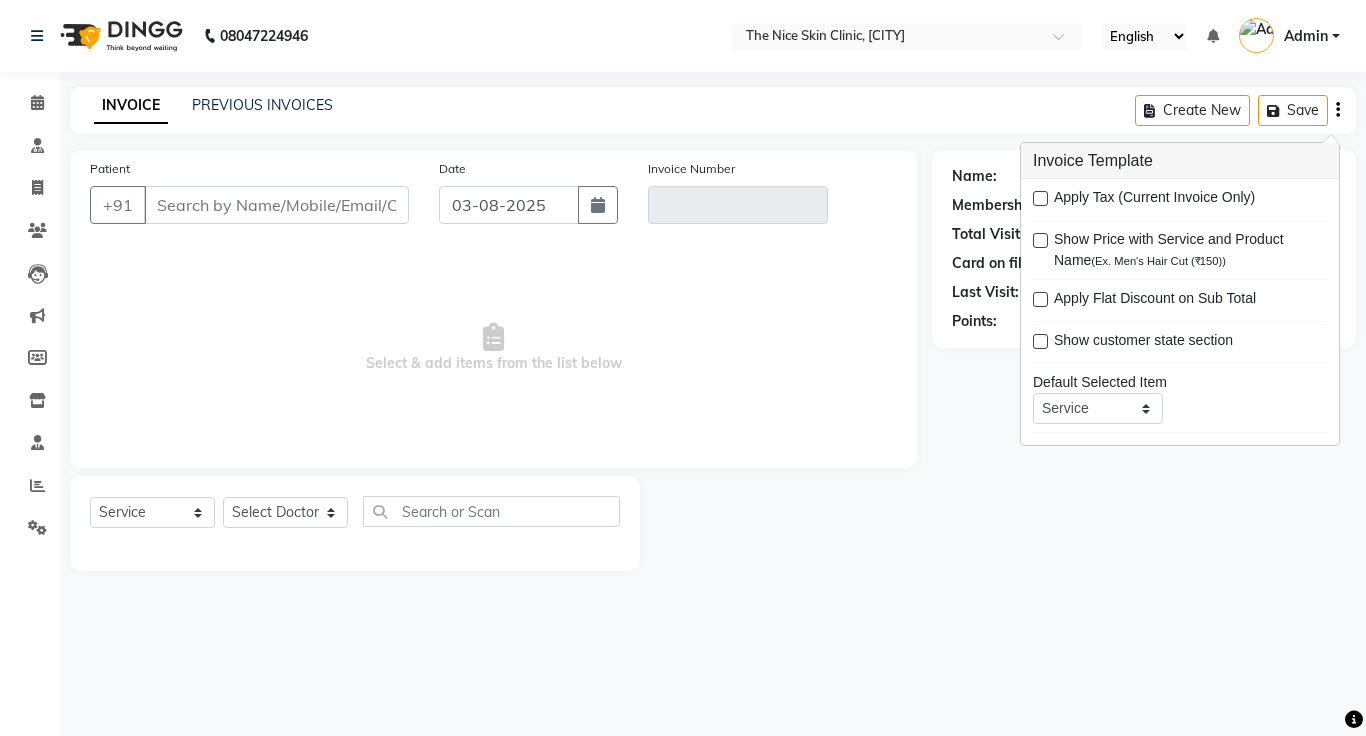 click on "INVOICE PREVIOUS INVOICES Create New   Save" 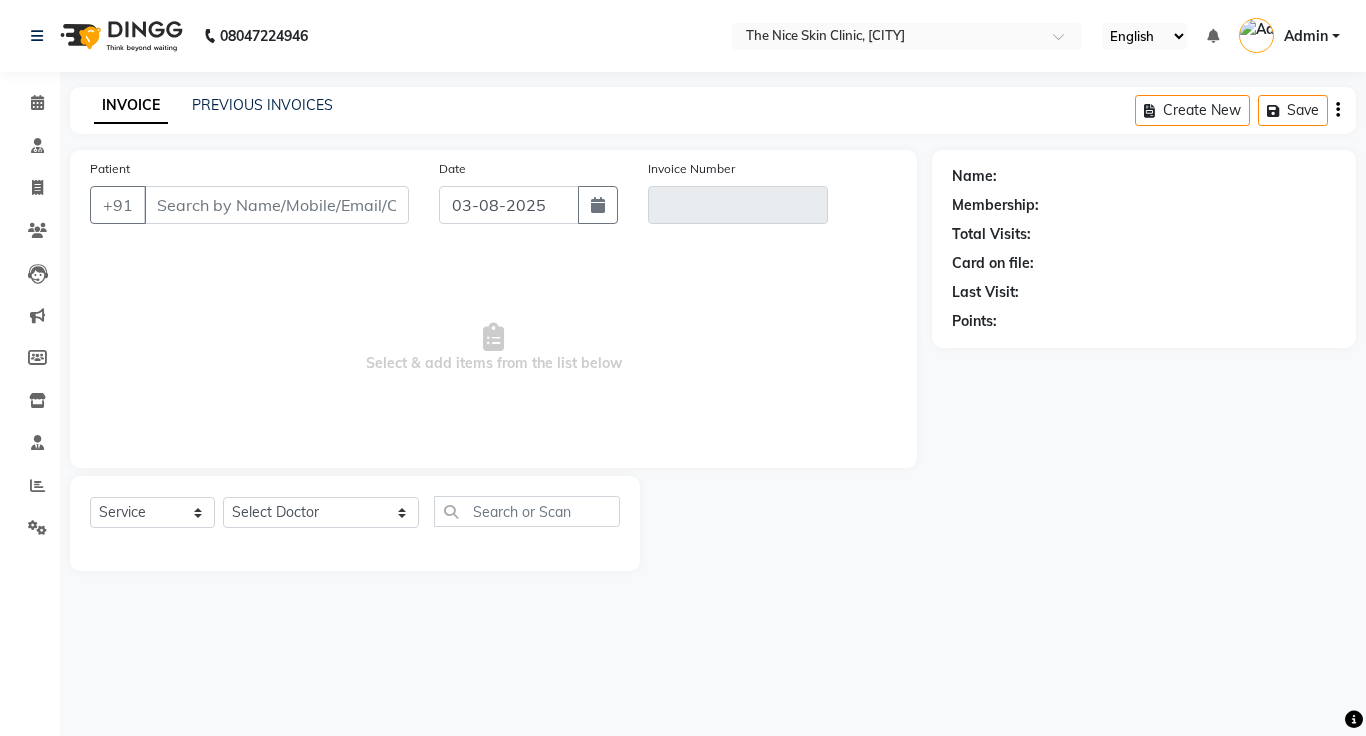 type on "[PHONE]" 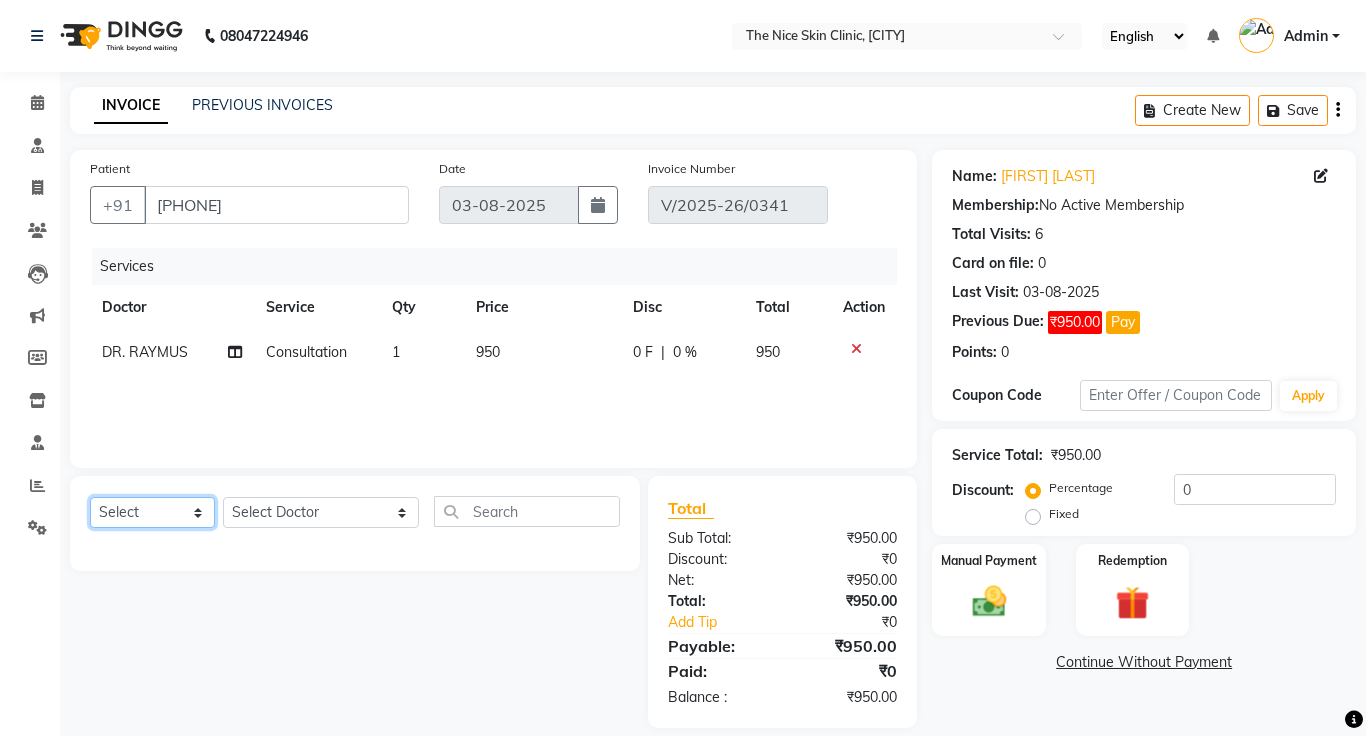 click on "Select  Service  Product  Membership  Package Voucher Prepaid Gift Card" 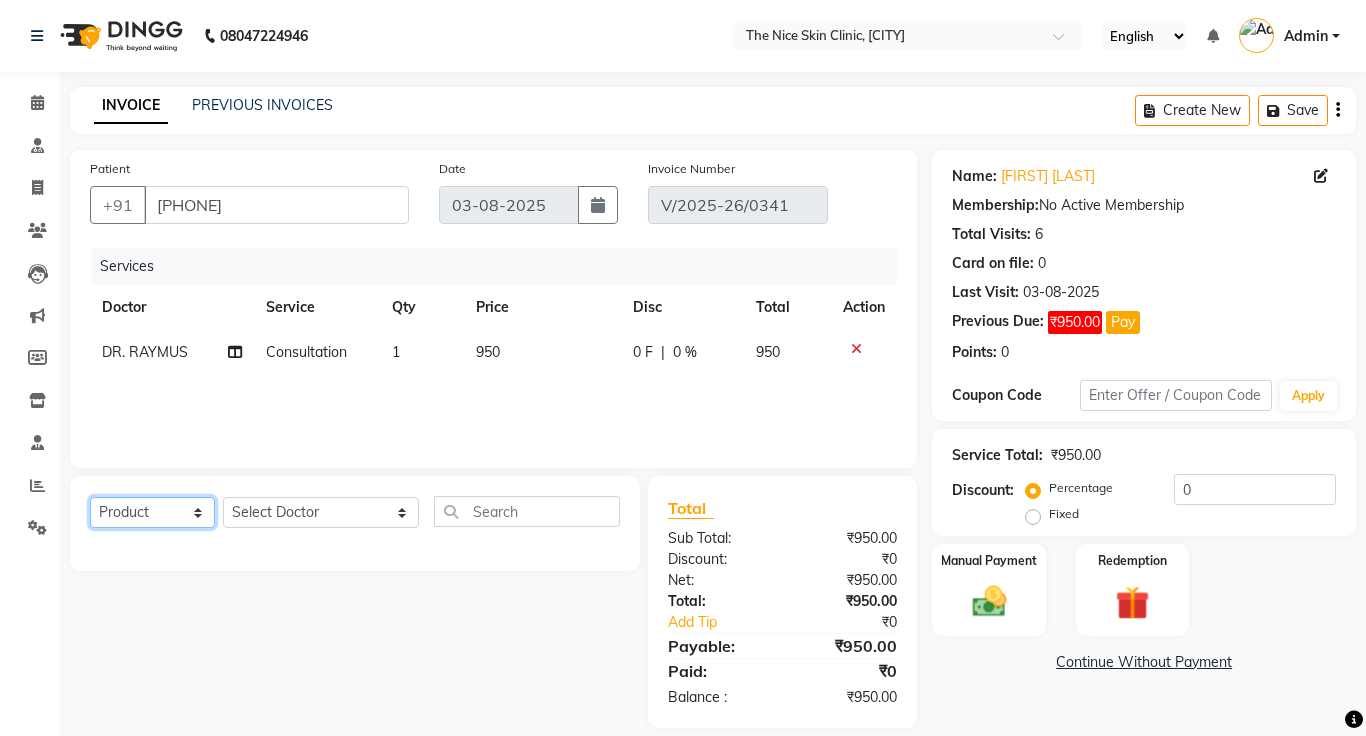click on "Select  Service  Product  Membership  Package Voucher Prepaid Gift Card" 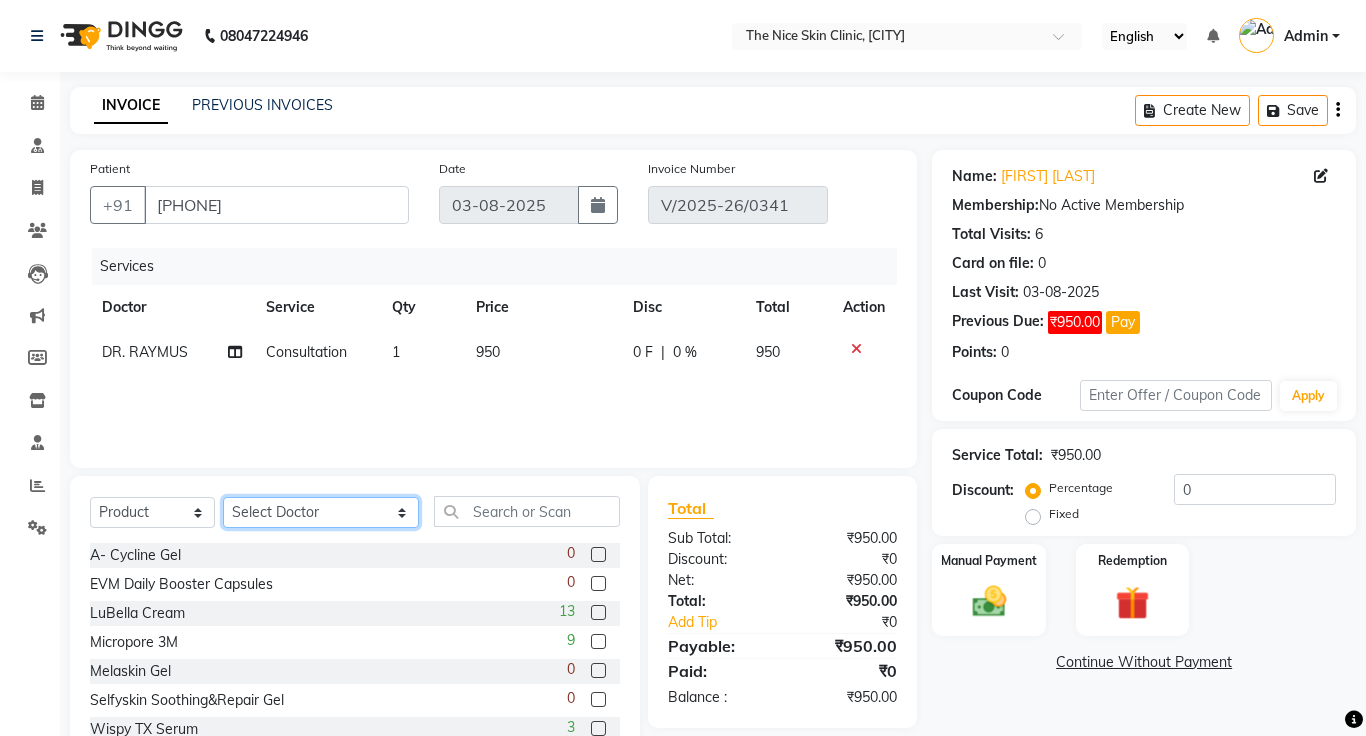 click on "Select Doctor Amrapali Padale DR. JOSEPH DR. RAYMUS Kshitija Sandhya Pawar" 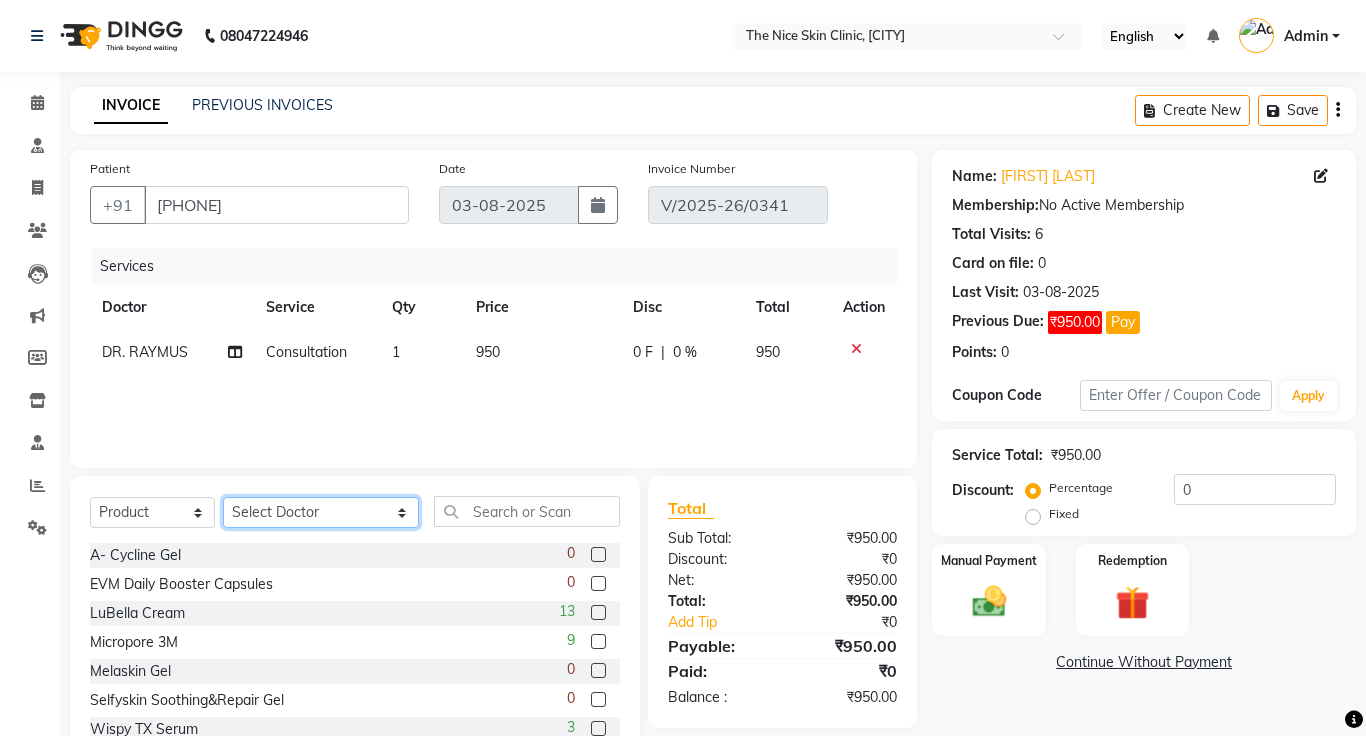 select on "1297" 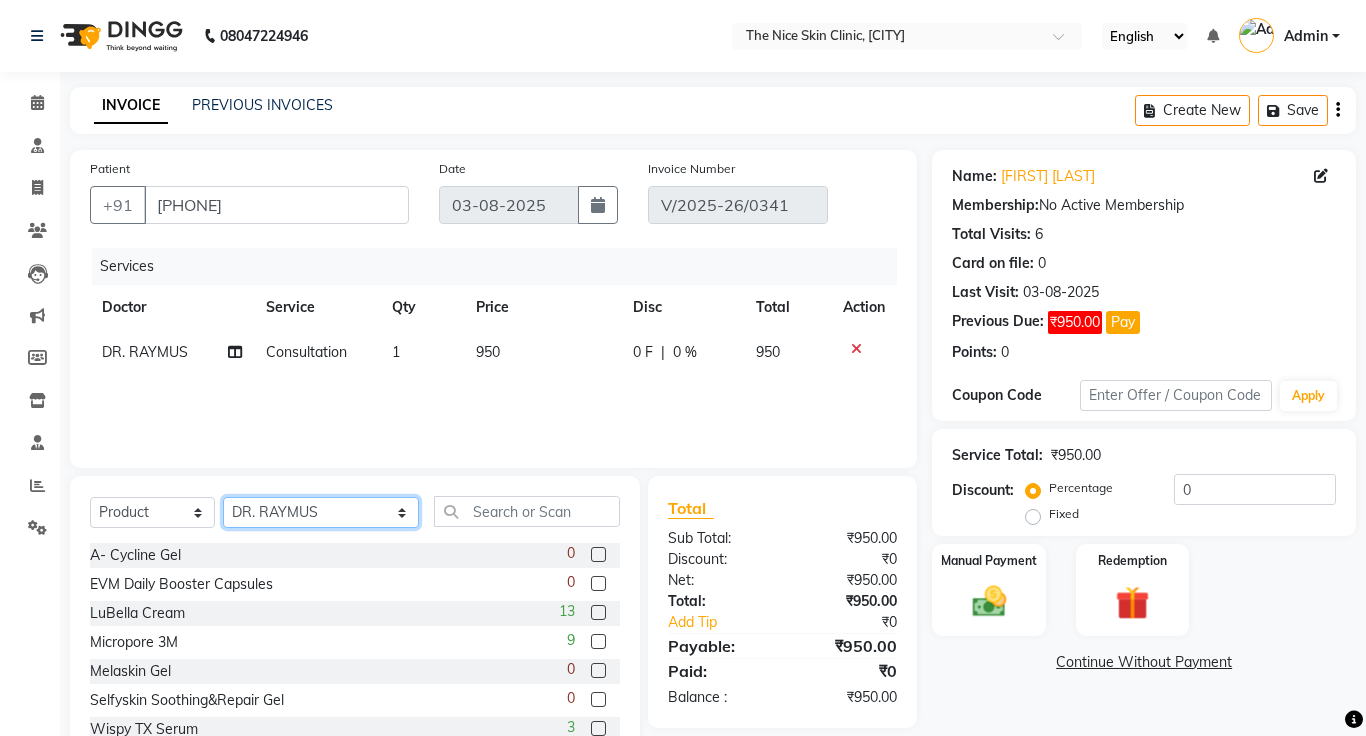 click on "Select Doctor Amrapali Padale DR. JOSEPH DR. RAYMUS Kshitija Sandhya Pawar" 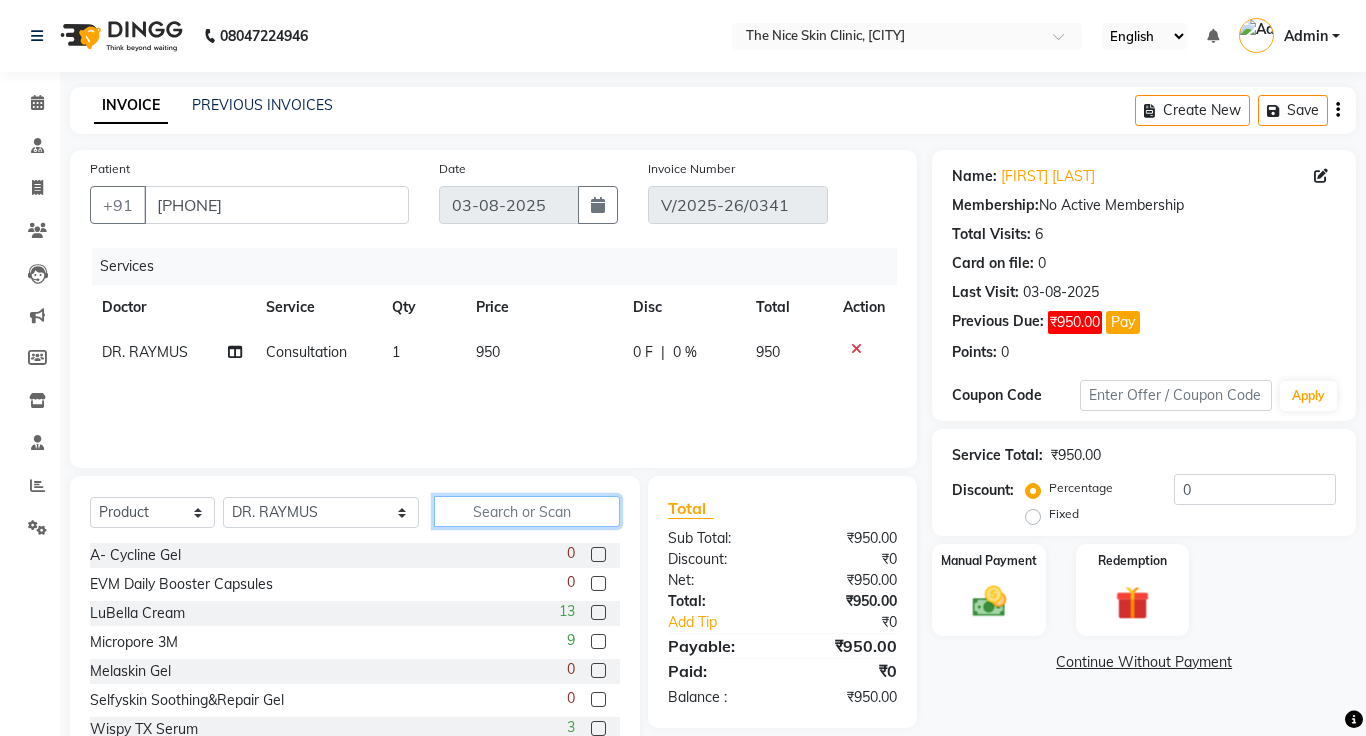 click 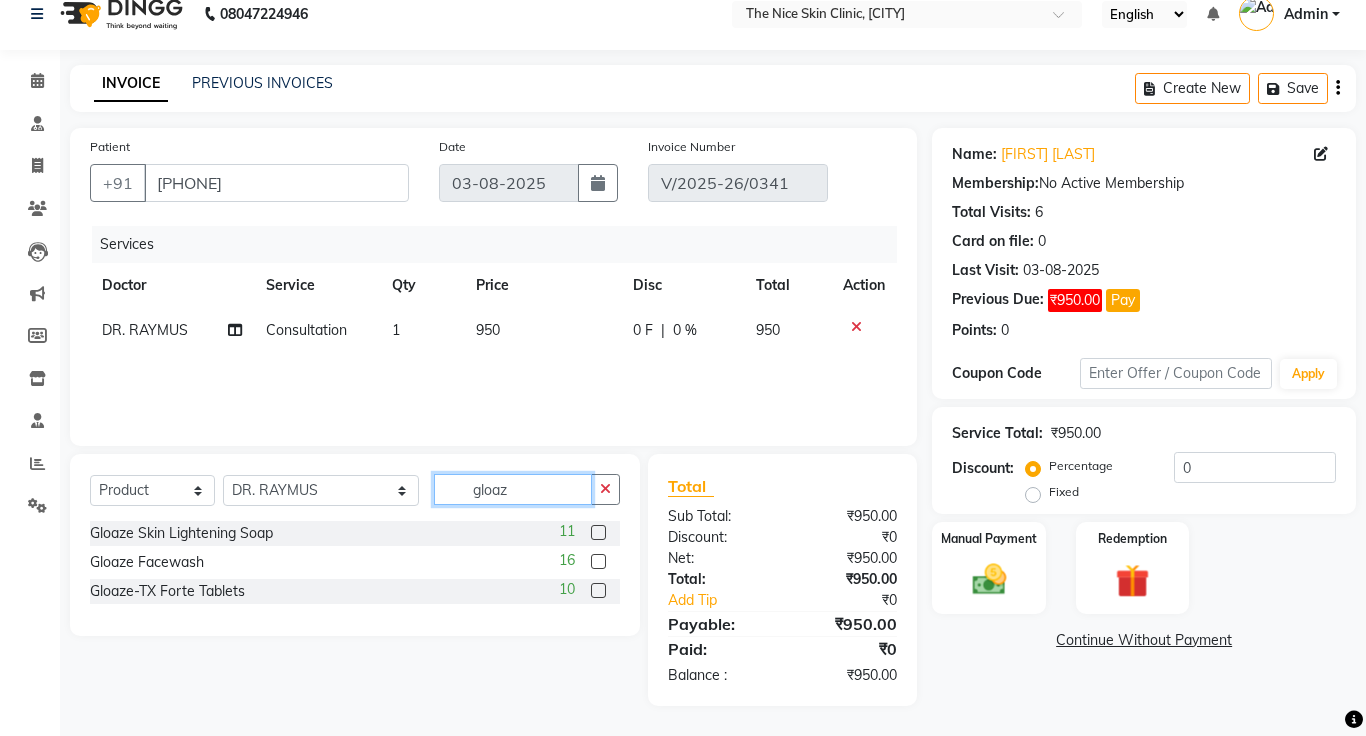 scroll, scrollTop: 22, scrollLeft: 0, axis: vertical 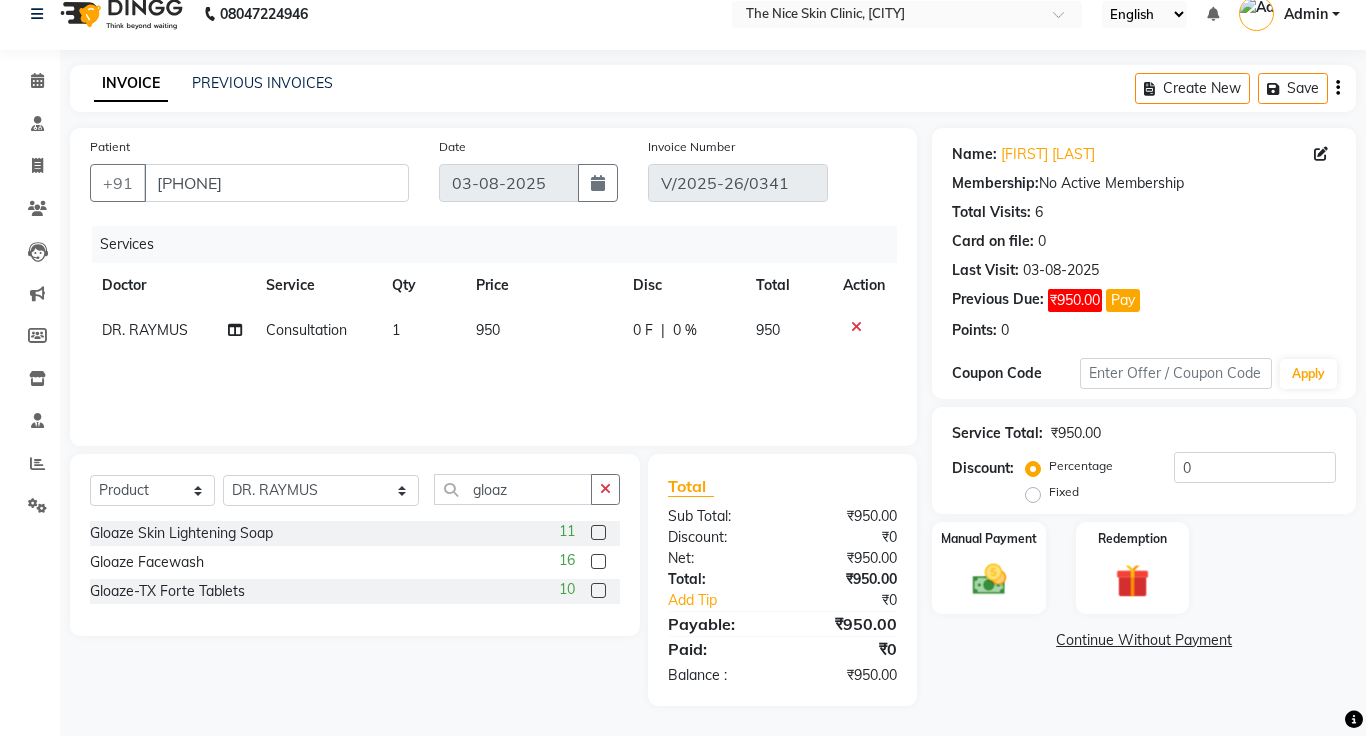 click 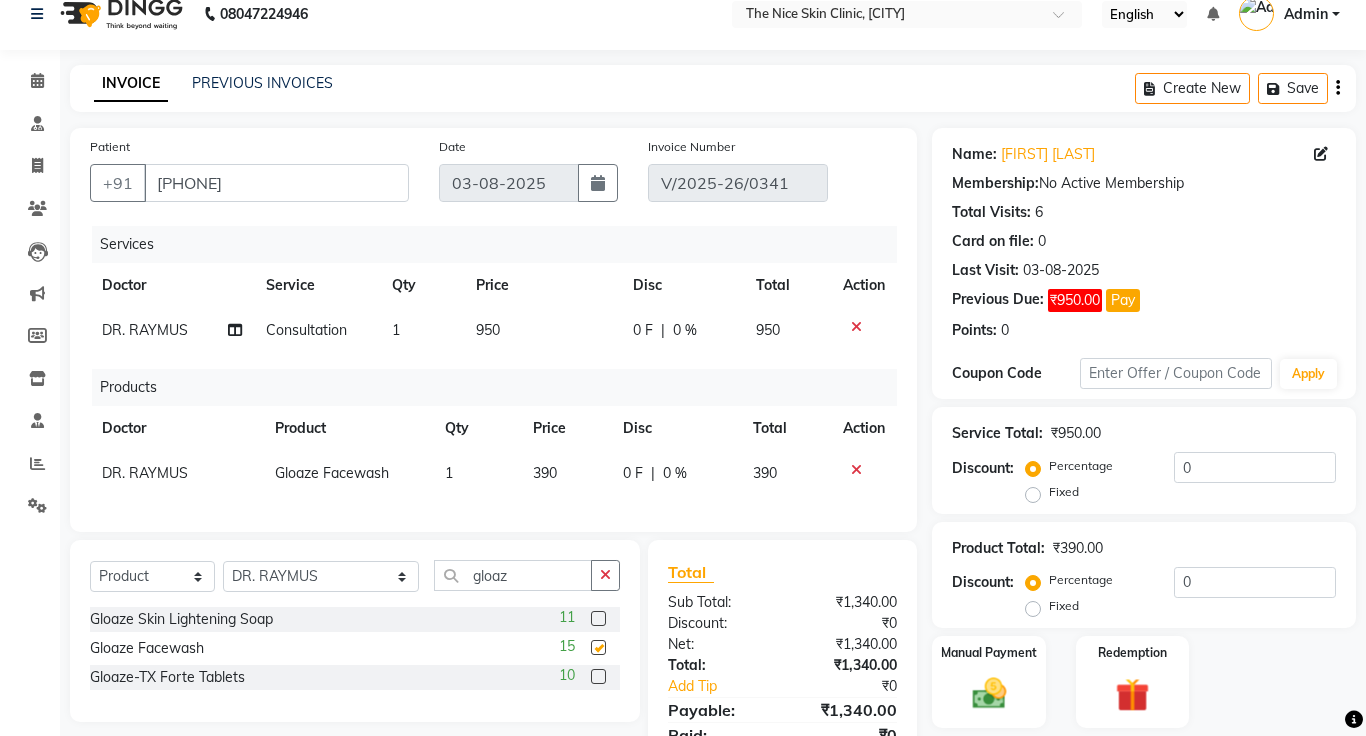 checkbox on "false" 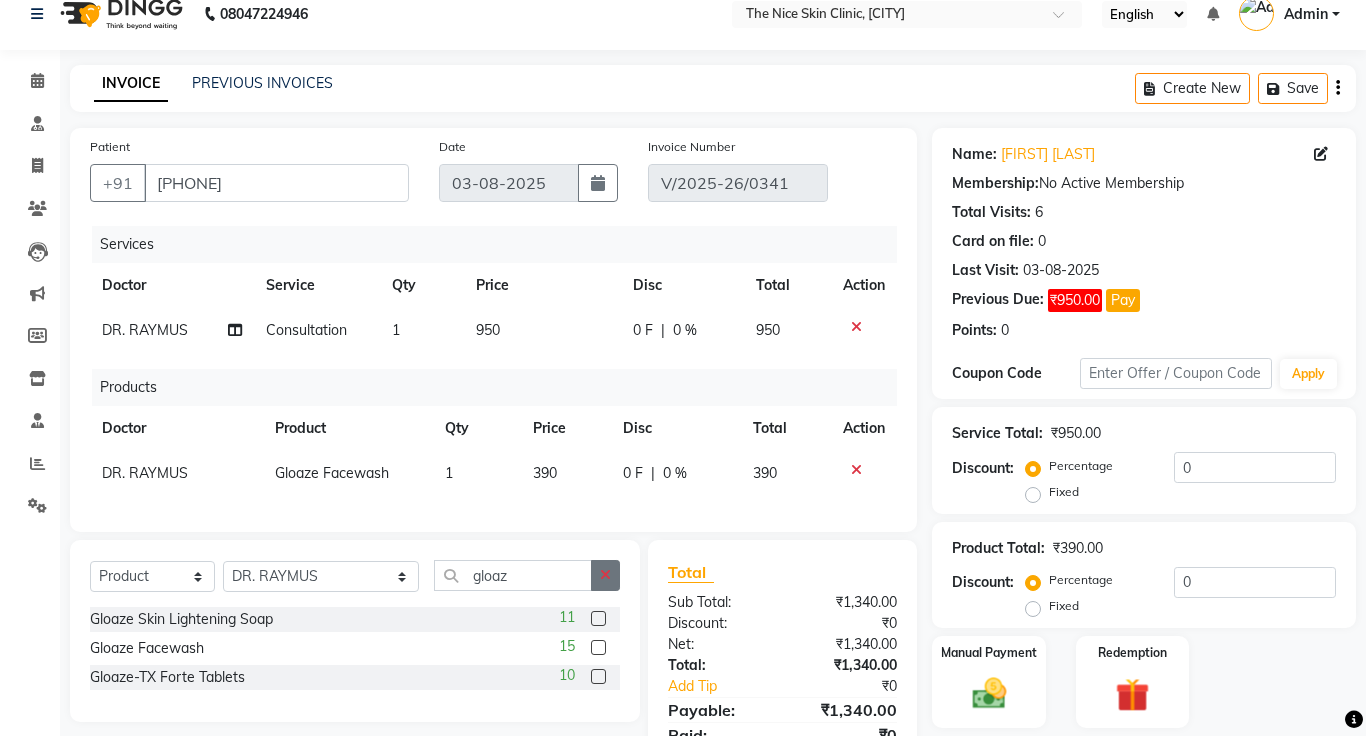 click 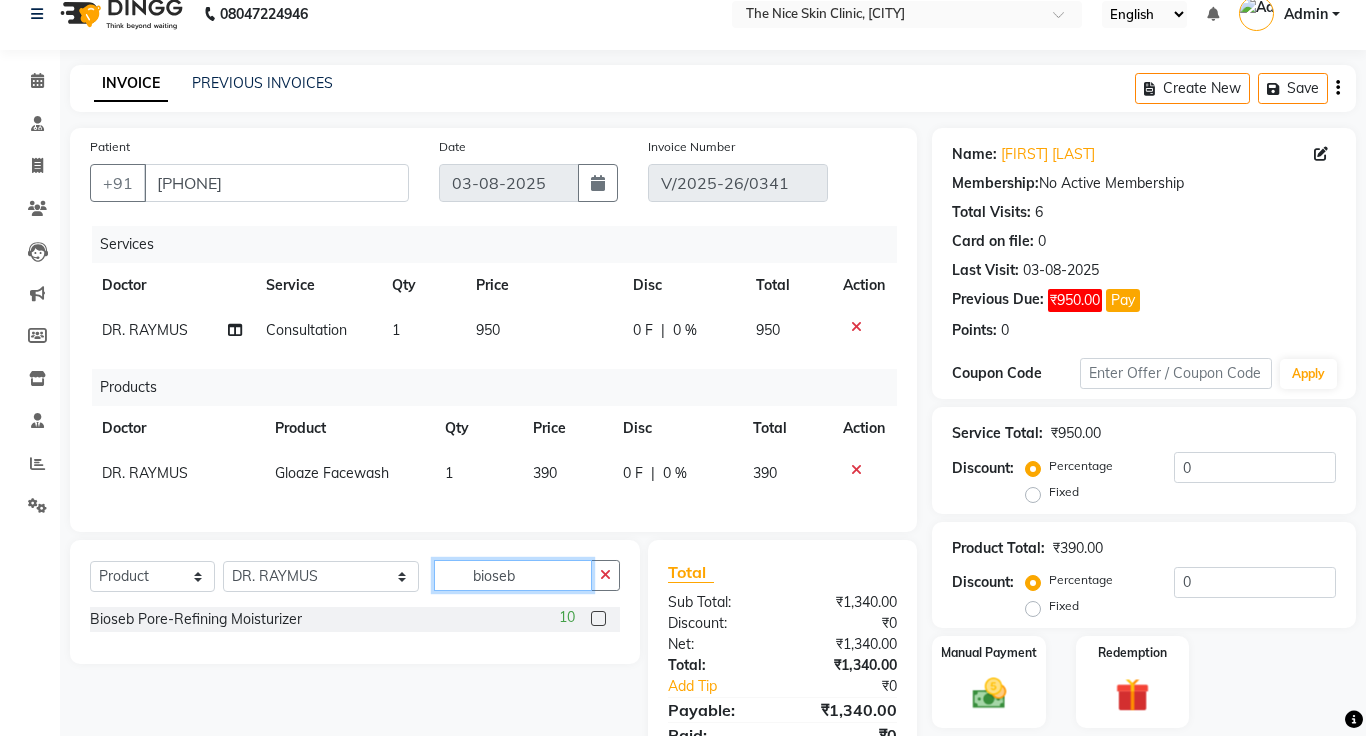type on "bioseb" 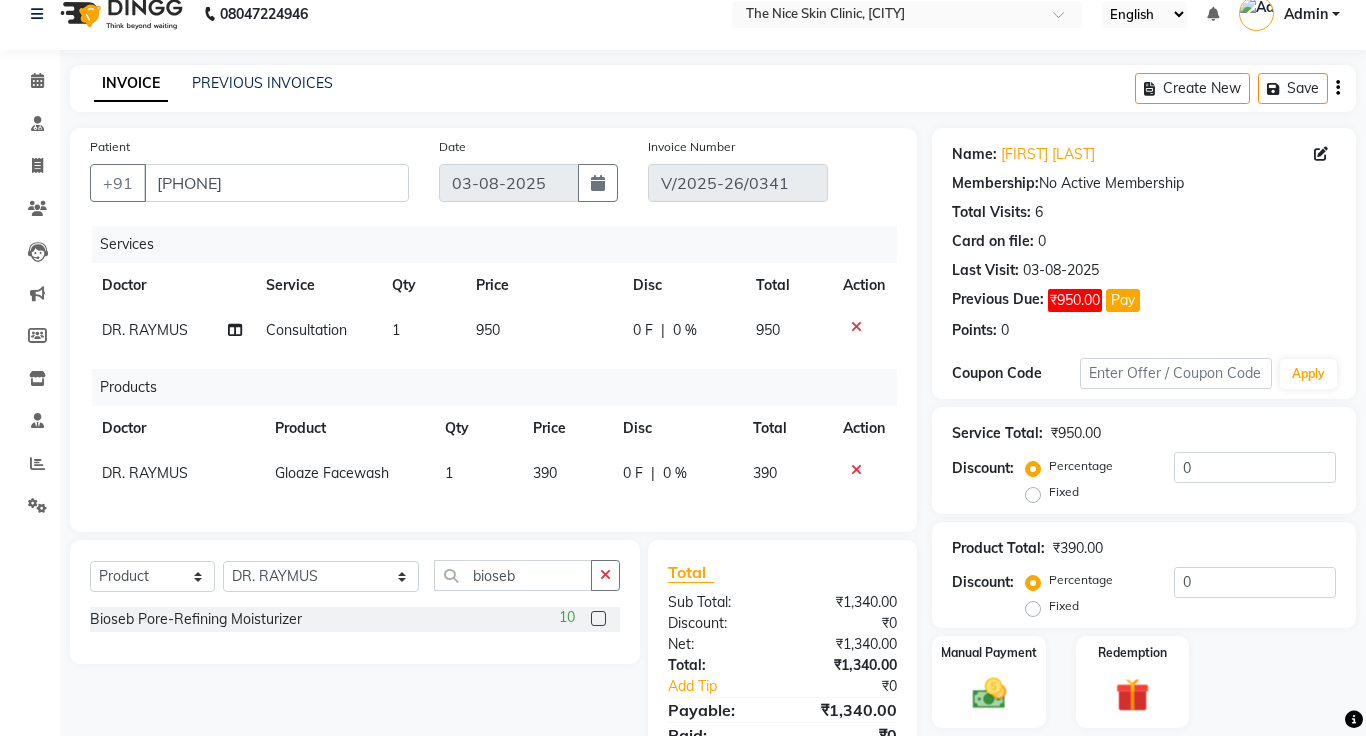 click 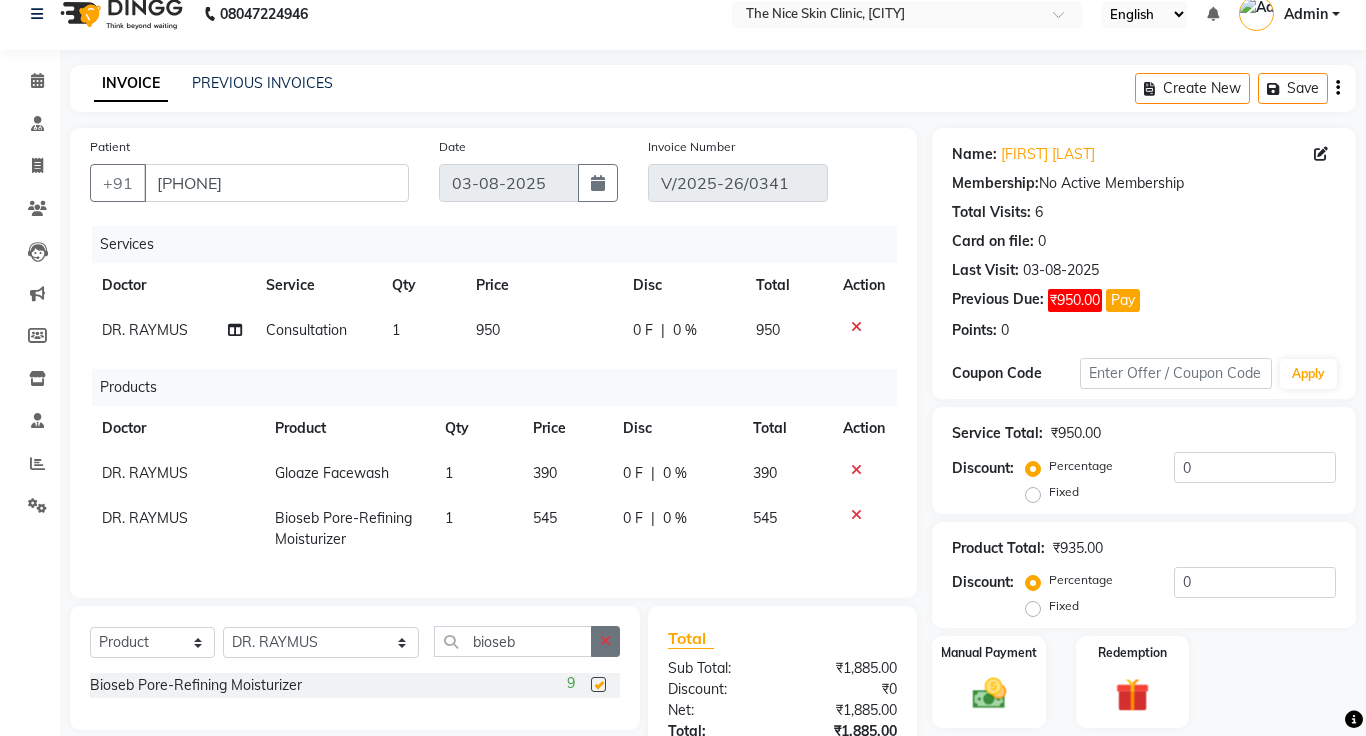 click 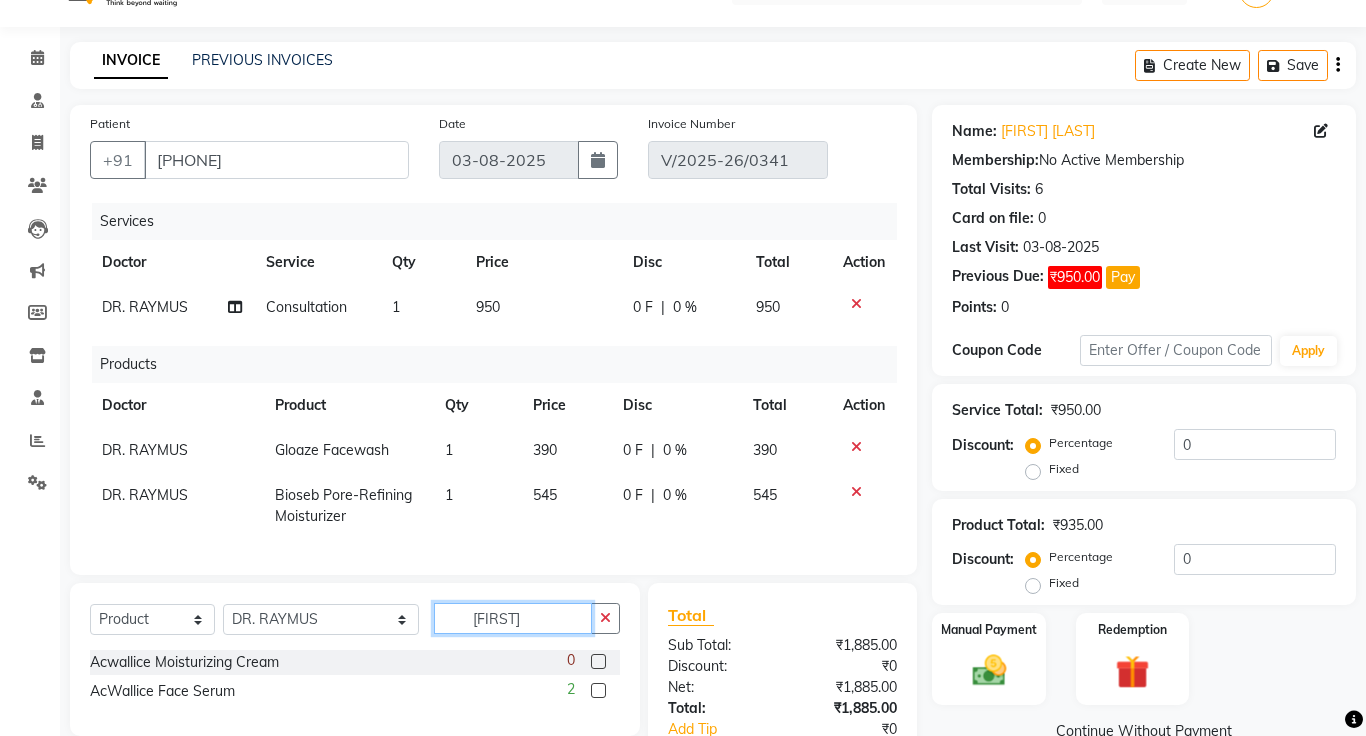 scroll, scrollTop: 141, scrollLeft: 0, axis: vertical 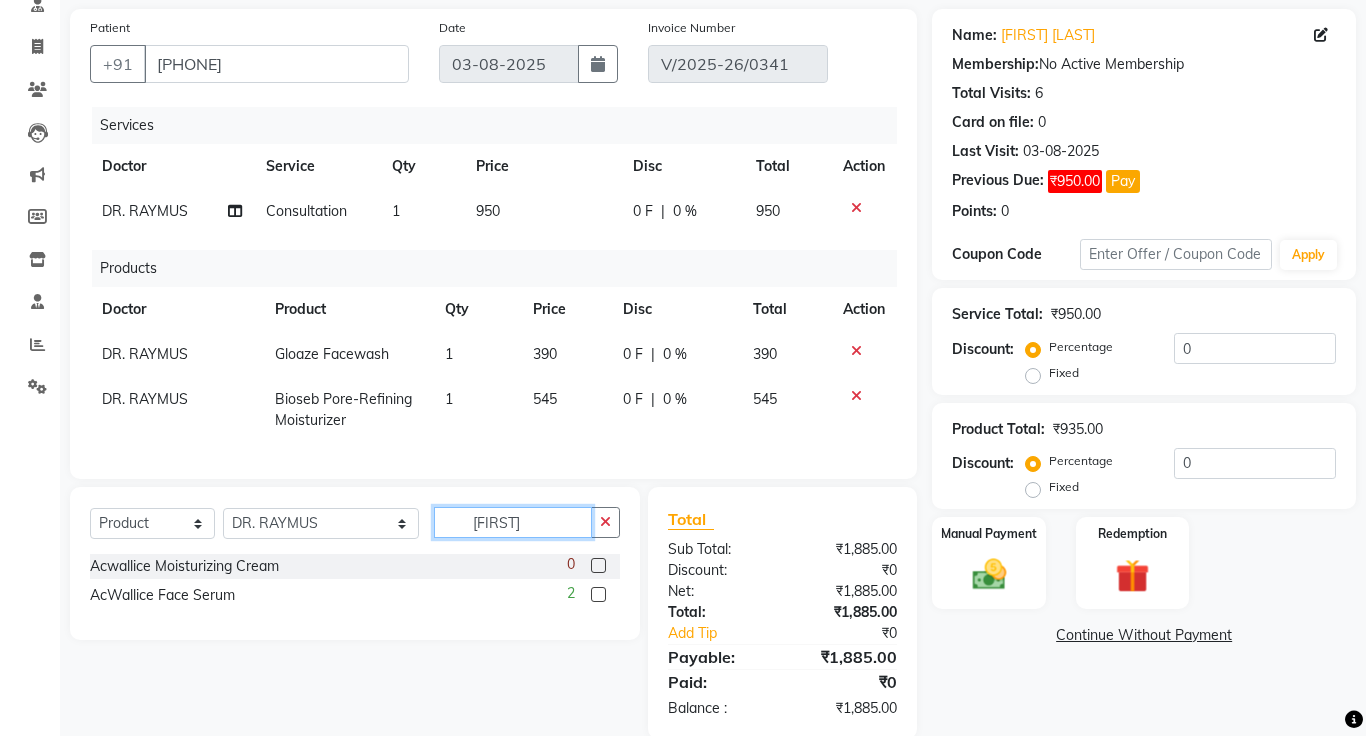 type on "[FIRST]" 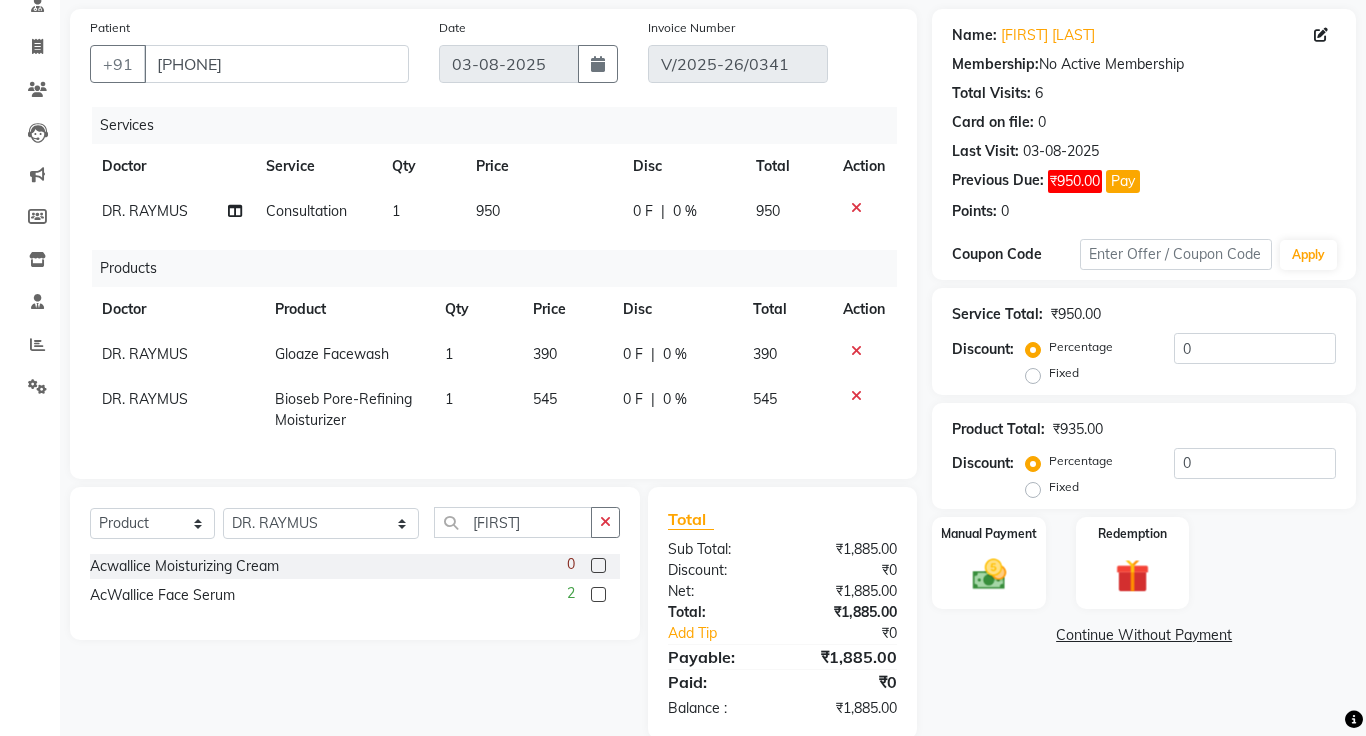 click 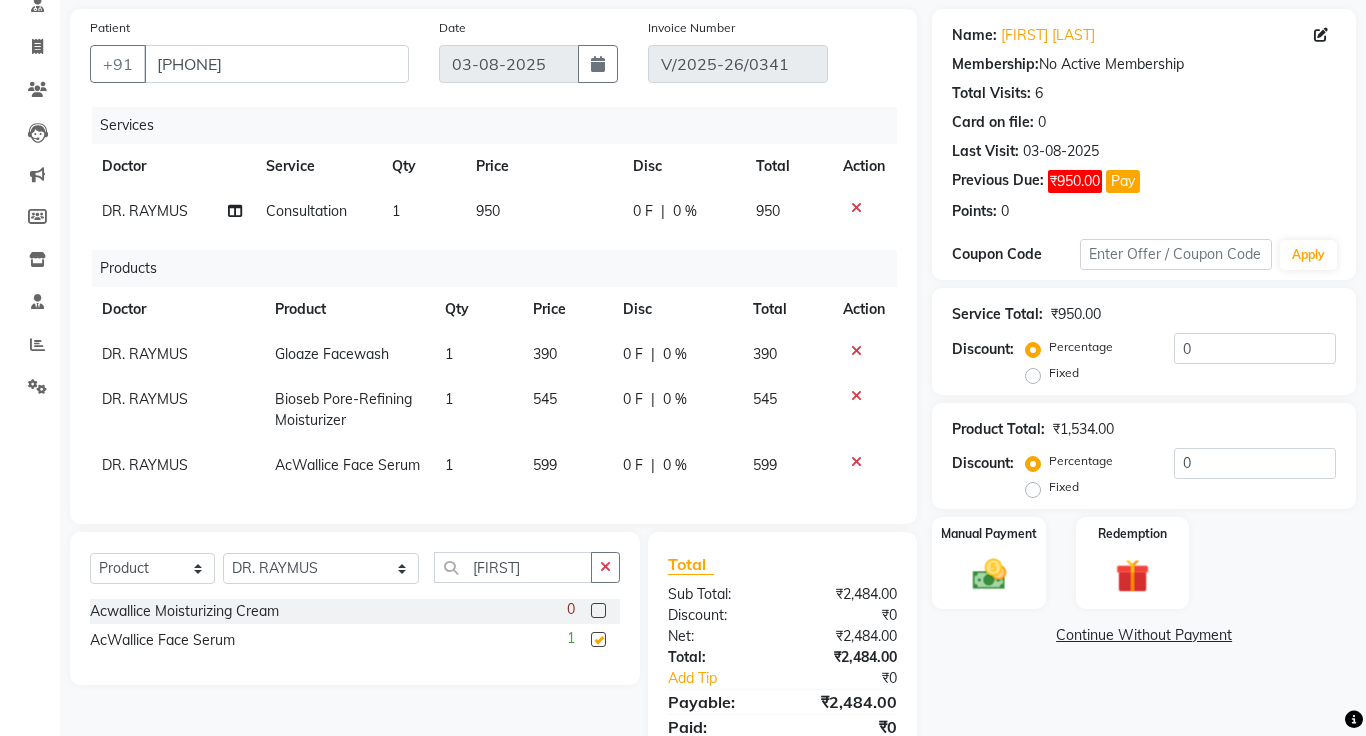 checkbox on "false" 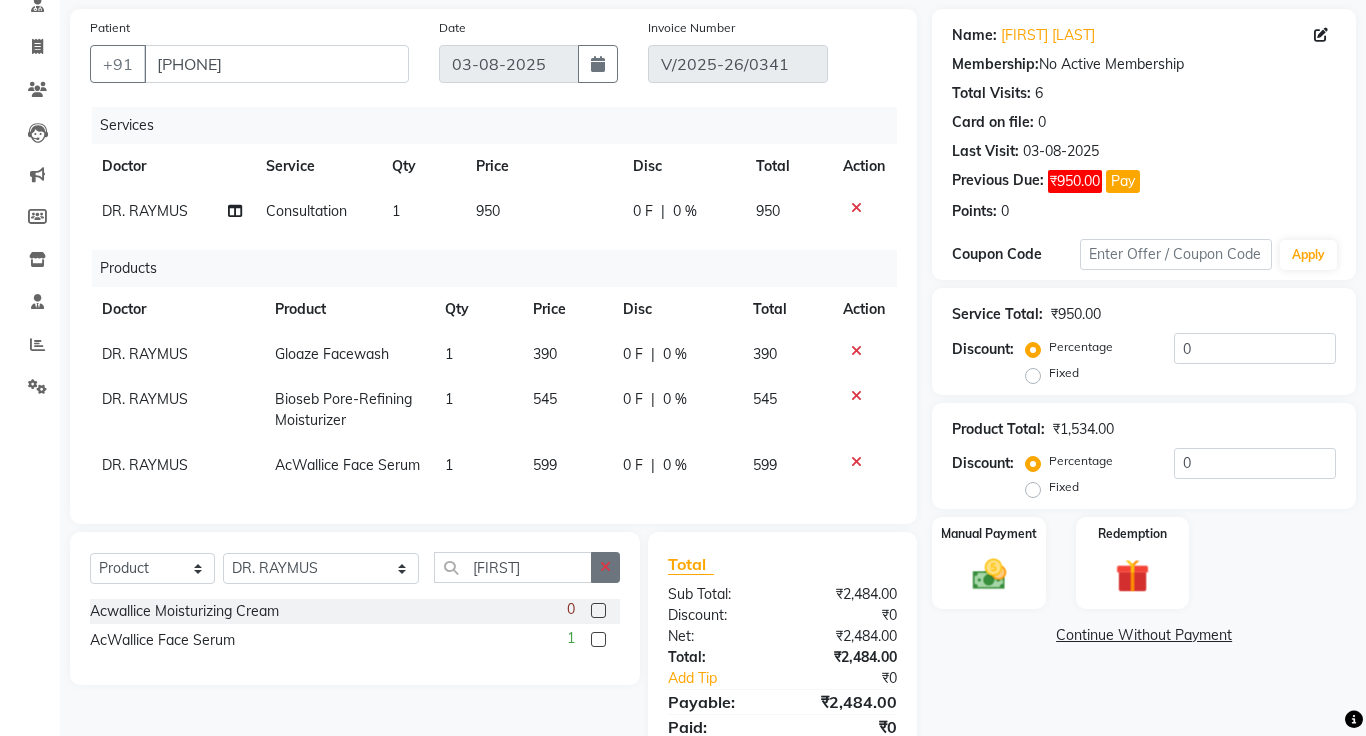 click 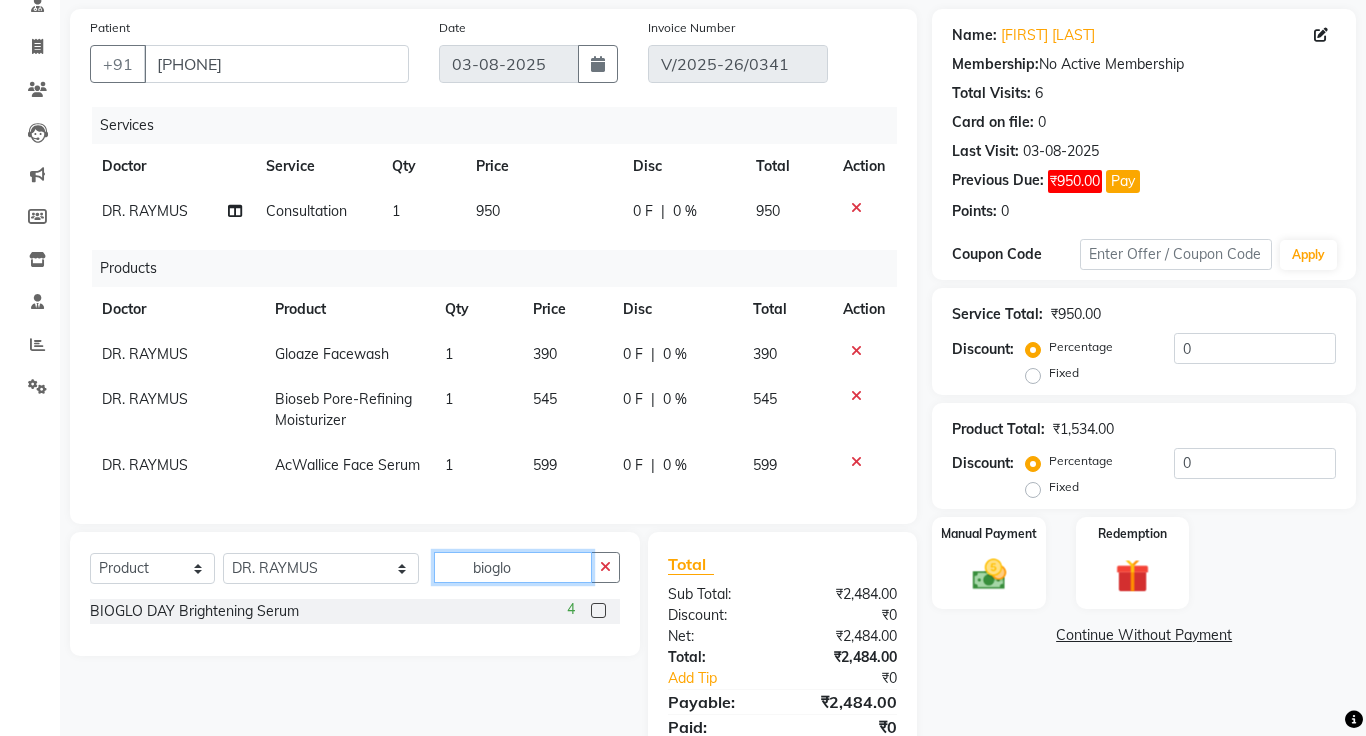 type on "bioglo" 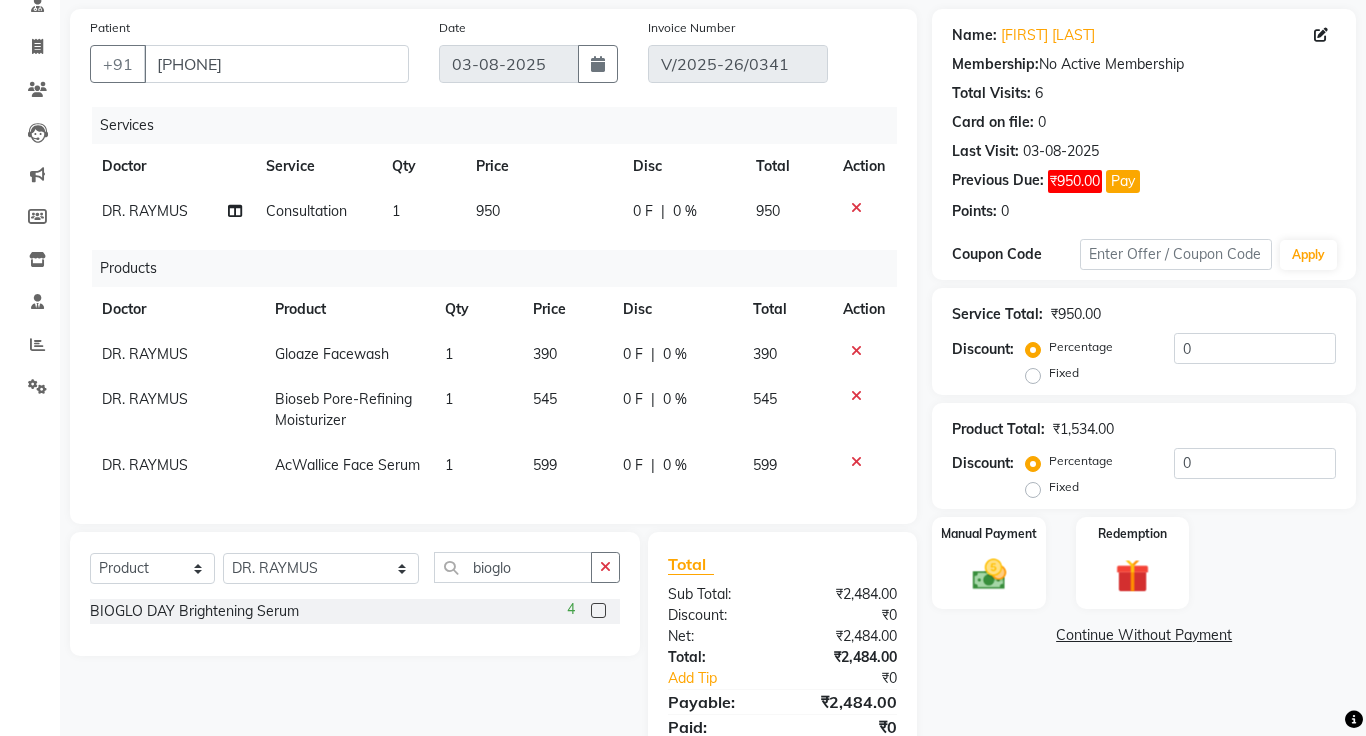 click 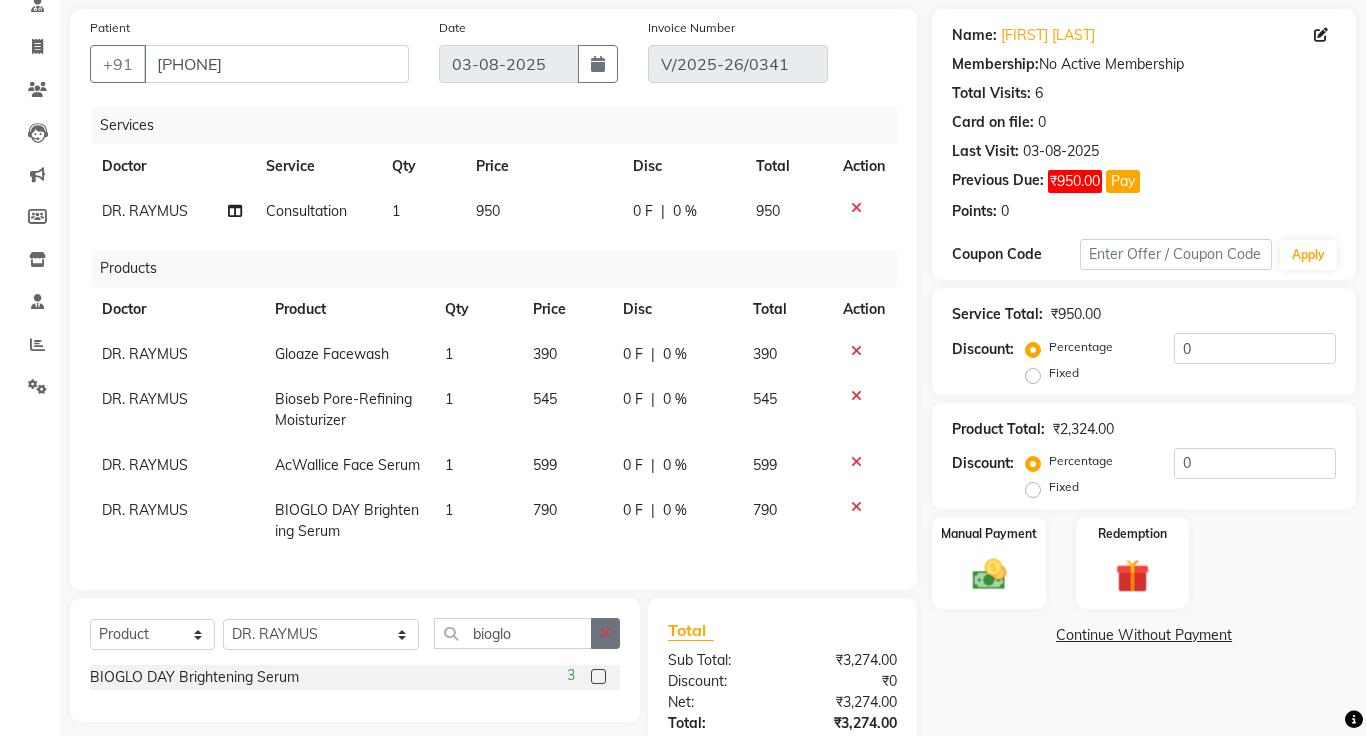 click 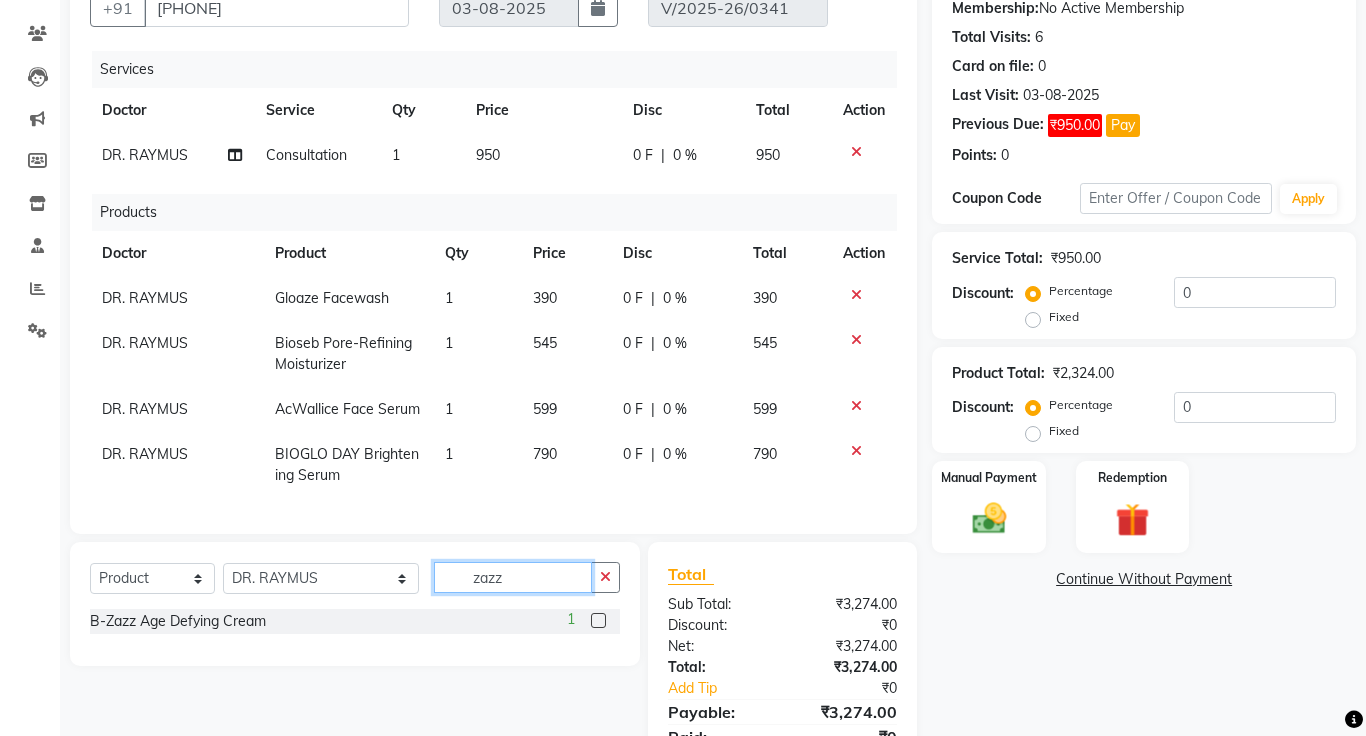 scroll, scrollTop: 231, scrollLeft: 0, axis: vertical 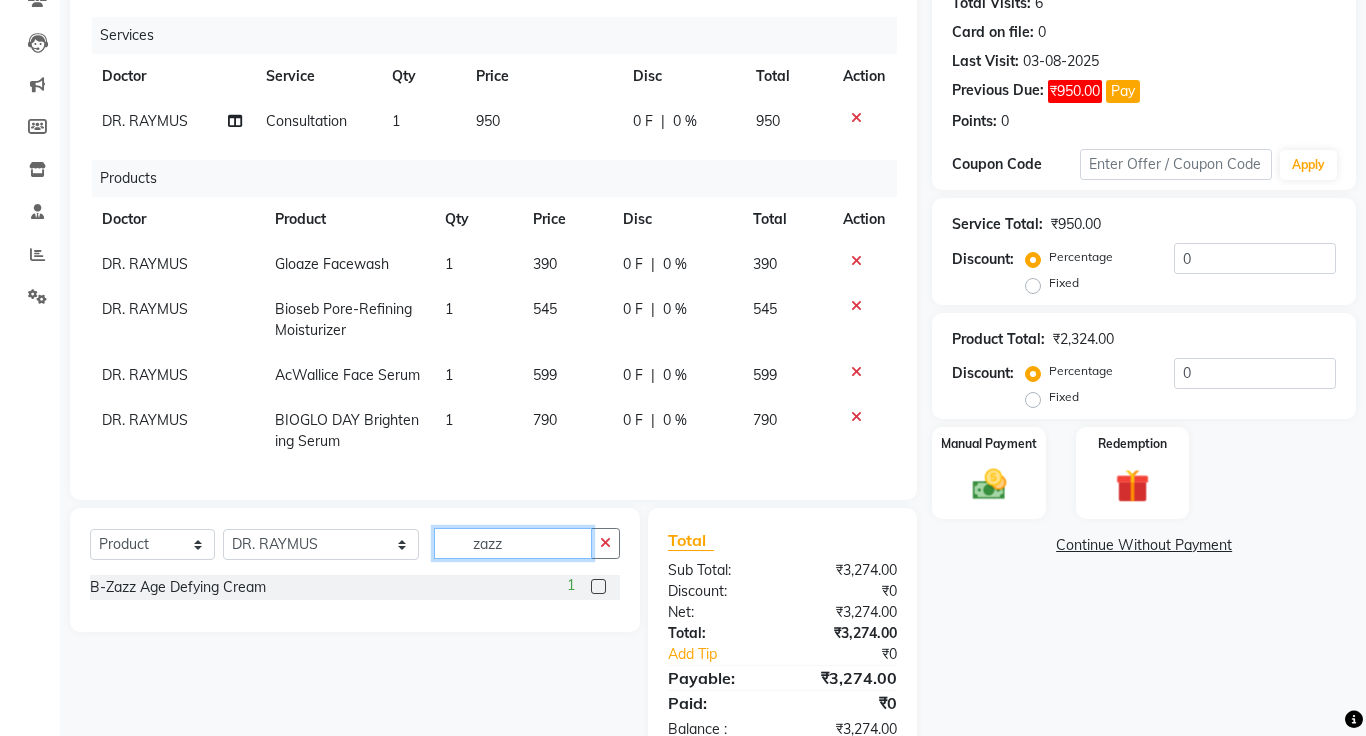 type on "zazz" 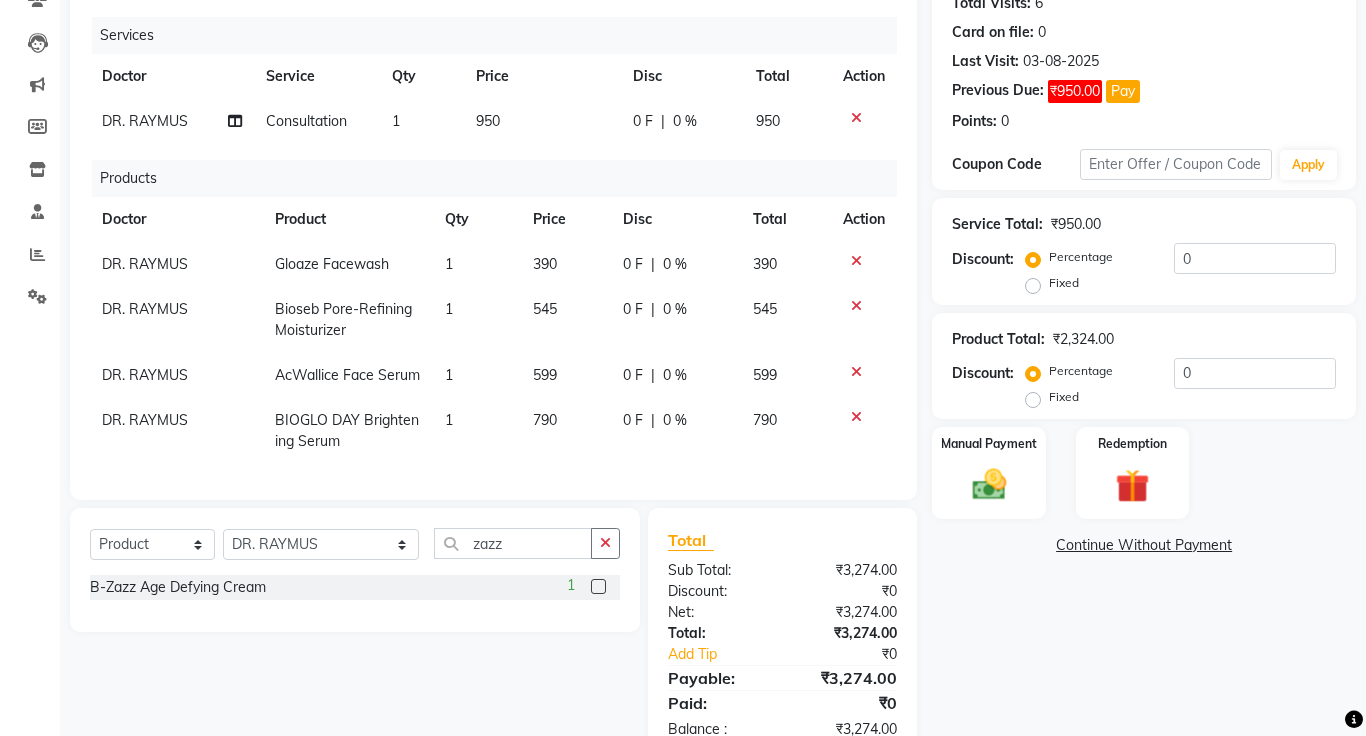 click 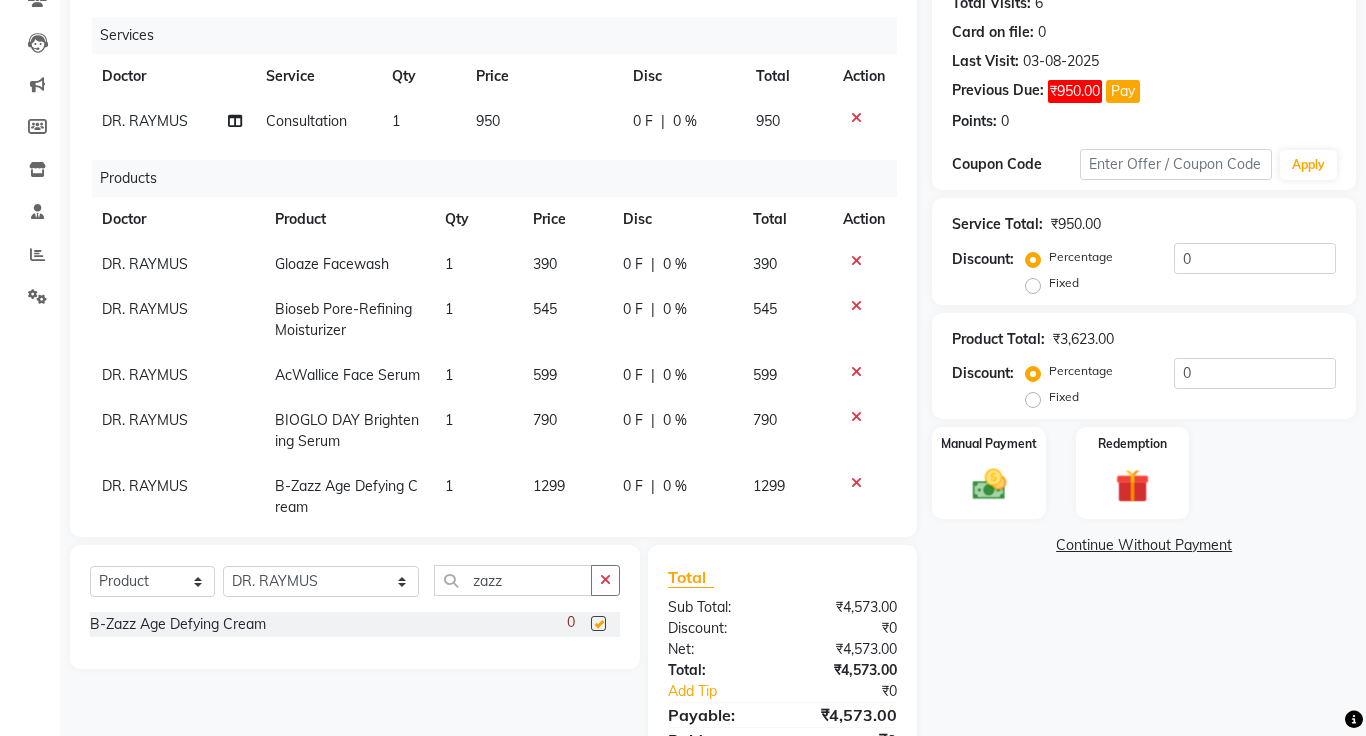 checkbox on "false" 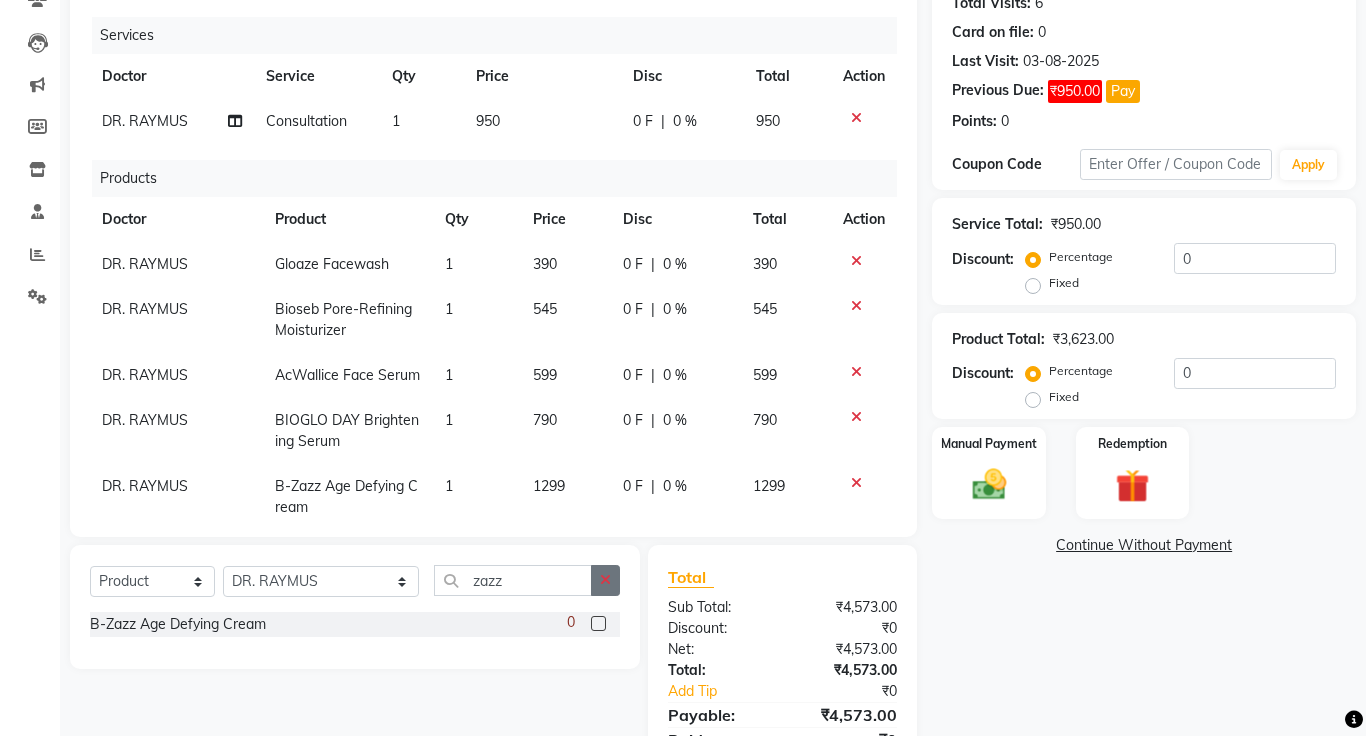 click 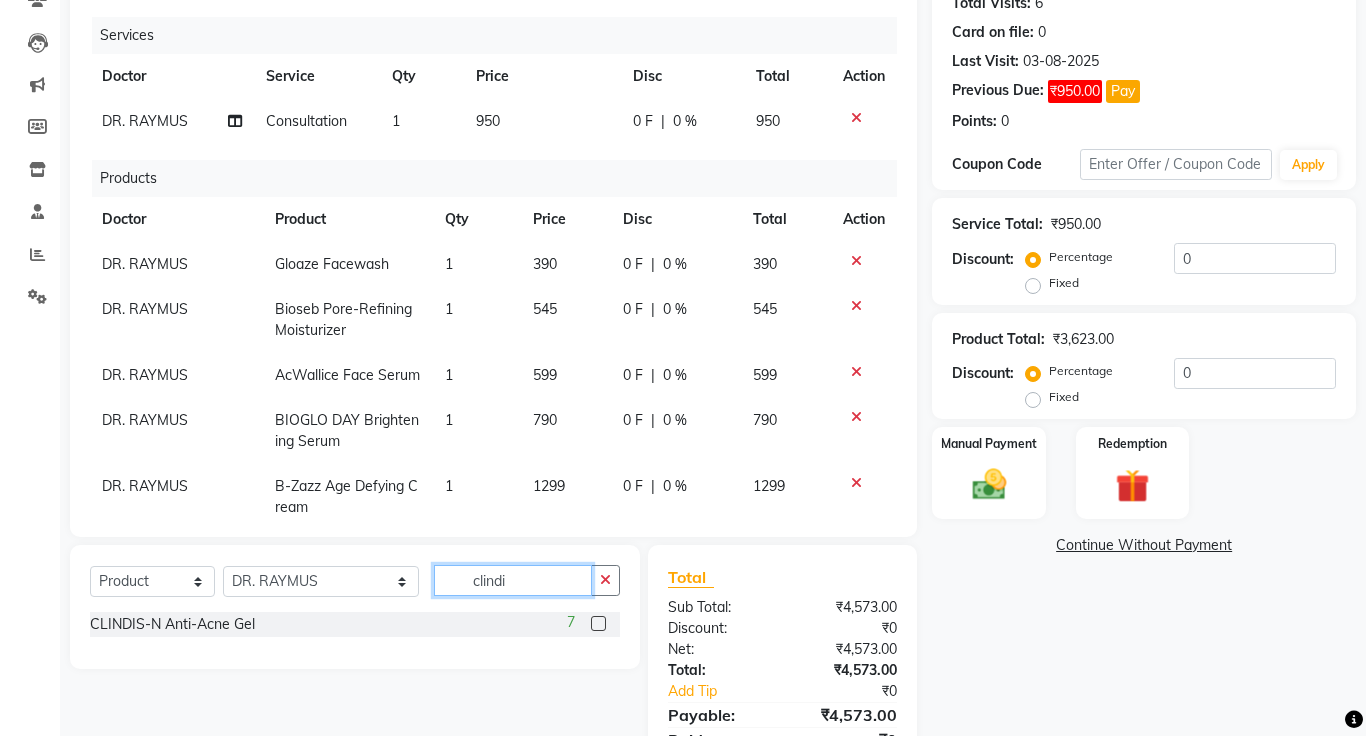 type on "clindi" 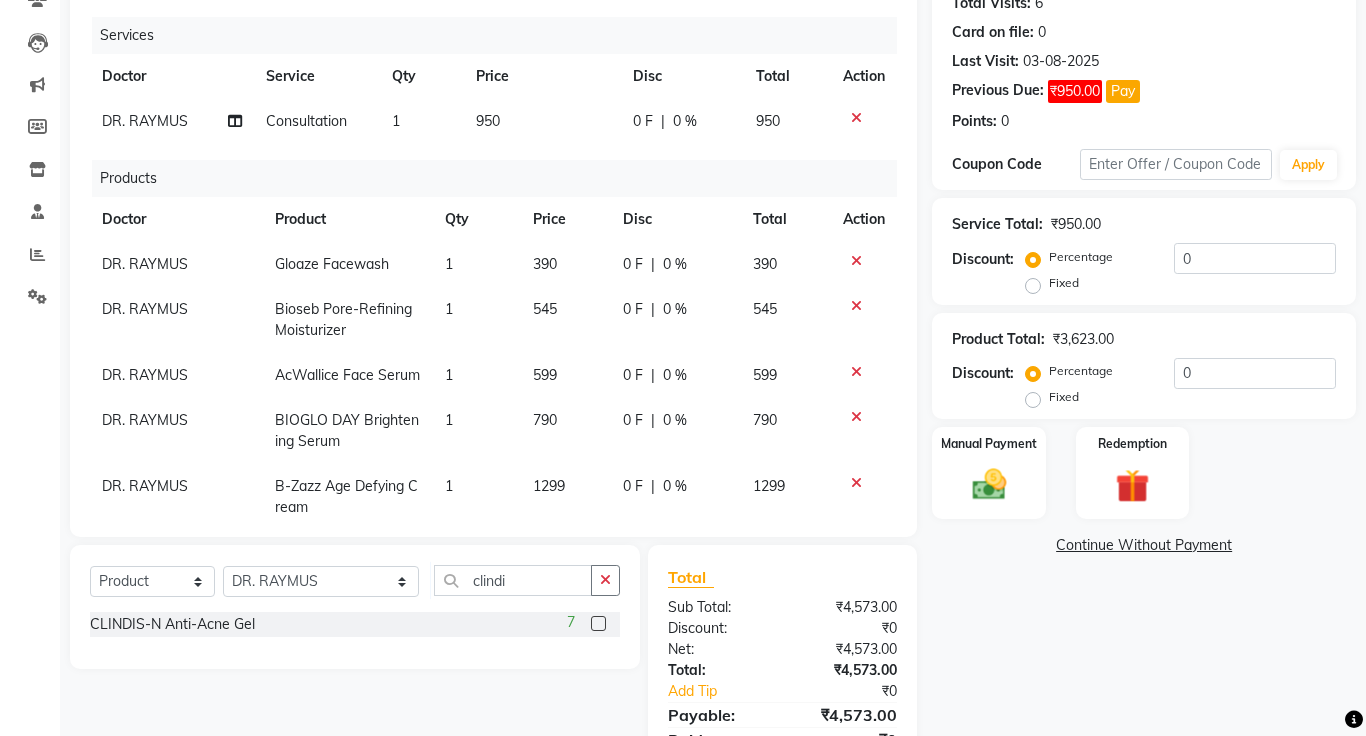 click 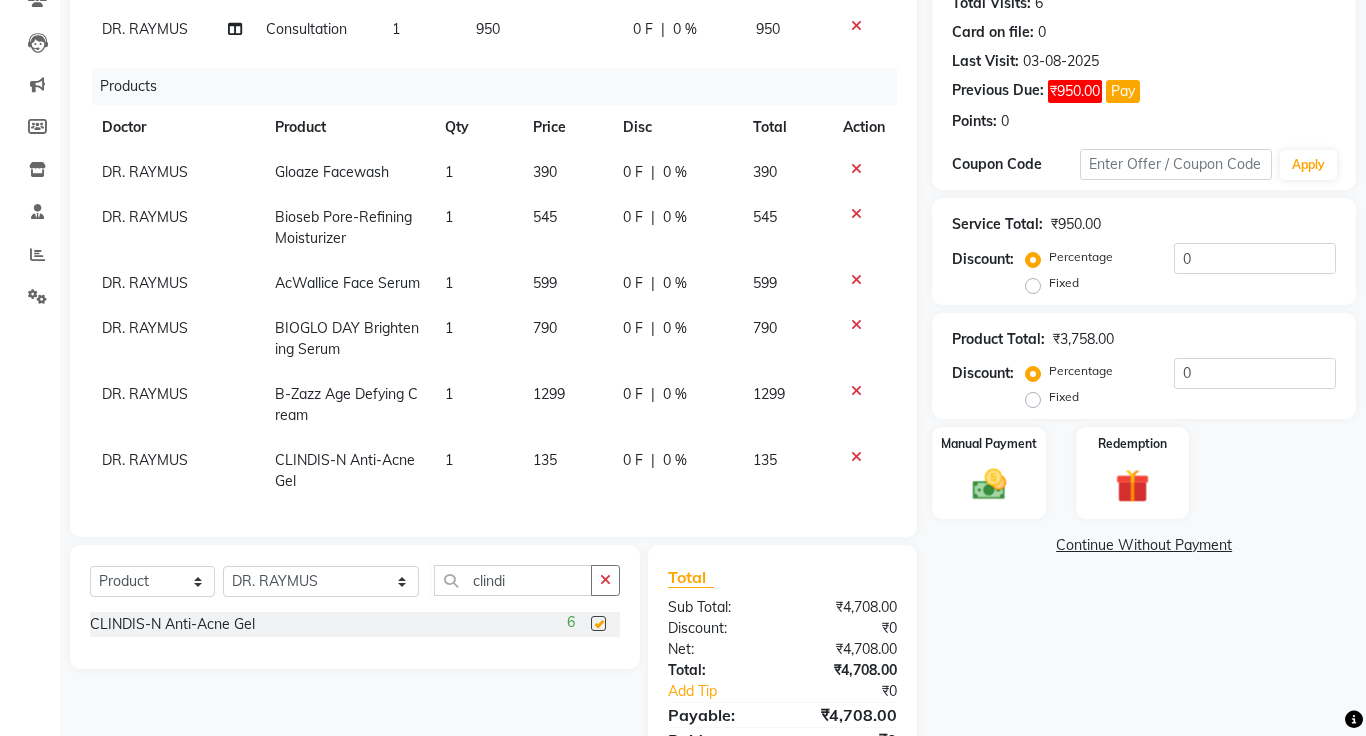 checkbox on "false" 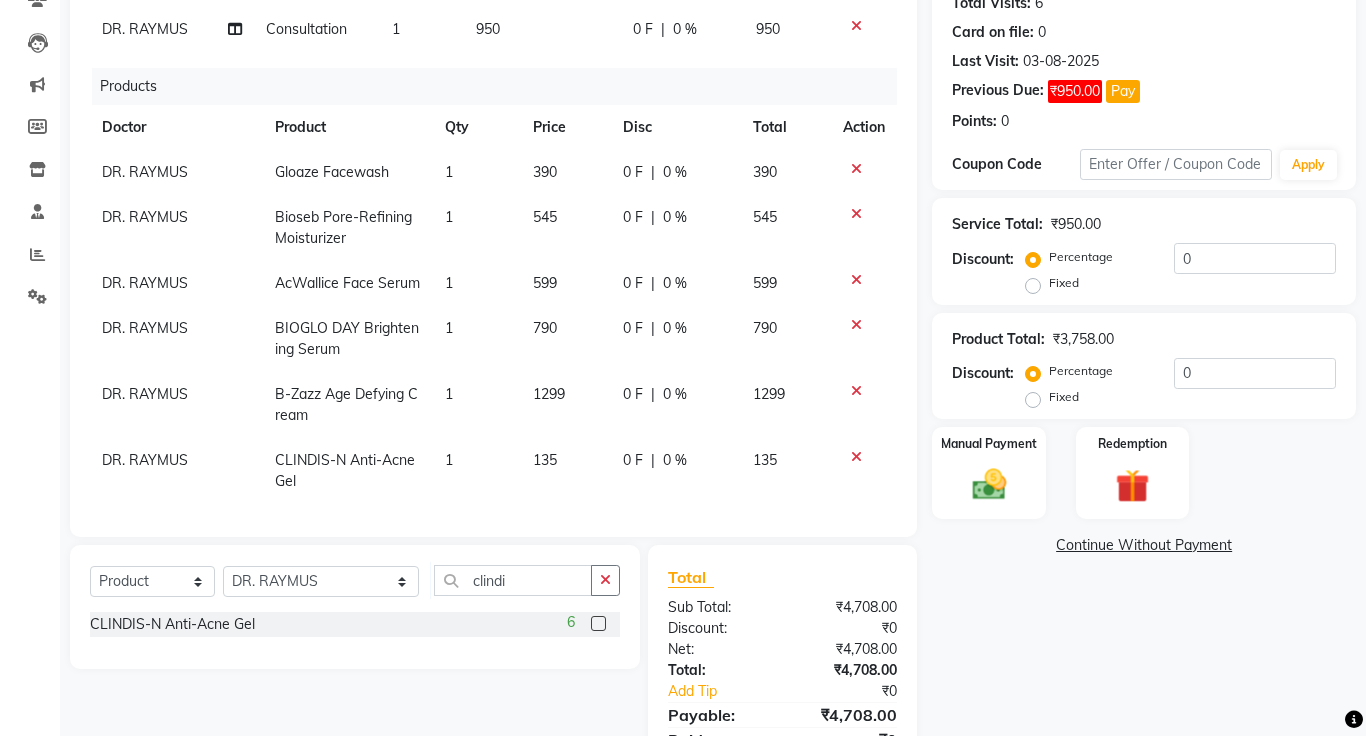 scroll, scrollTop: 95, scrollLeft: 0, axis: vertical 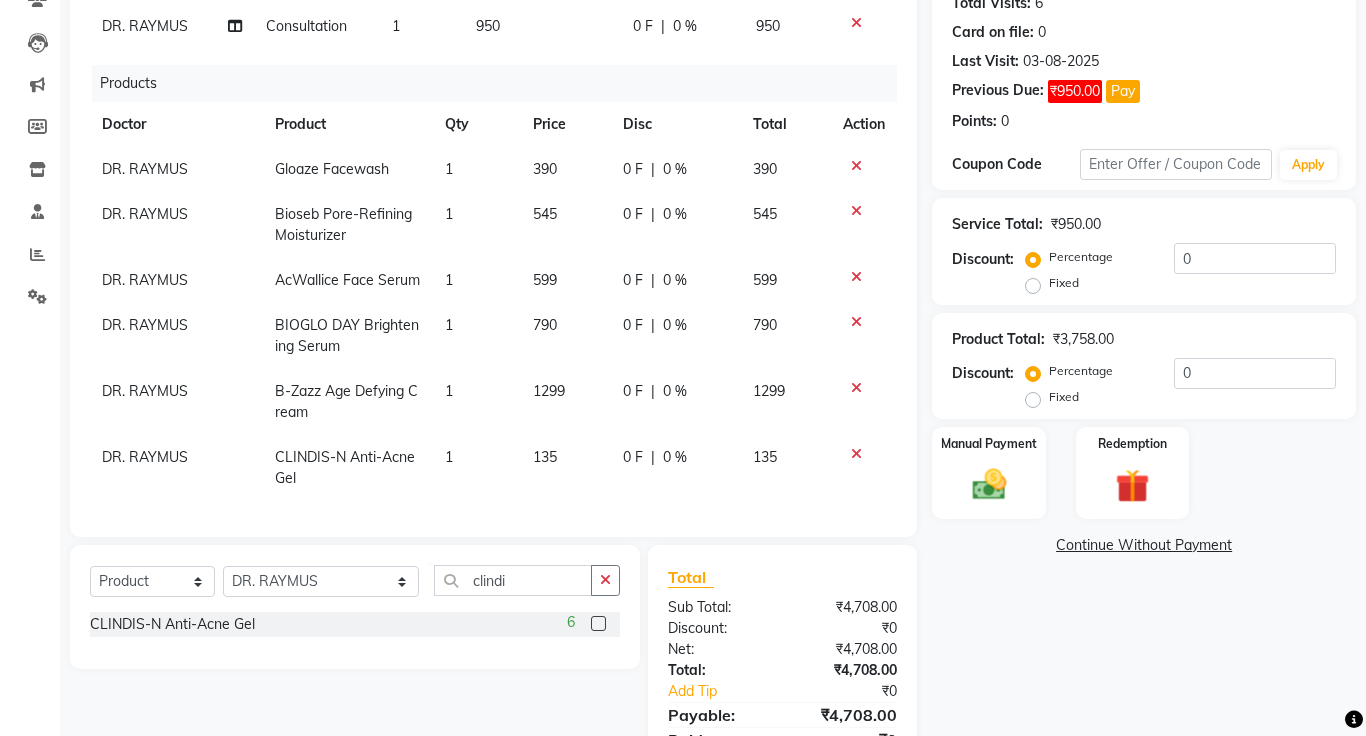 click on "1" 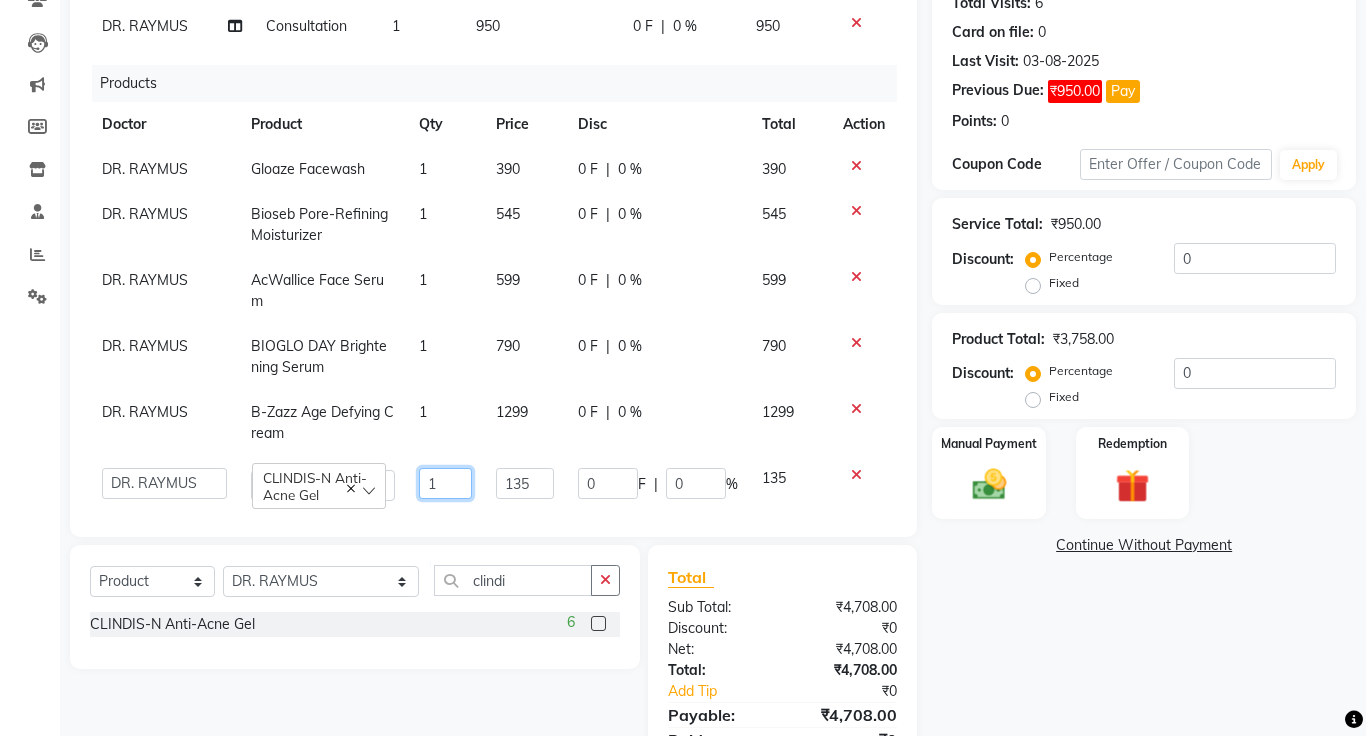 click on "1" 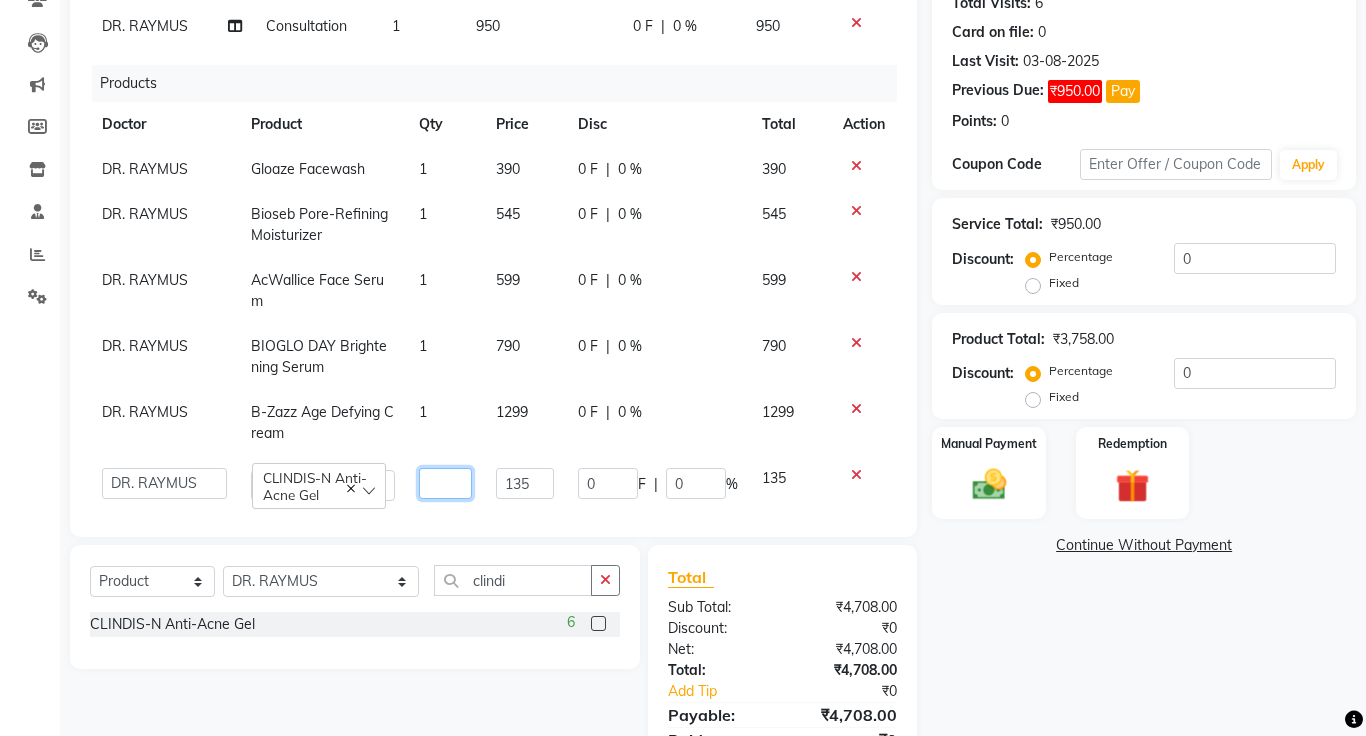 type on "2" 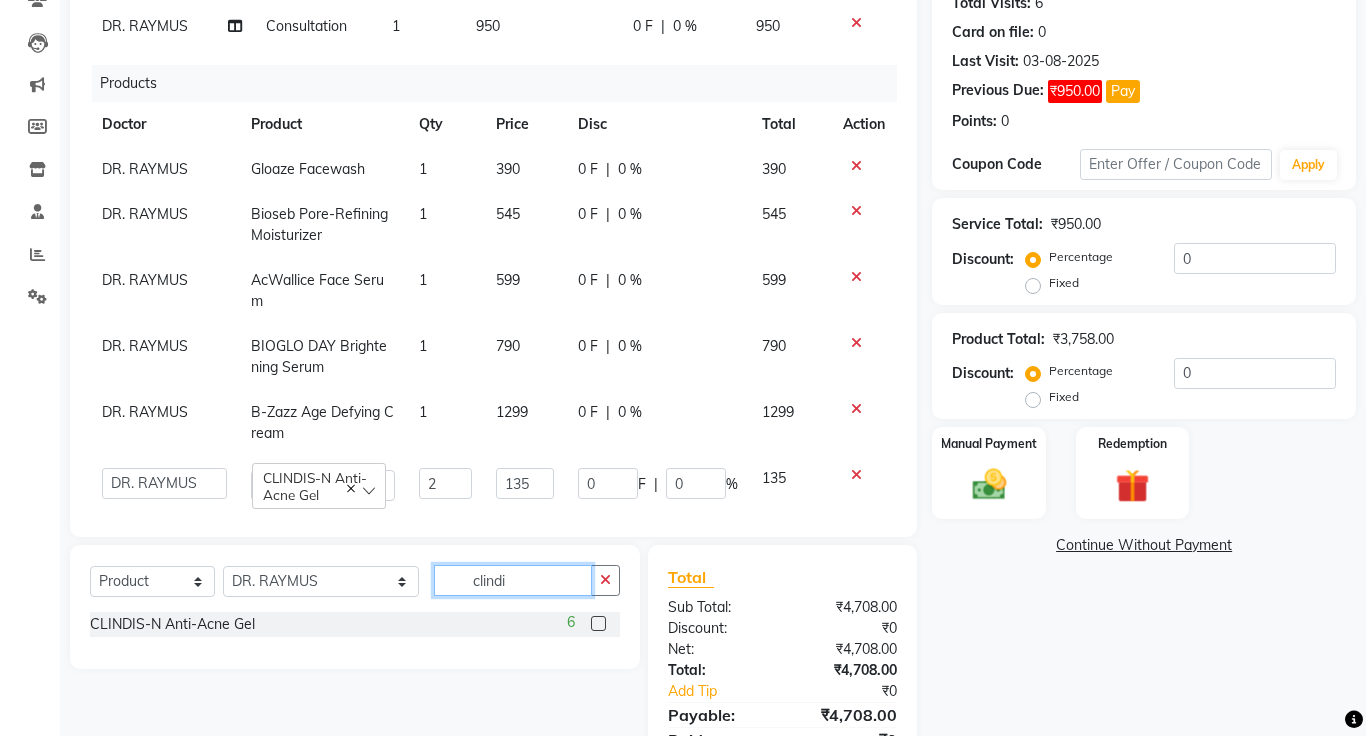 click on "clindi" 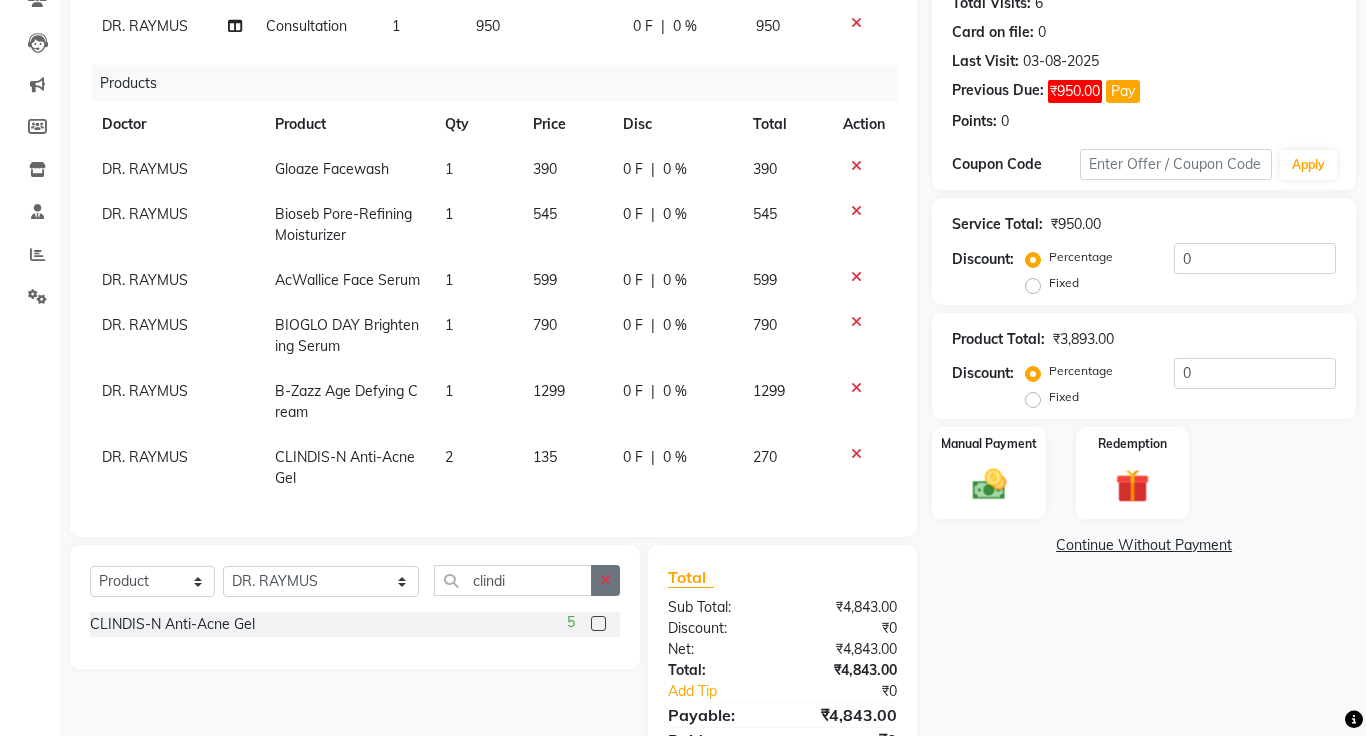 click 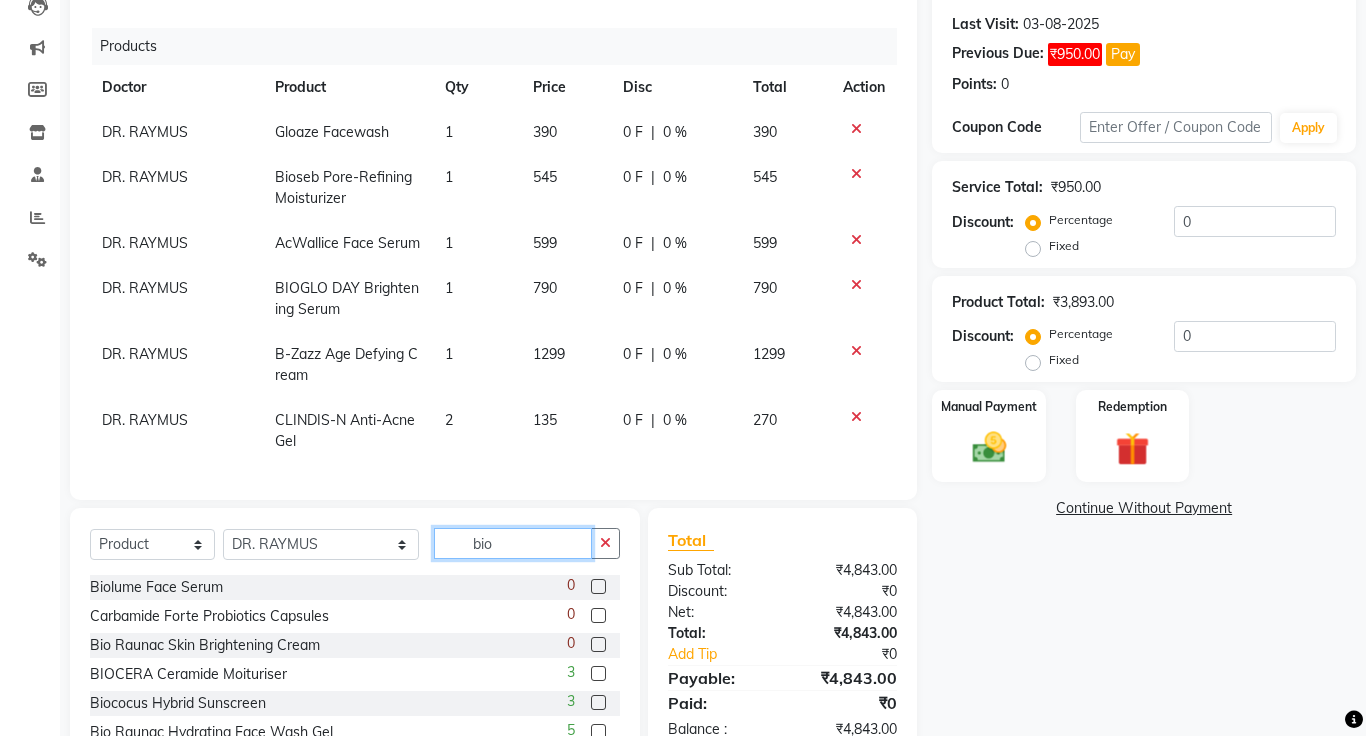 scroll, scrollTop: 365, scrollLeft: 0, axis: vertical 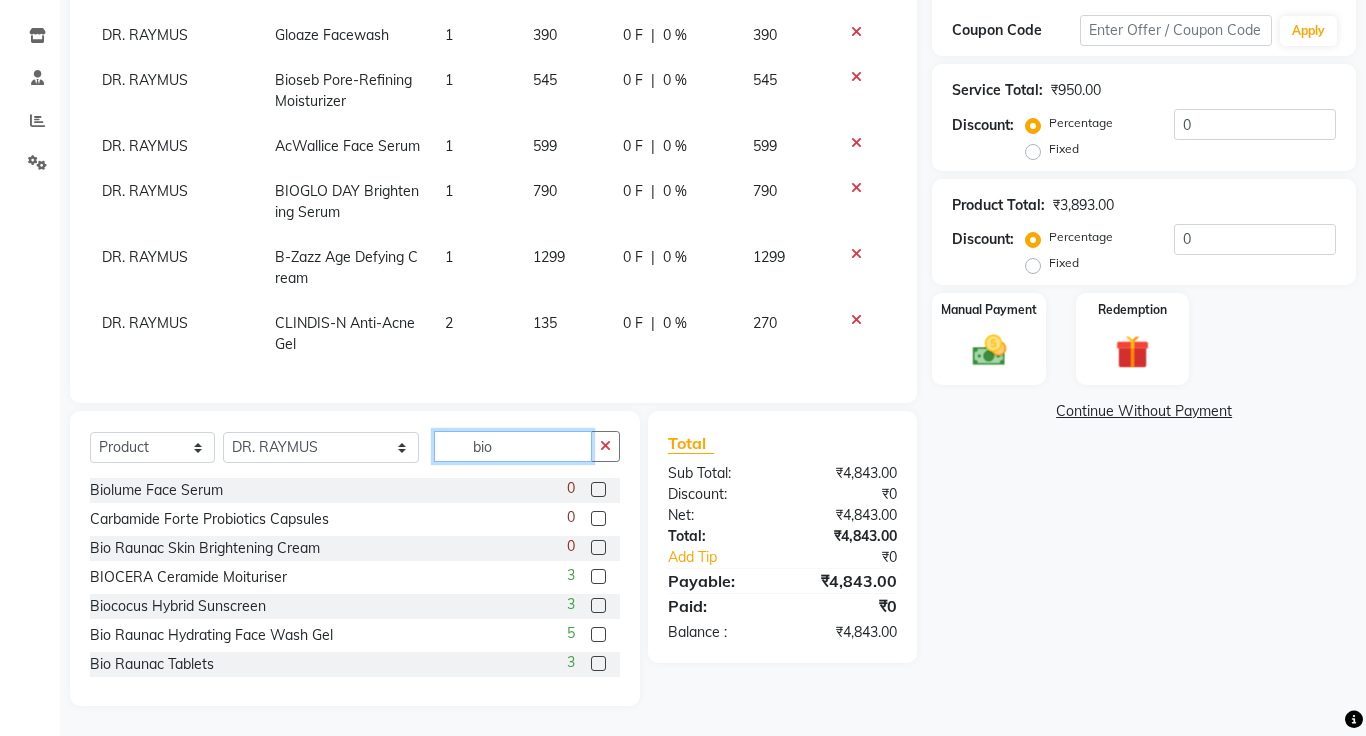 type on "bio" 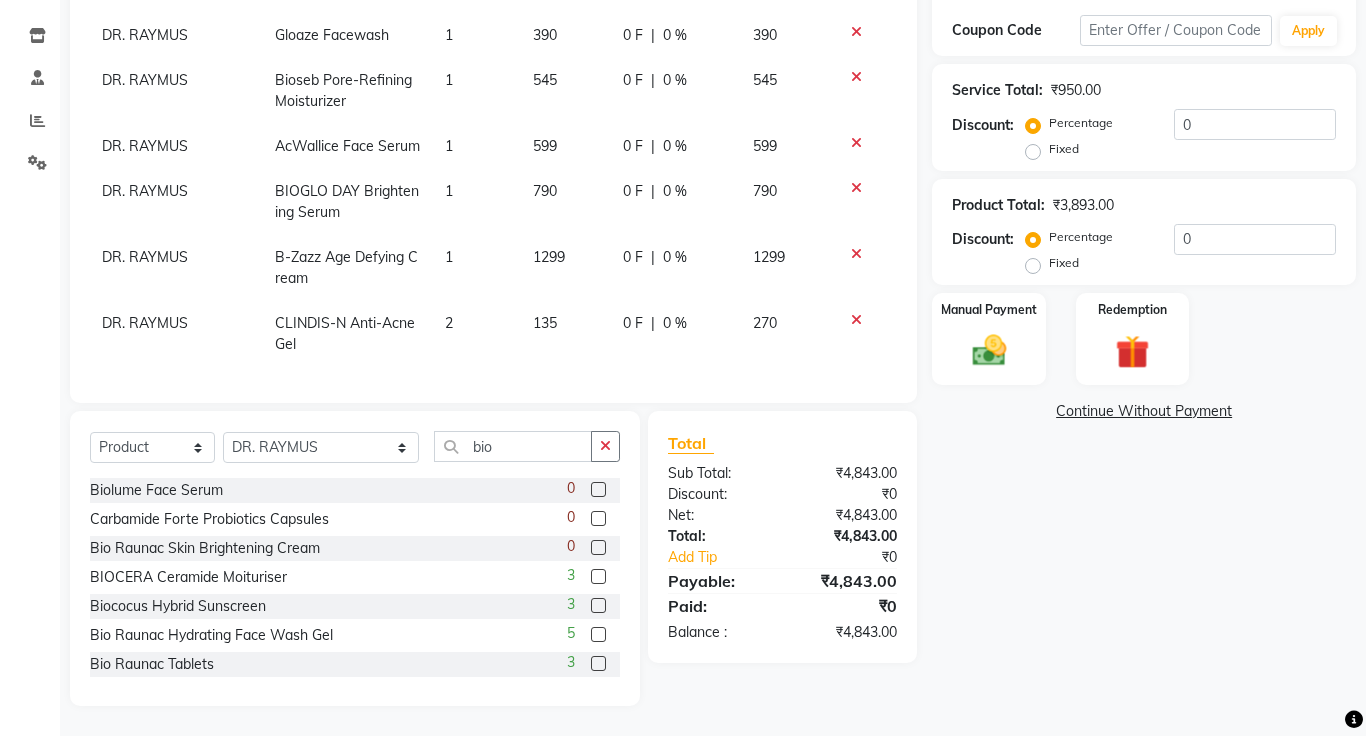 click 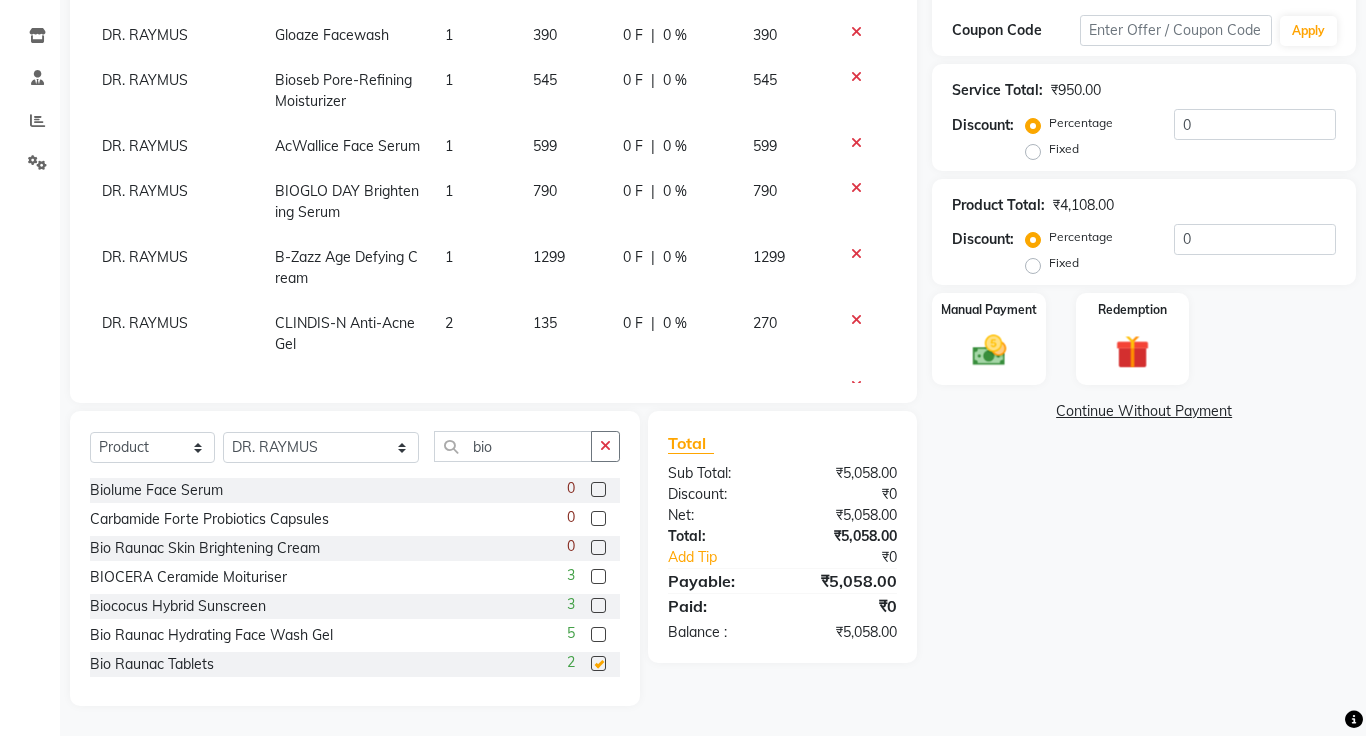 scroll, scrollTop: 140, scrollLeft: 0, axis: vertical 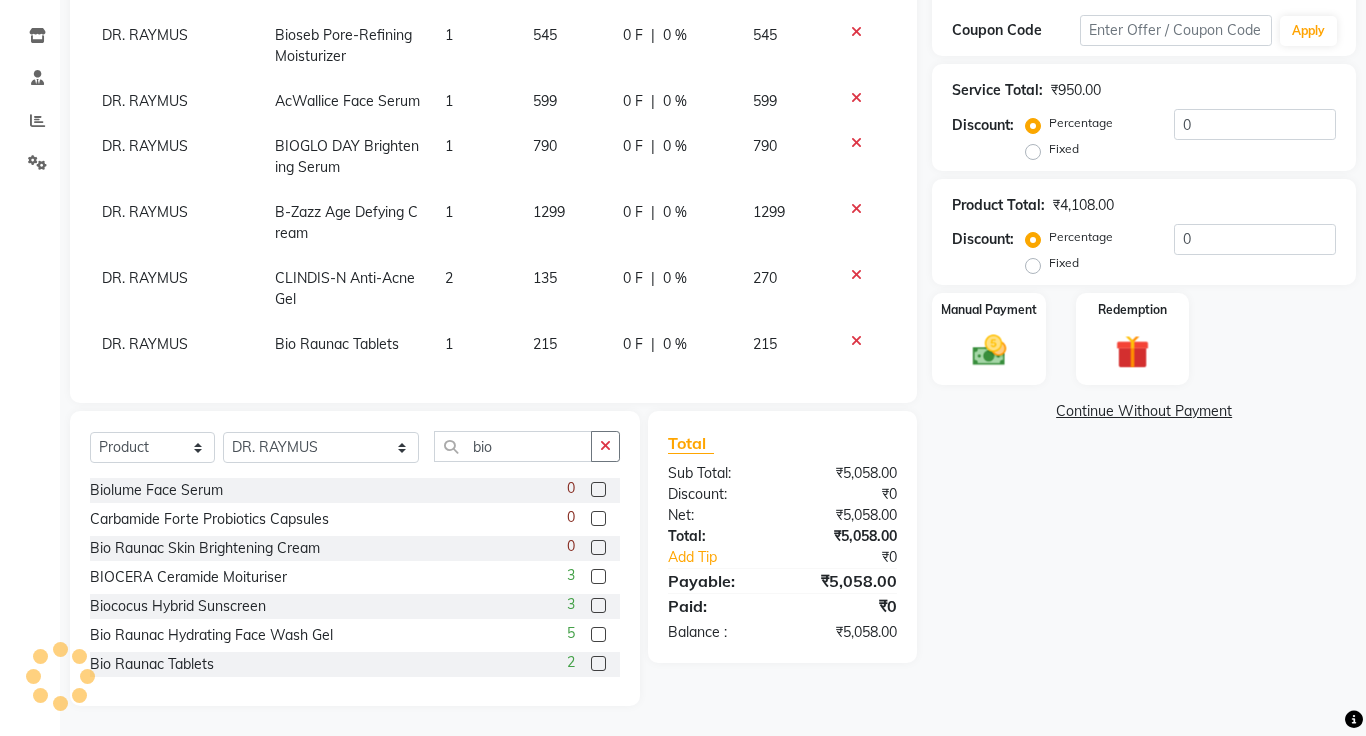 checkbox on "false" 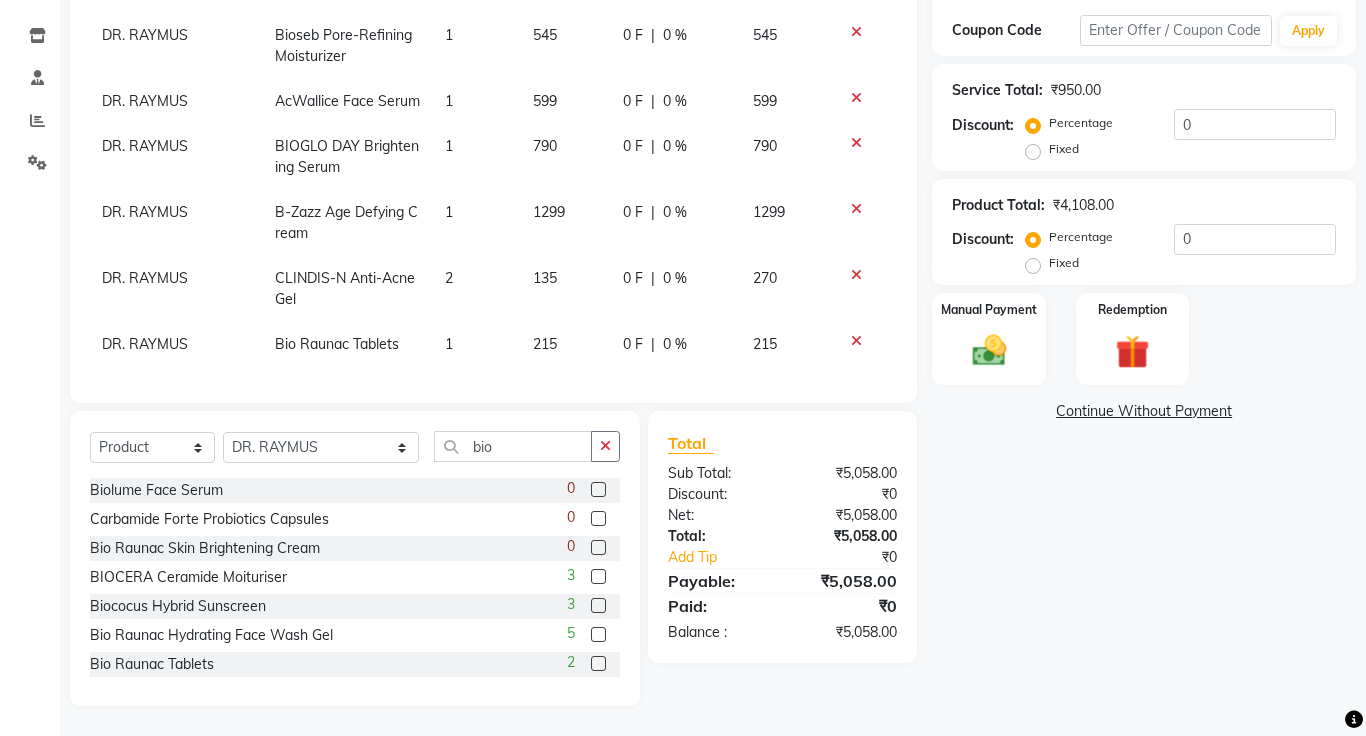 click on "1" 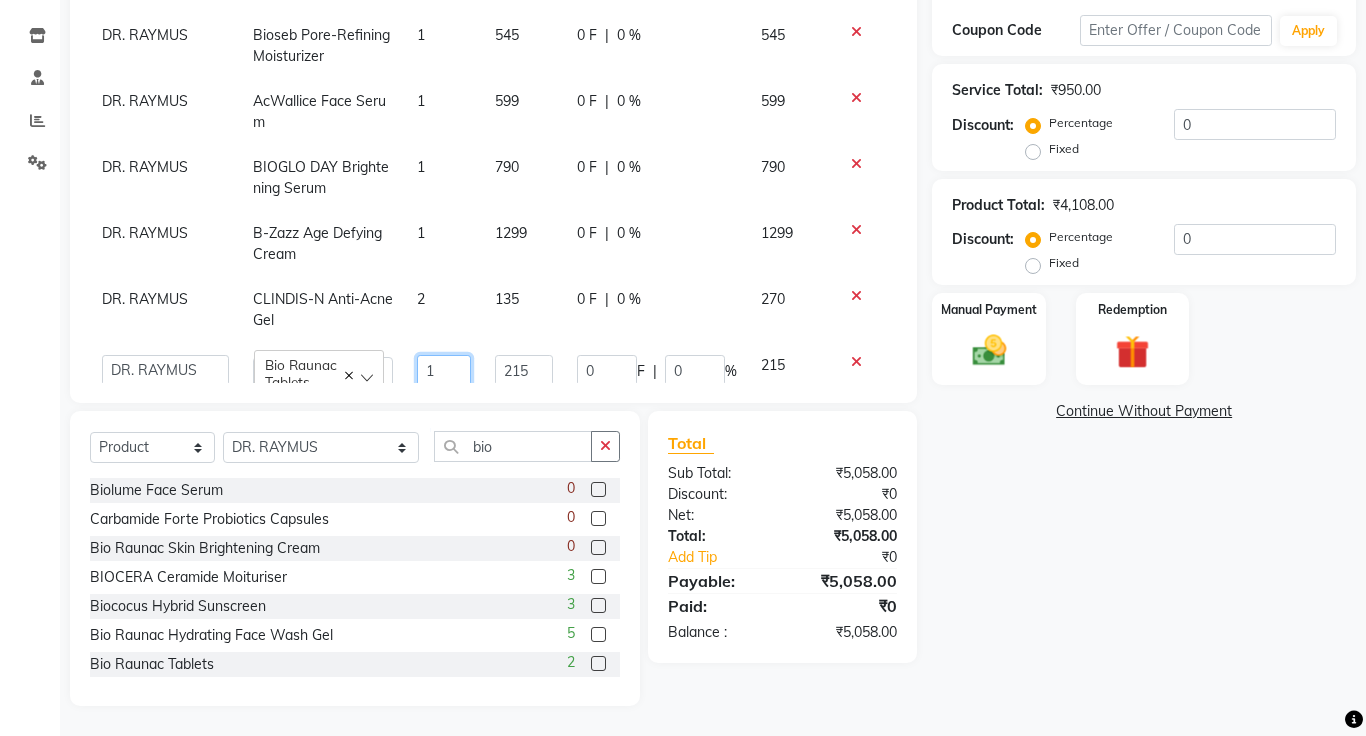 click on "1" 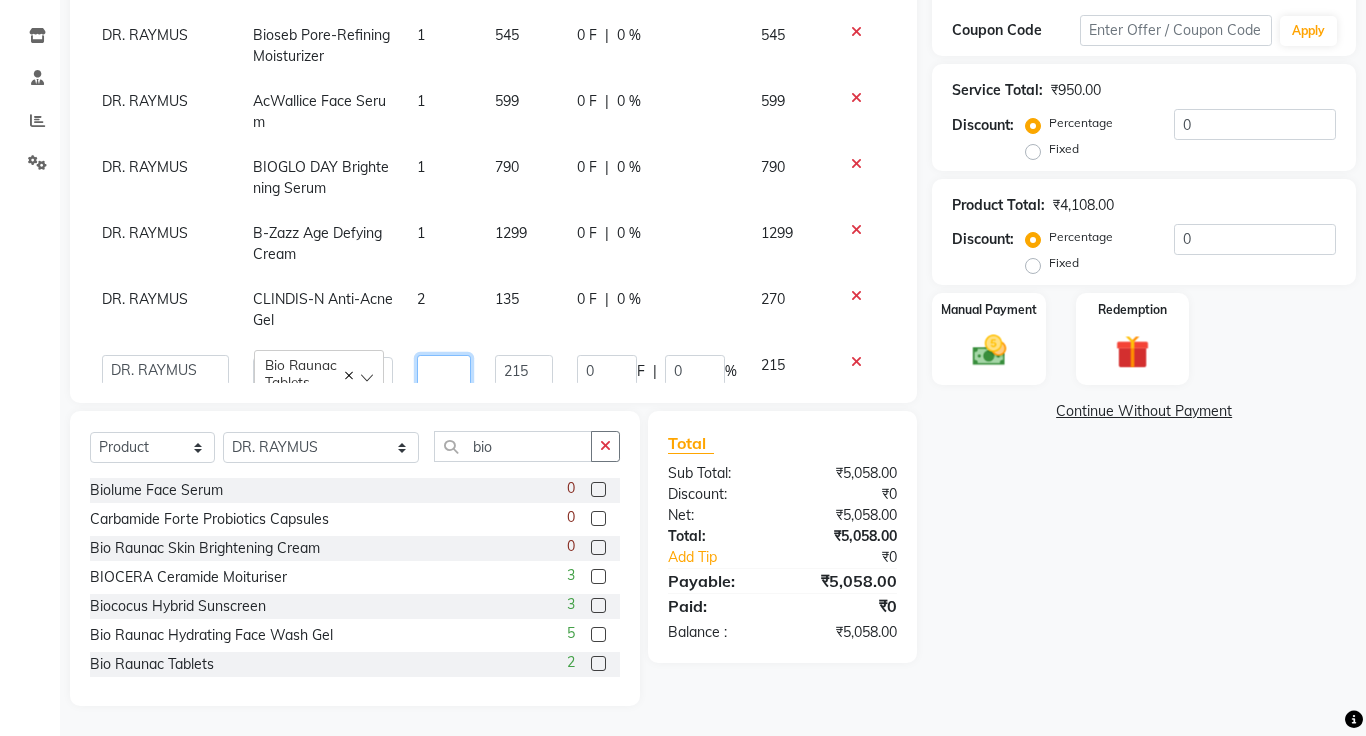 type on "3" 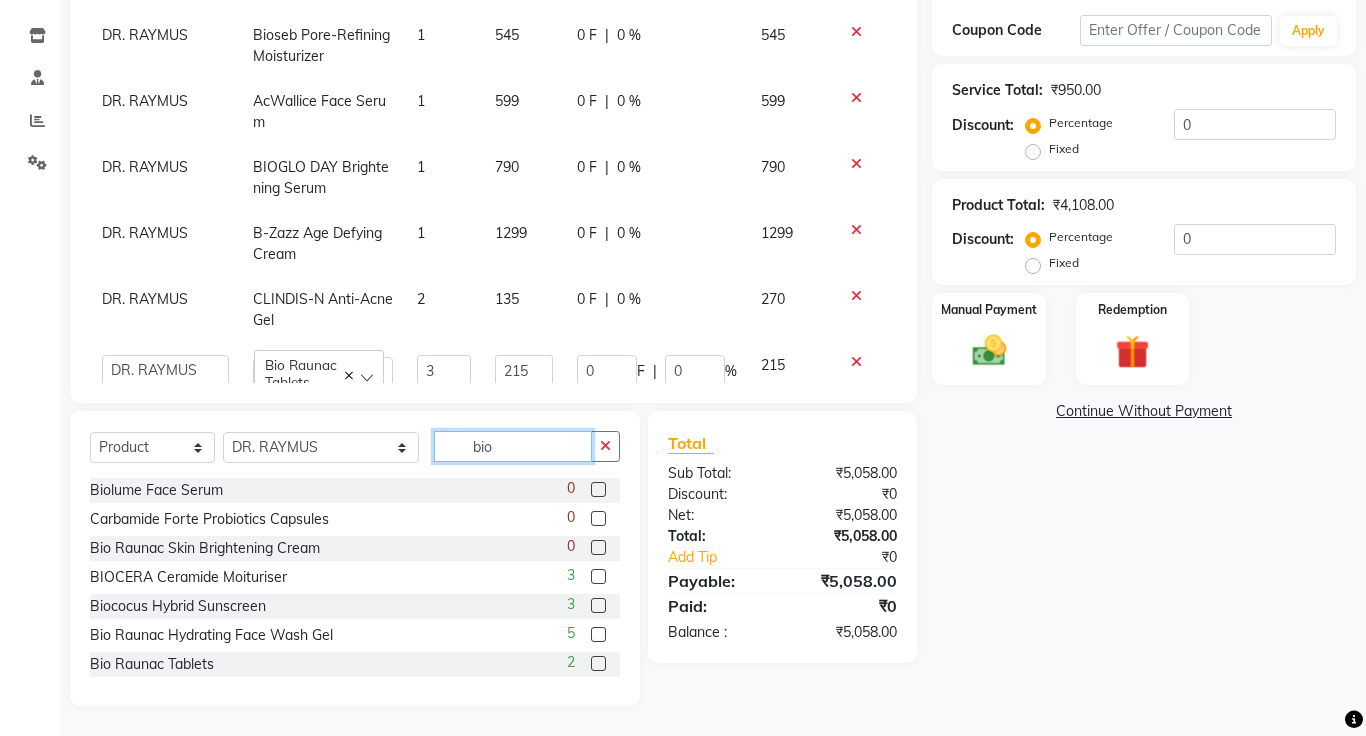 click on "bio" 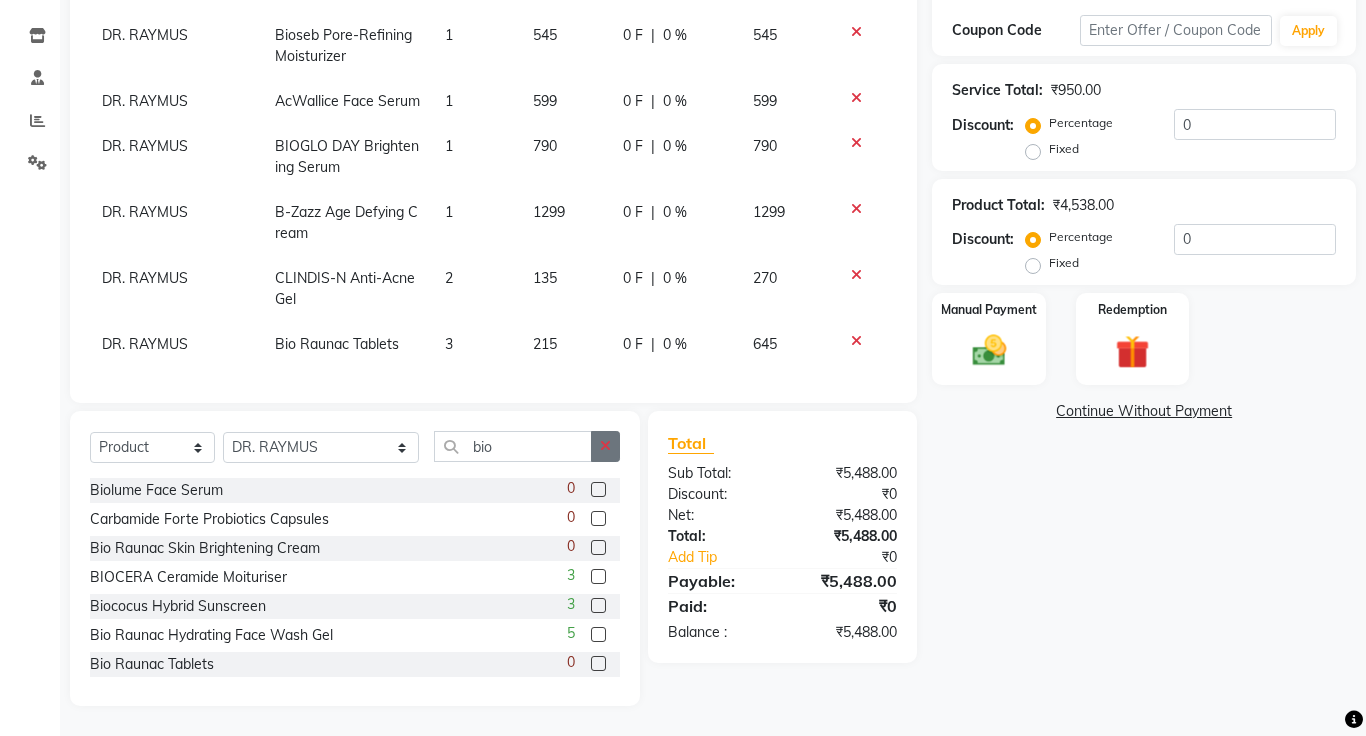 click 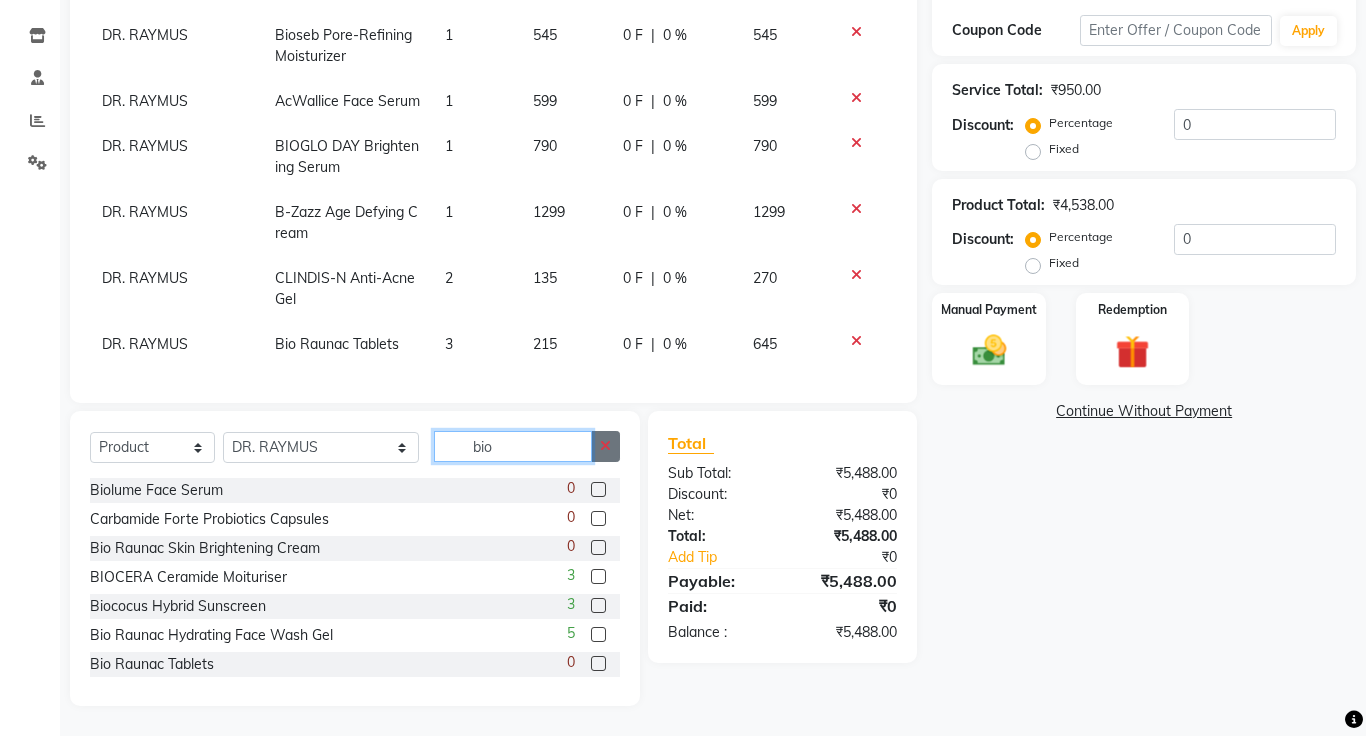 type 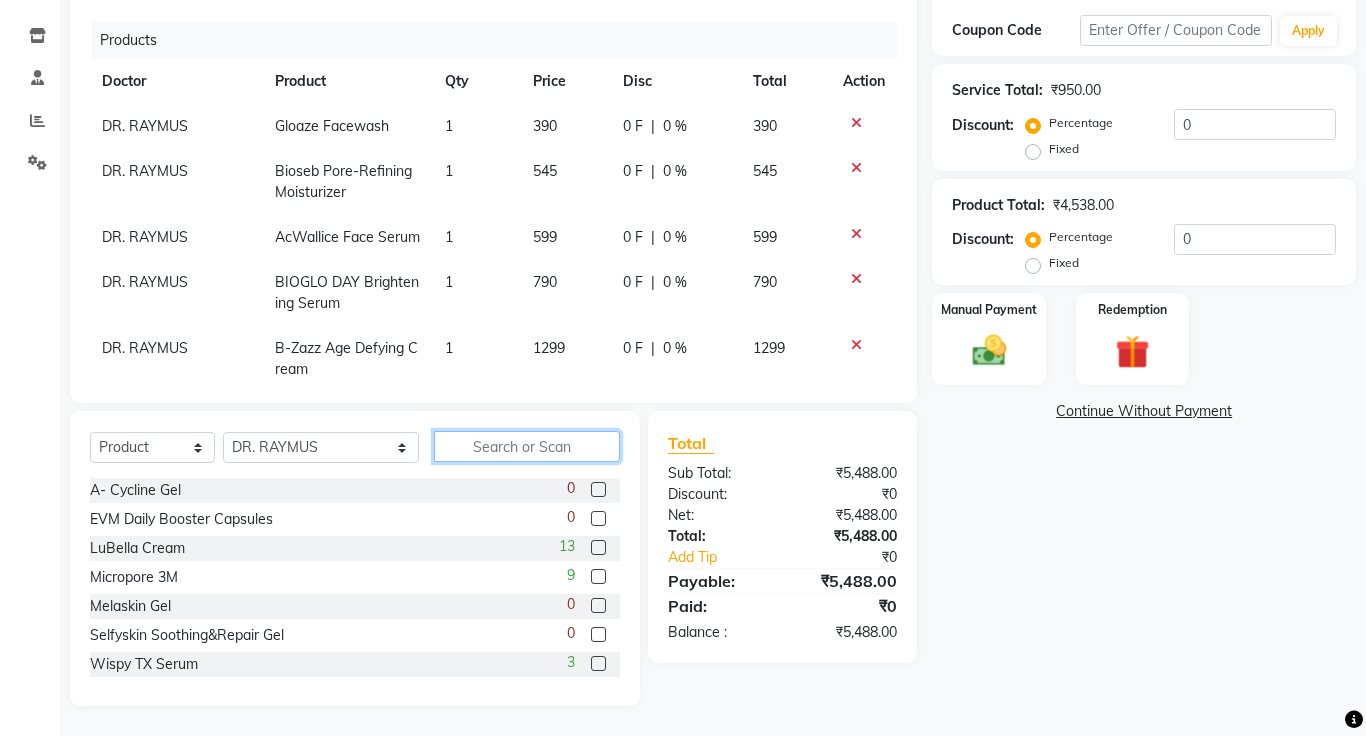 scroll, scrollTop: 9, scrollLeft: 0, axis: vertical 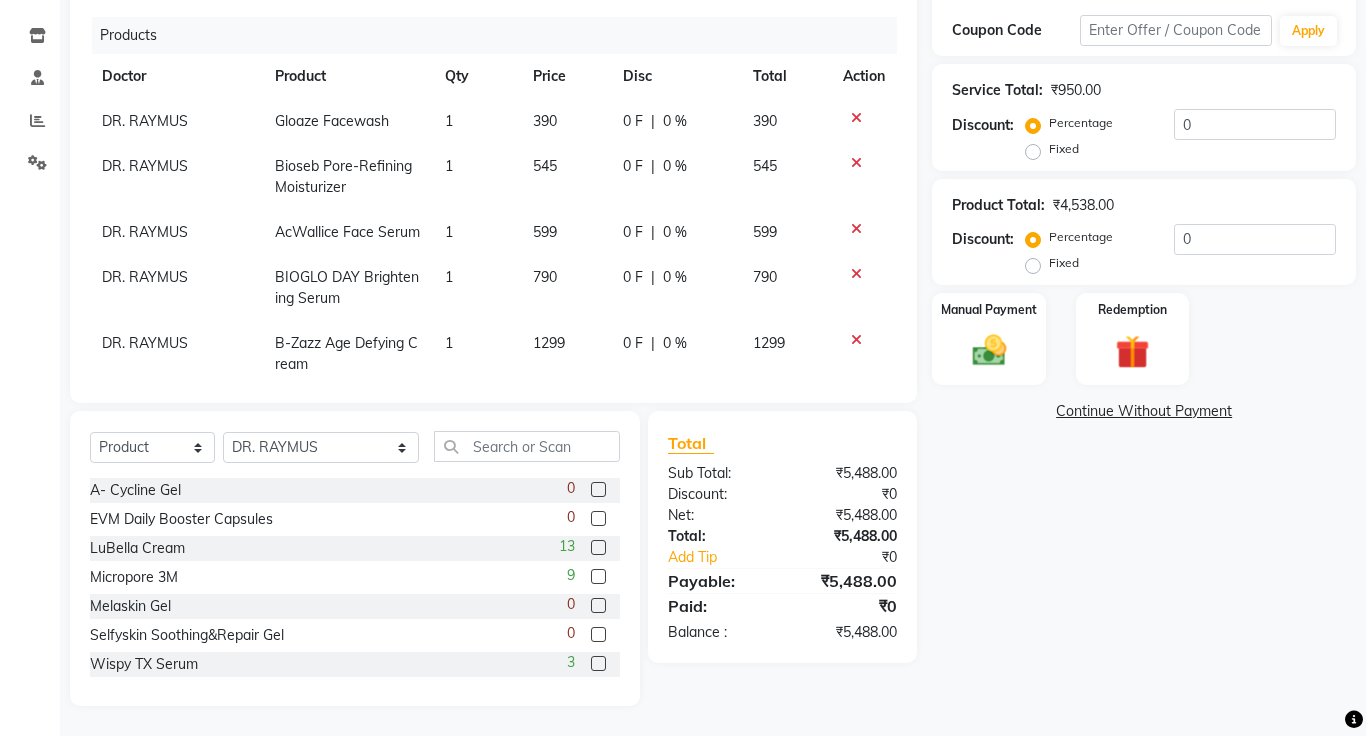 click 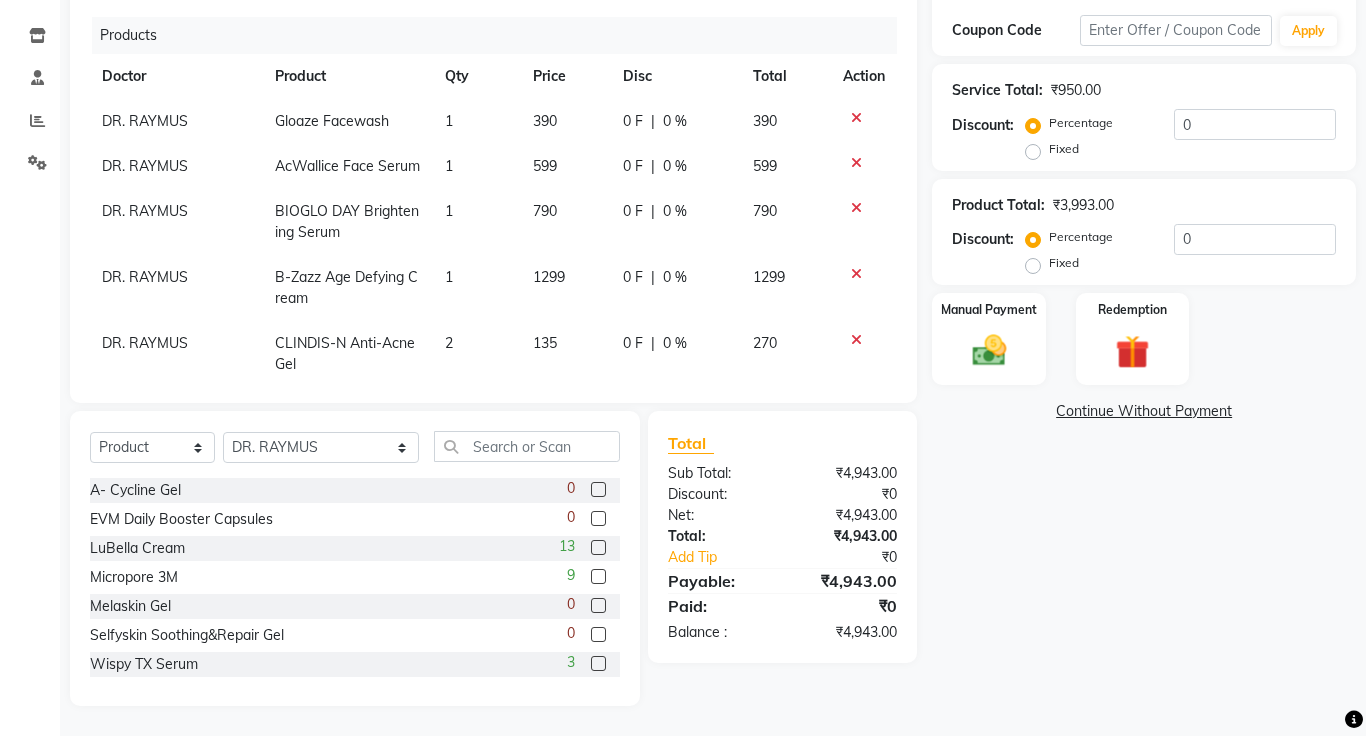 scroll, scrollTop: 74, scrollLeft: 0, axis: vertical 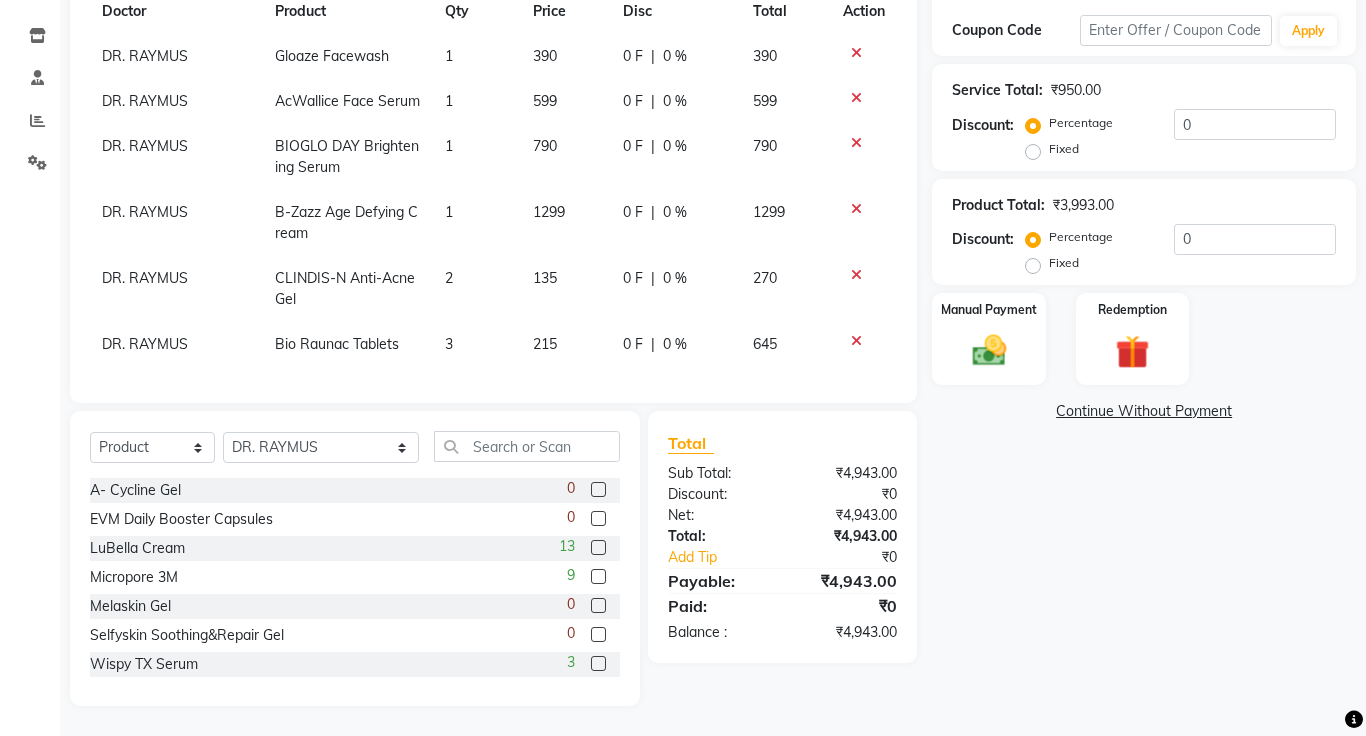 click on "Continue Without Payment" 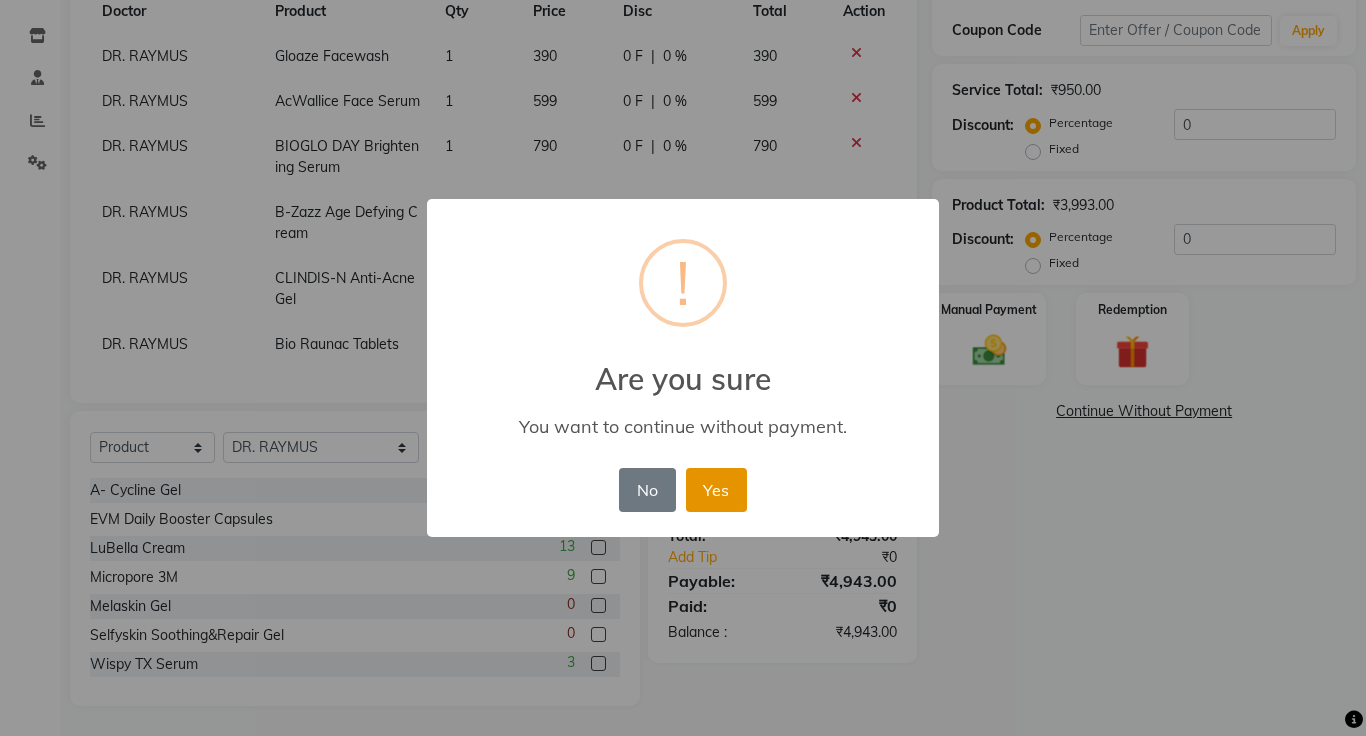 click on "Yes" at bounding box center (716, 490) 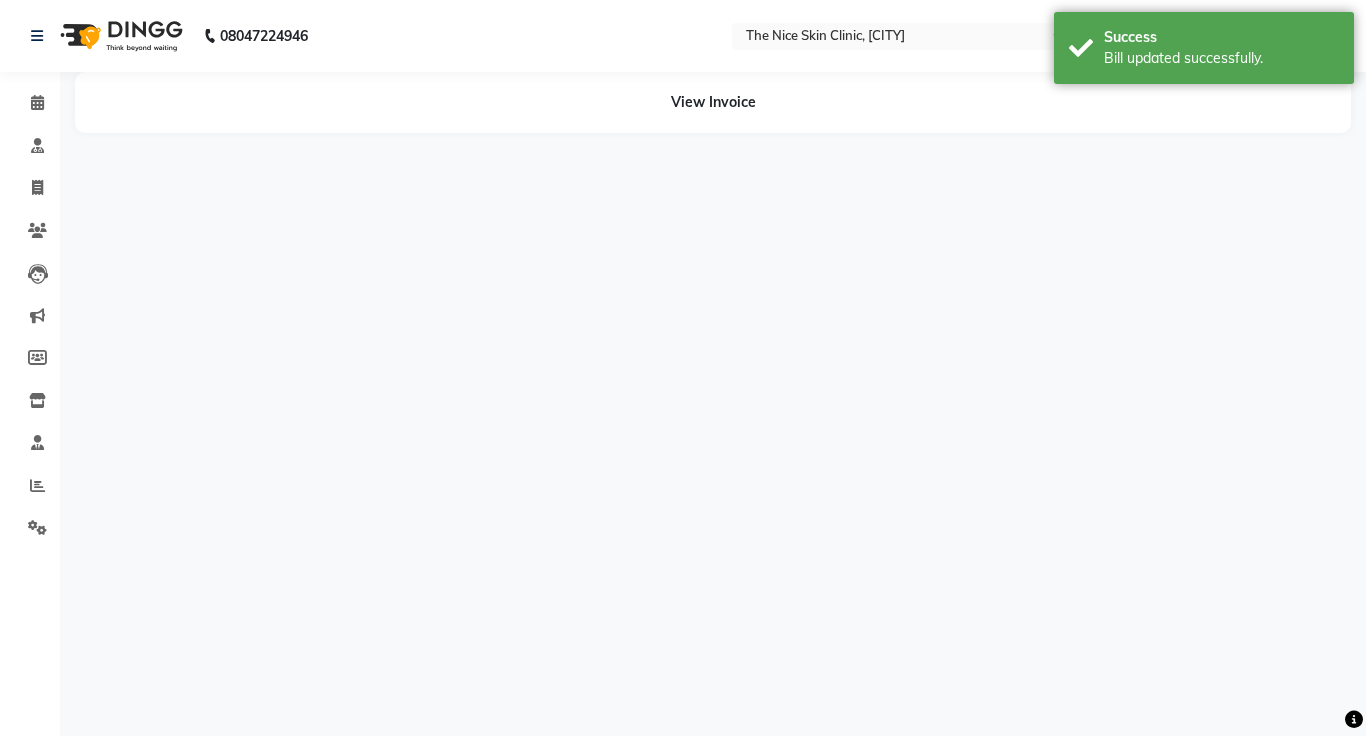 scroll, scrollTop: 0, scrollLeft: 0, axis: both 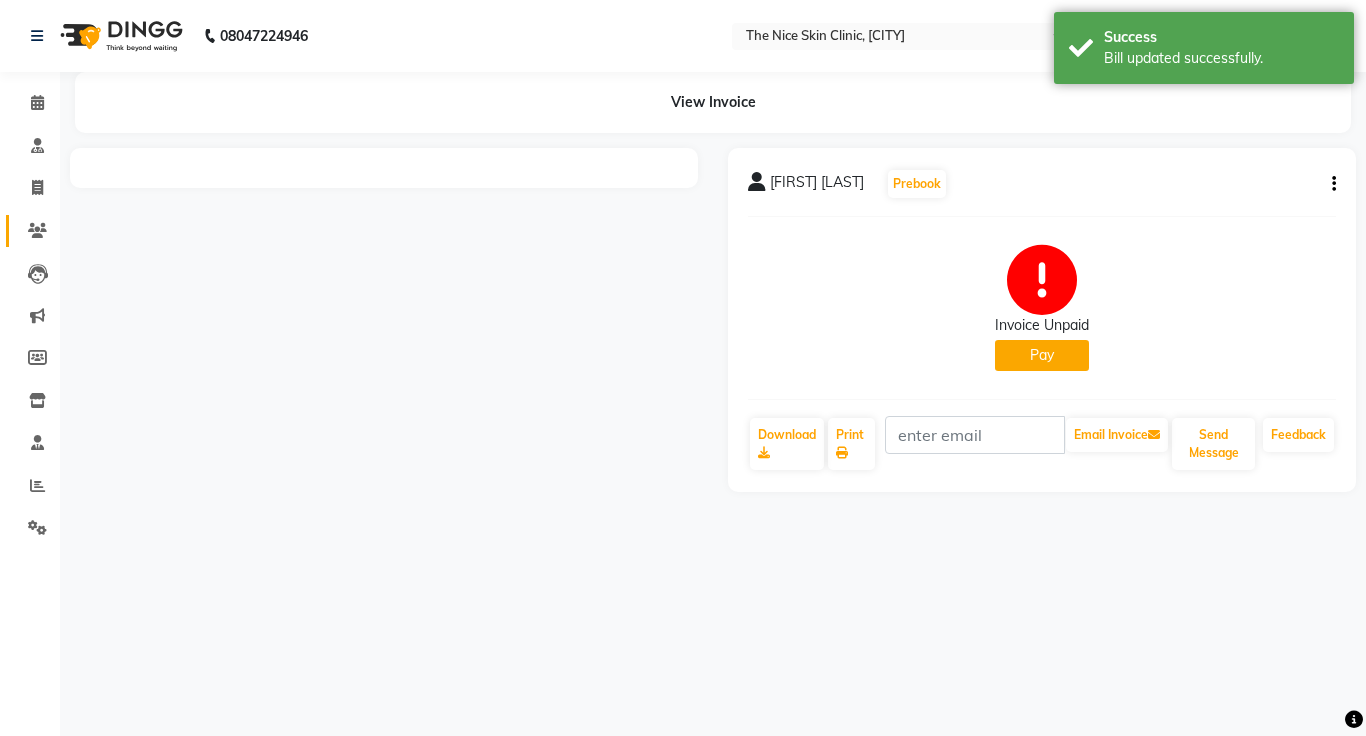 click on "Patients" 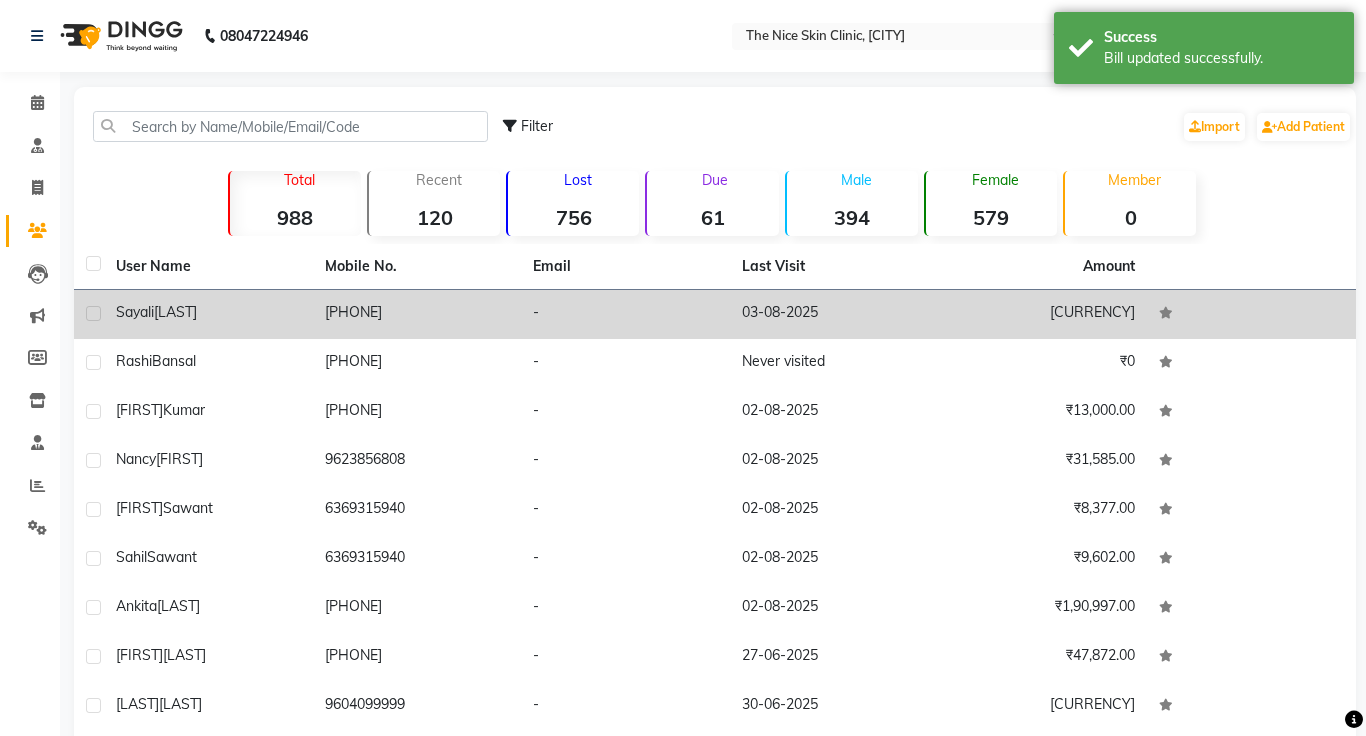 click on "-" 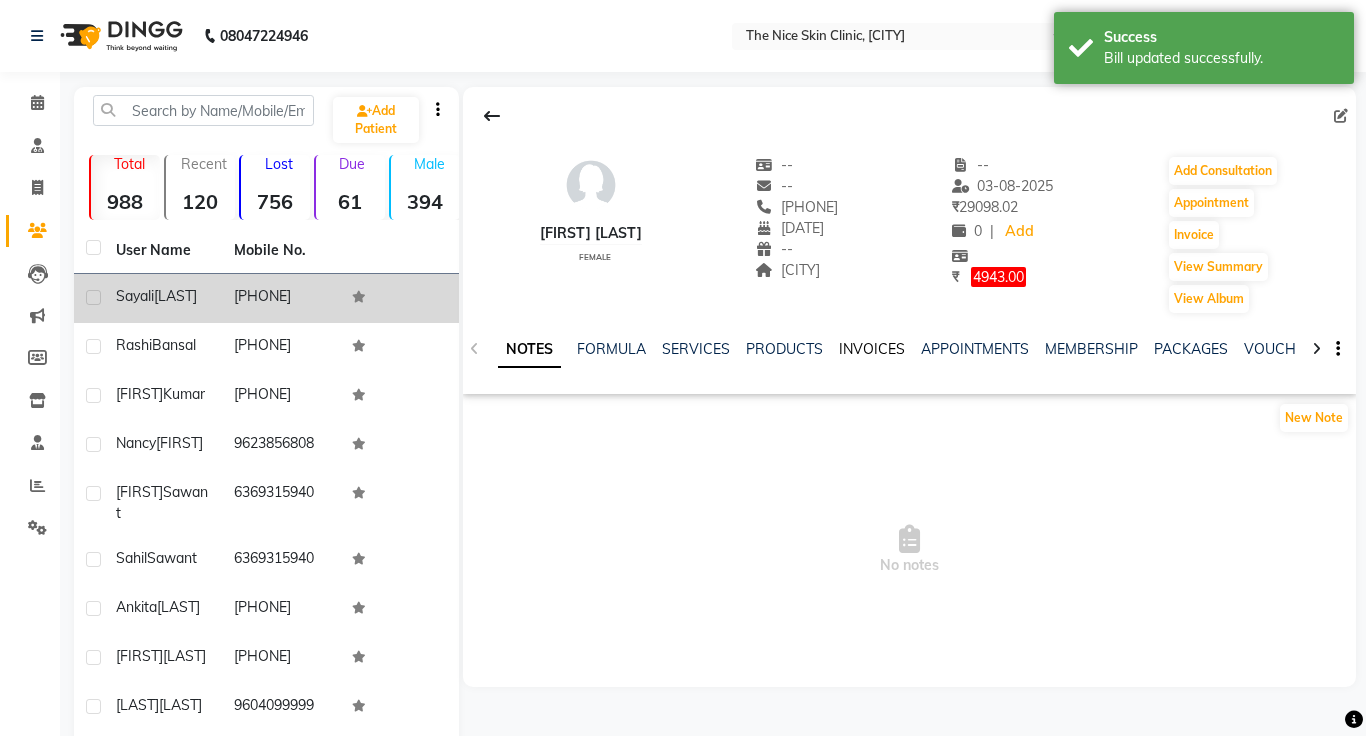 click on "INVOICES" 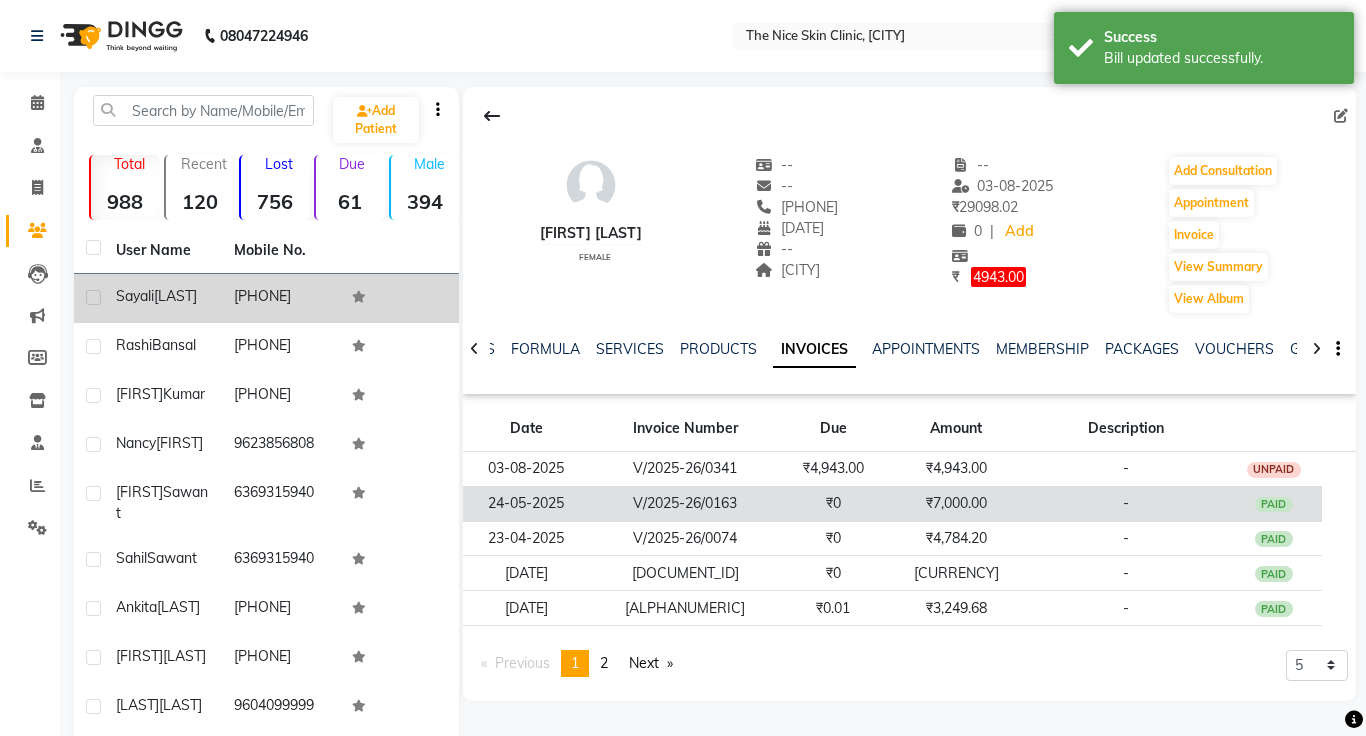 click on "₹7,000.00" 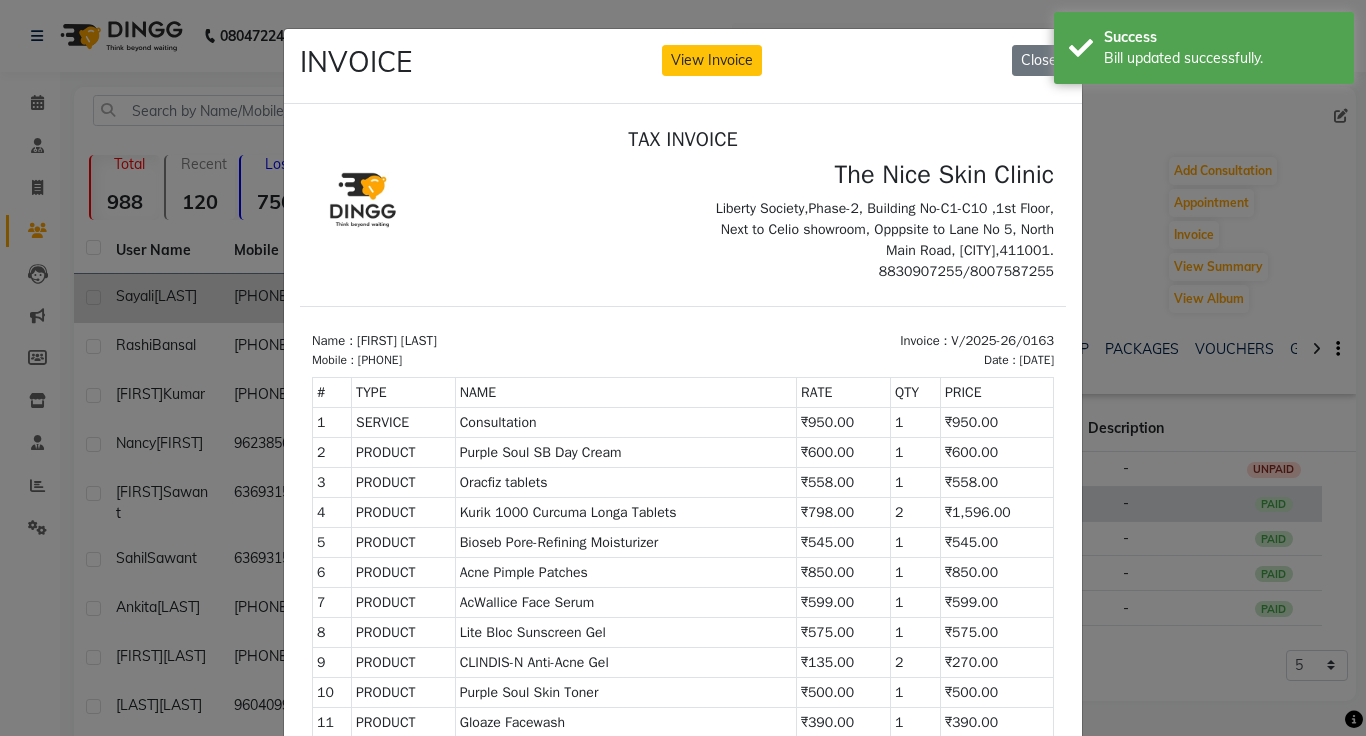 scroll, scrollTop: 8, scrollLeft: 0, axis: vertical 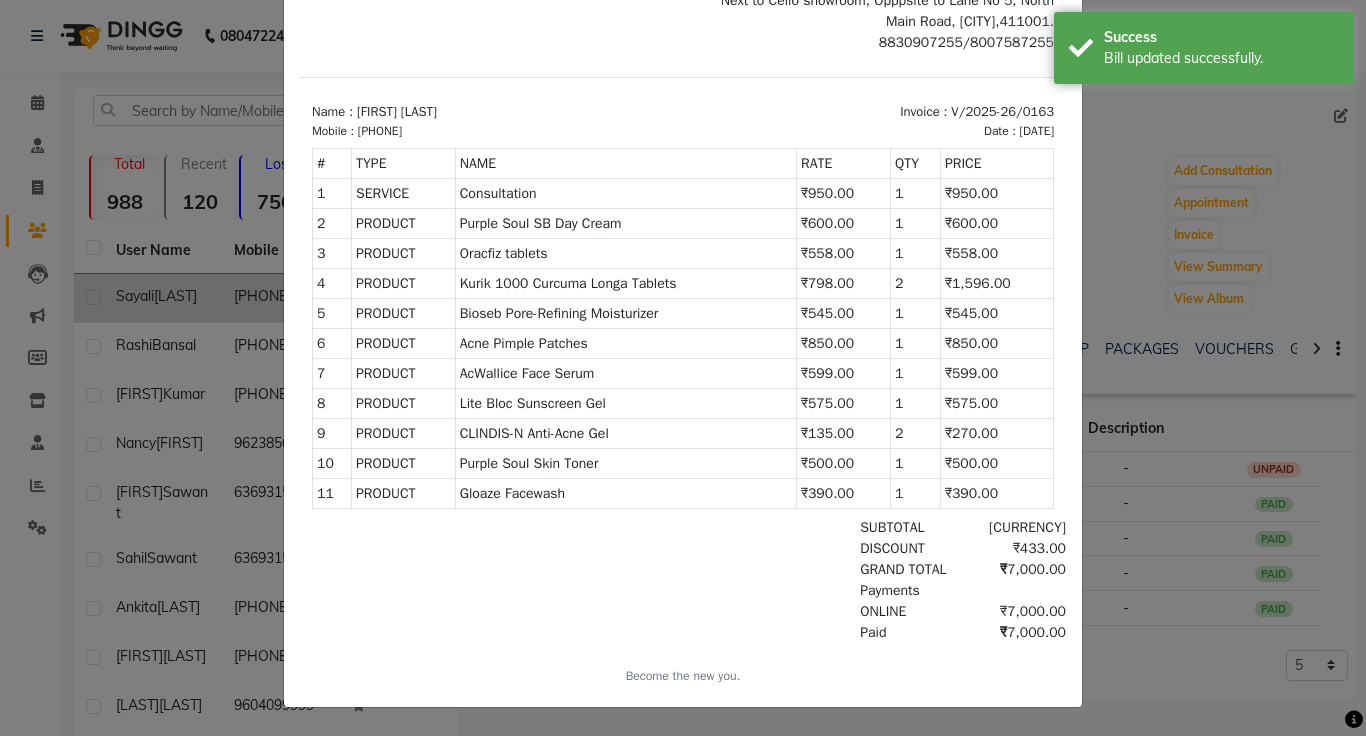 click on "CLINDIS-N Anti-Acne Gel" at bounding box center (626, 433) 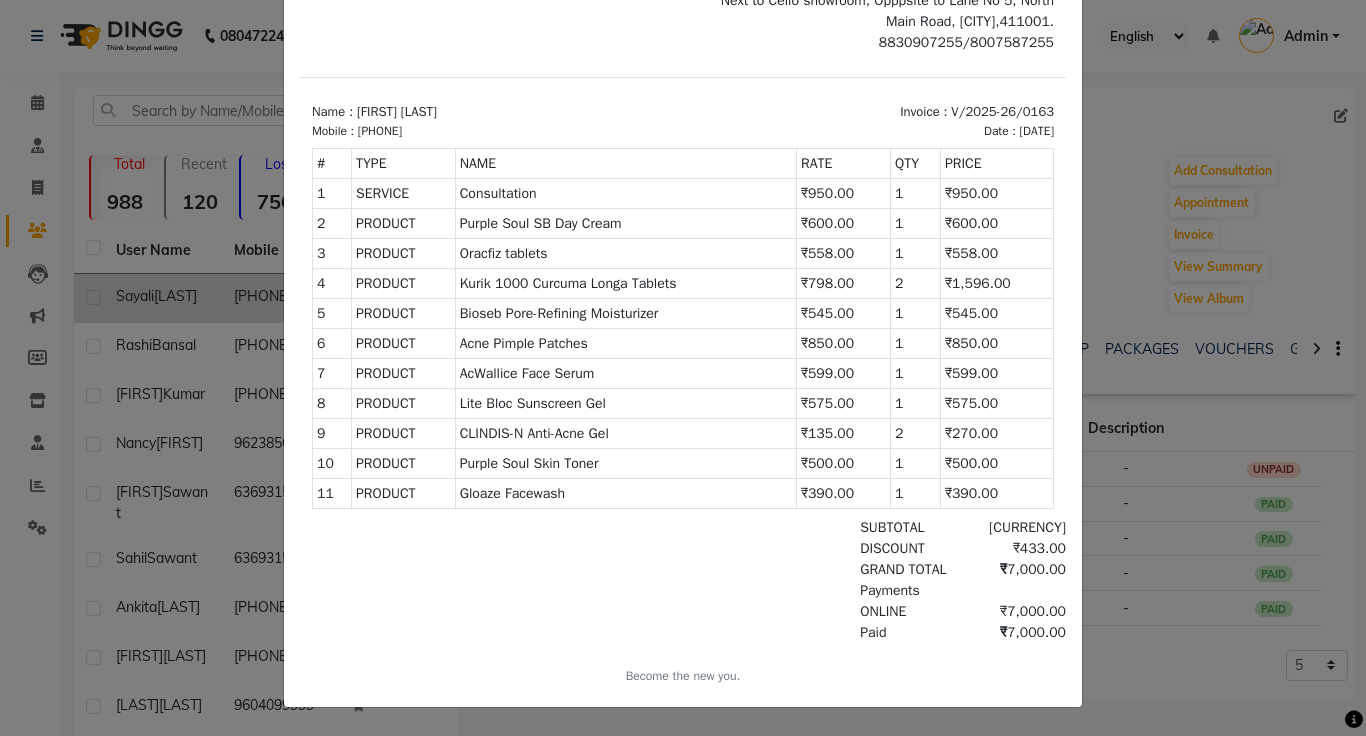 click on "INVOICE View Invoice Close" 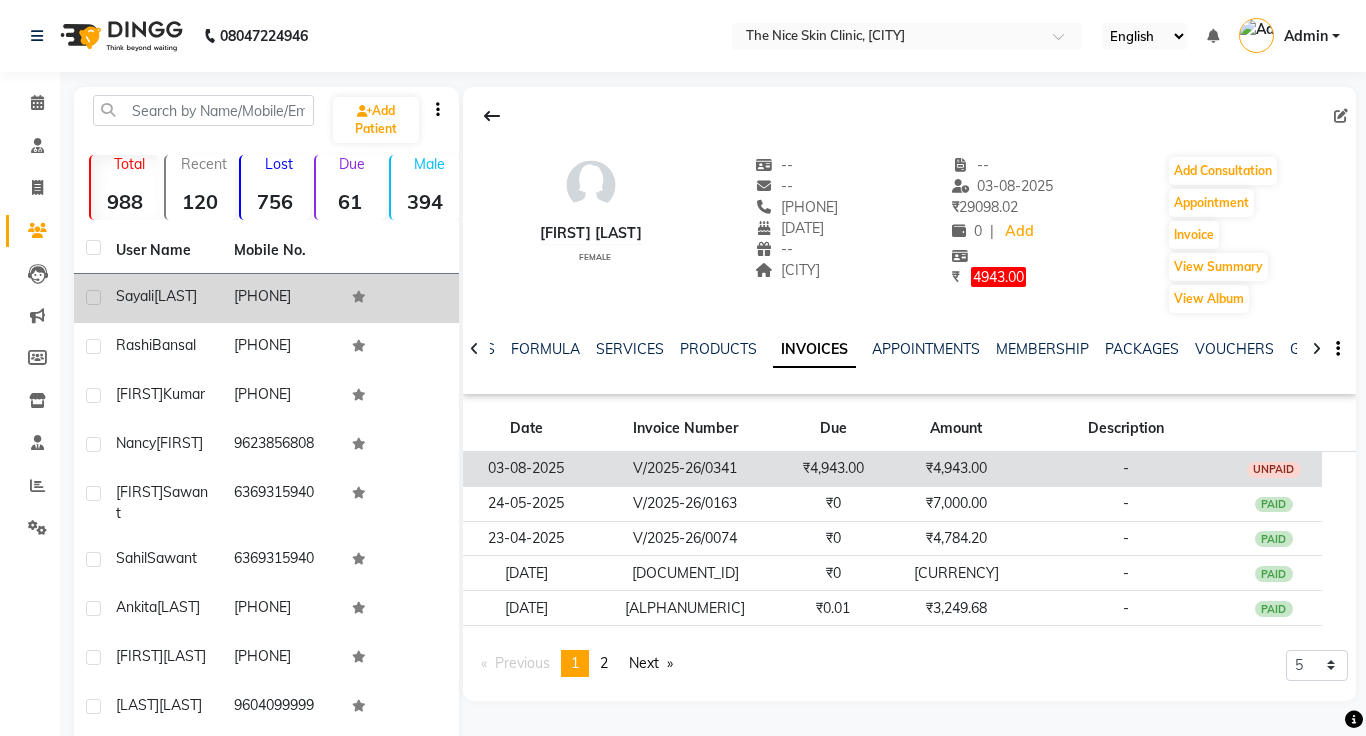 click on "₹4,943.00" 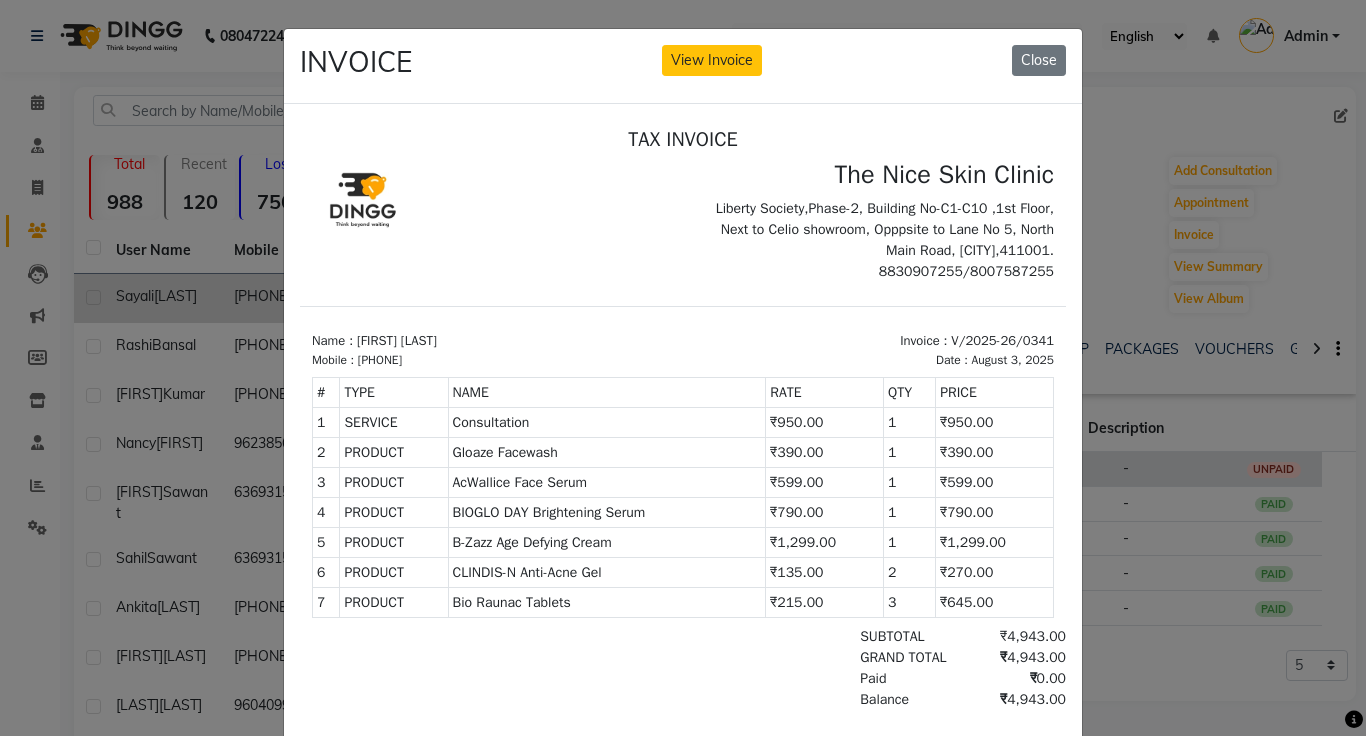 scroll, scrollTop: 0, scrollLeft: 0, axis: both 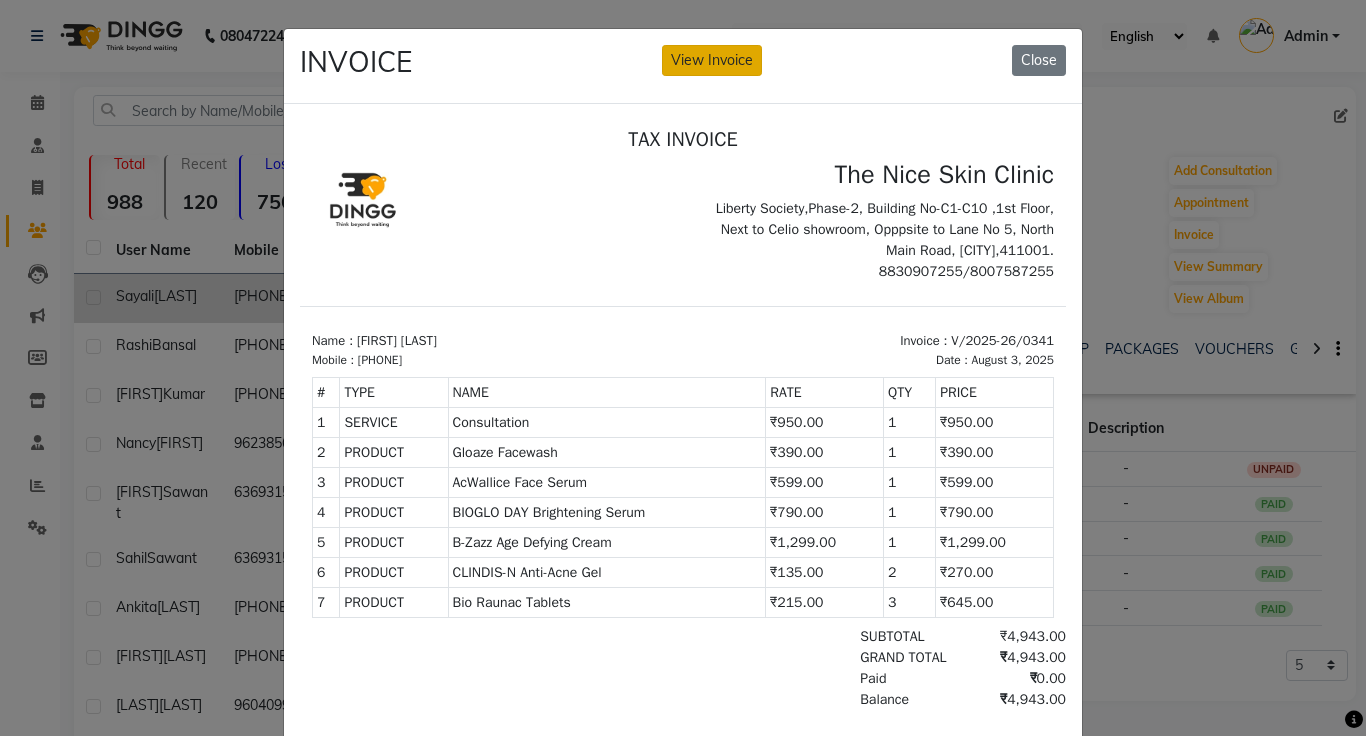 click on "View Invoice" 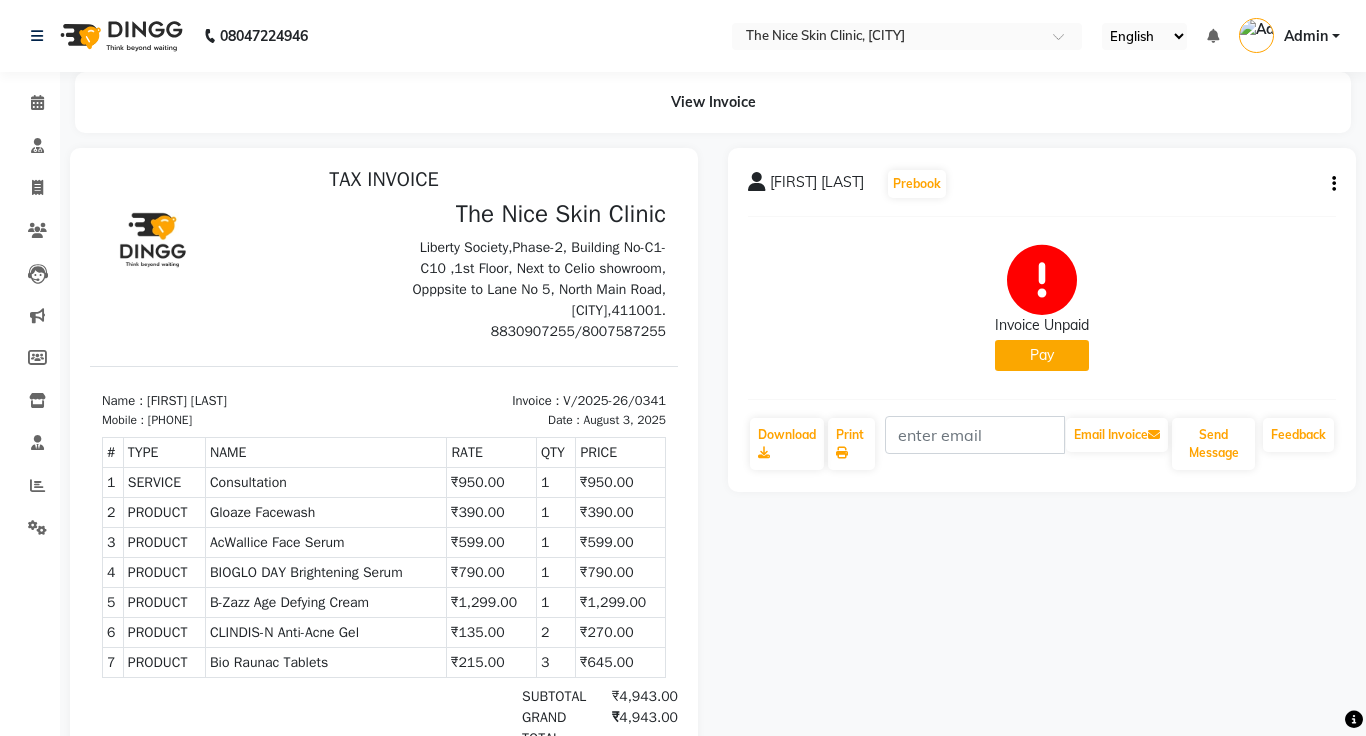 scroll, scrollTop: 153, scrollLeft: 0, axis: vertical 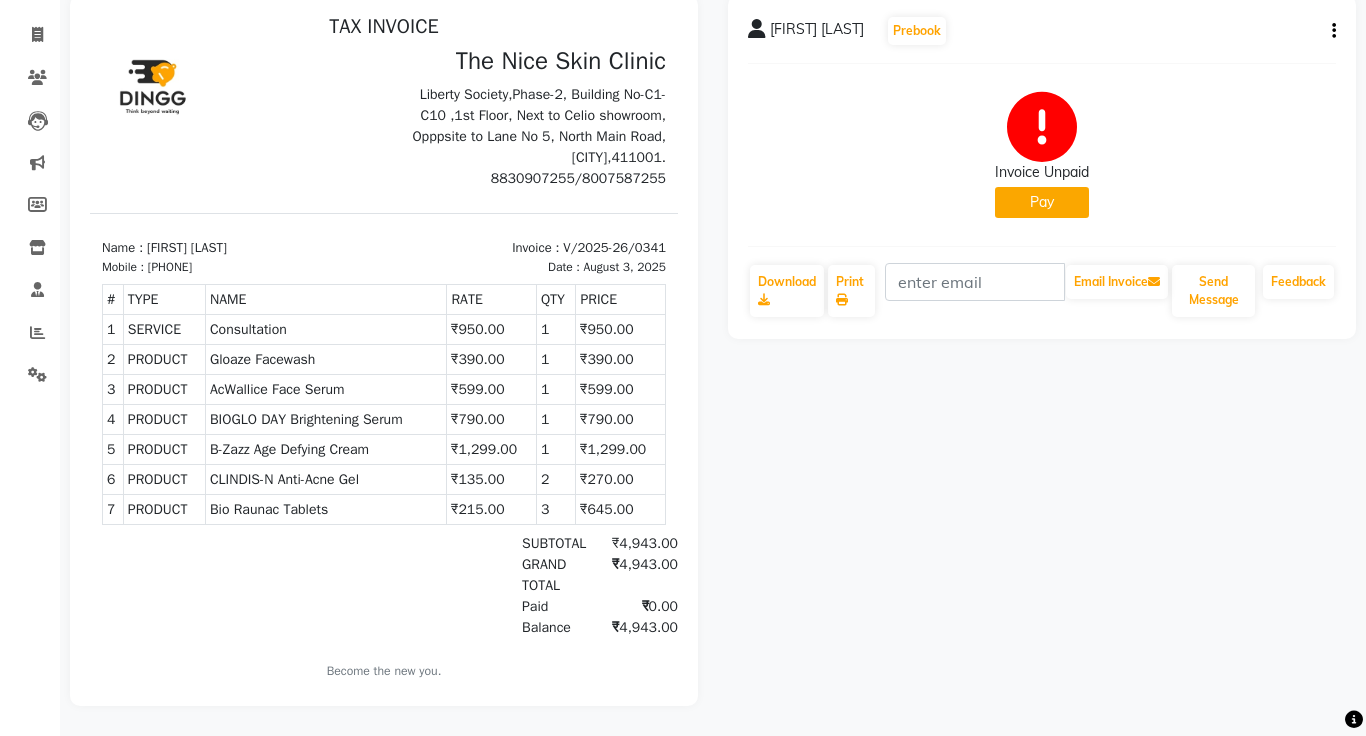 click at bounding box center [196, 585] 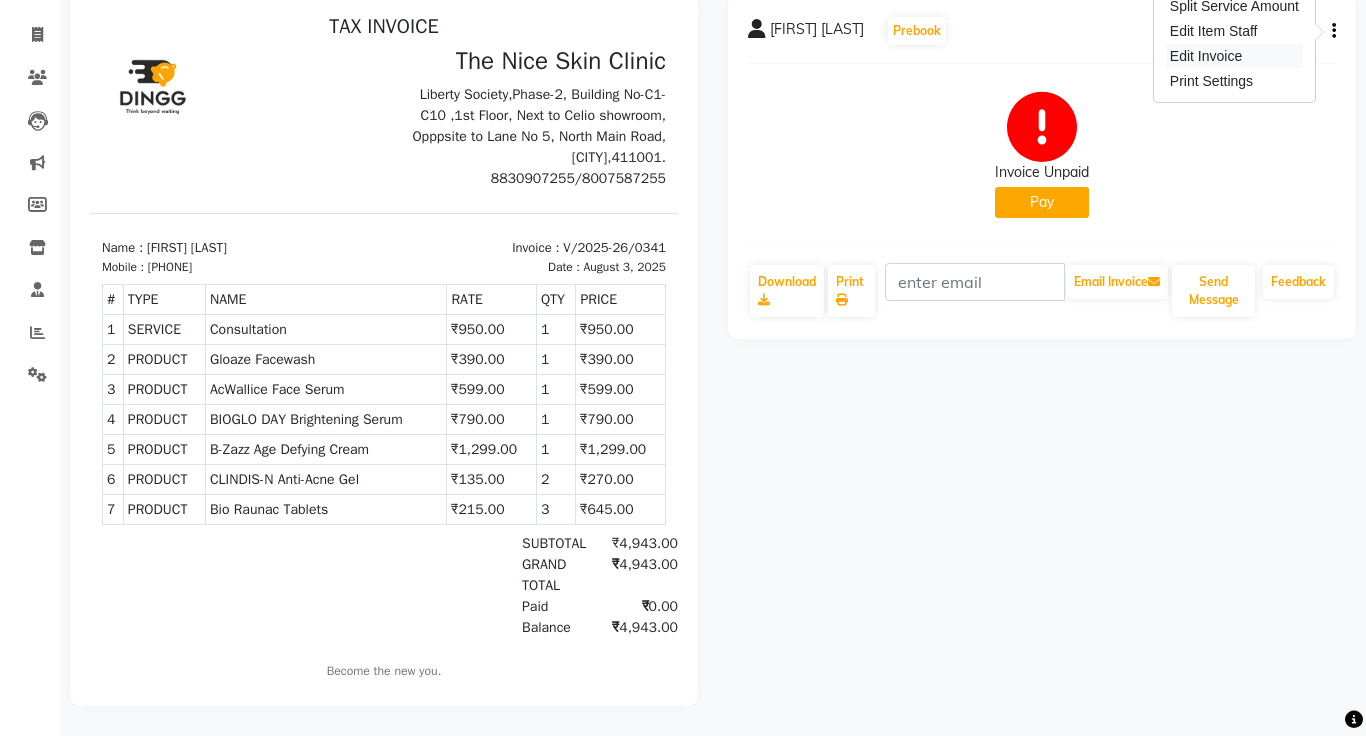 click on "Edit Invoice" at bounding box center [1234, 56] 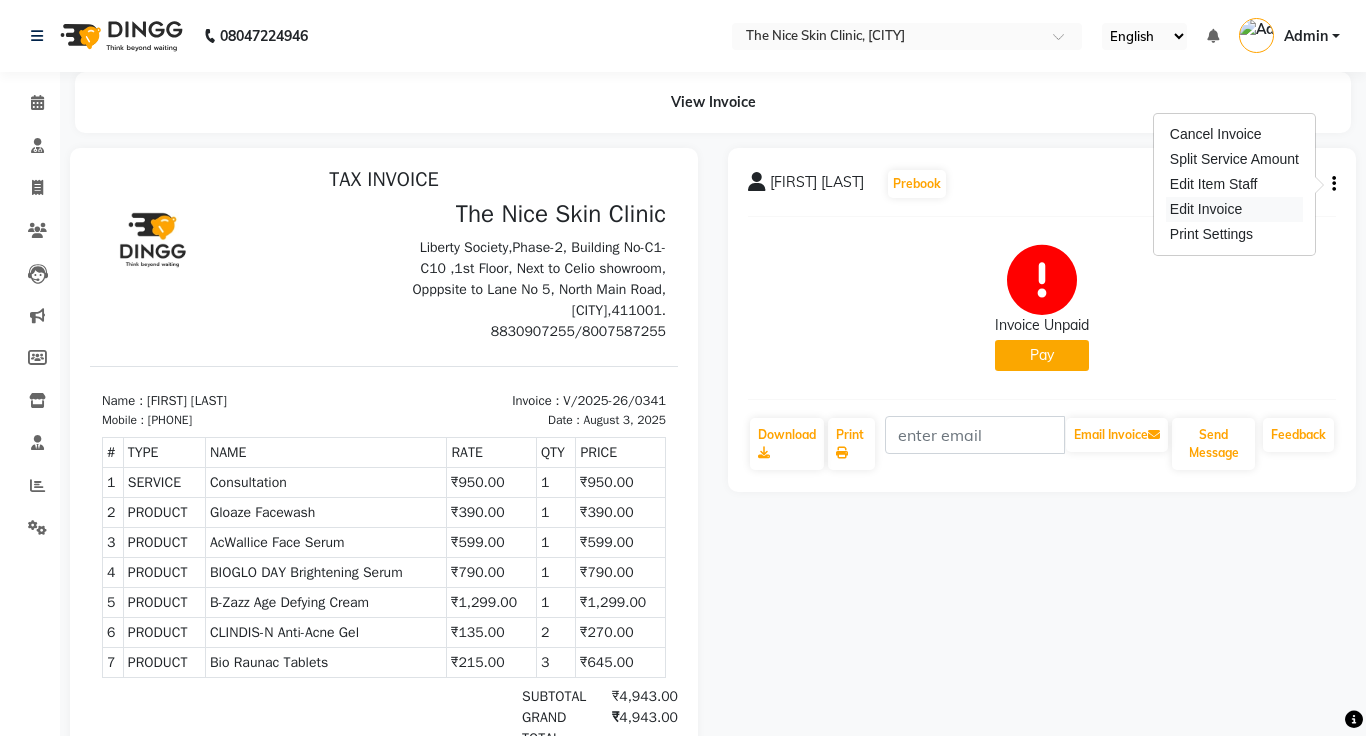 select on "service" 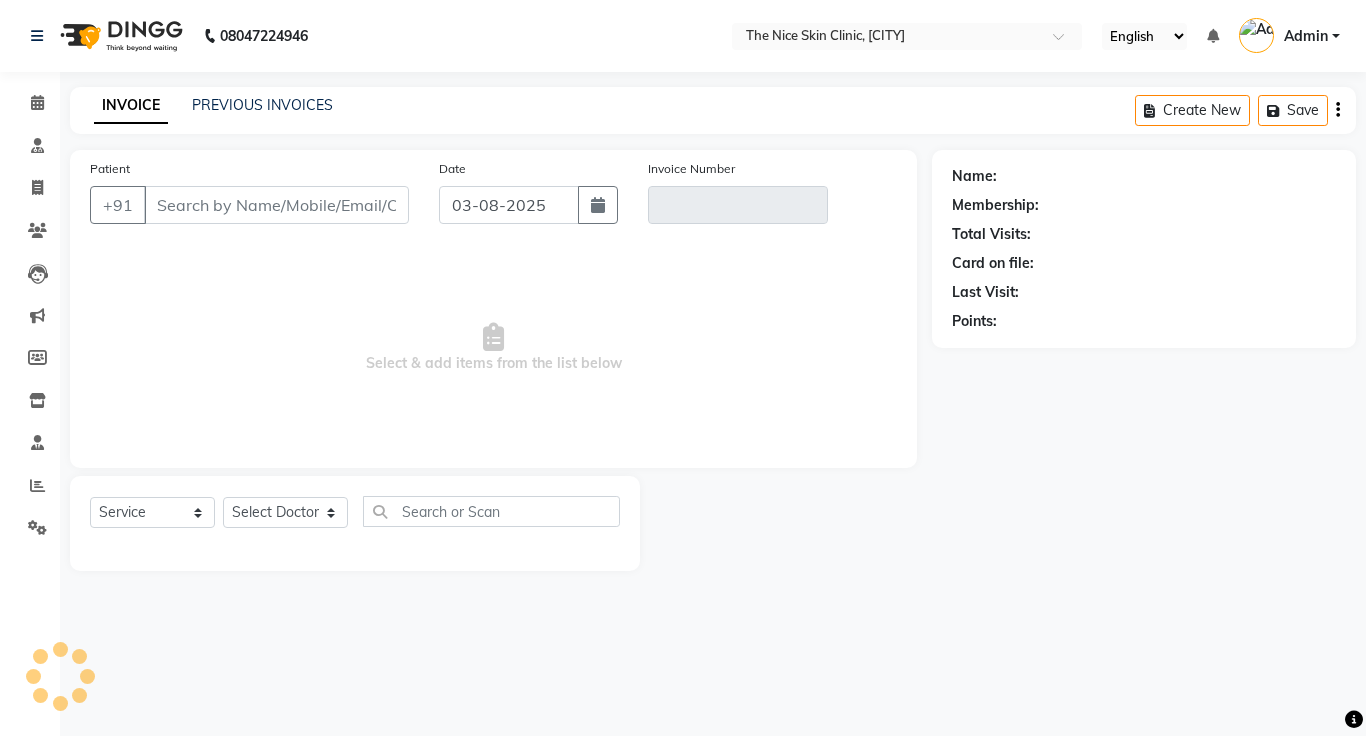 click 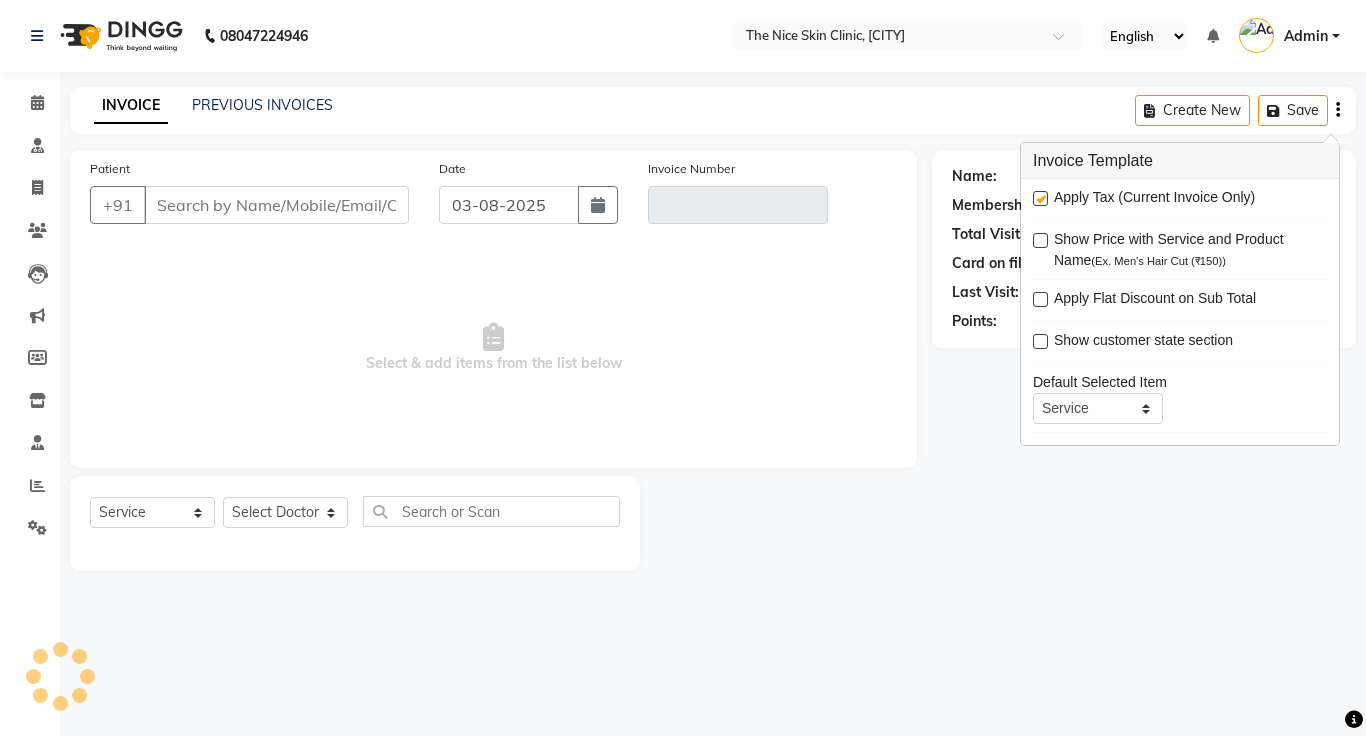 click at bounding box center (1040, 198) 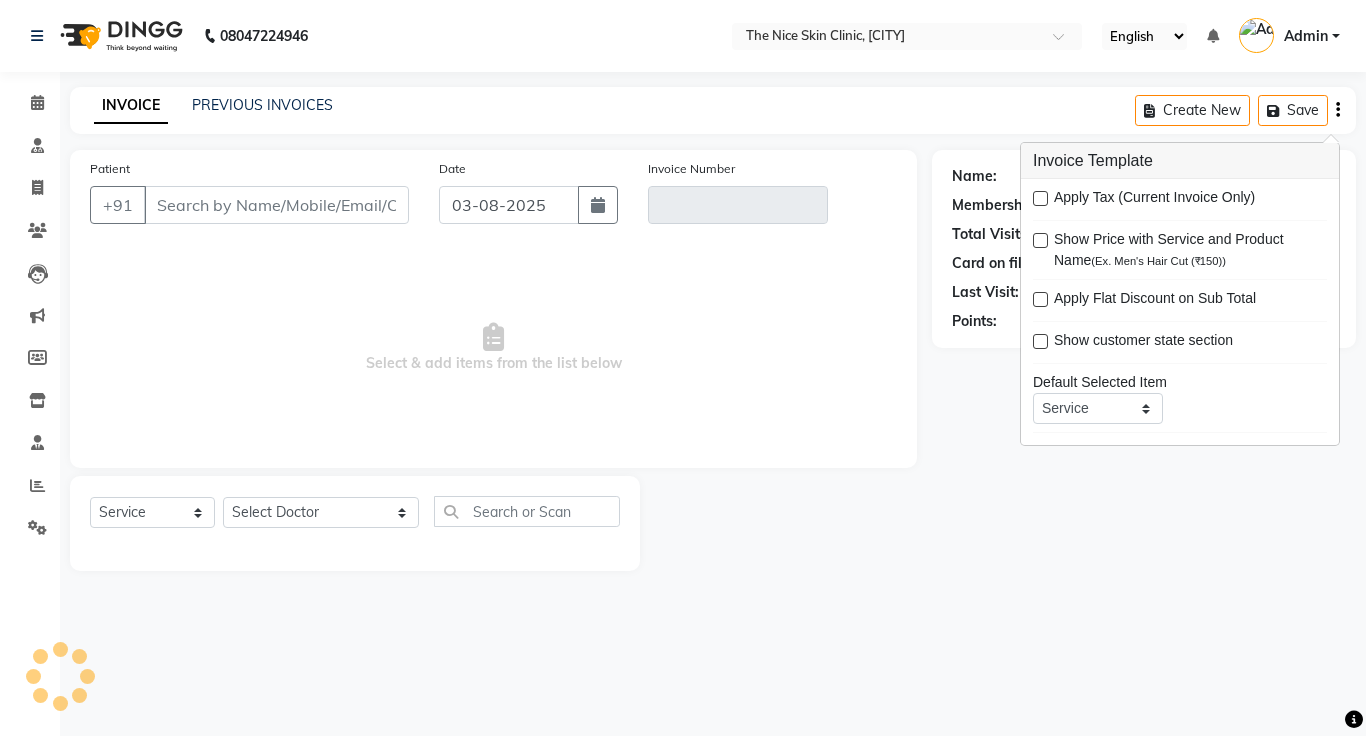 click on "INVOICE PREVIOUS INVOICES Create New   Save" 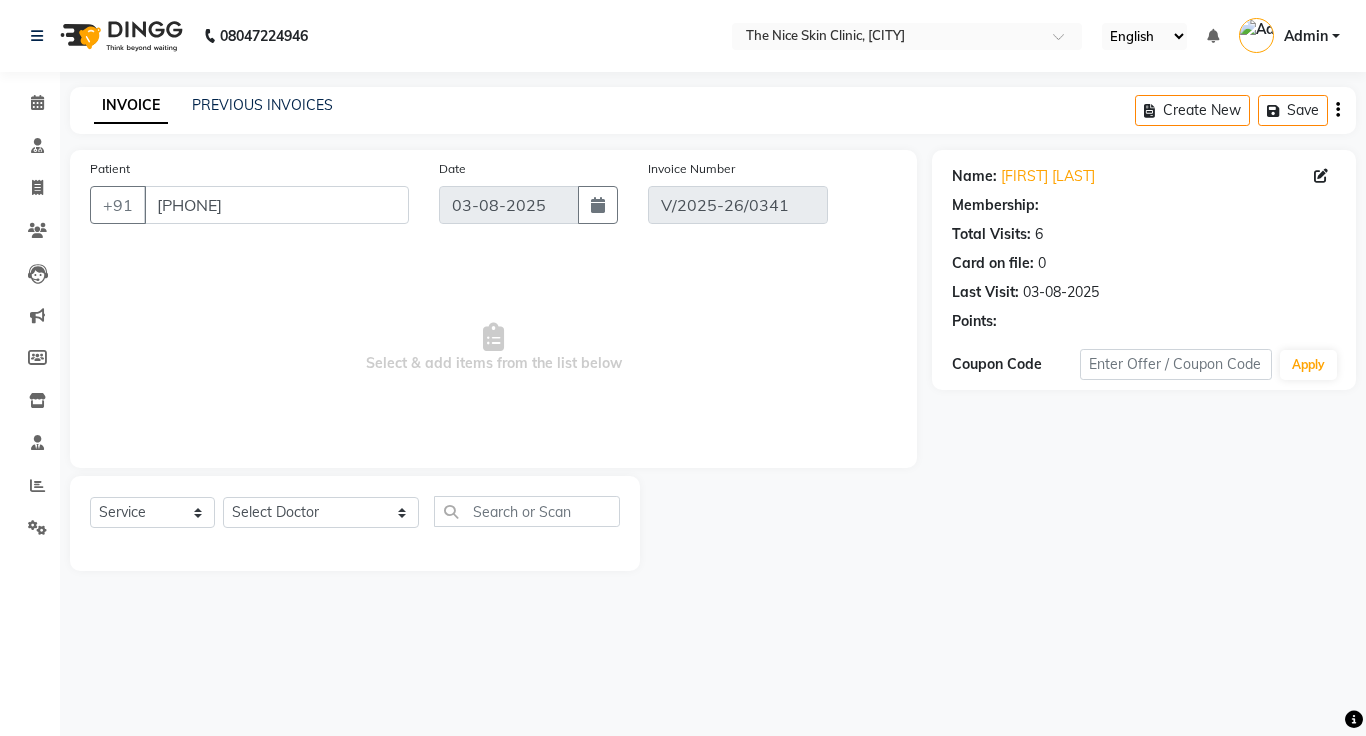 select on "select" 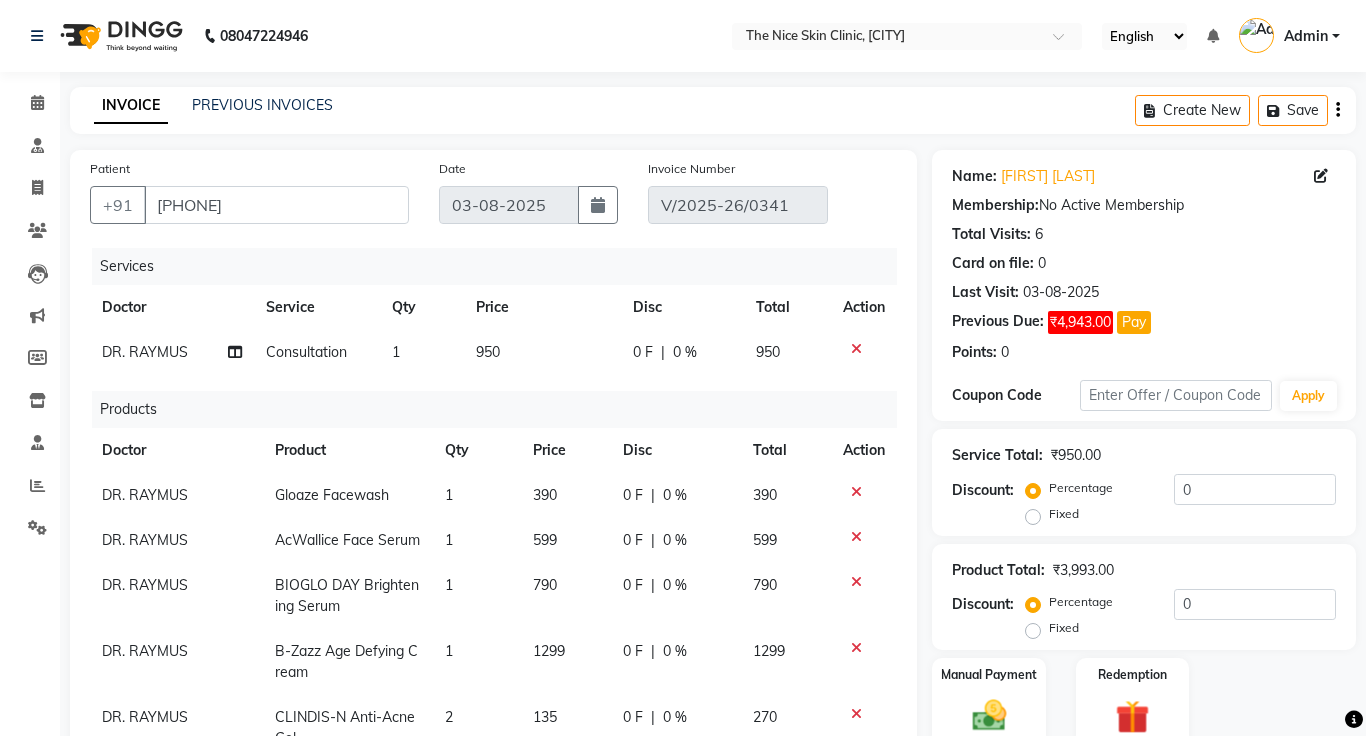 scroll, scrollTop: 74, scrollLeft: 0, axis: vertical 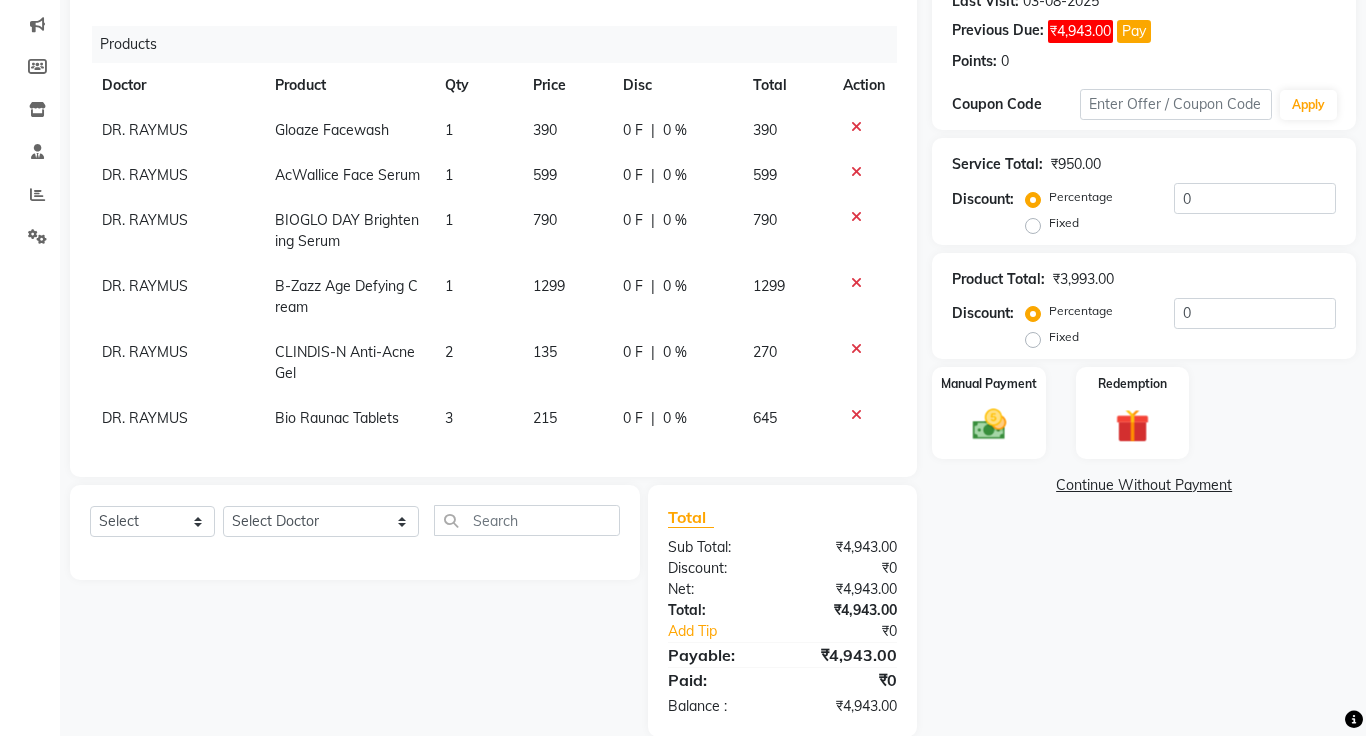 click on "Fixed" 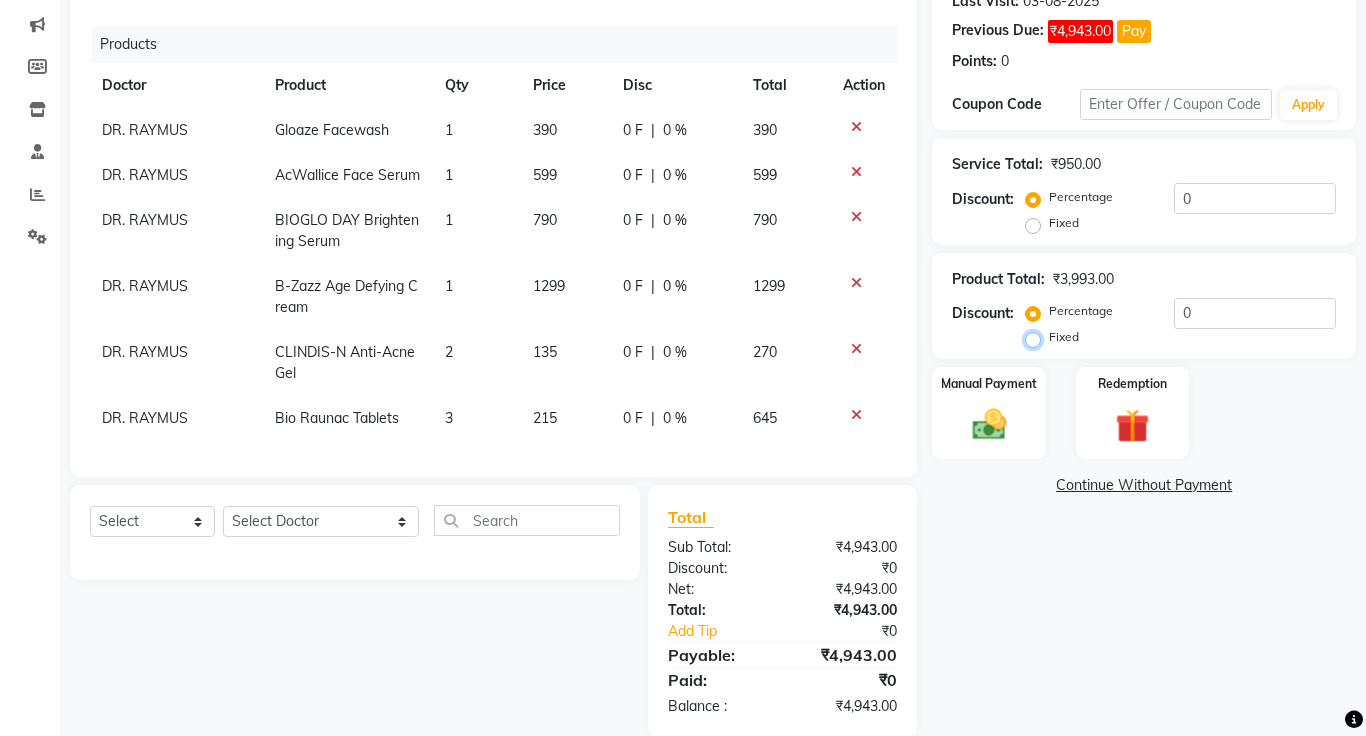 click on "Fixed" at bounding box center [1037, 337] 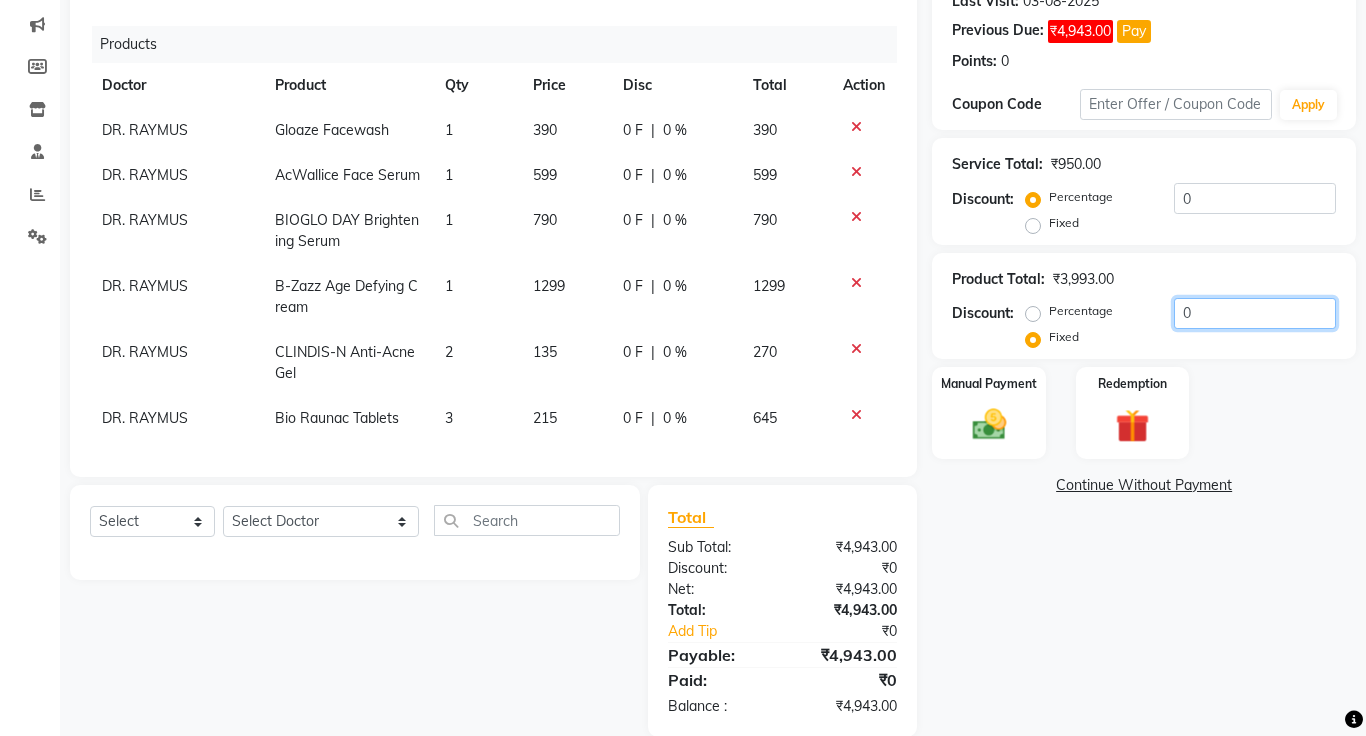 click on "0" 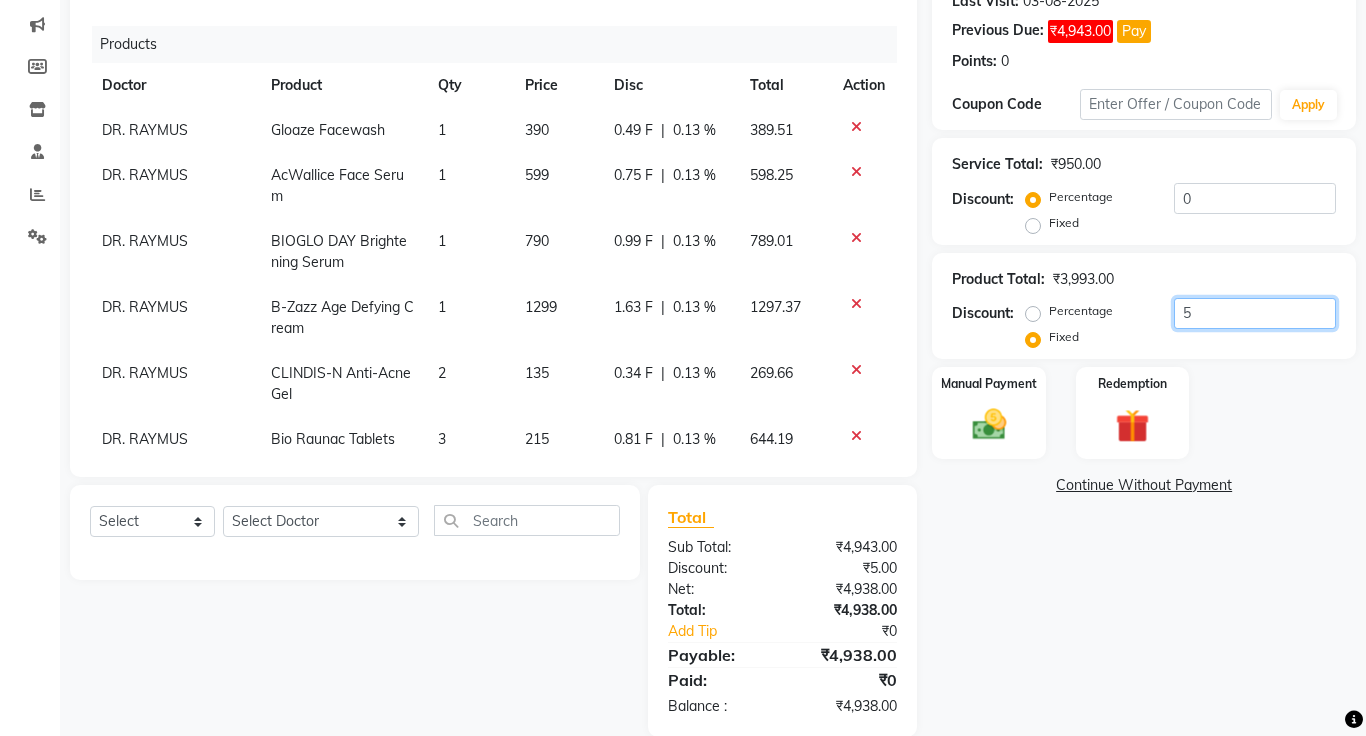 type on "5" 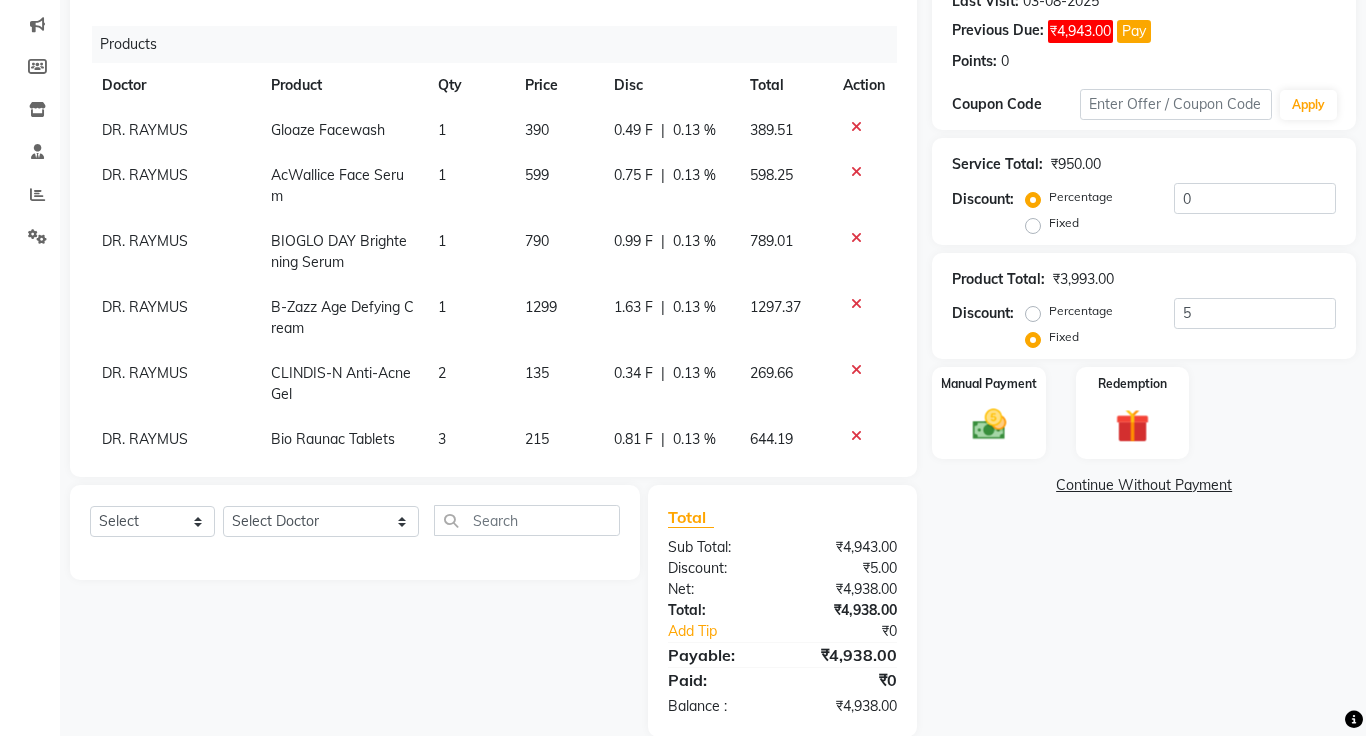 click on "Percentage" 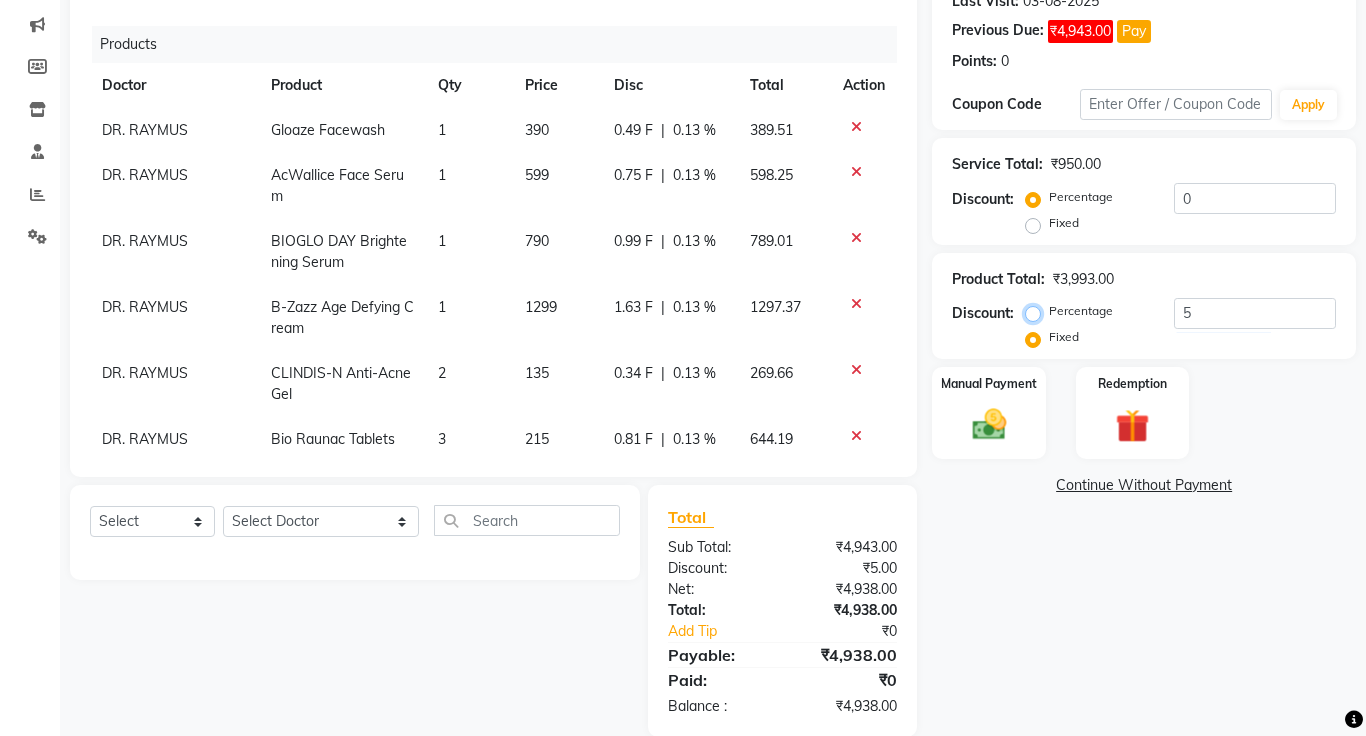 click on "Percentage" at bounding box center (1037, 311) 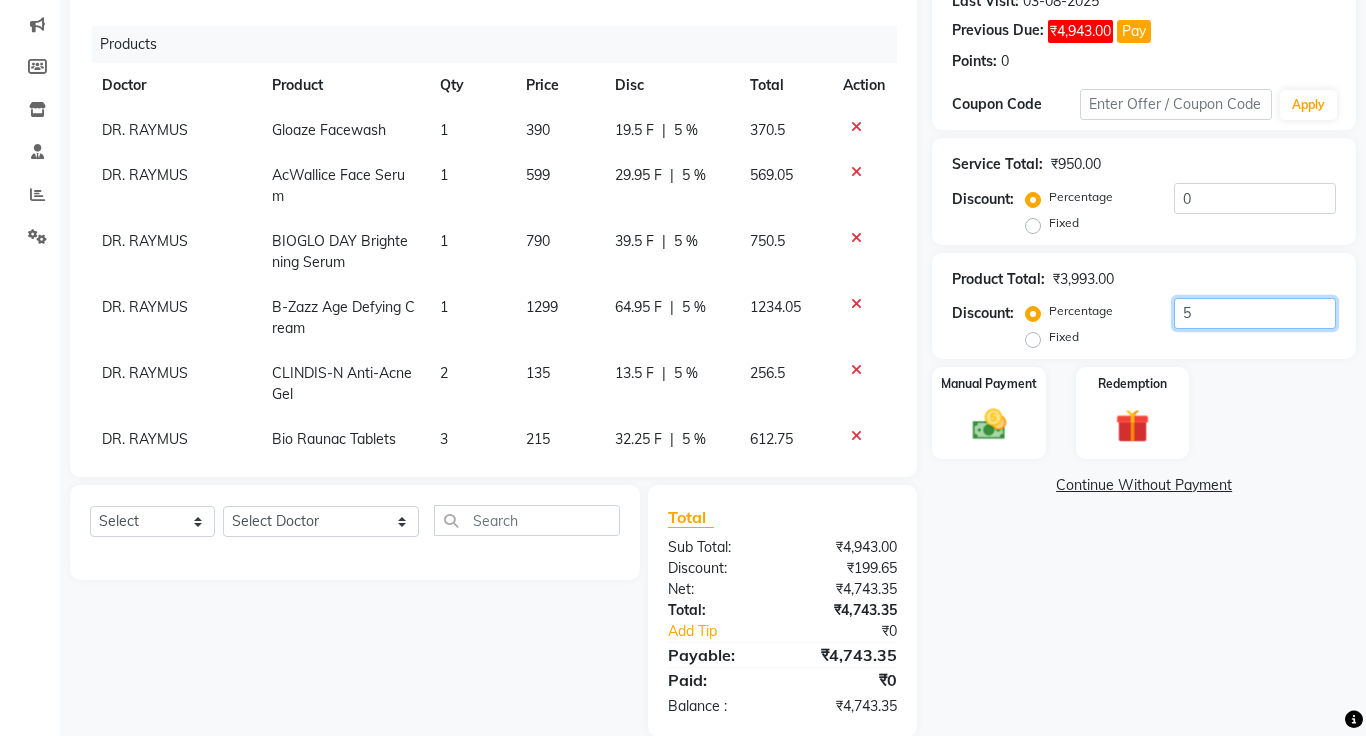 click on "5" 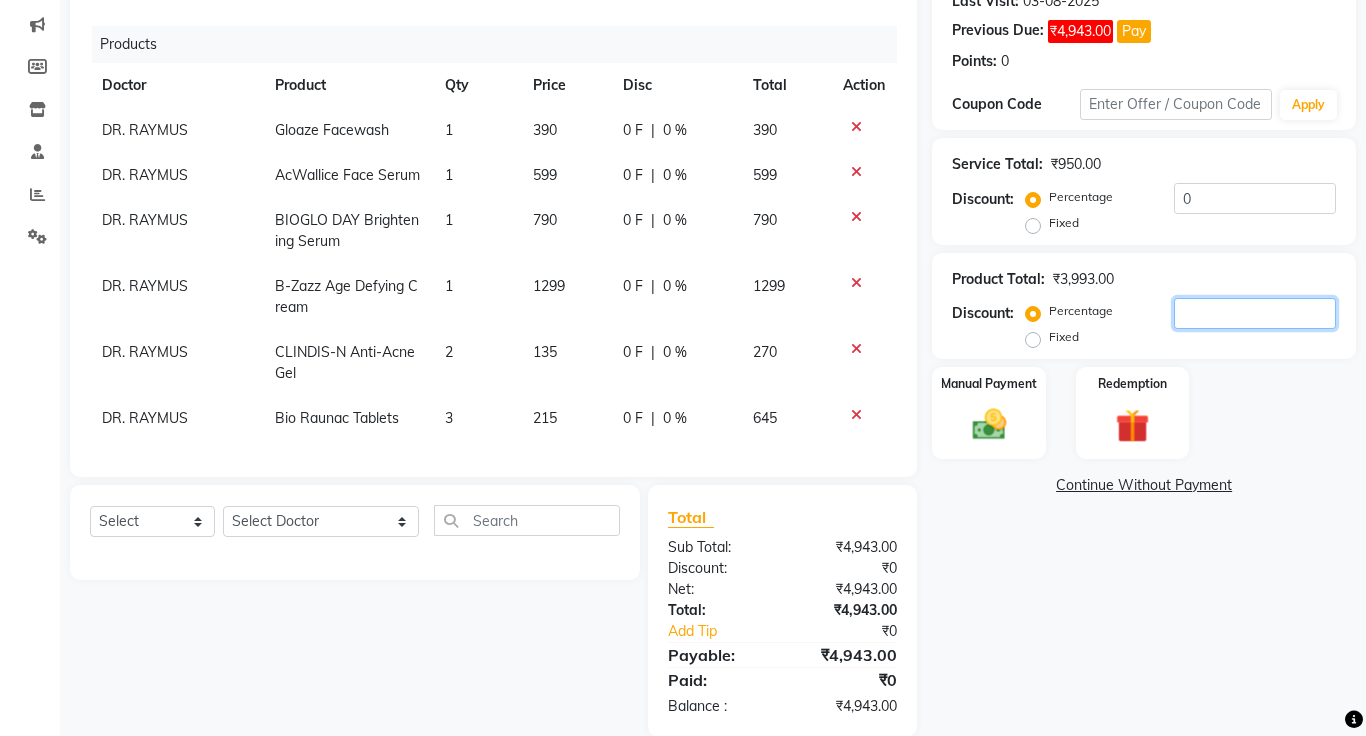 type on "5" 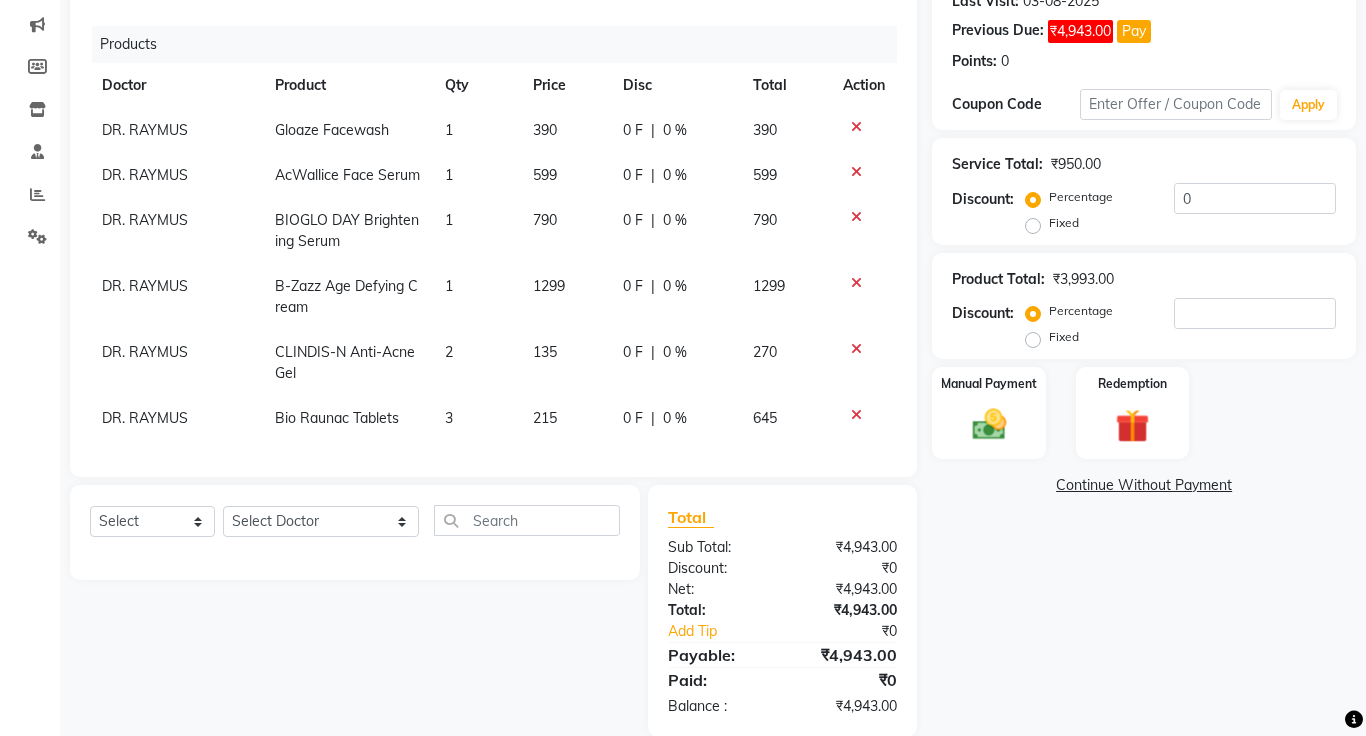 click on "Name: [FIRST] [LAST] Membership:  No Active Membership  Total Visits:  6 Card on file:  0 Last Visit:   03-08-2025 Previous Due:  ₹4,943.00 Pay Points:   0  Coupon Code Apply Service Total:  ₹950.00  Discount:  Percentage   Fixed  0 Product Total:  ₹3,993.00  Discount:  Percentage   Fixed  Manual Payment Redemption  Continue Without Payment" 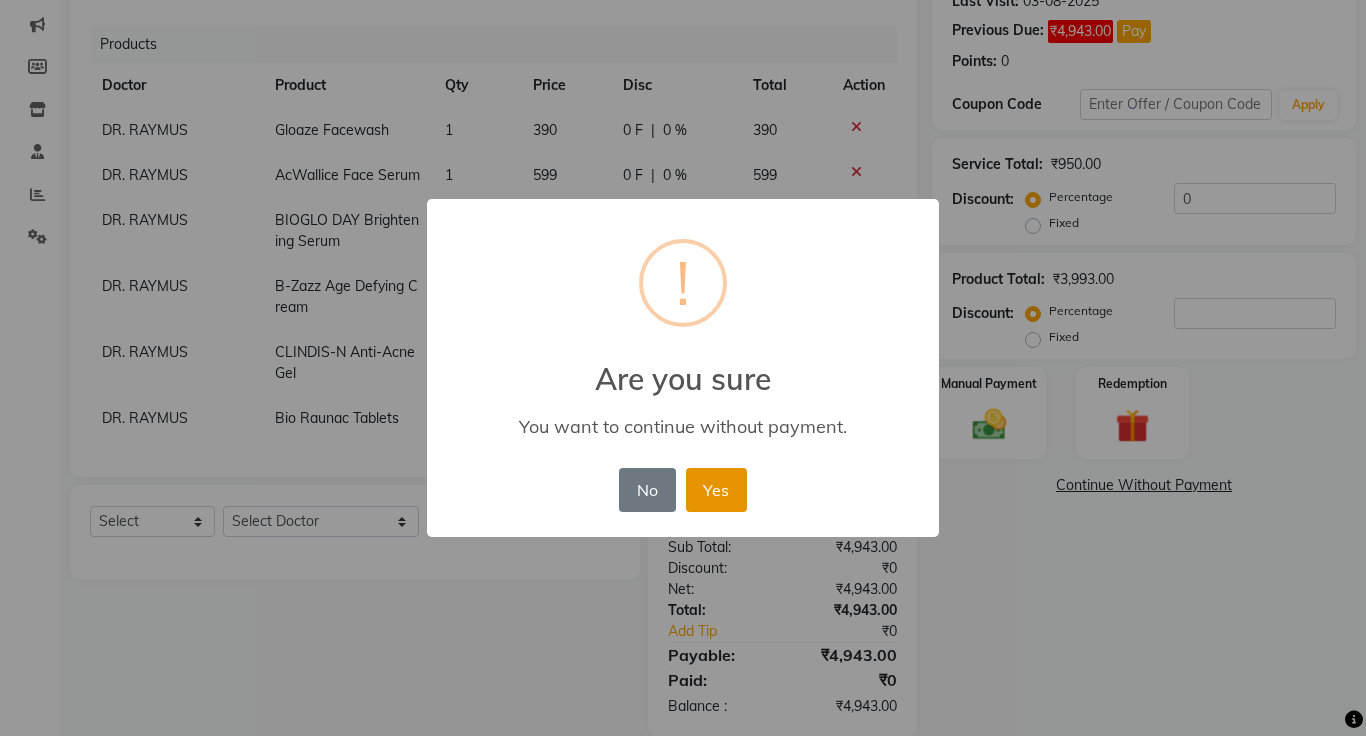 click on "Yes" at bounding box center [716, 490] 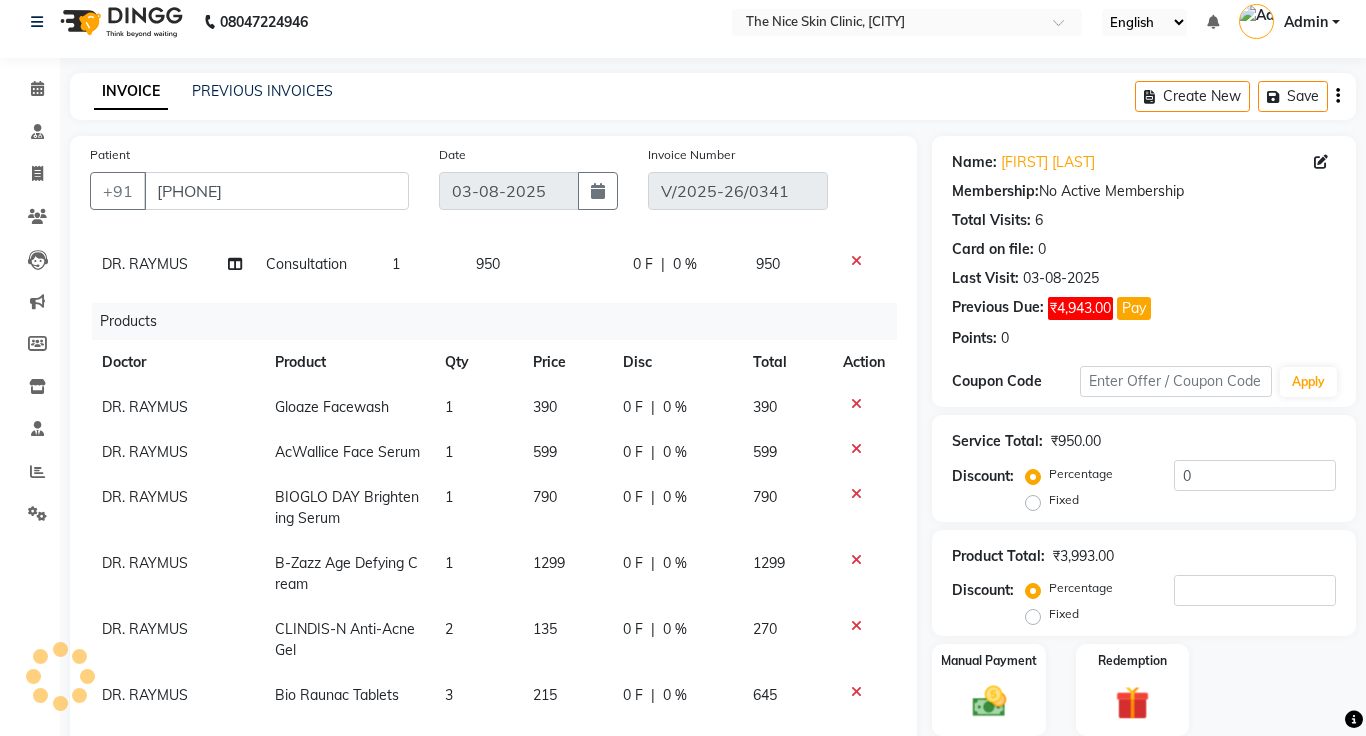 scroll, scrollTop: 0, scrollLeft: 0, axis: both 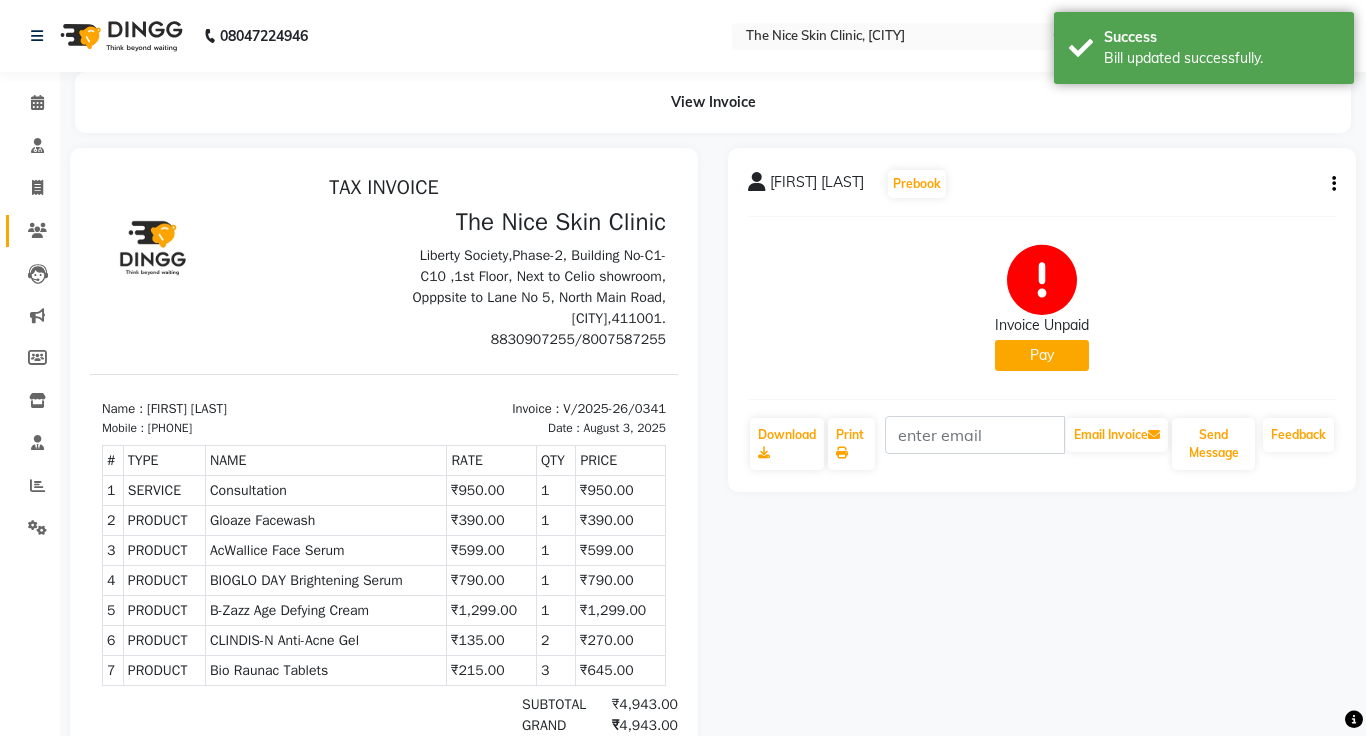 click on "Patients" 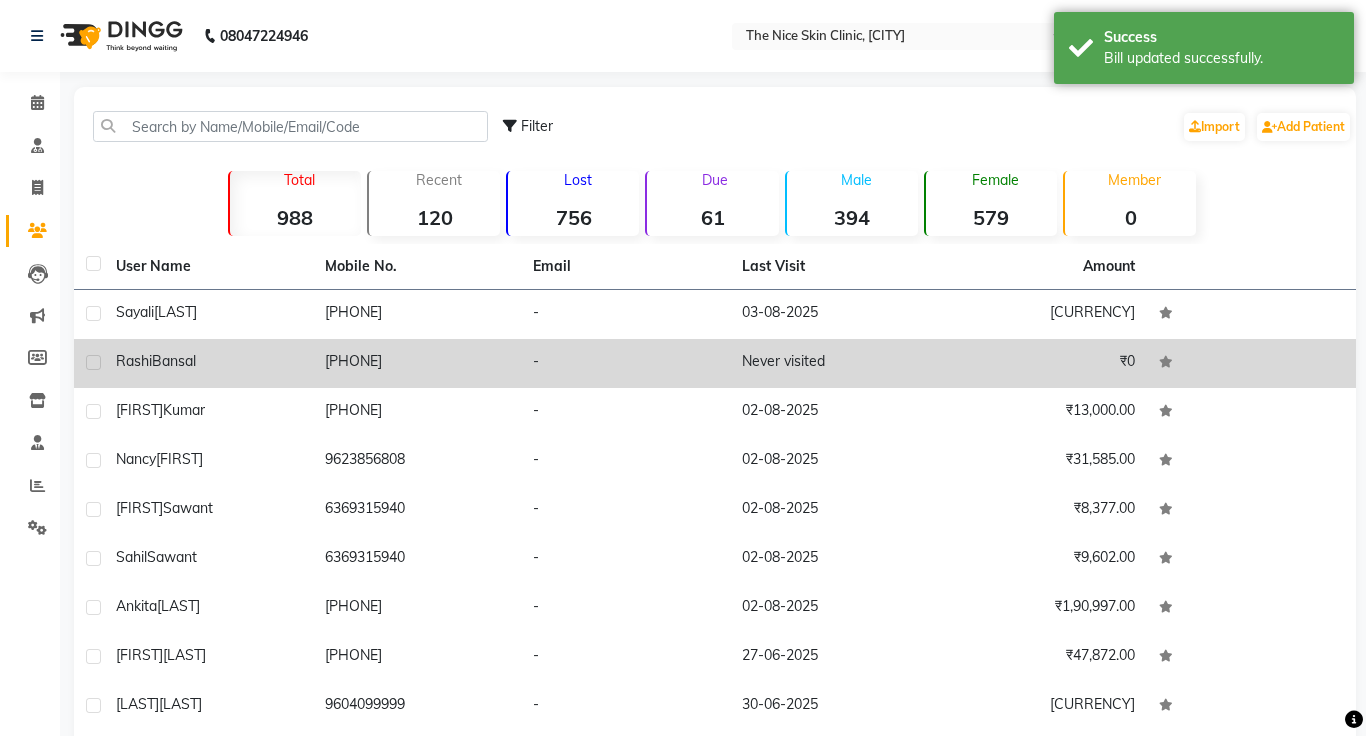 click on "[FIRST] [LAST]" 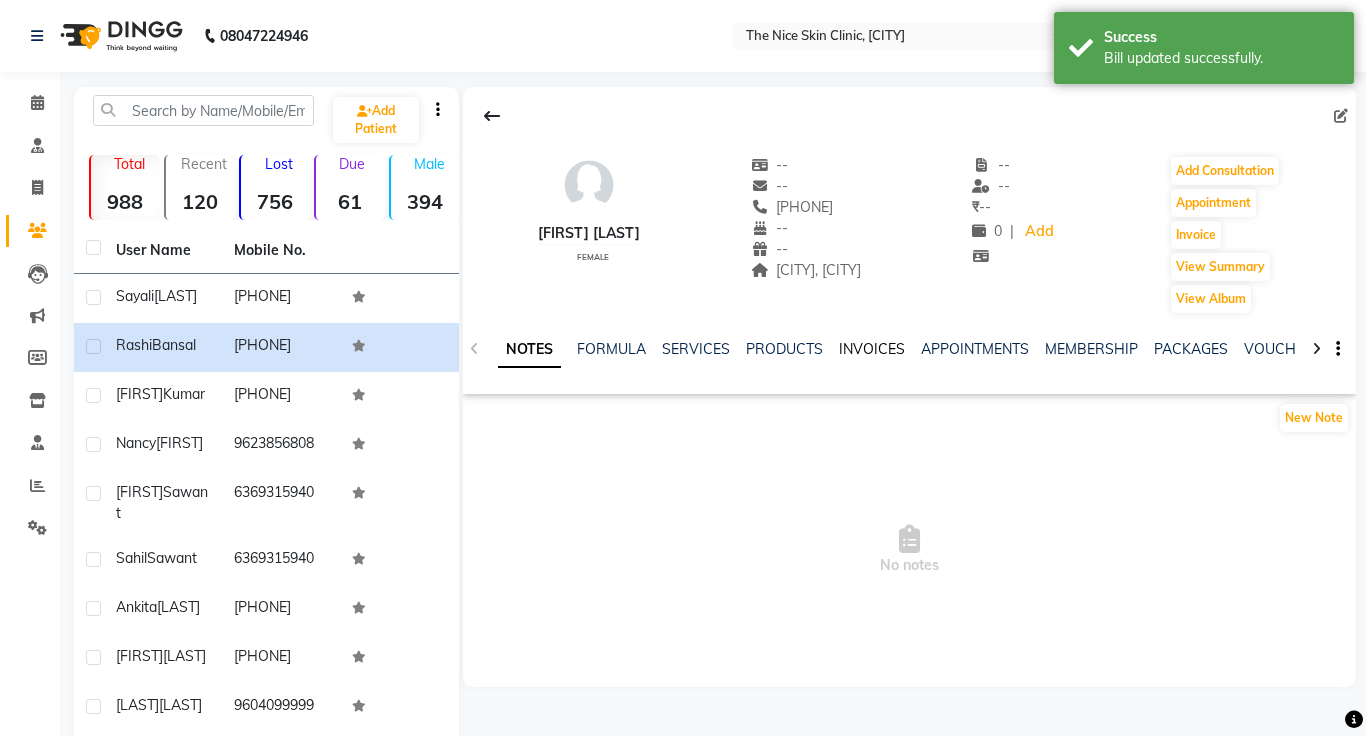 click on "INVOICES" 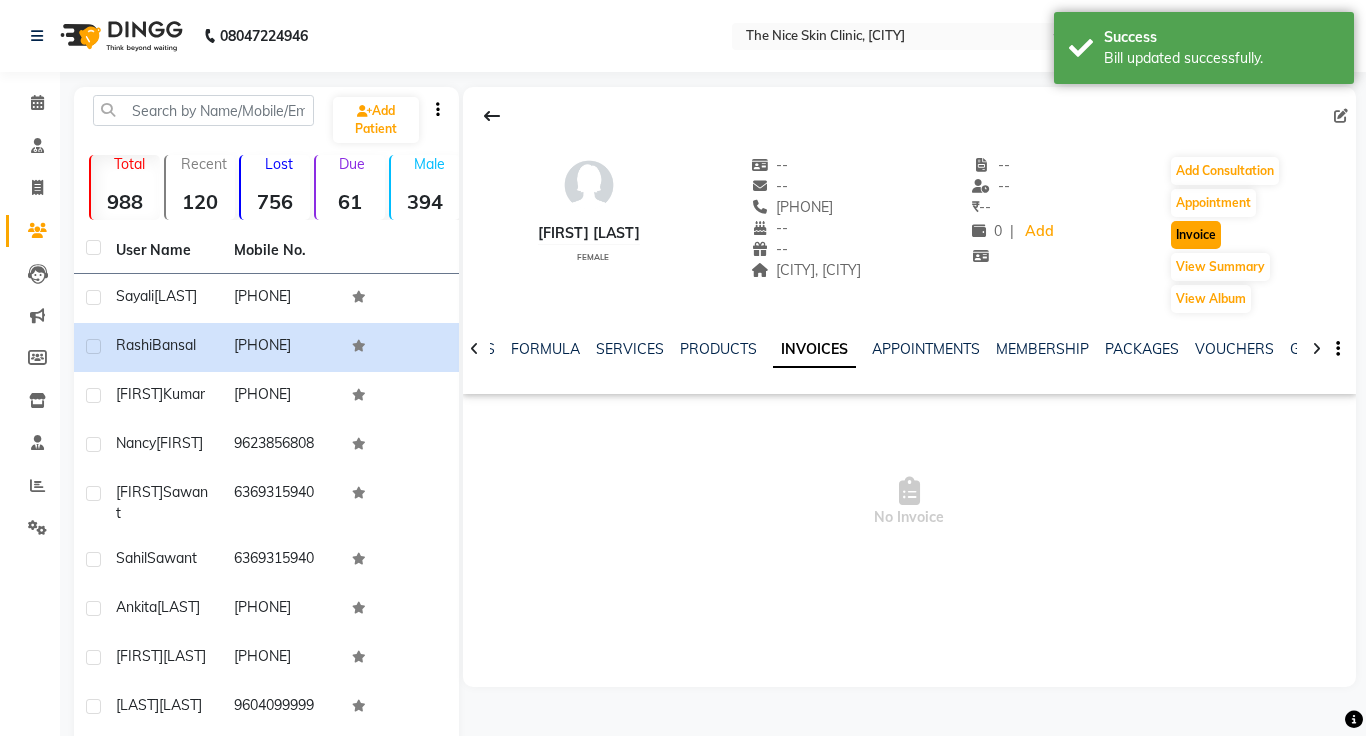 click on "Invoice" 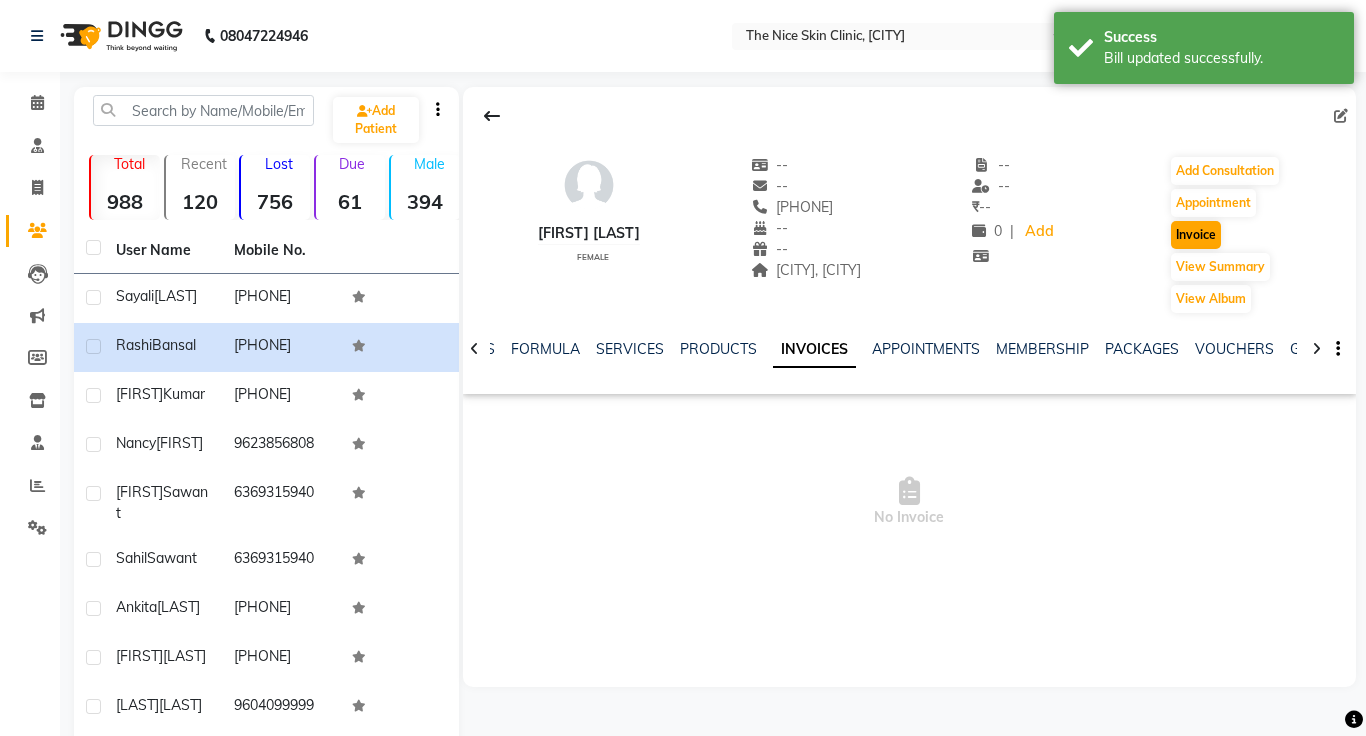select on "service" 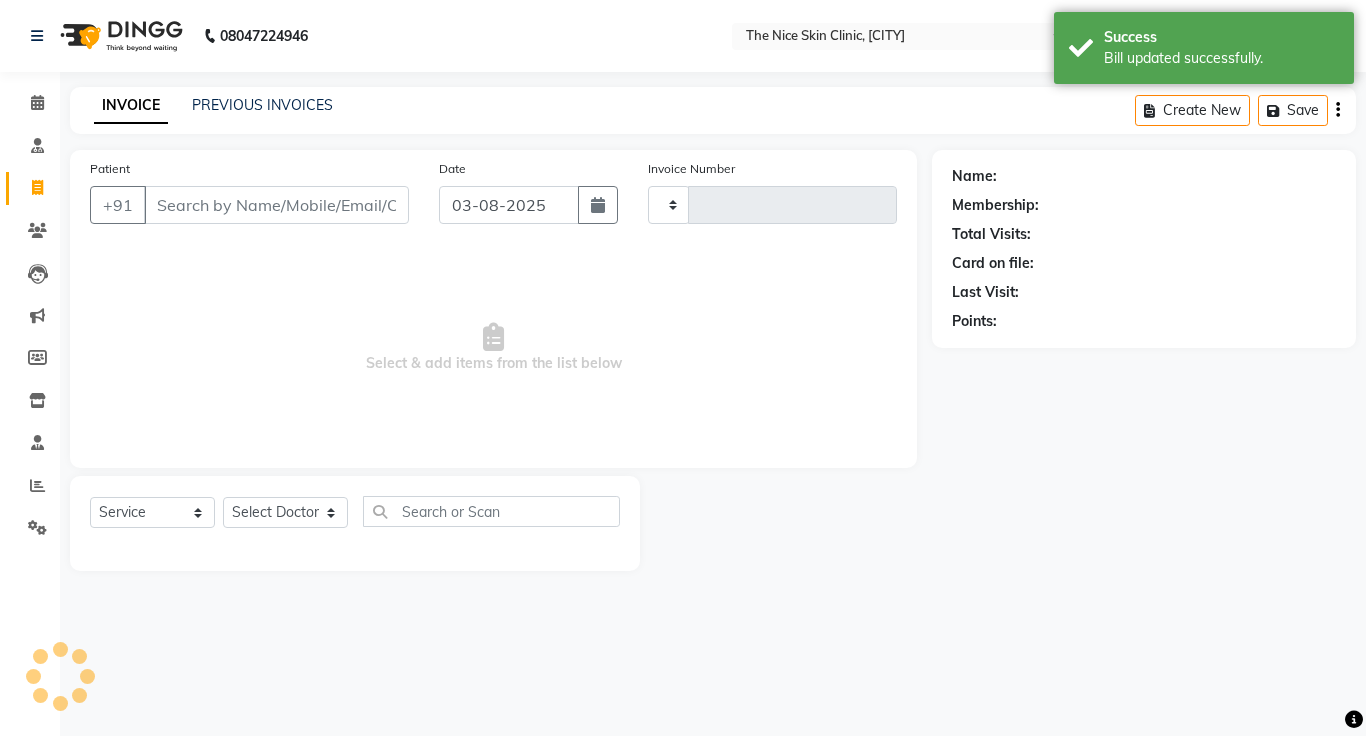 type on "0342" 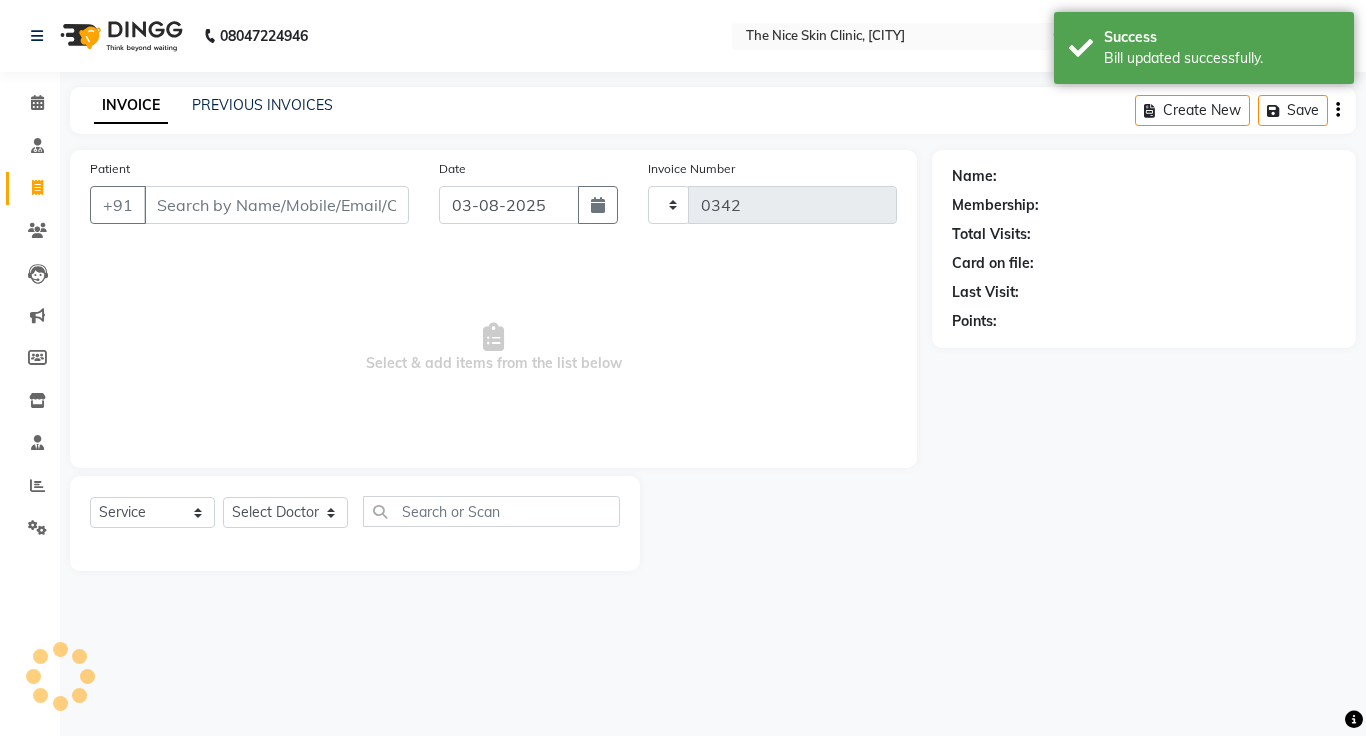 select on "35" 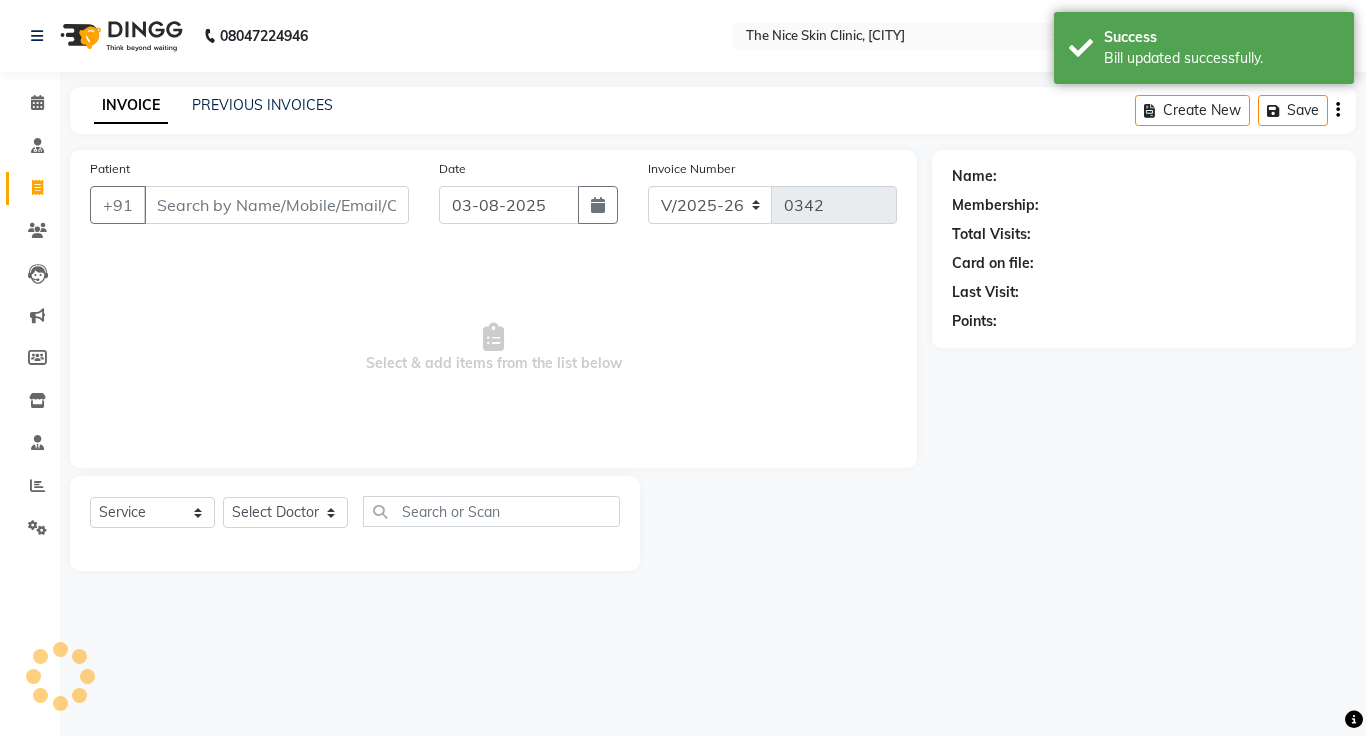 type on "[PHONE]" 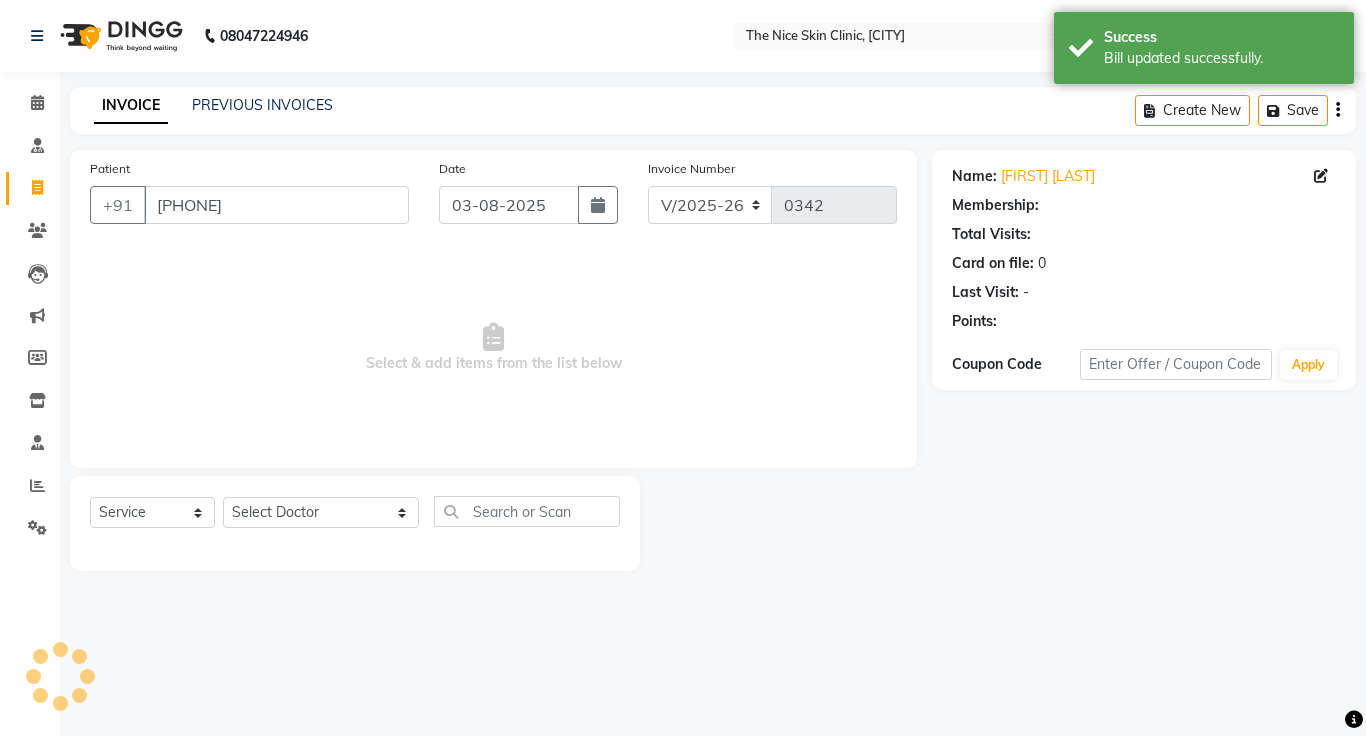 click 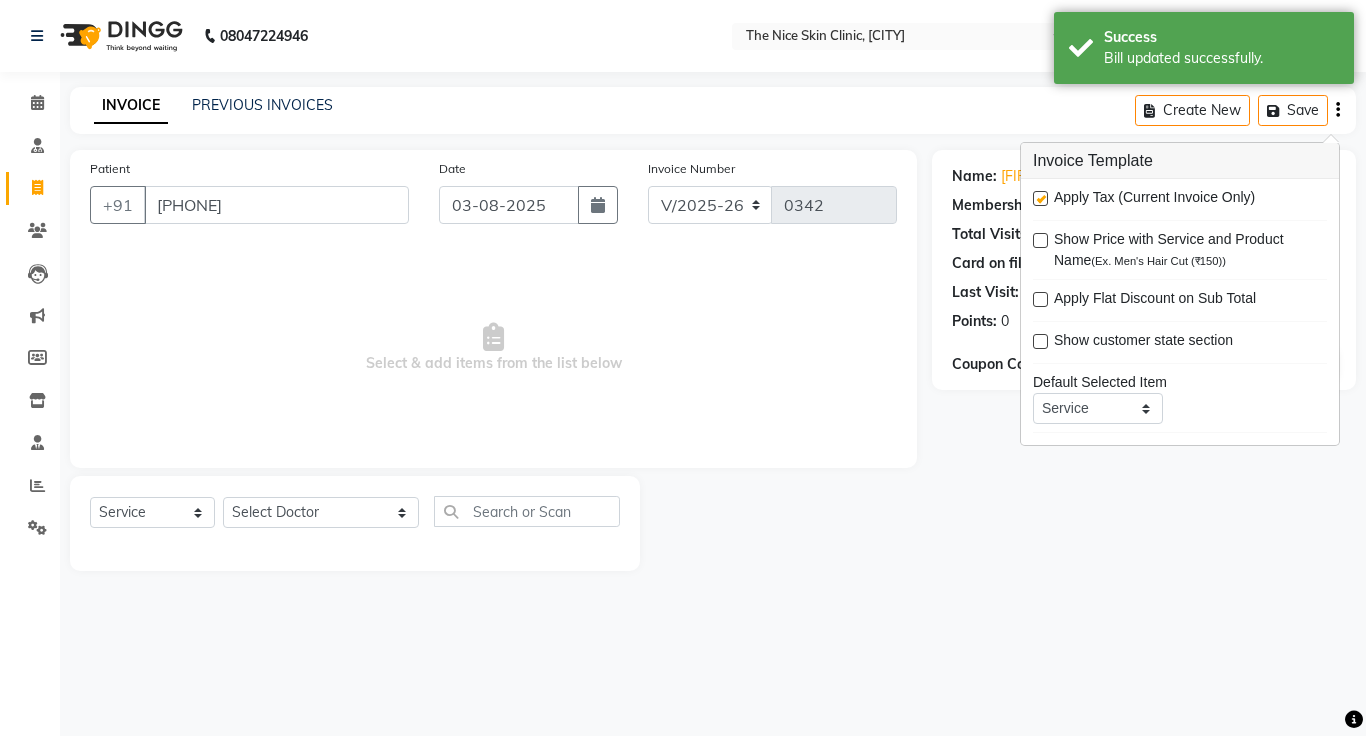 click at bounding box center [1040, 198] 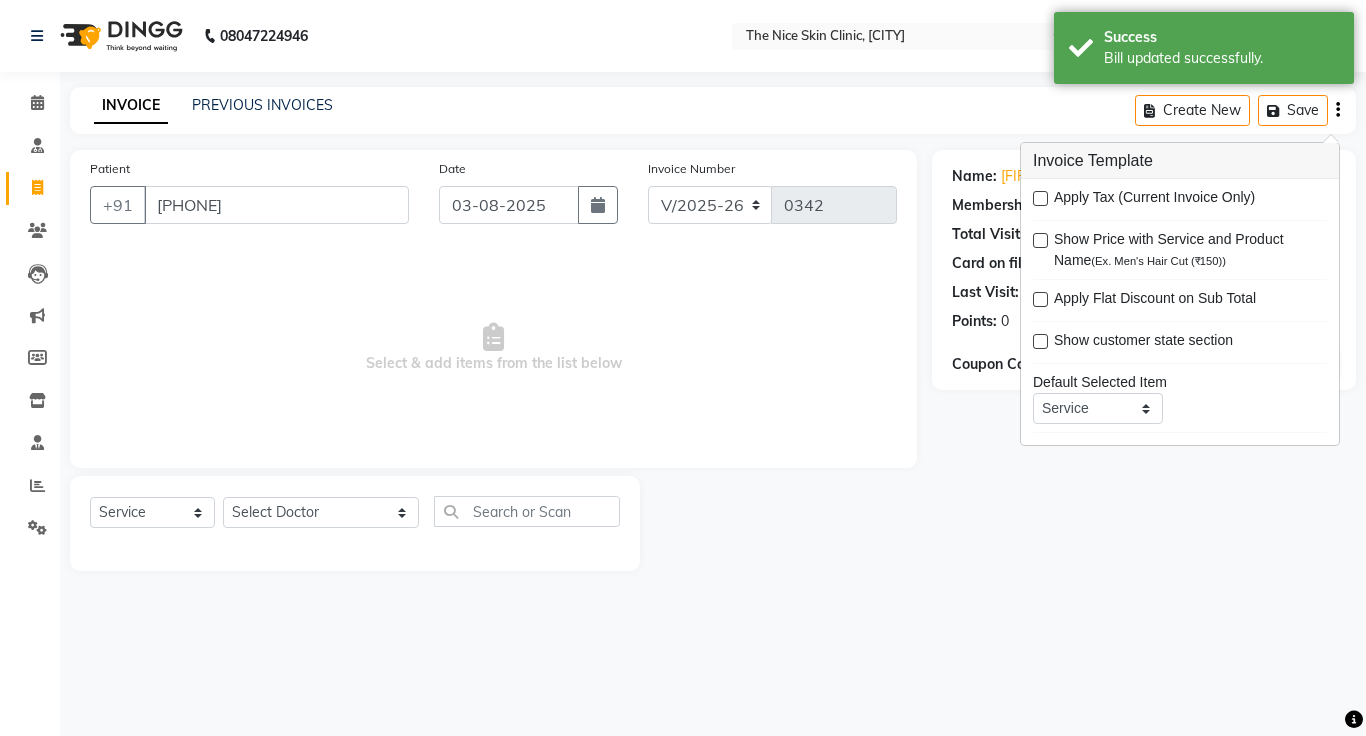 click on "INVOICE PREVIOUS INVOICES Create New   Save" 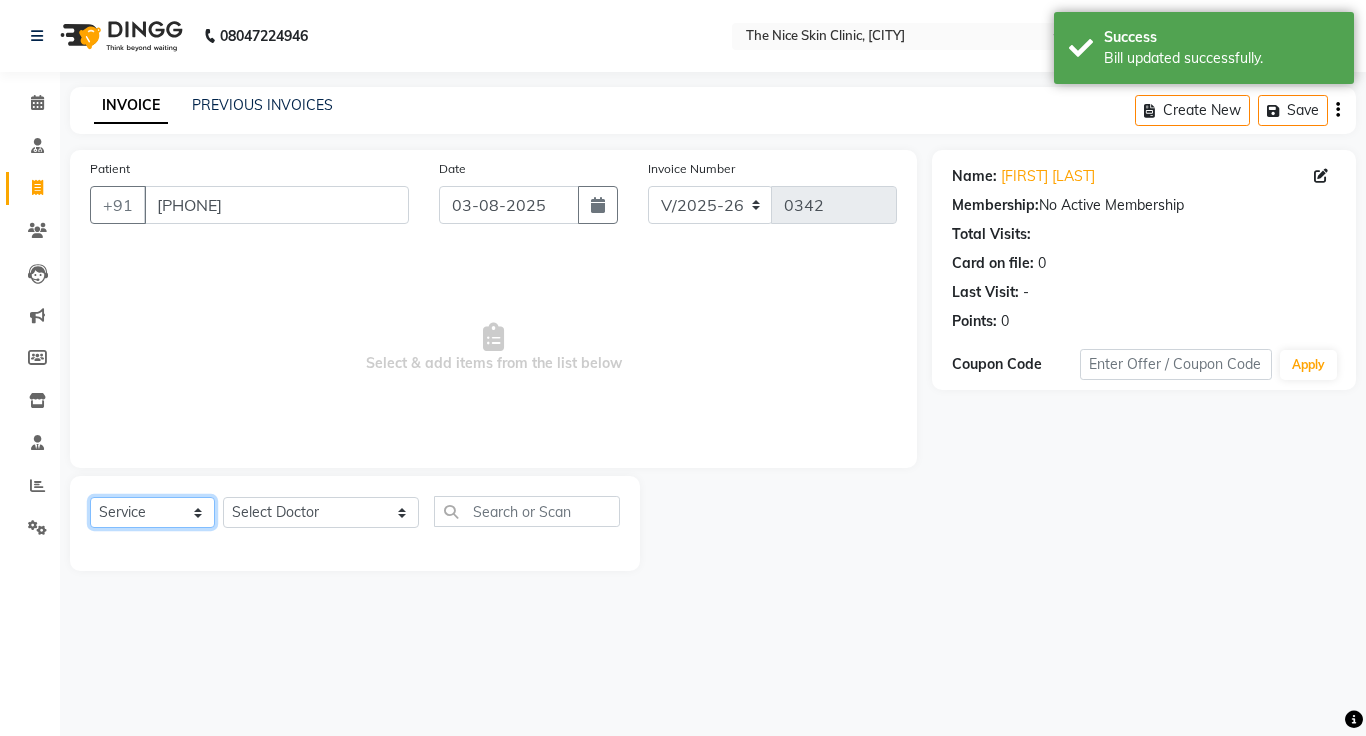 click on "Select  Service  Product  Membership  Package Voucher Prepaid Gift Card" 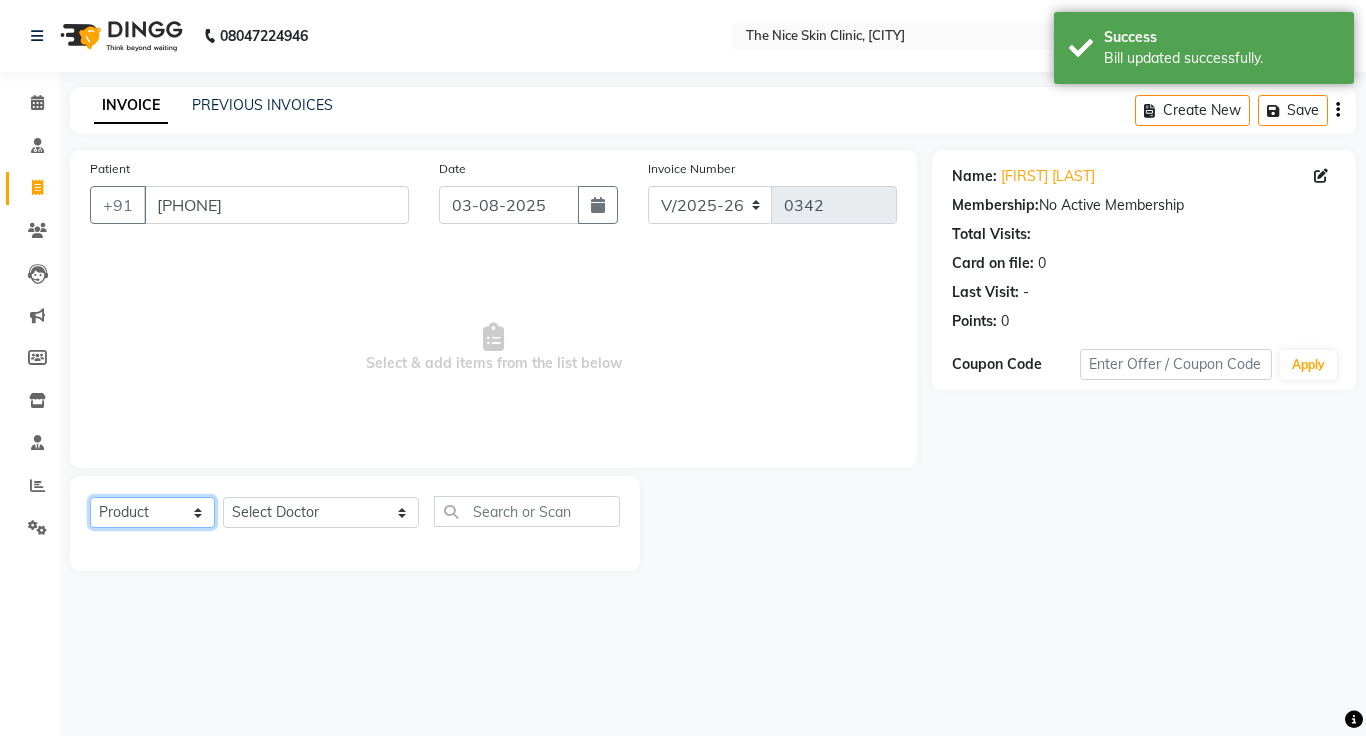 click on "Select  Service  Product  Membership  Package Voucher Prepaid Gift Card" 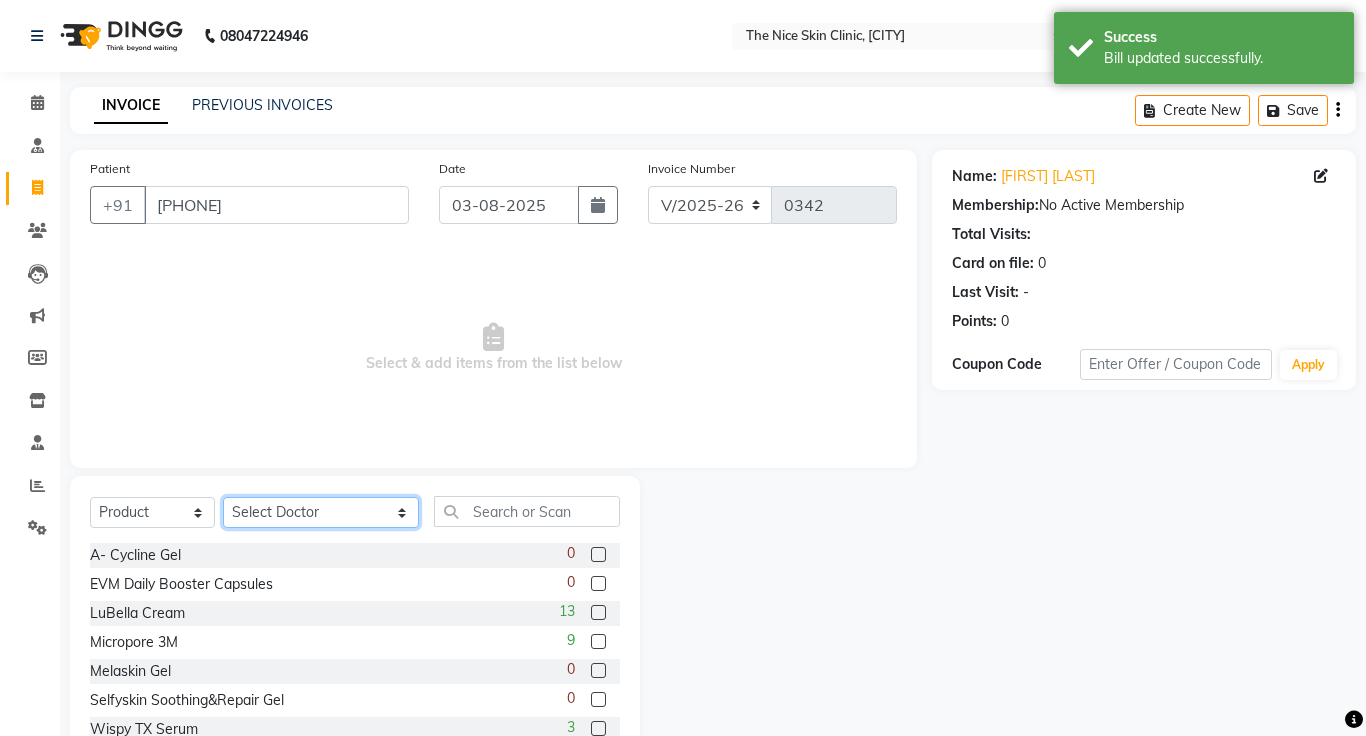 click on "Select Doctor Amrapali Padale DR. JOSEPH DR. RAYMUS Kshitija Sandhya Pawar" 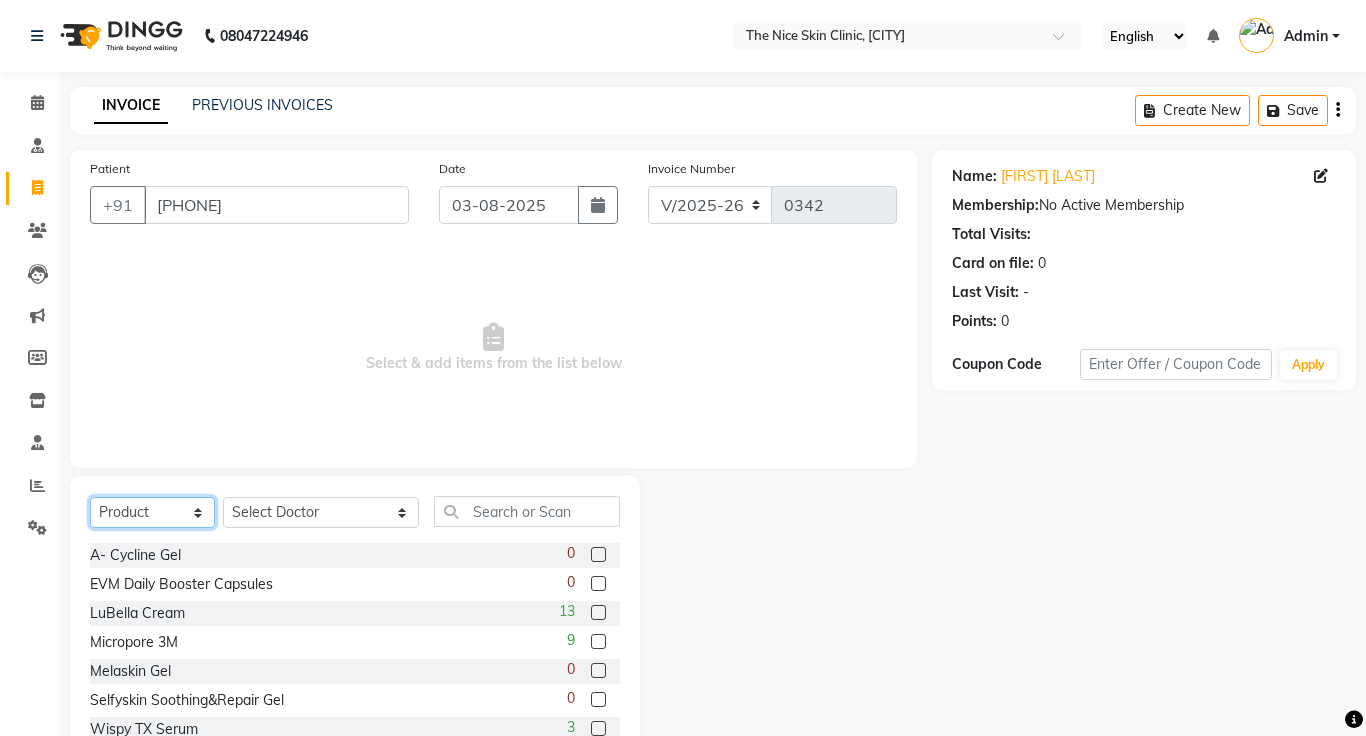 click on "Select  Service  Product  Membership  Package Voucher Prepaid Gift Card" 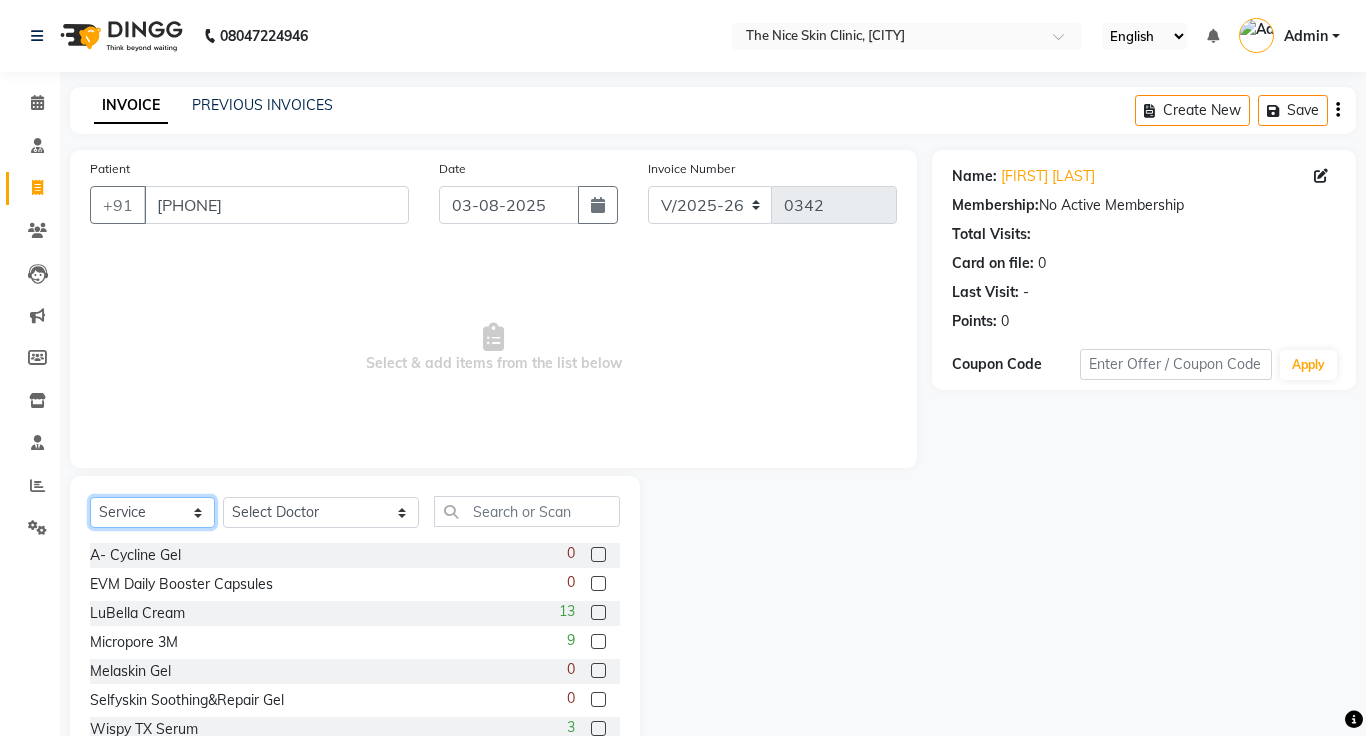 click on "Select  Service  Product  Membership  Package Voucher Prepaid Gift Card" 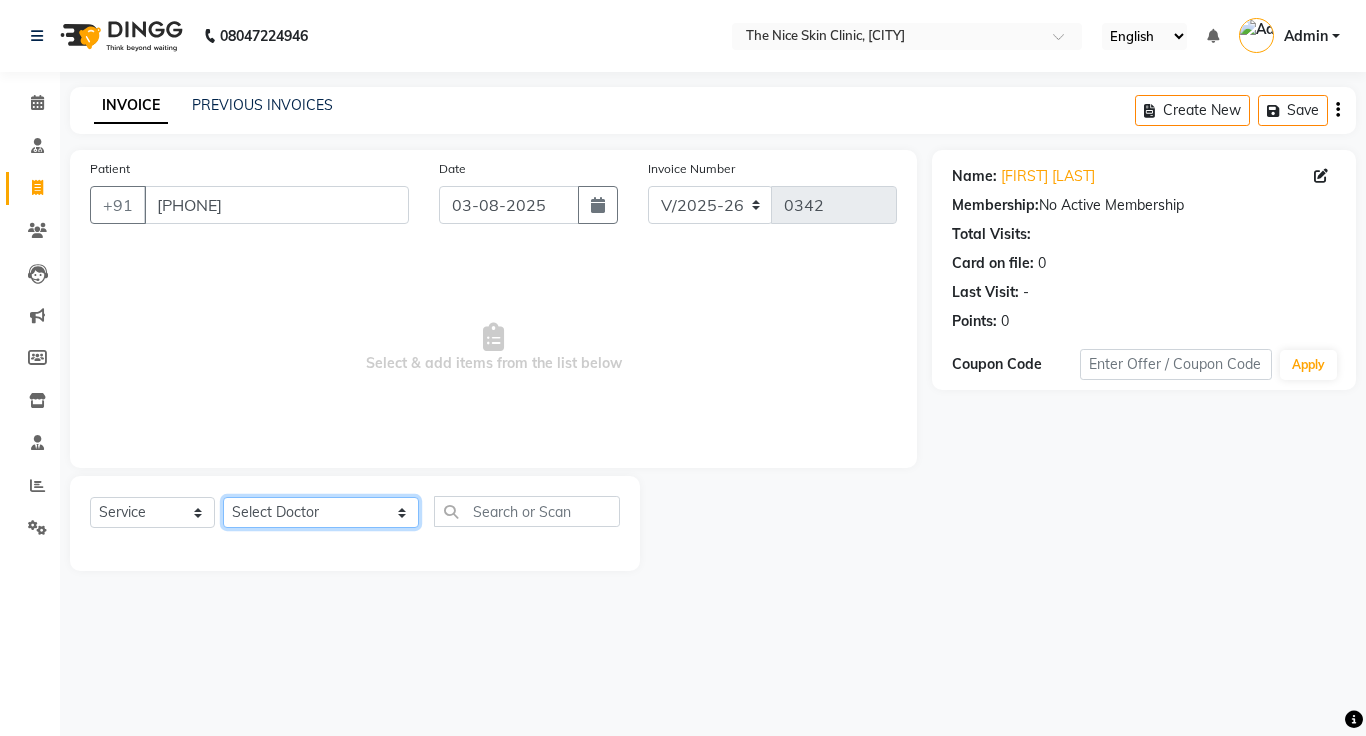 click on "Select Doctor Amrapali Padale DR. JOSEPH DR. RAYMUS Kshitija Sandhya Pawar" 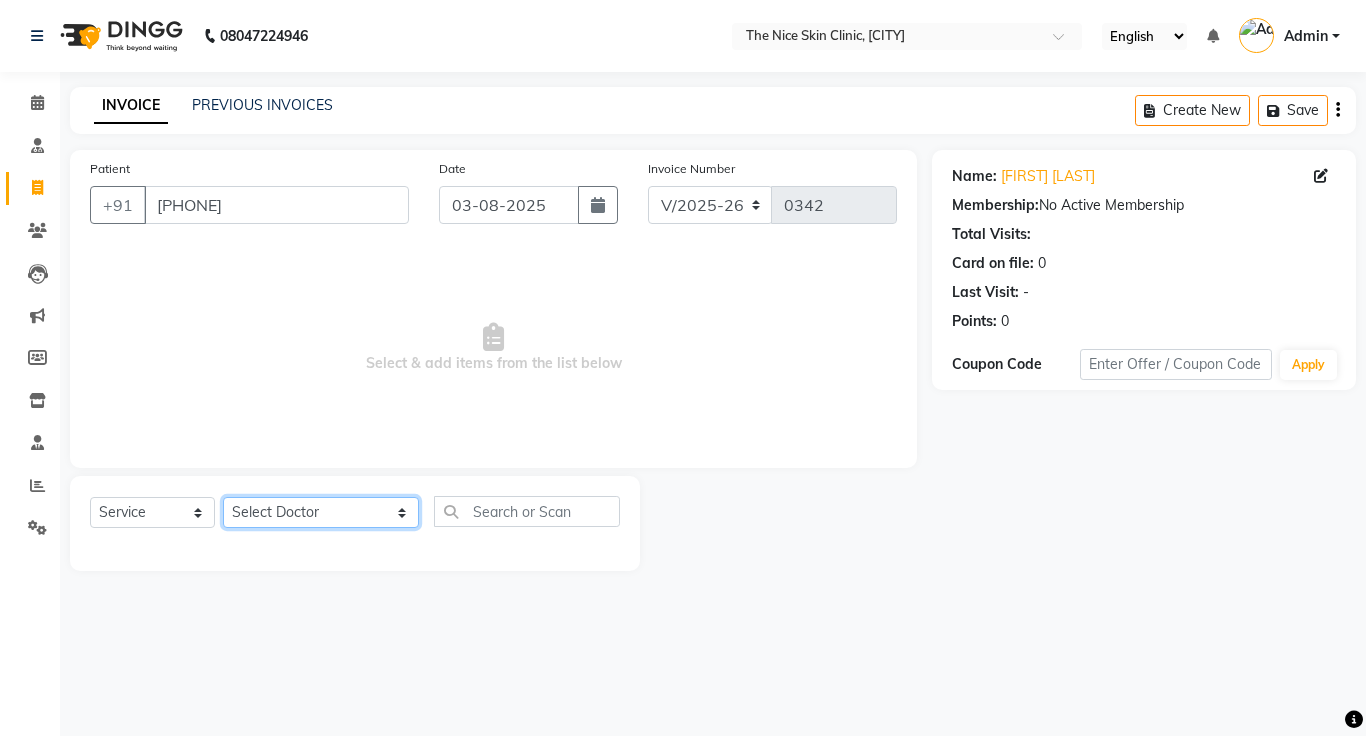 select on "1297" 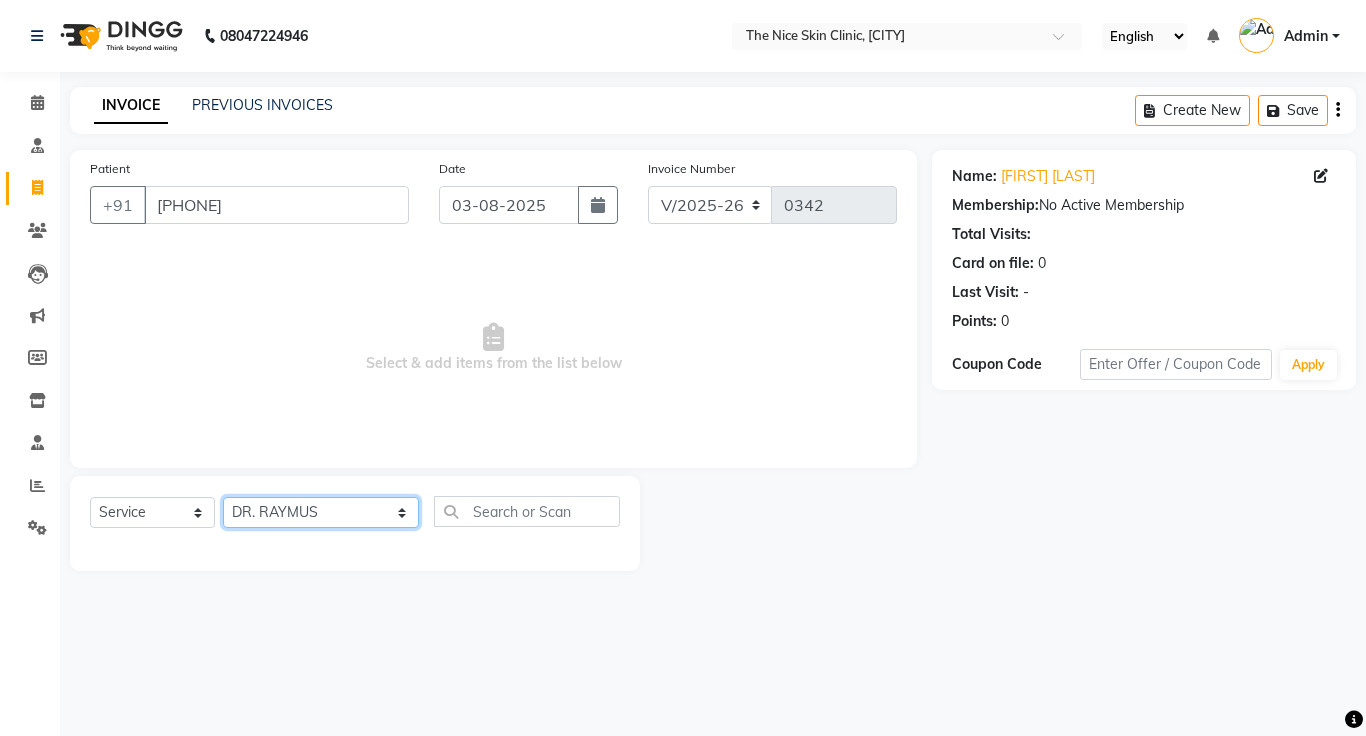 click on "Select Doctor Amrapali Padale DR. JOSEPH DR. RAYMUS Kshitija Sandhya Pawar" 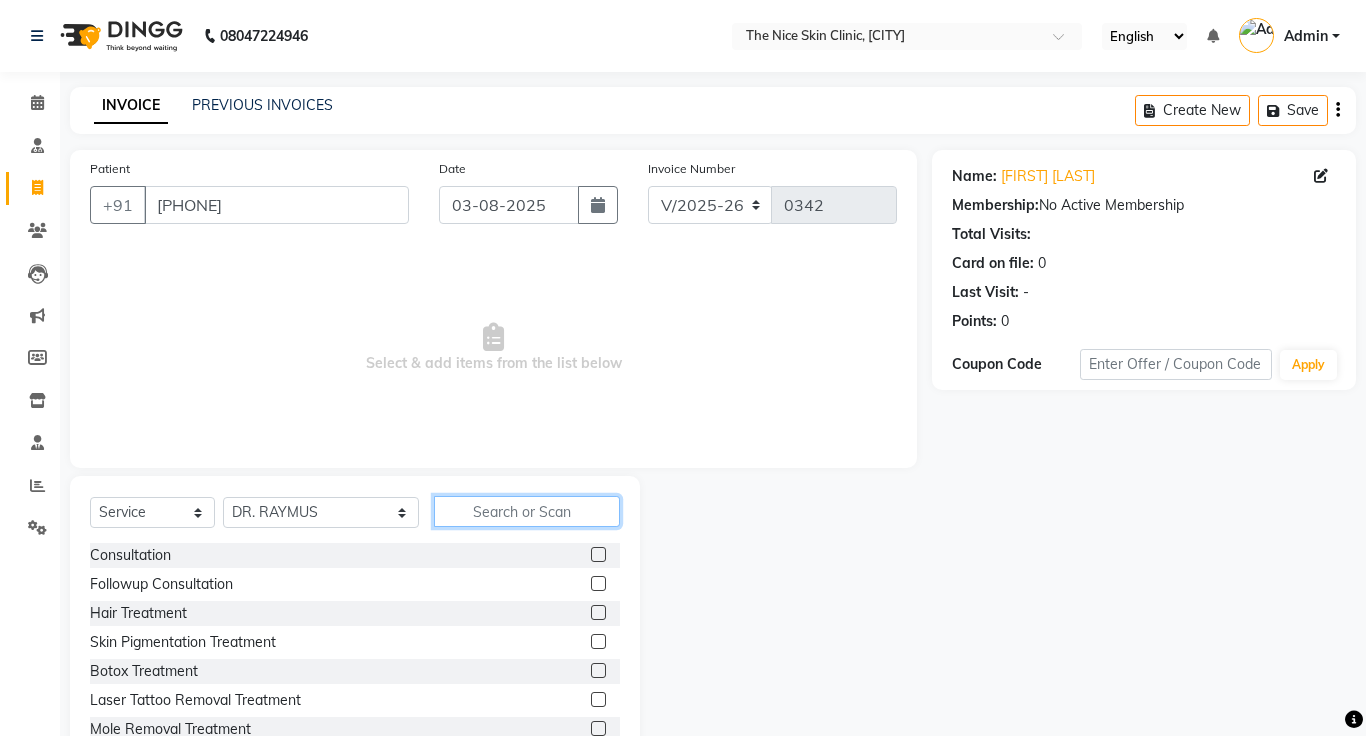 click 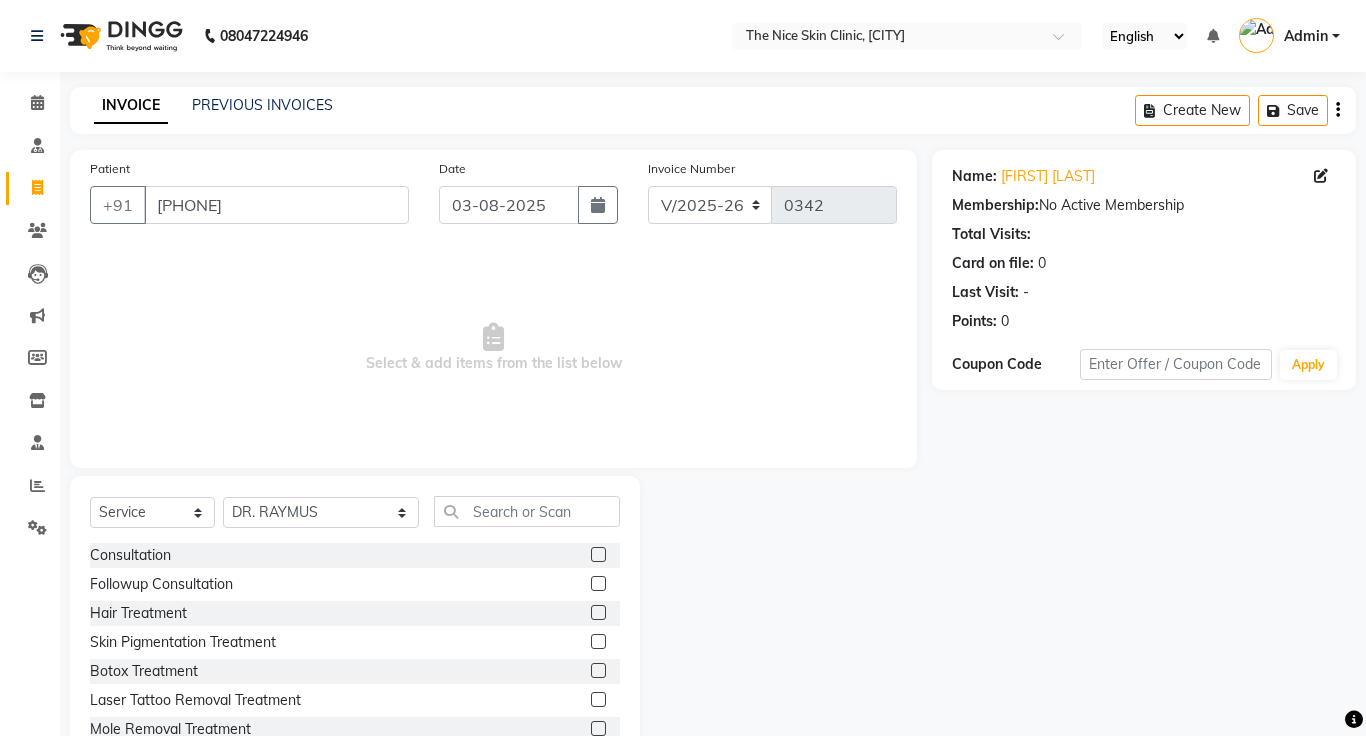 click 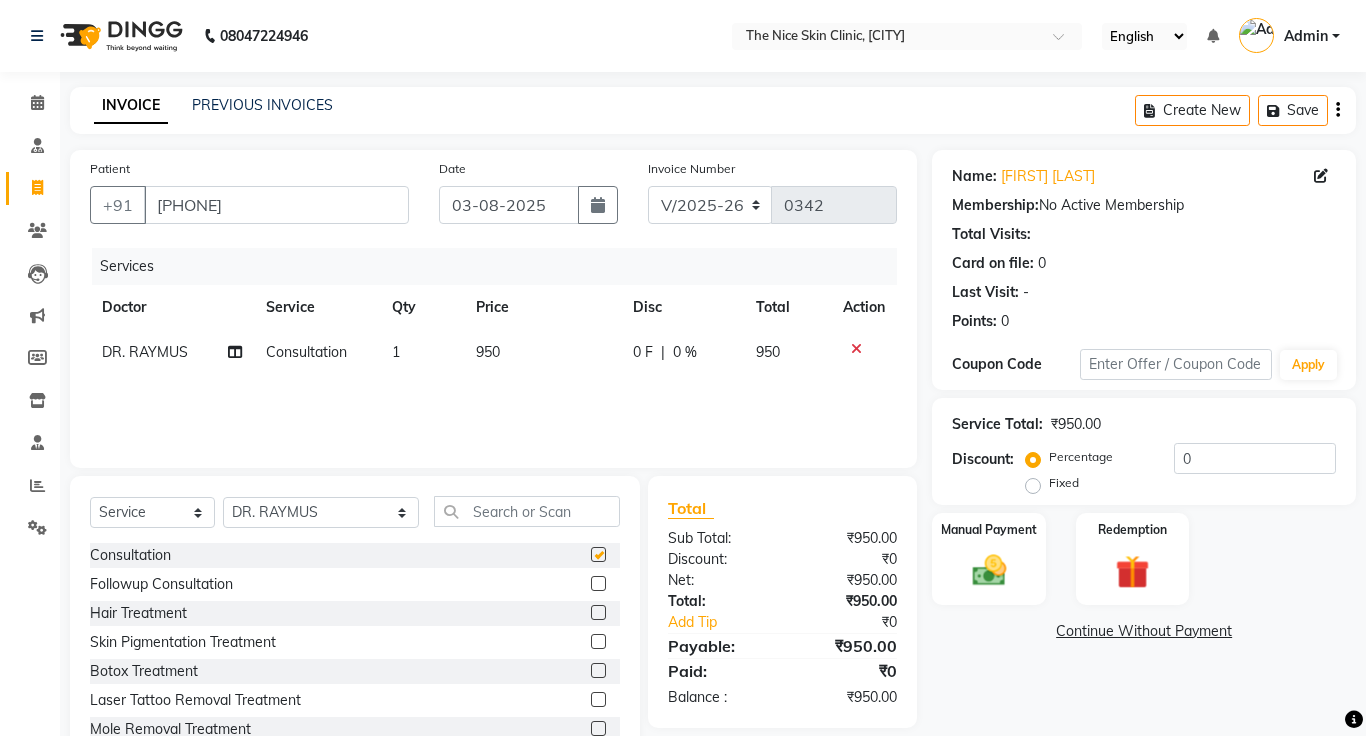 checkbox on "false" 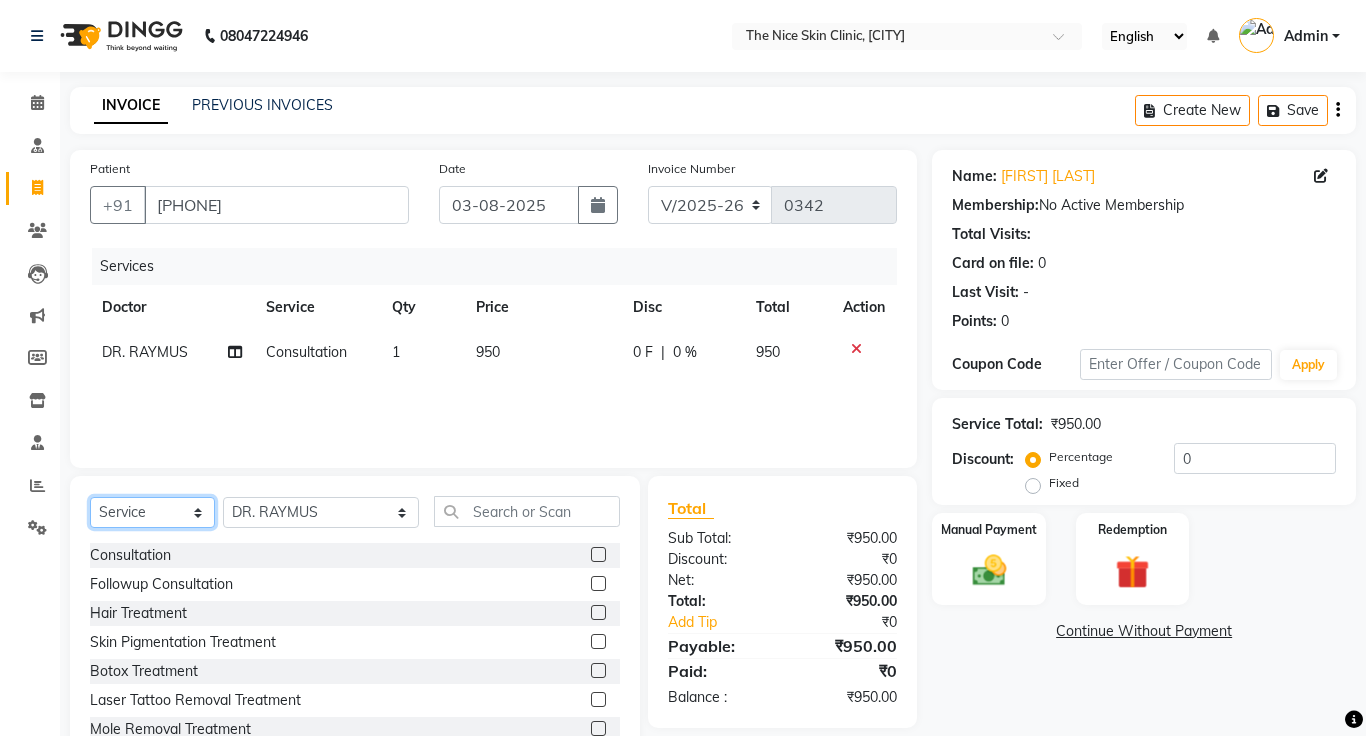 click on "Select  Service  Product  Membership  Package Voucher Prepaid Gift Card" 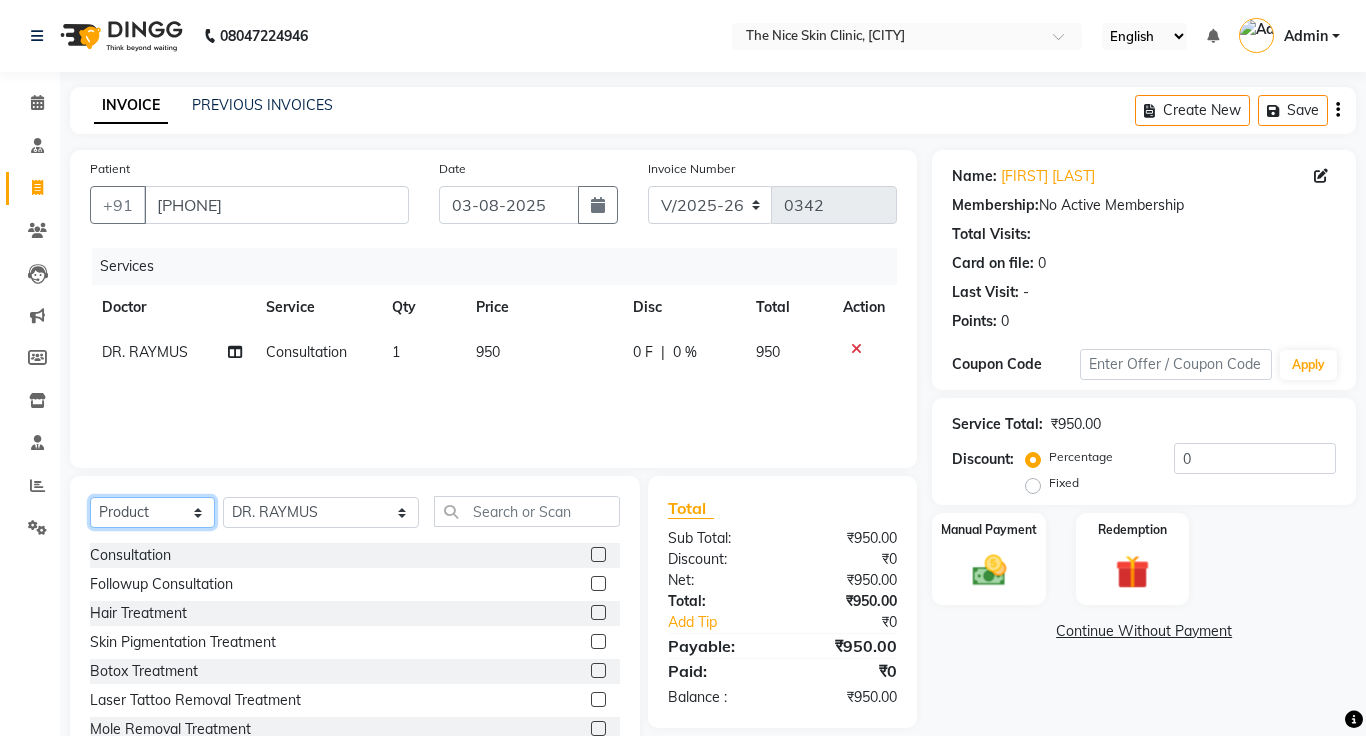 click on "Select  Service  Product  Membership  Package Voucher Prepaid Gift Card" 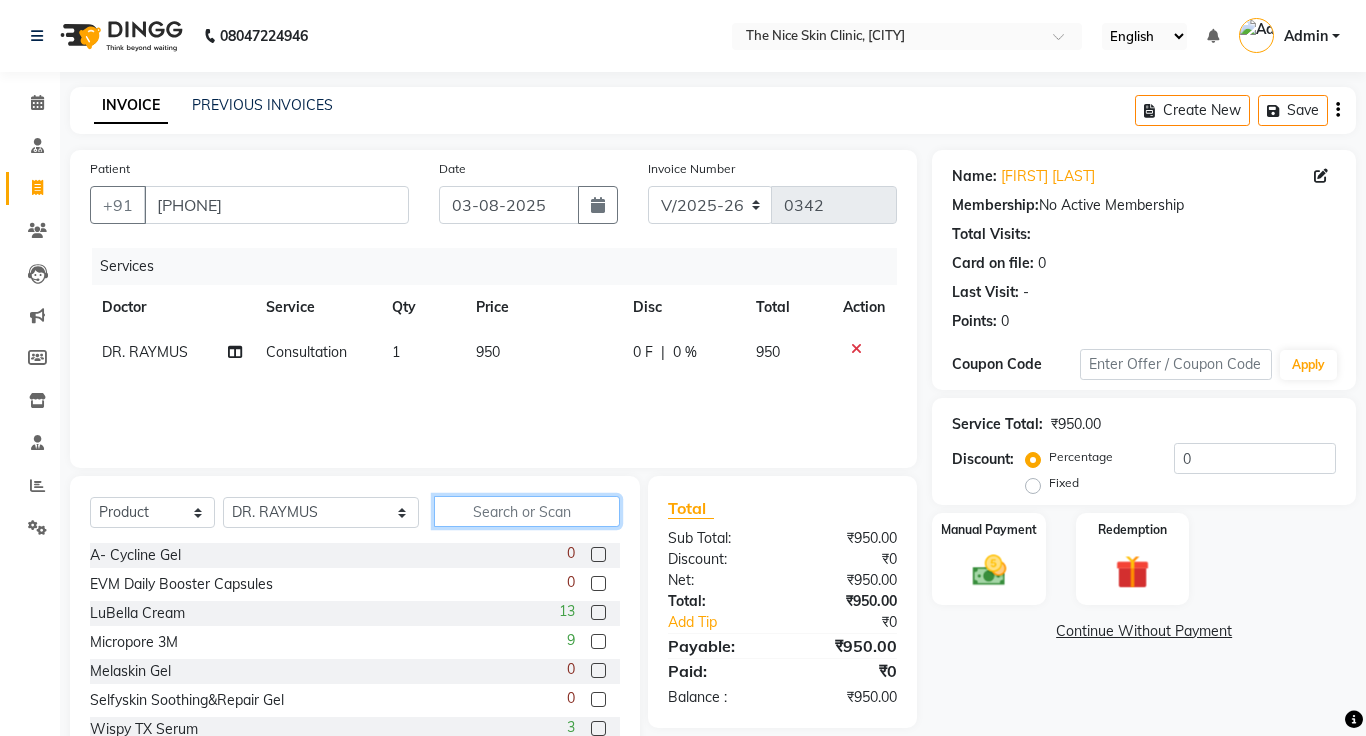 click 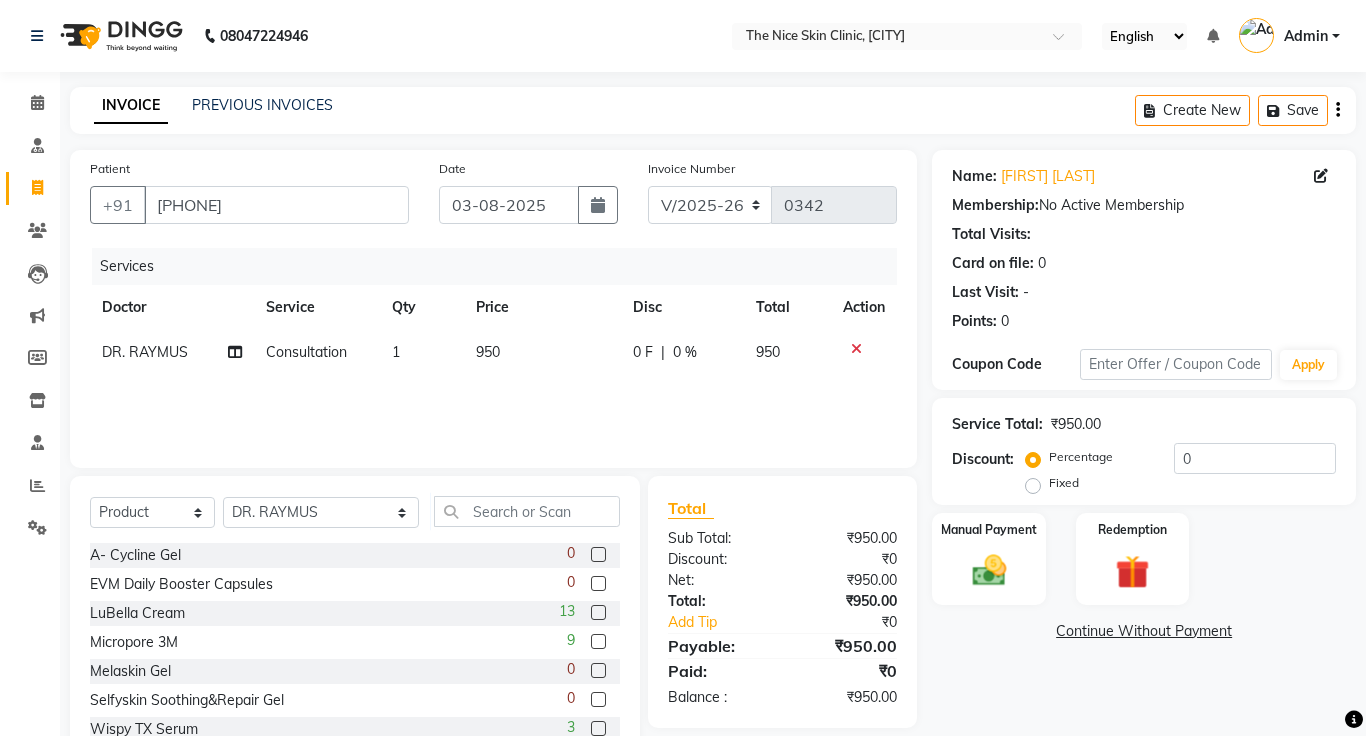 click on "Select  Service  Product  Membership  Package Voucher Prepaid Gift Card  Select Doctor Amrapali Padale DR. JOSEPH DR. RAYMUS Kshitija Sandhya Pawar" 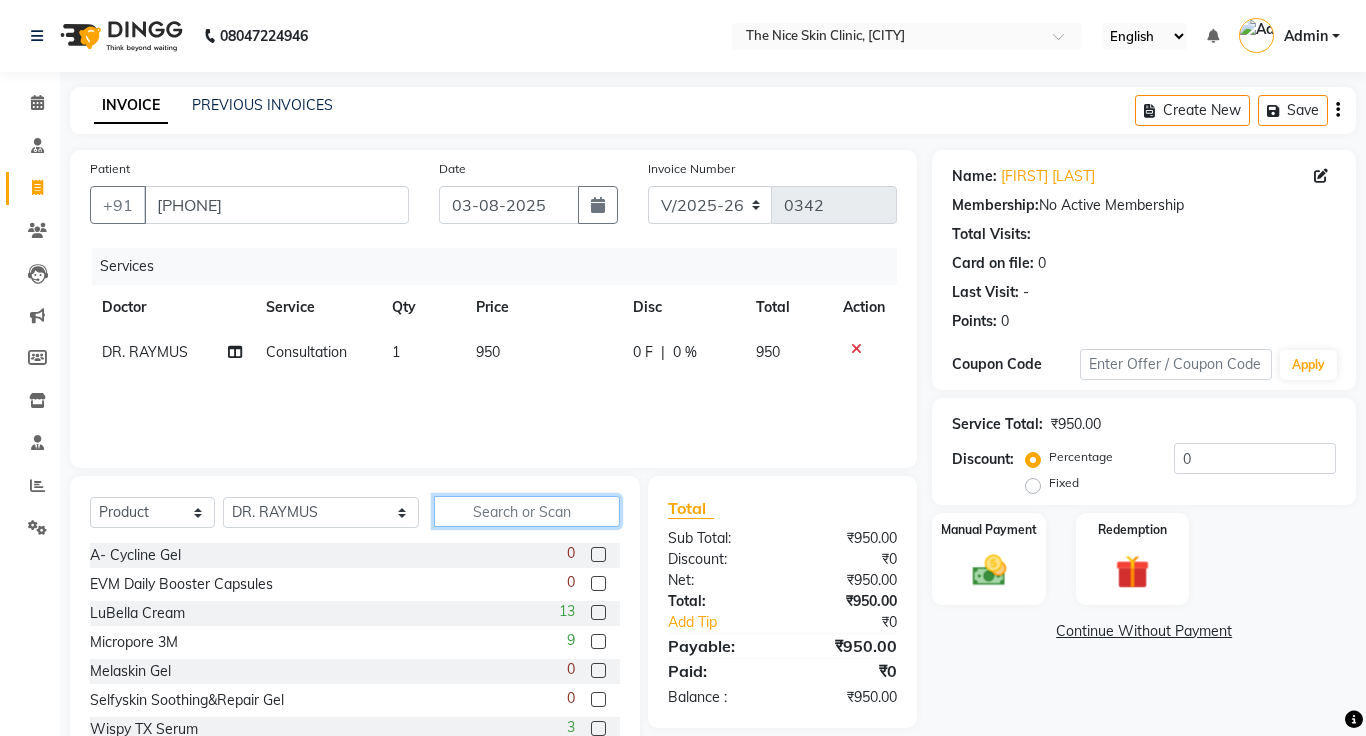 click 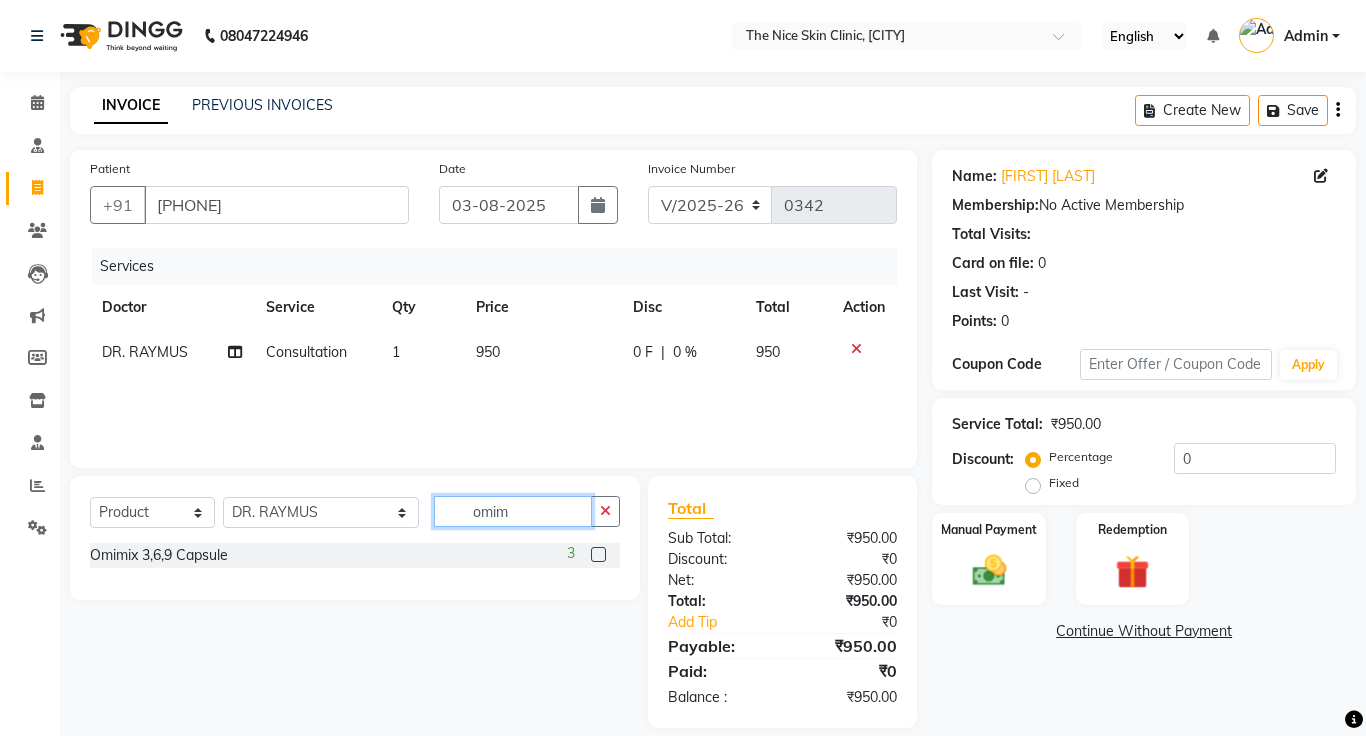 type on "omim" 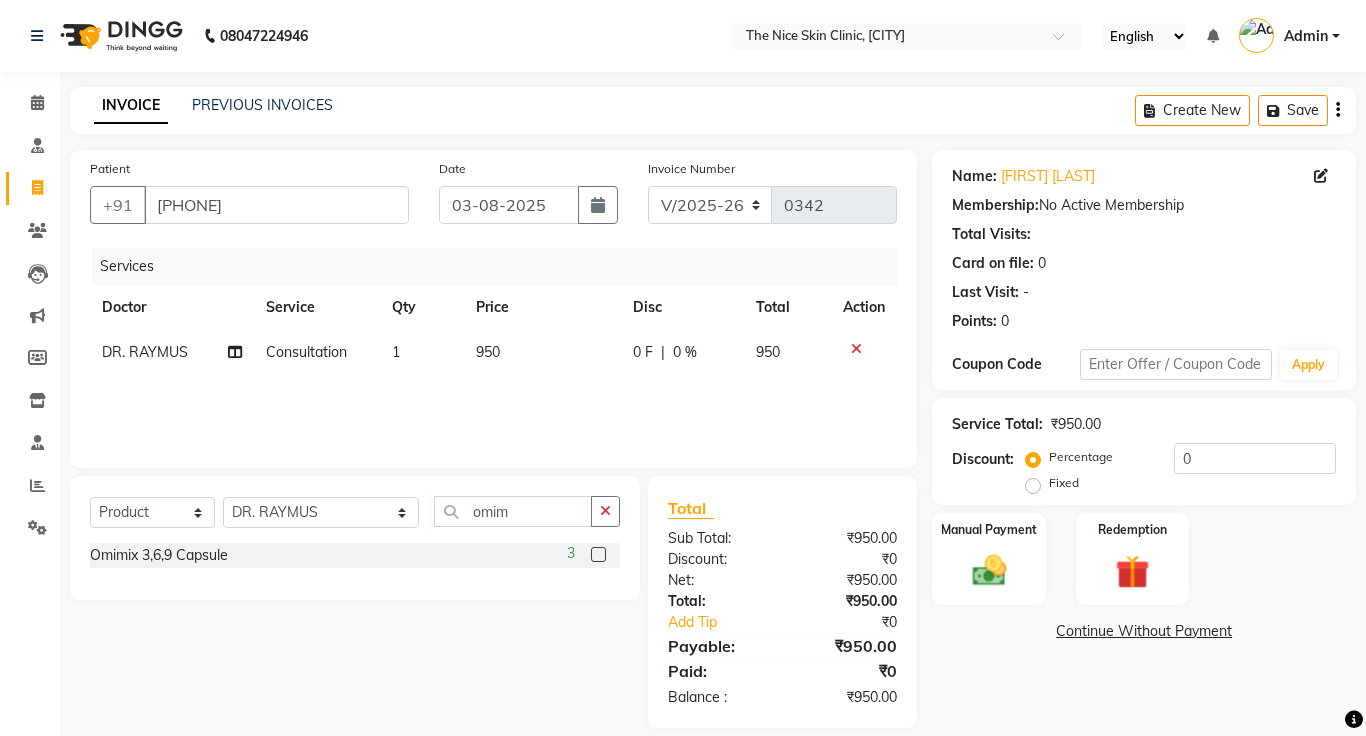 click 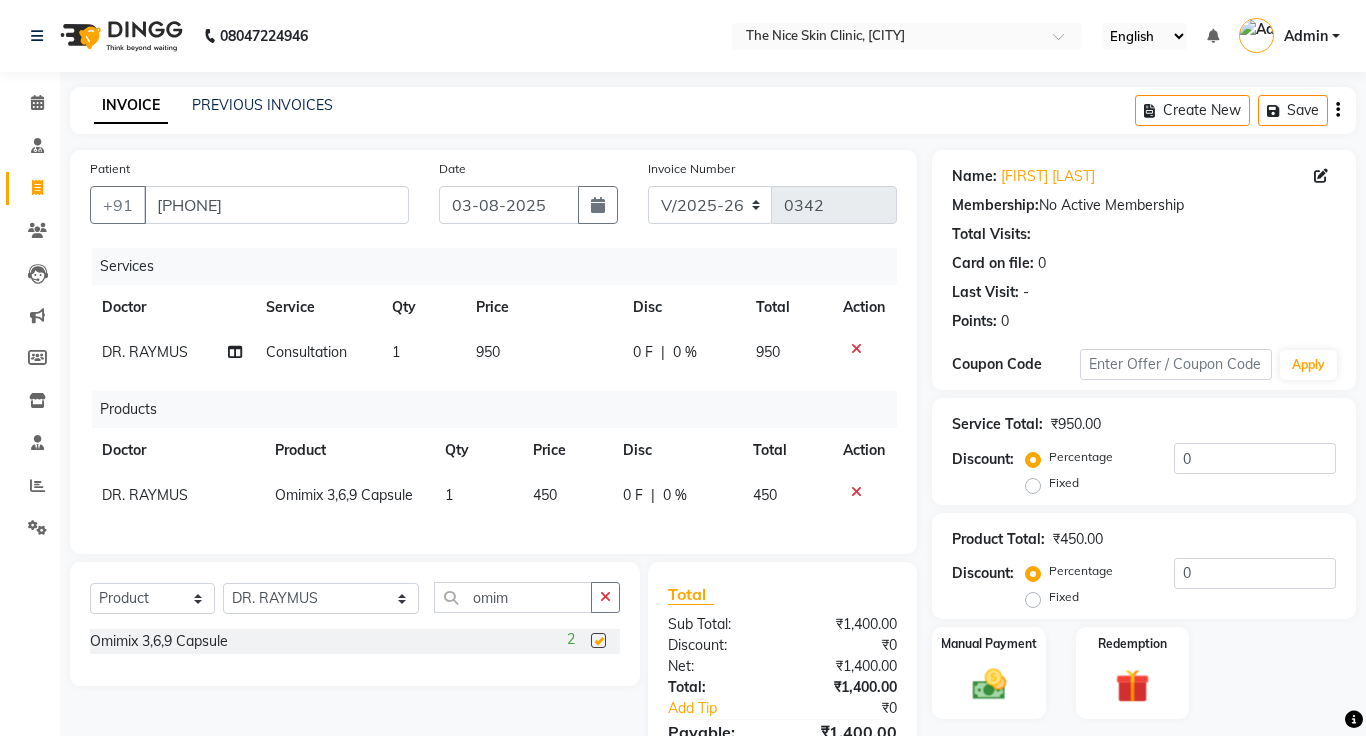 checkbox on "false" 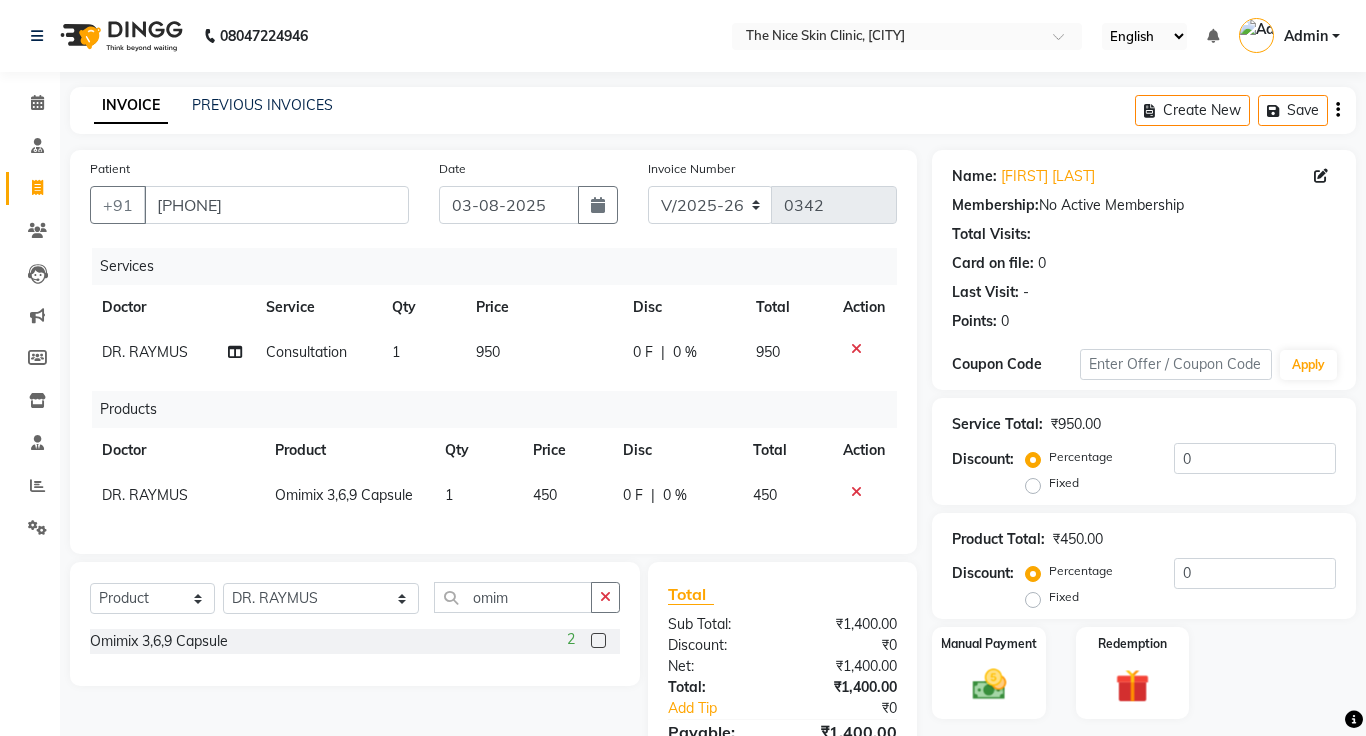 click on "1" 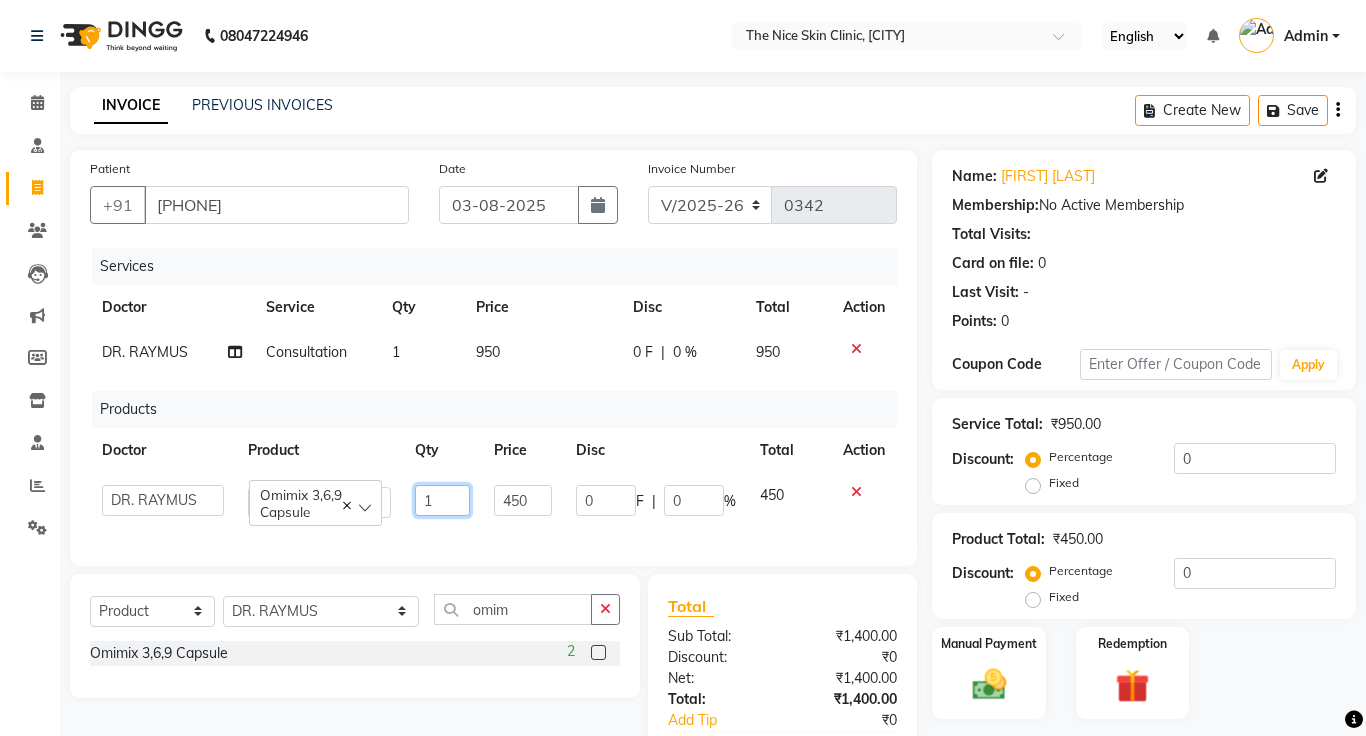 click on "1" 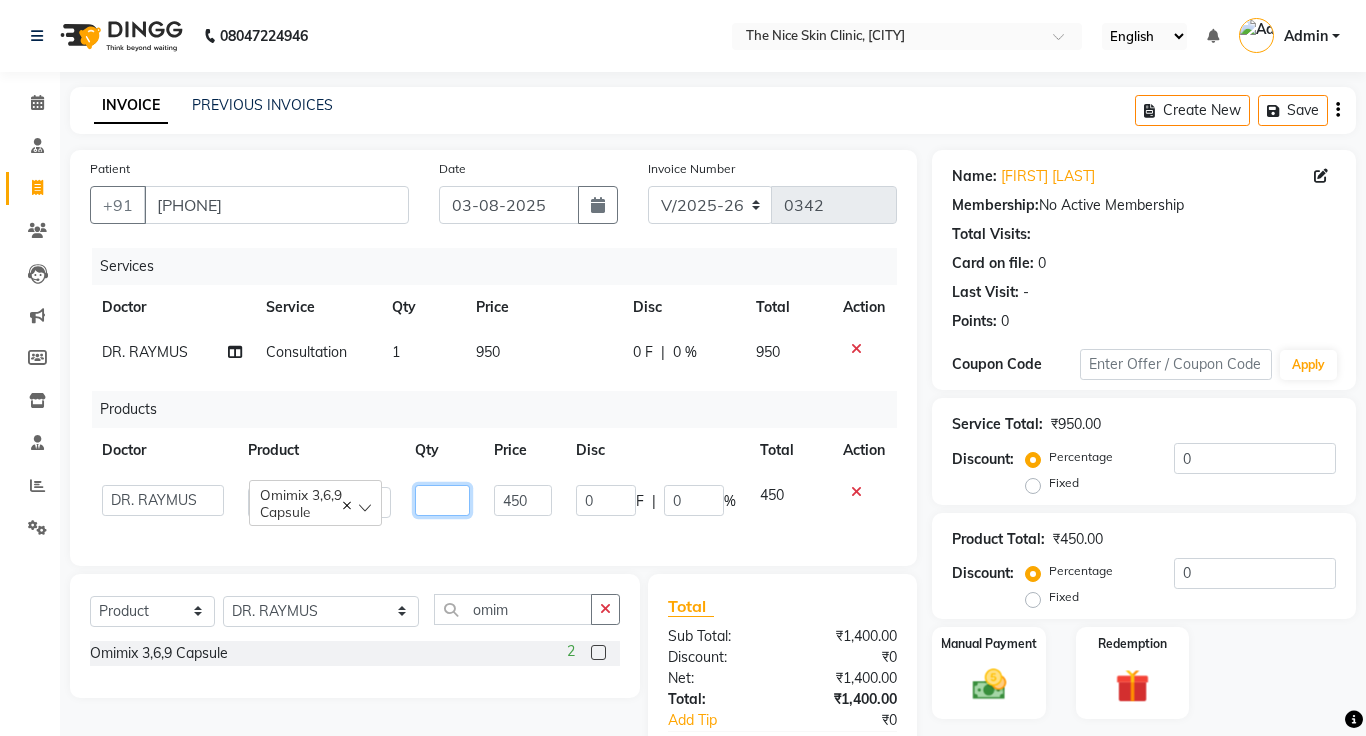type on "2" 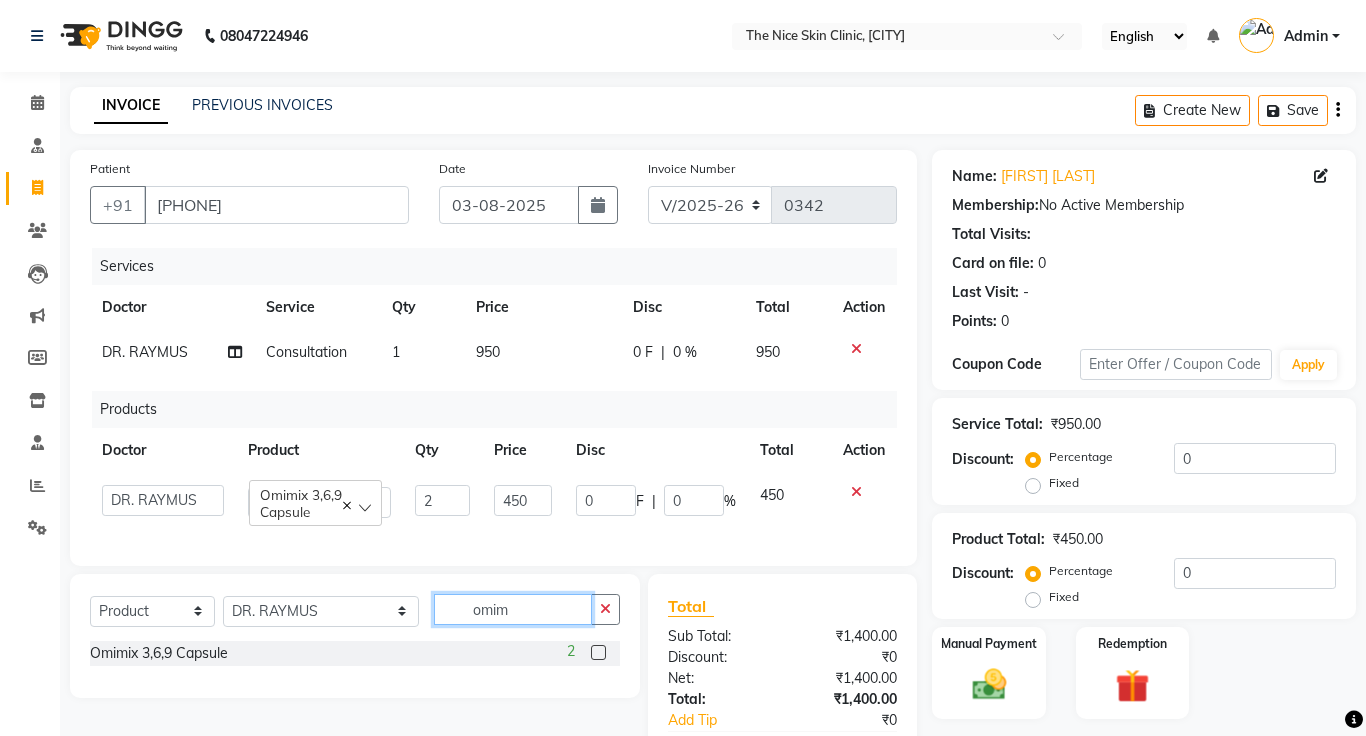click on "omim" 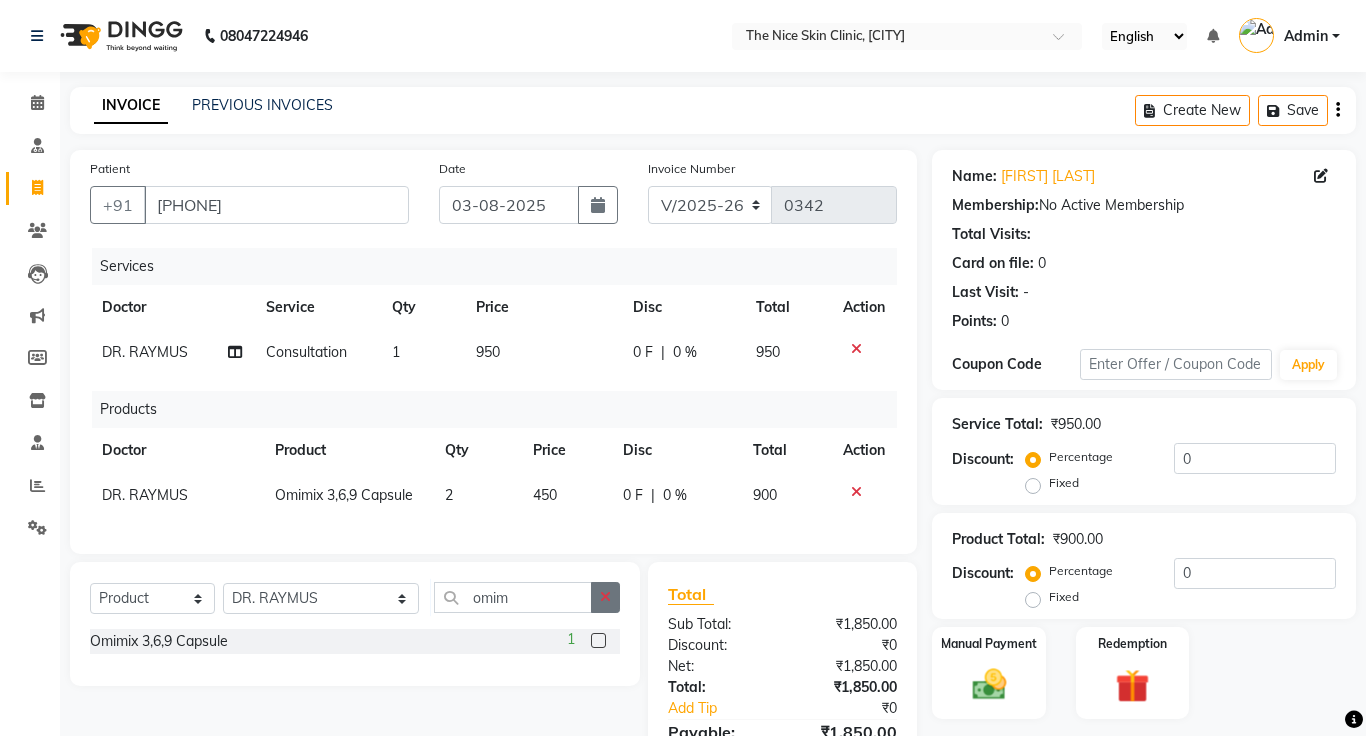 click 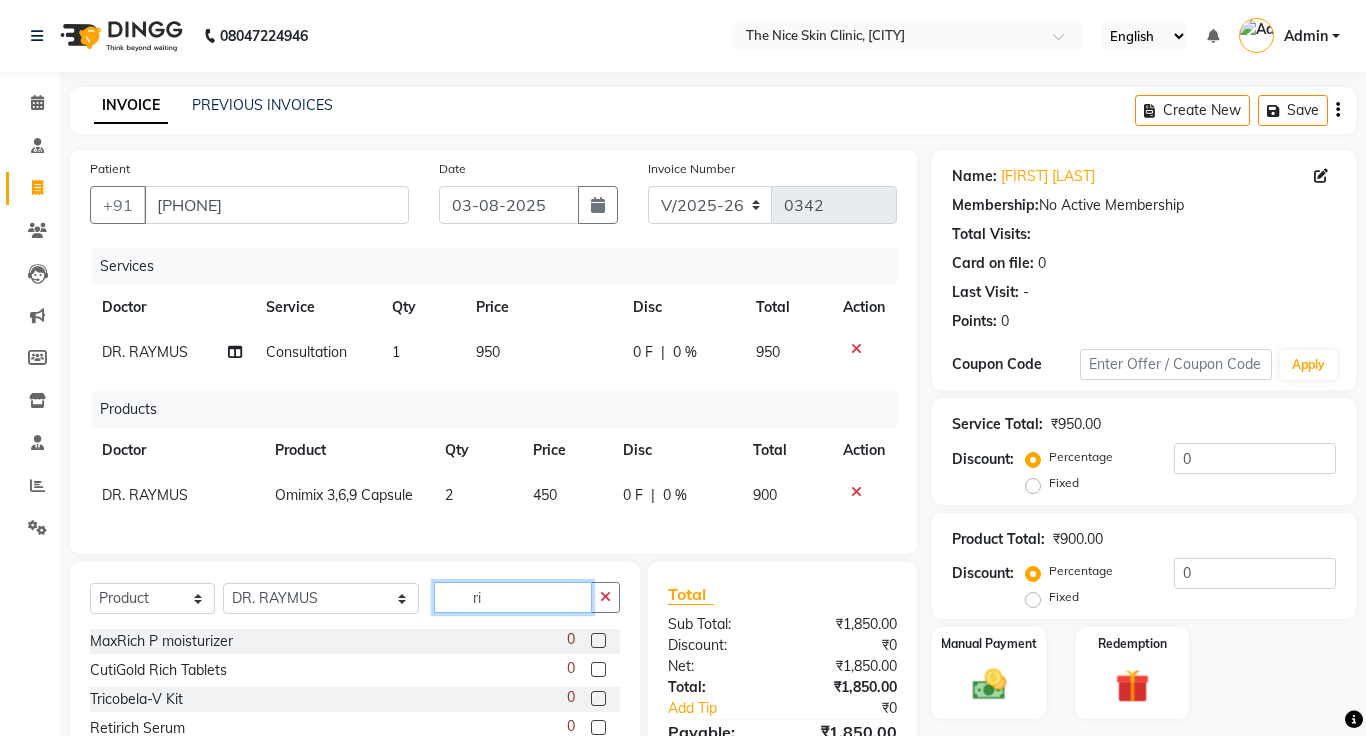 type on "r" 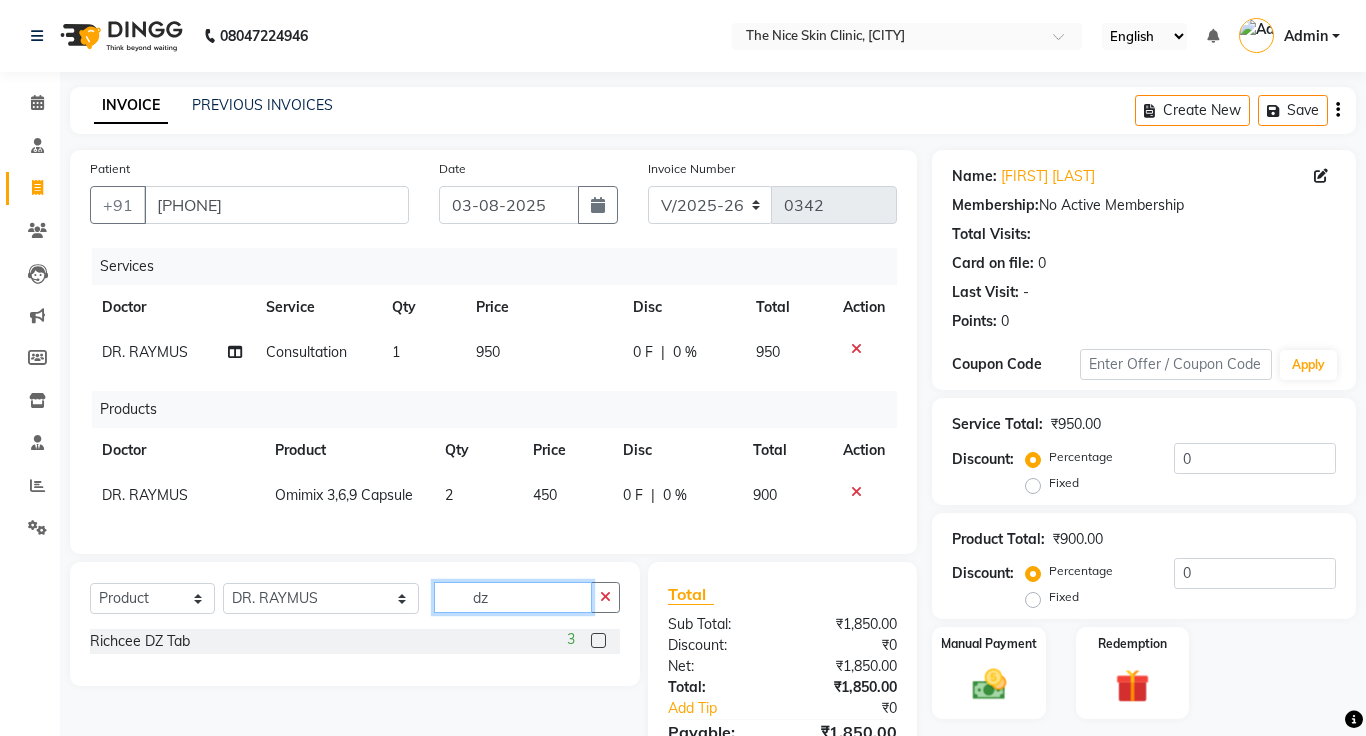 type on "dz" 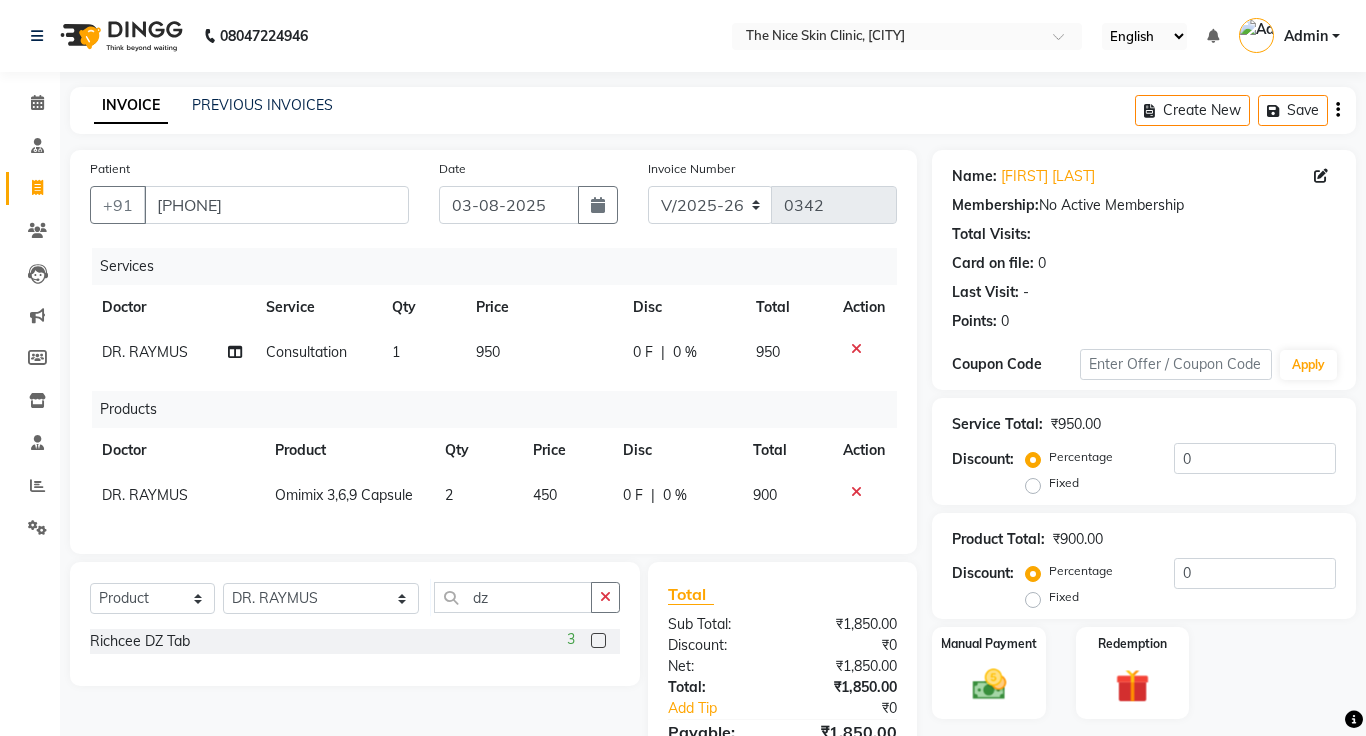 click 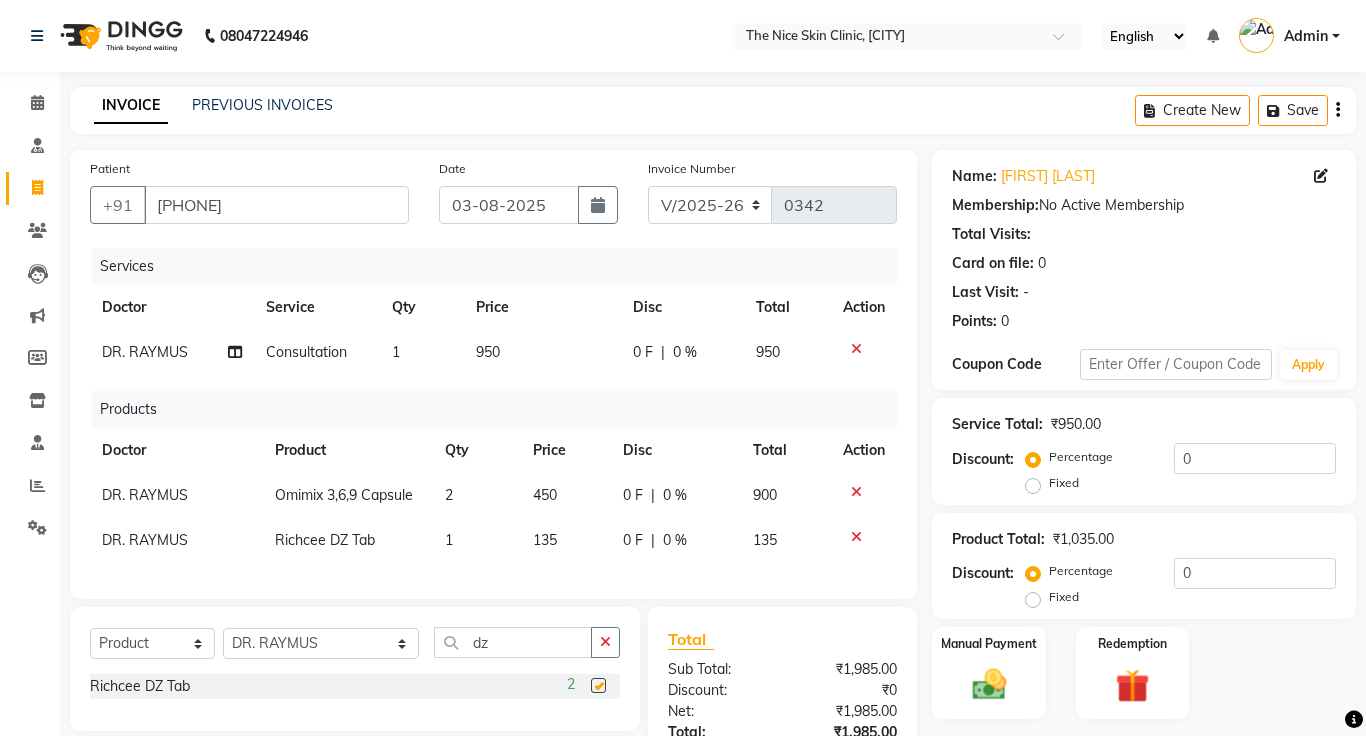 checkbox on "false" 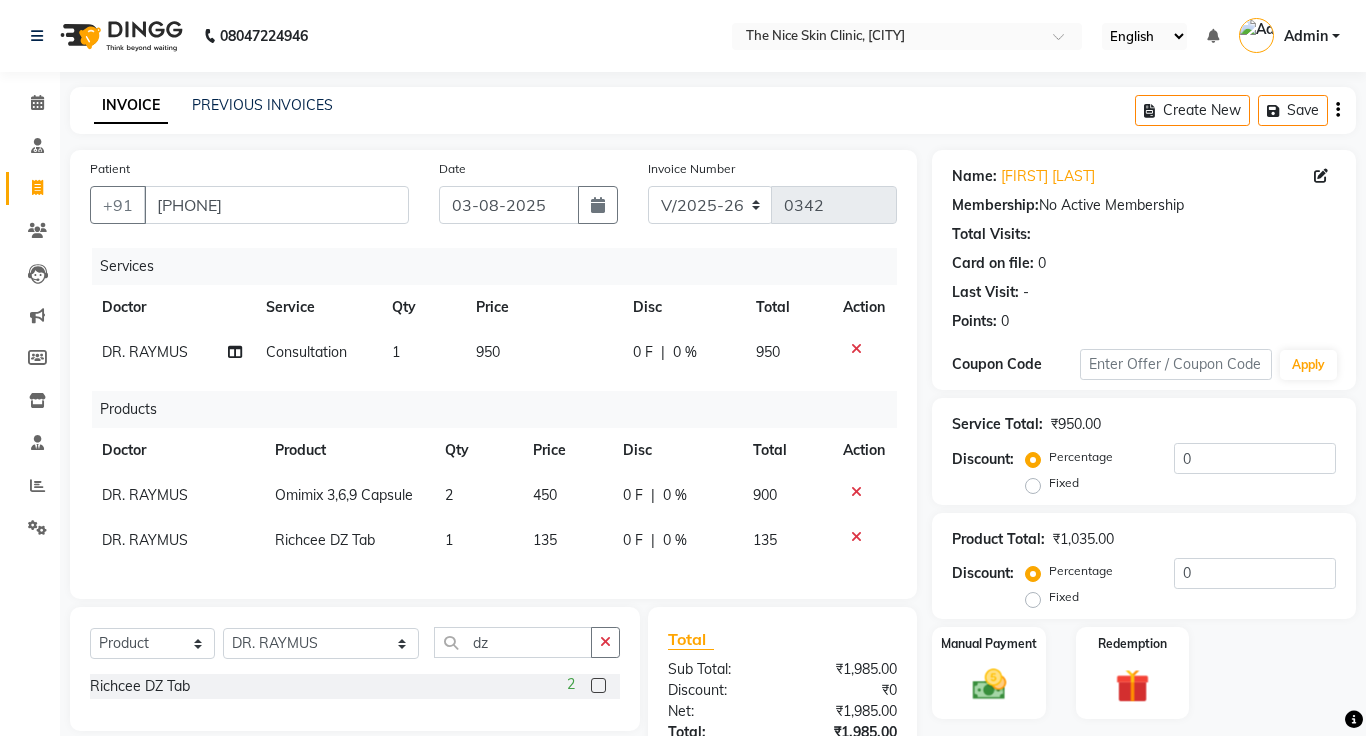 click on "1" 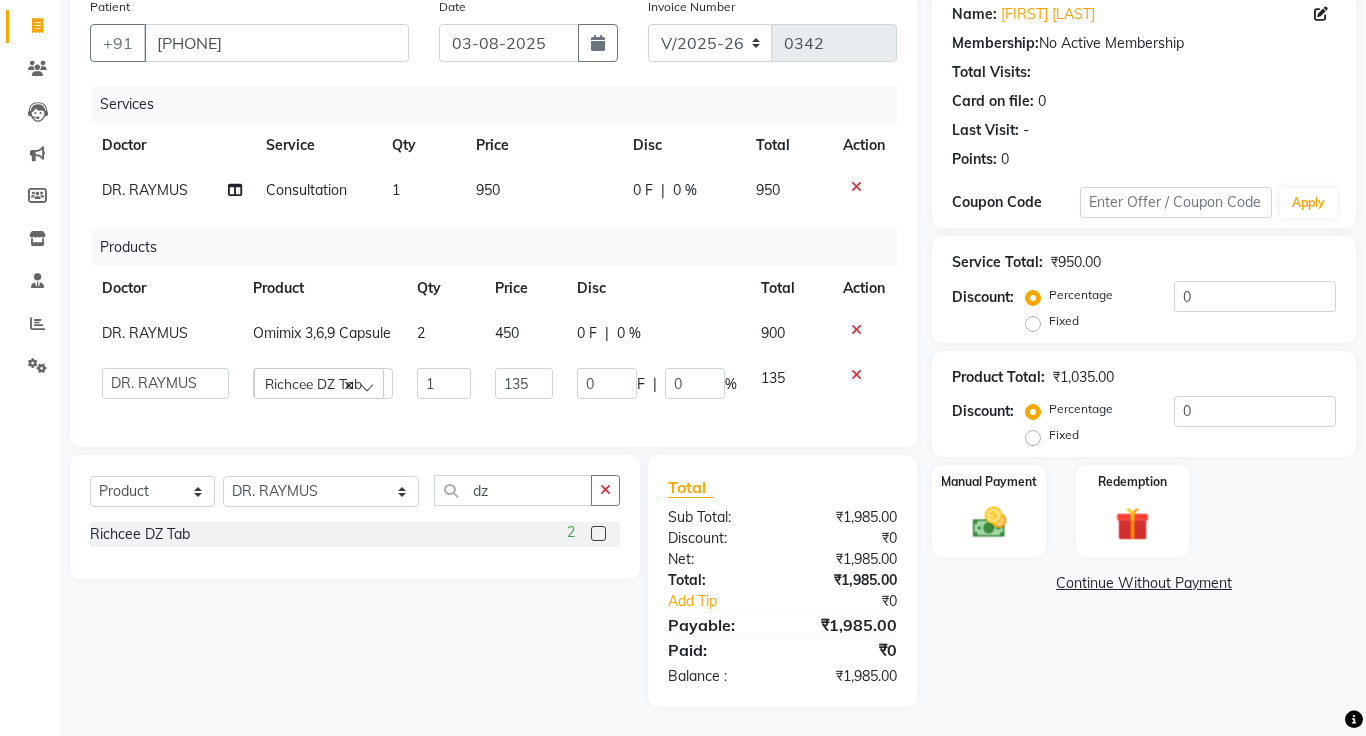 scroll, scrollTop: 163, scrollLeft: 0, axis: vertical 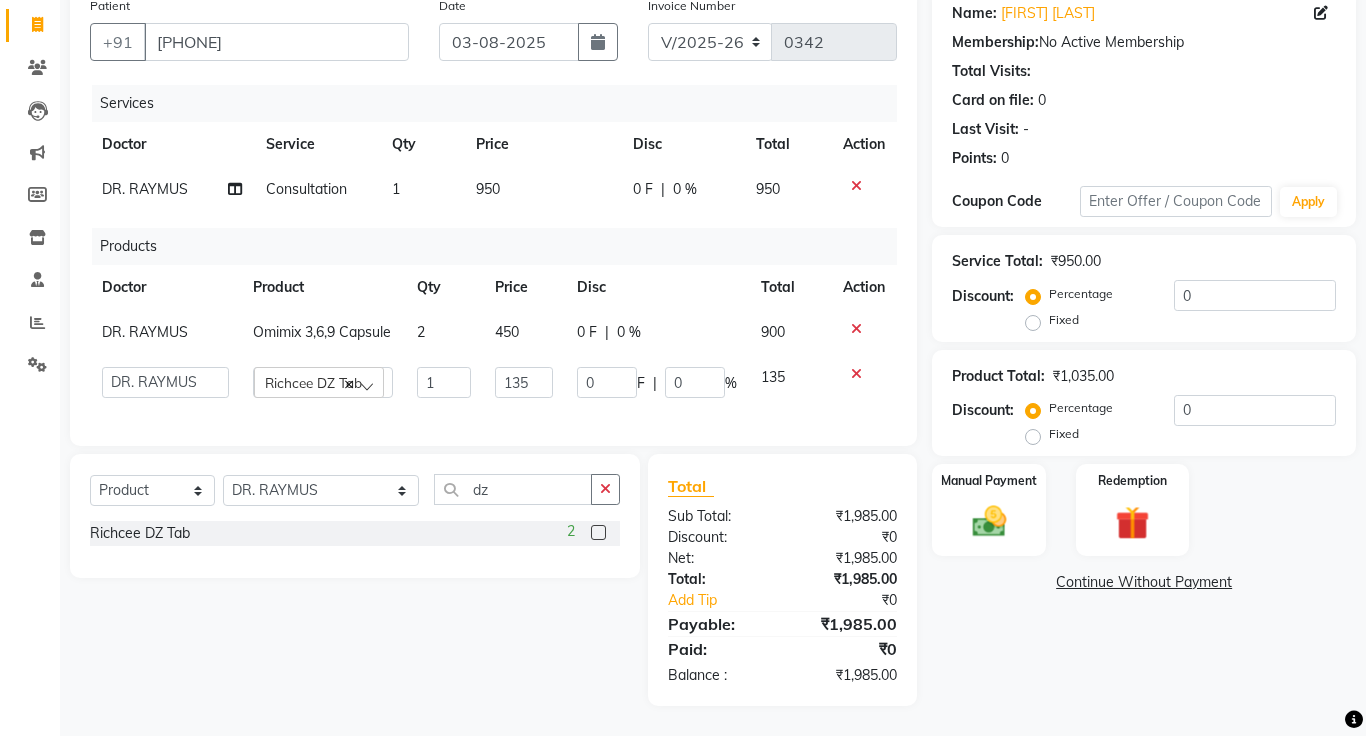click on "Continue Without Payment" 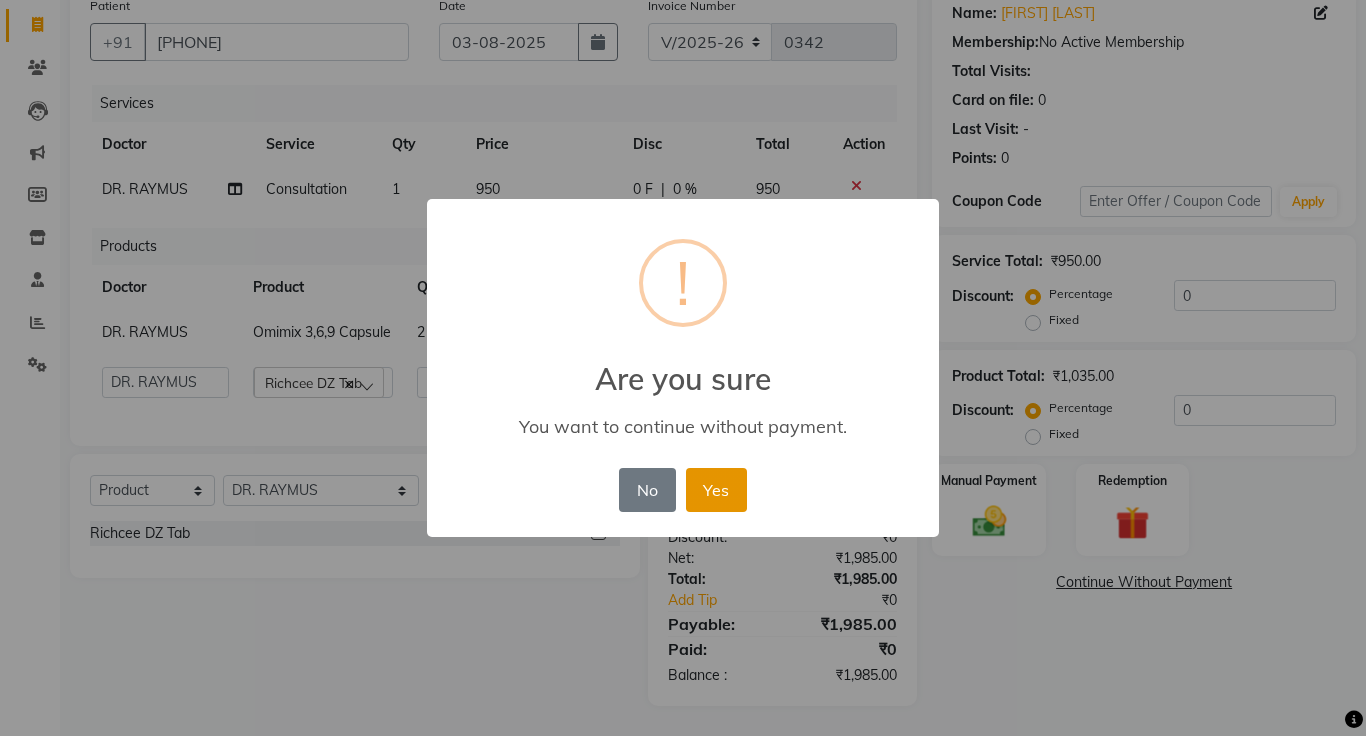 click on "Yes" at bounding box center (716, 490) 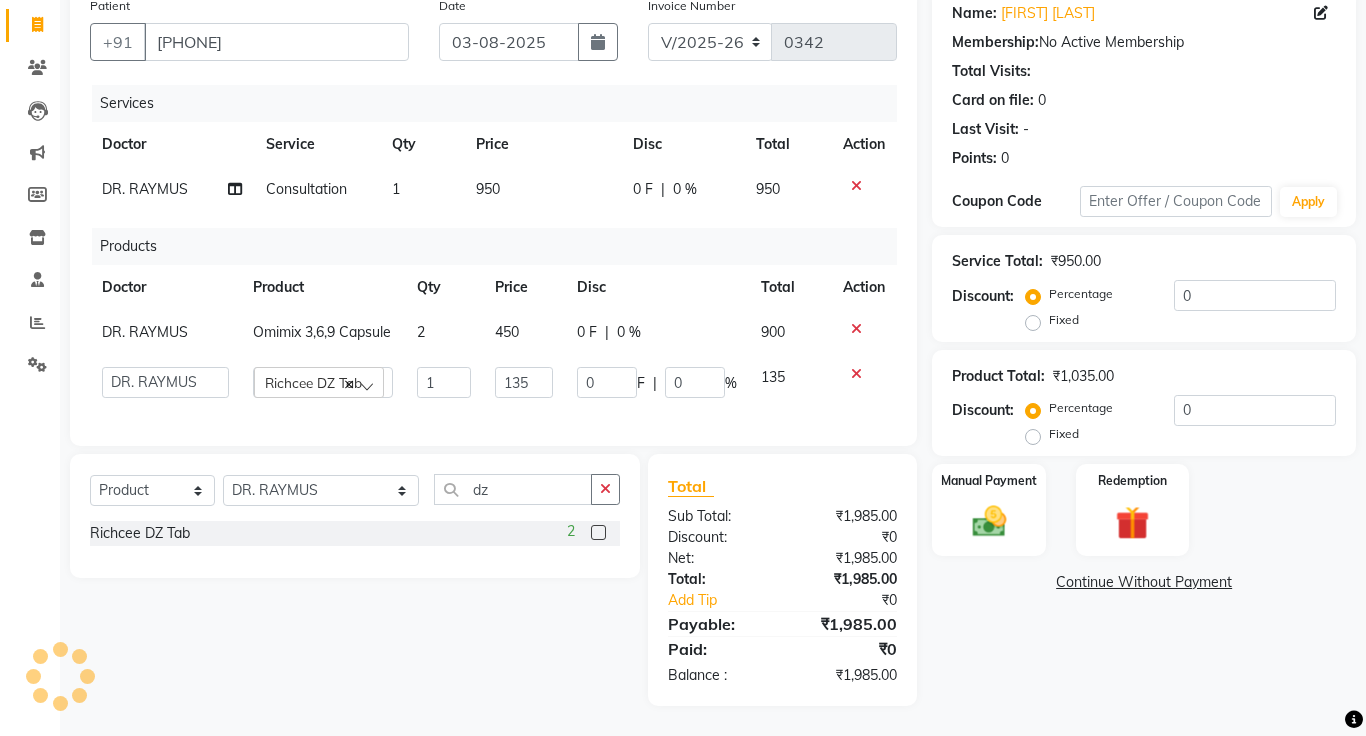 scroll, scrollTop: 0, scrollLeft: 0, axis: both 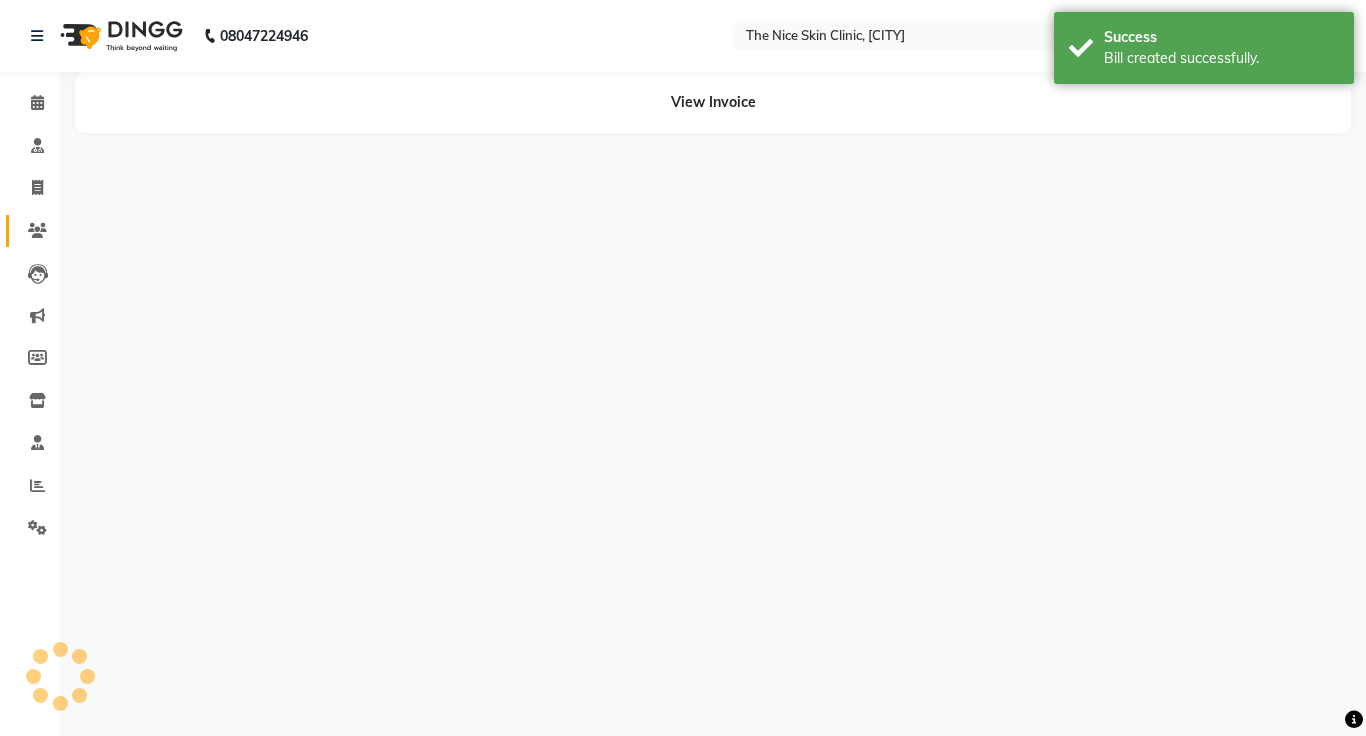 click on "Patients" 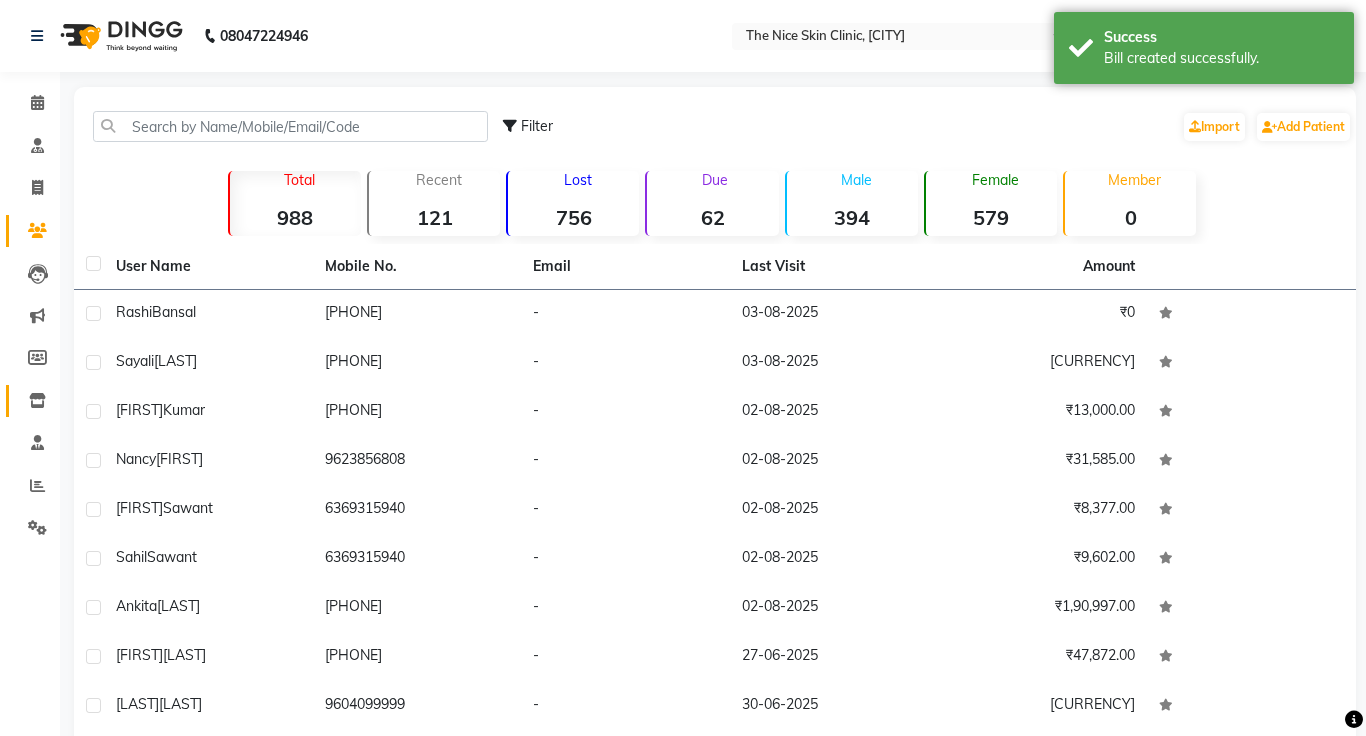 click 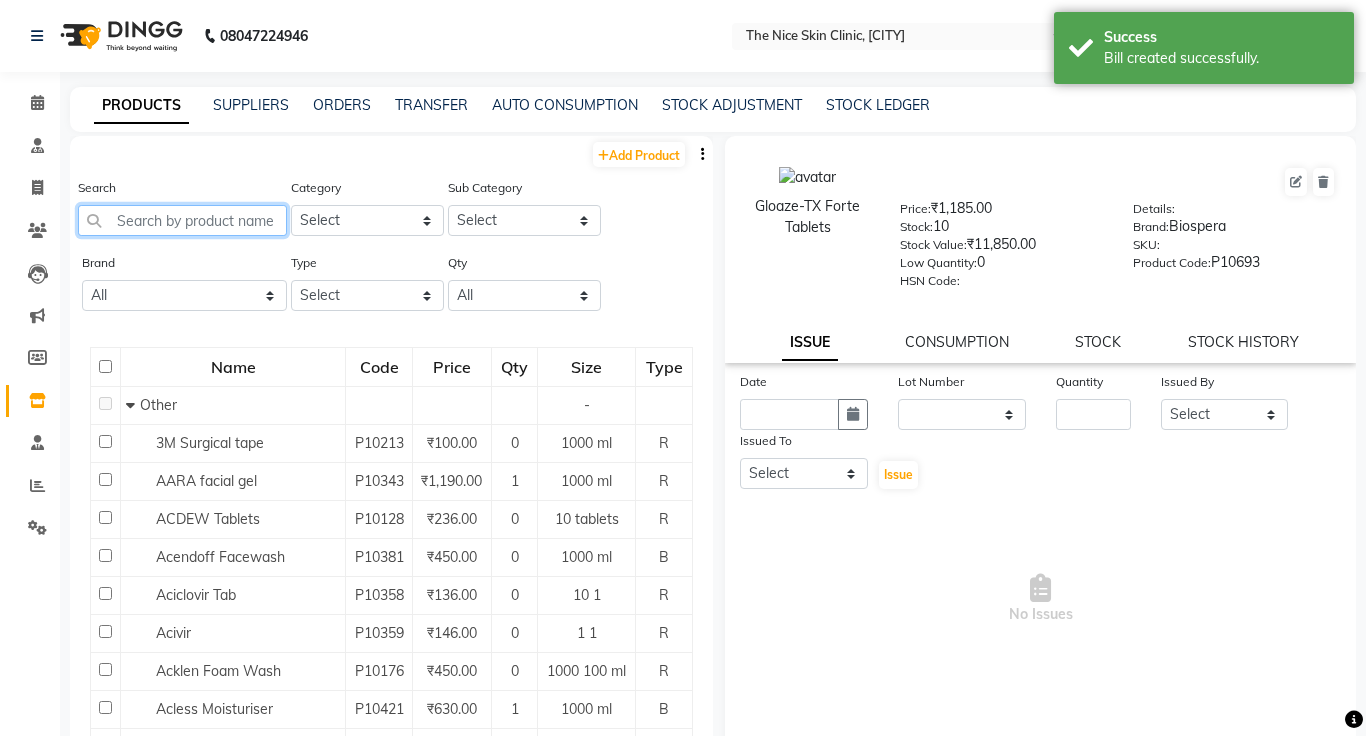 click 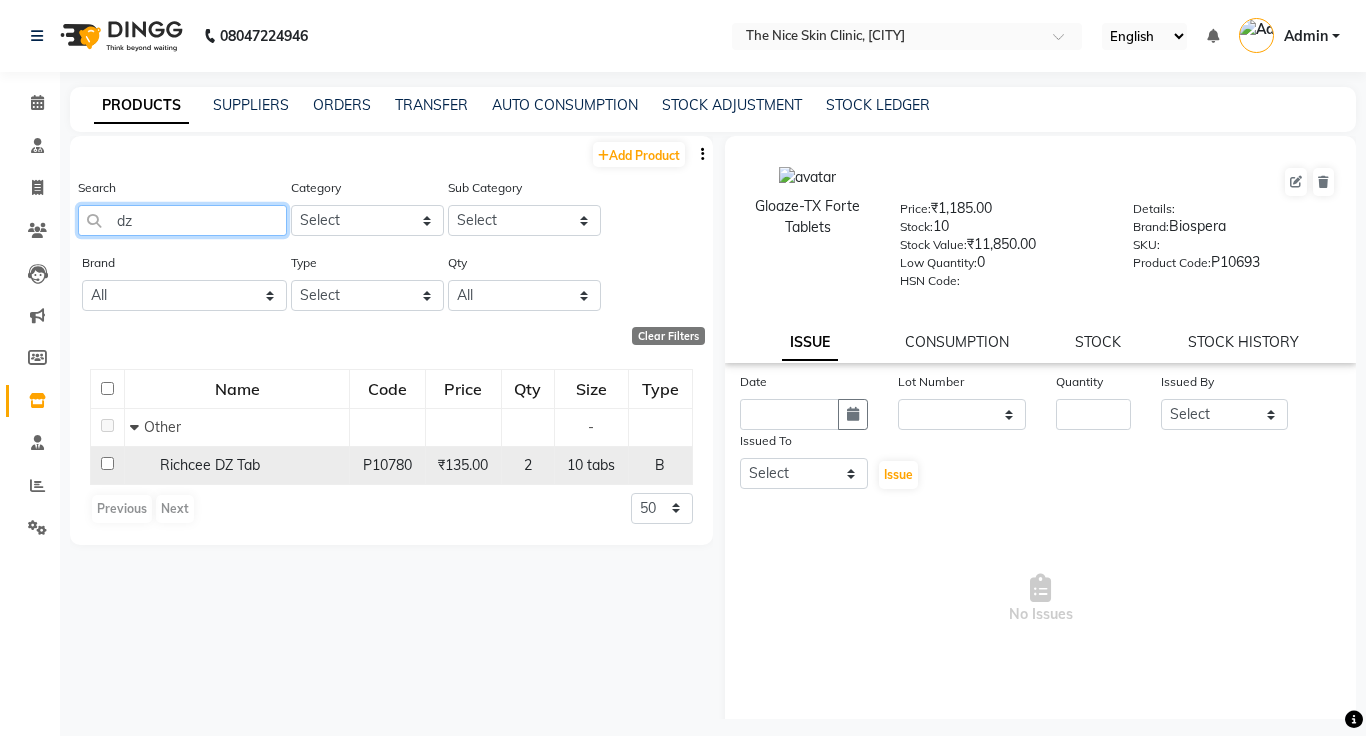 type on "dz" 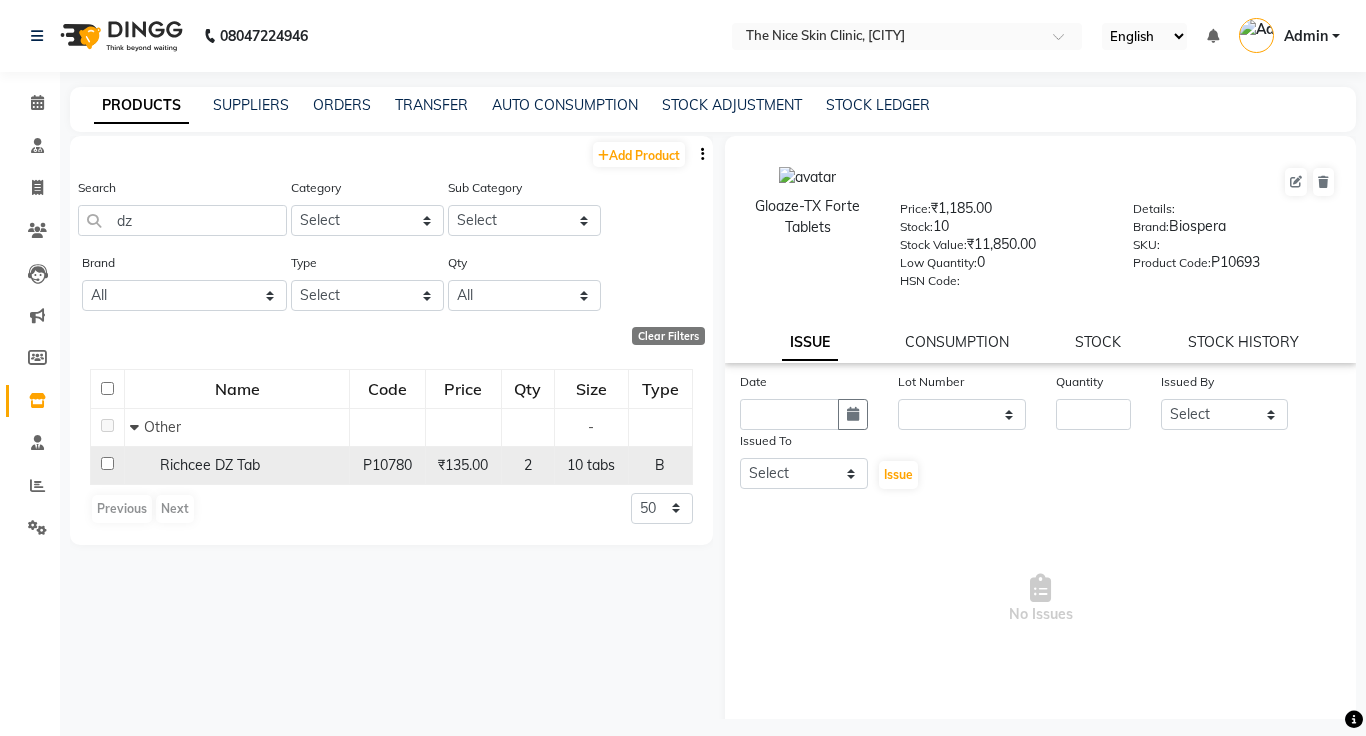 click on "P10780" 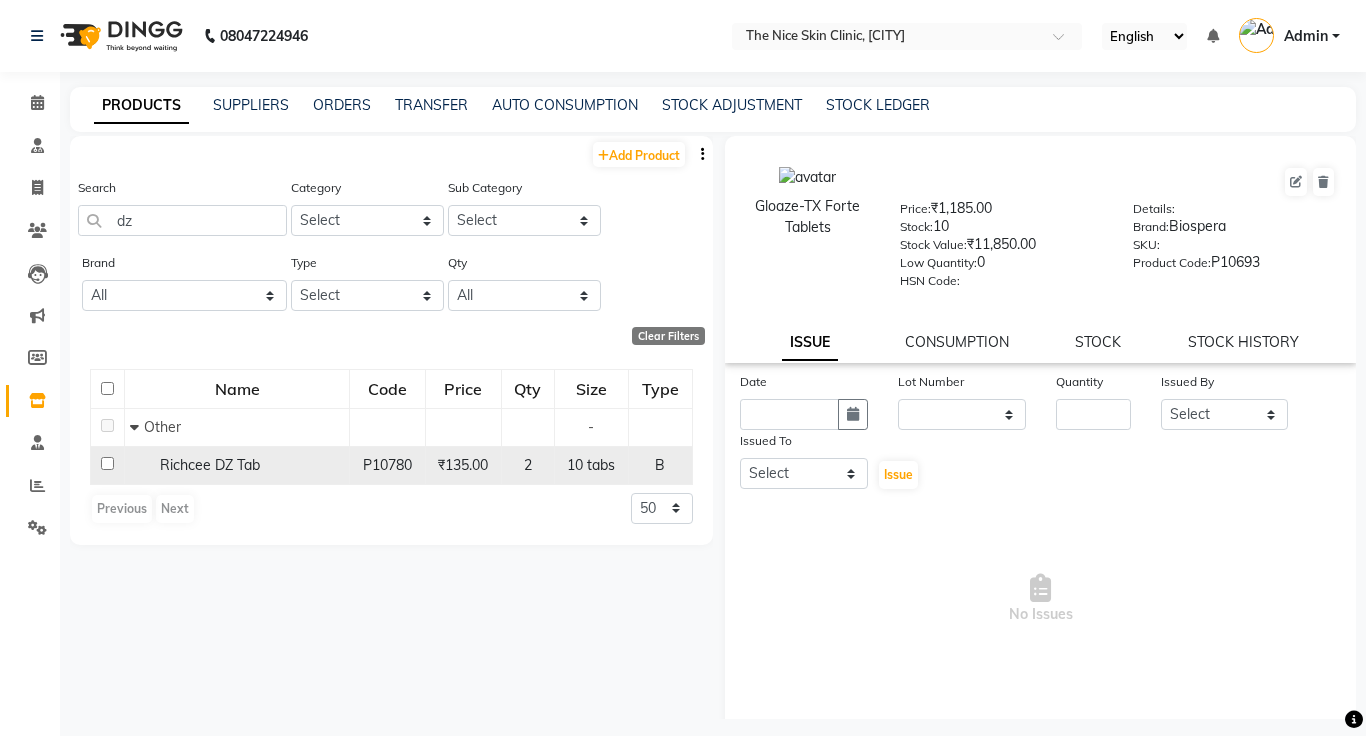 click on "₹135.00" 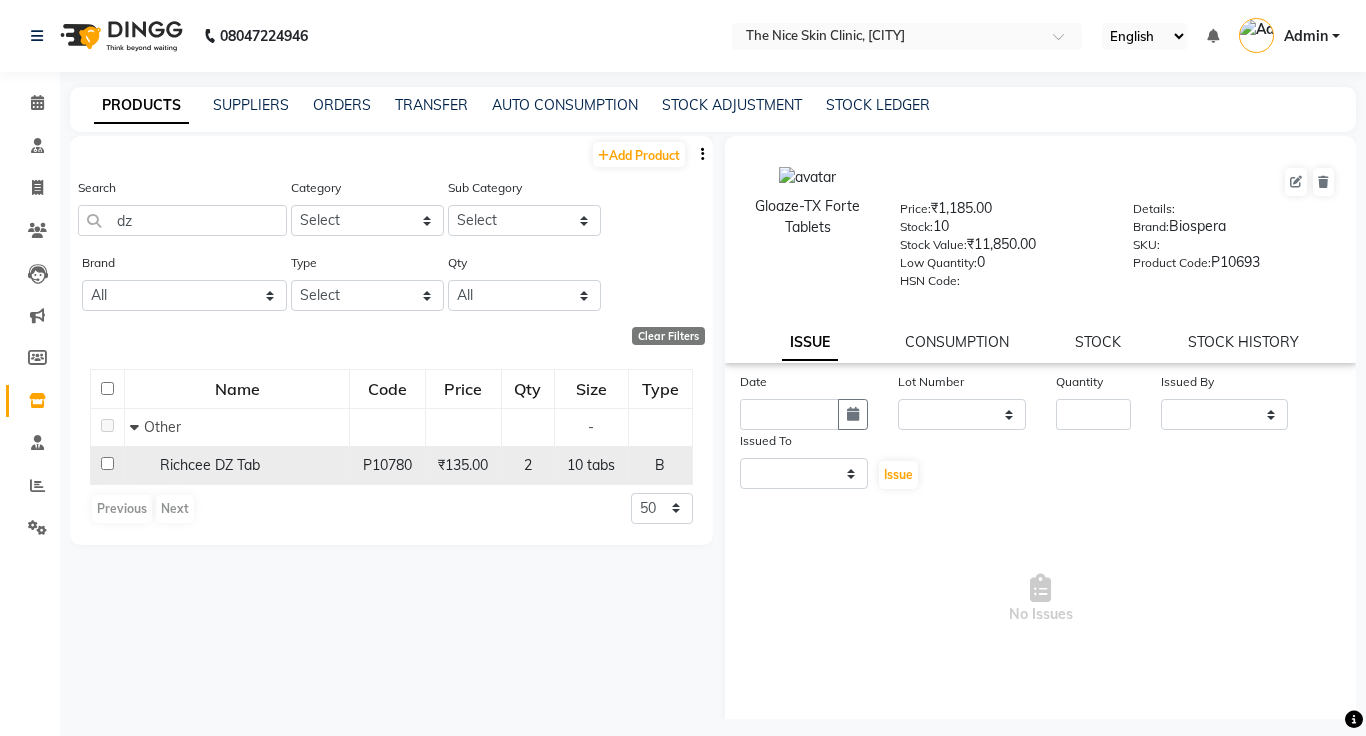 select 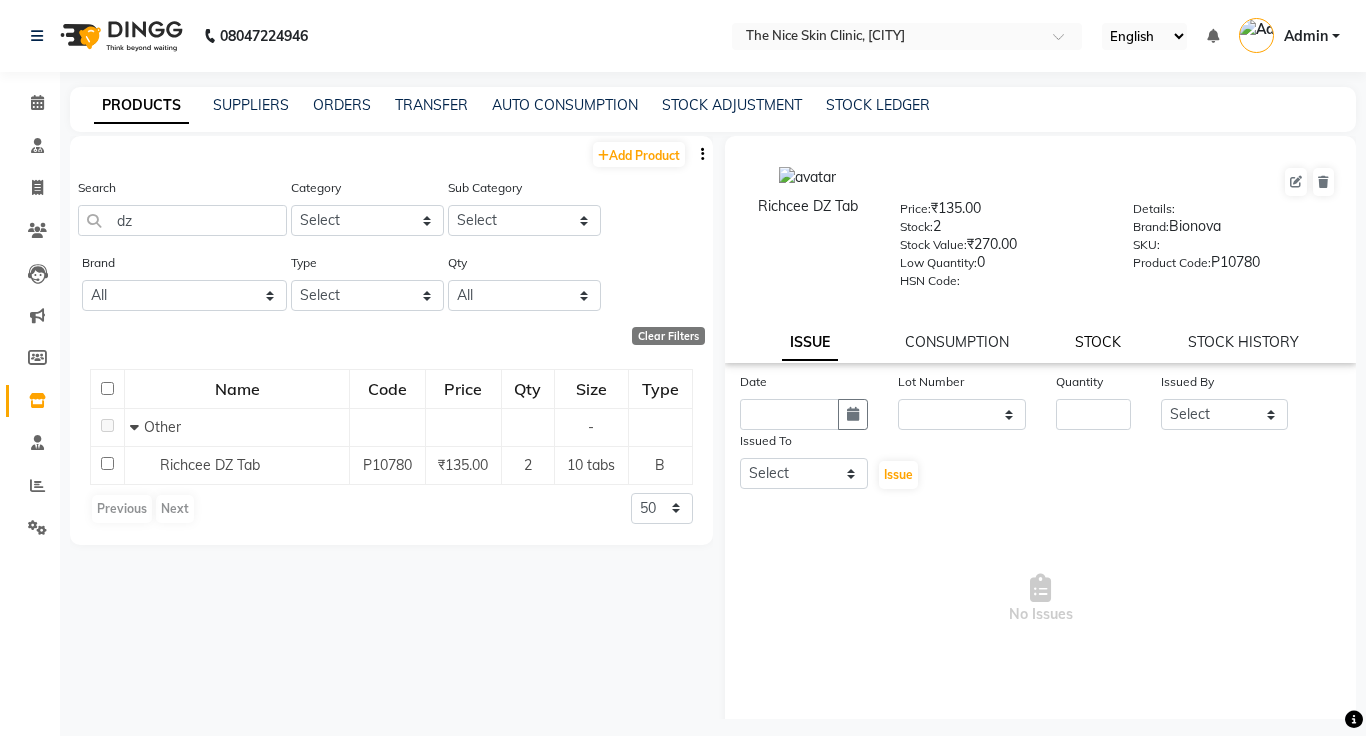 click on "STOCK" 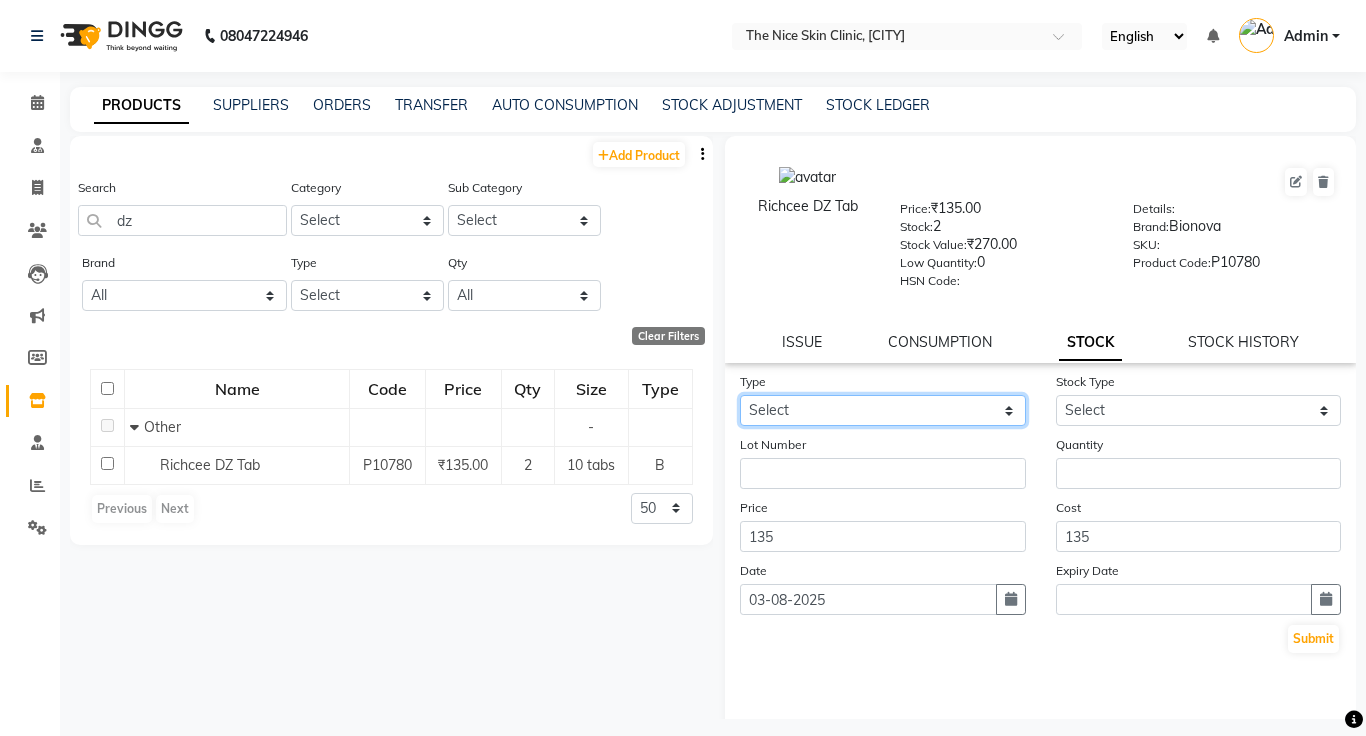 click on "Select In Out" 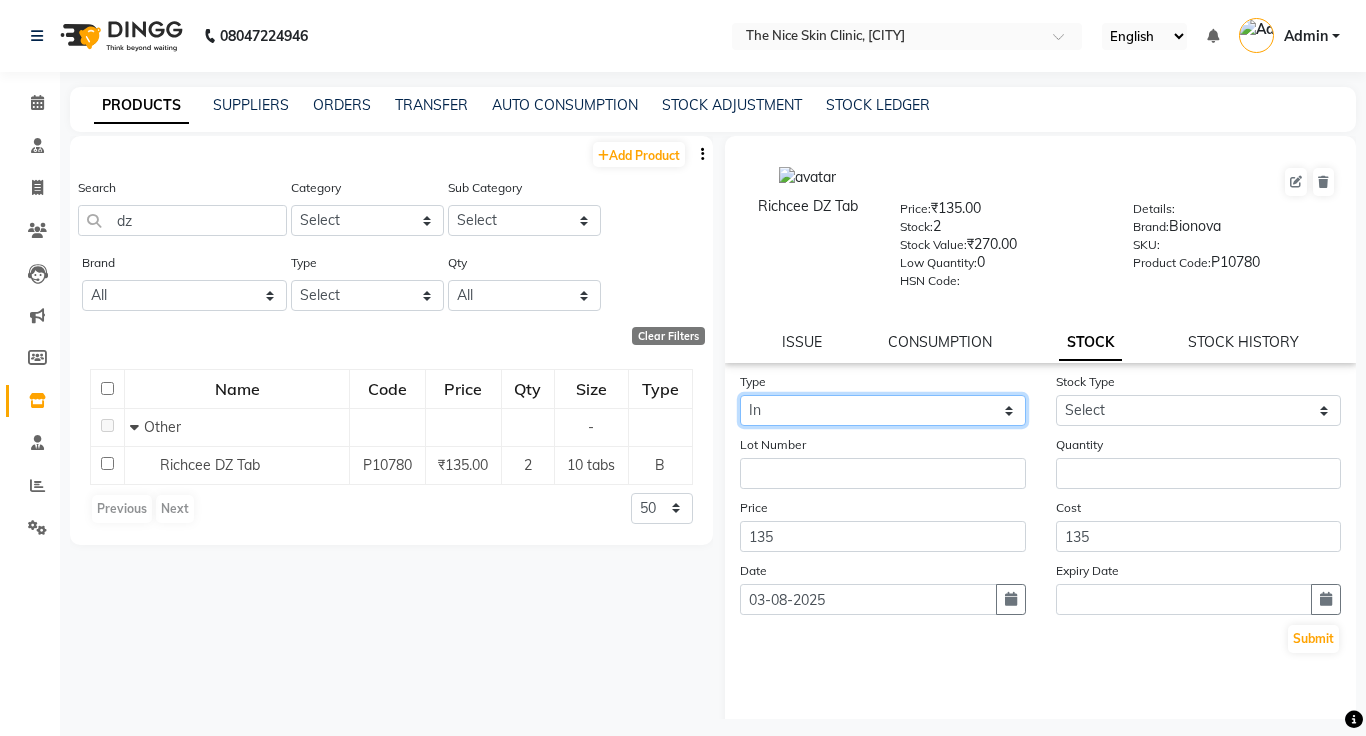 click on "Select In Out" 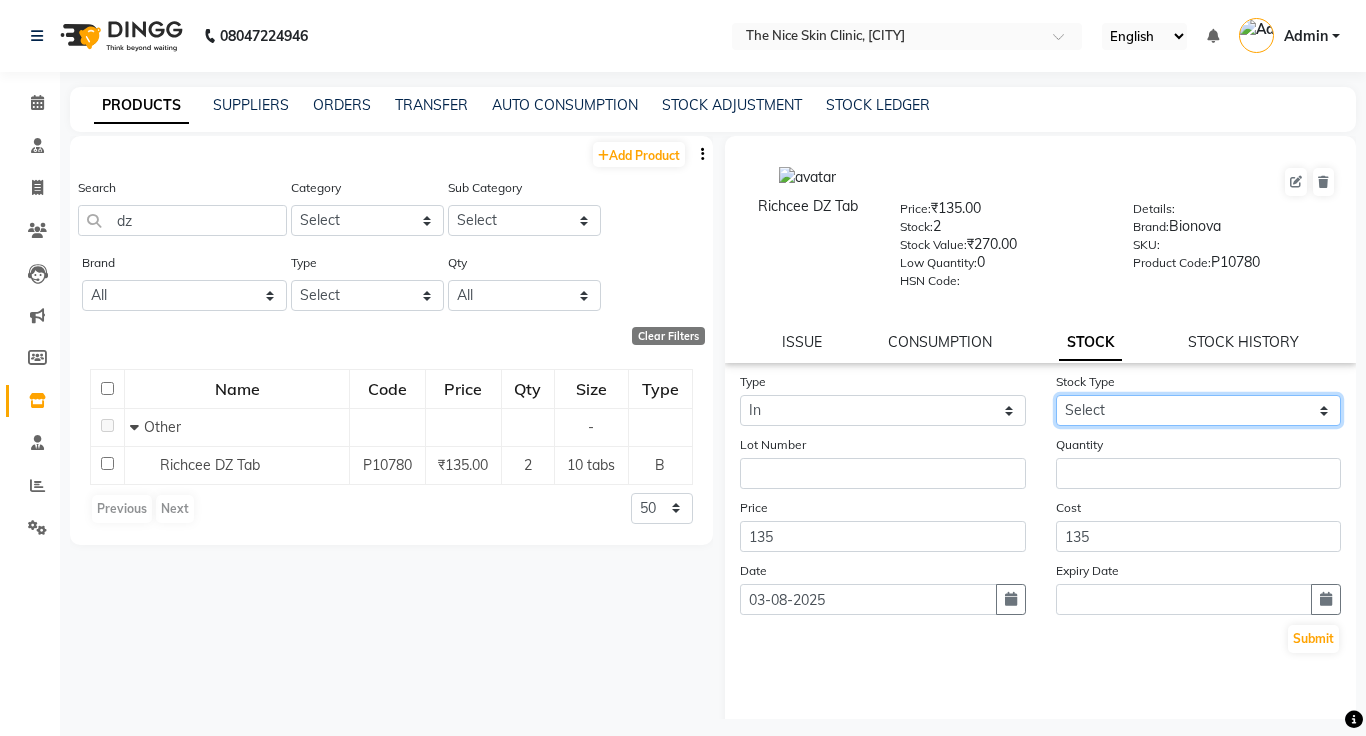 click on "Select New Stock Adjustment Return Other" 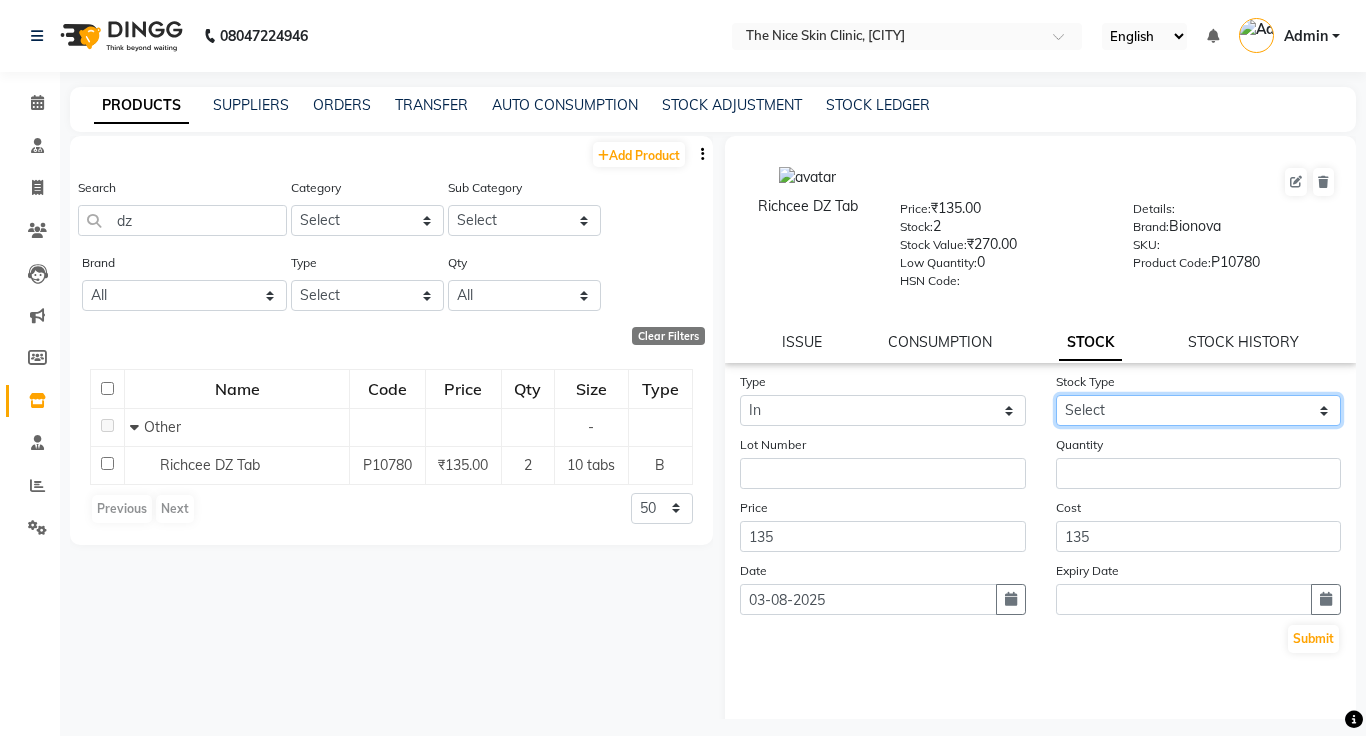 select on "new stock" 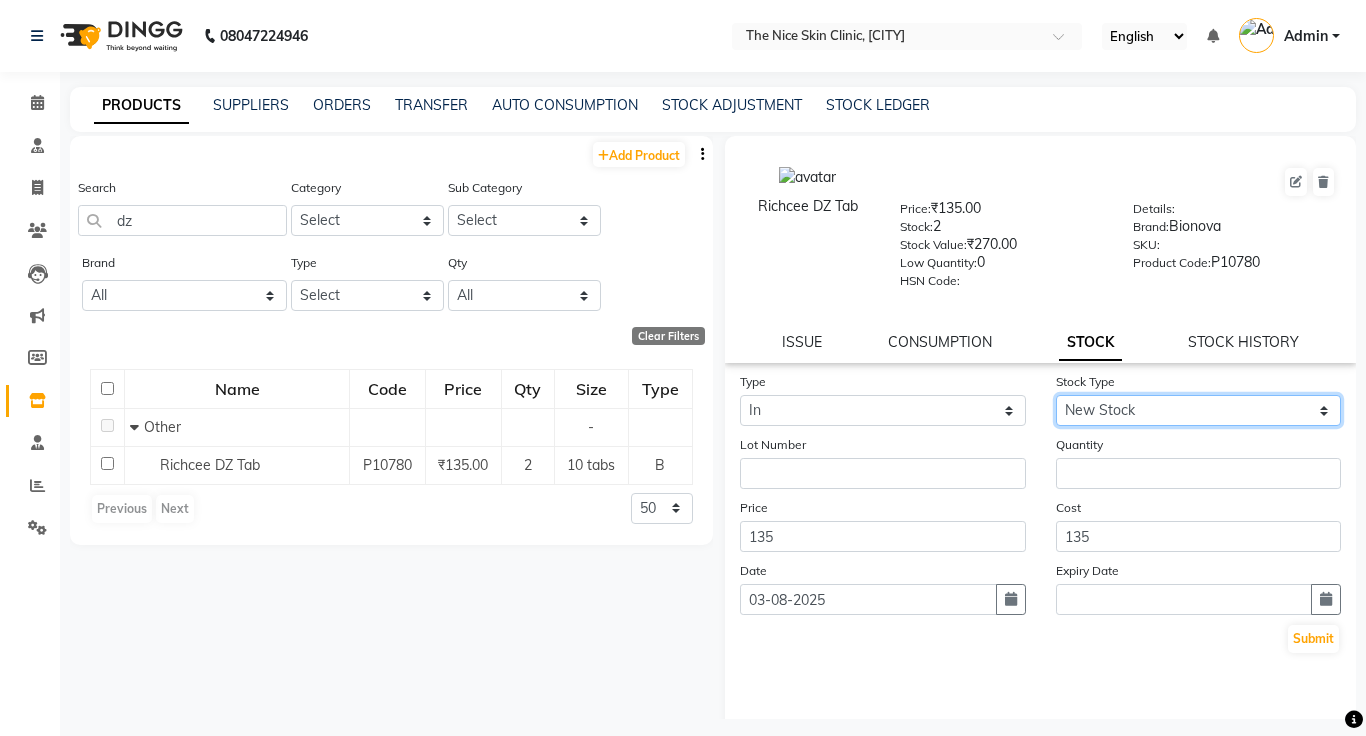 click on "Select New Stock Adjustment Return Other" 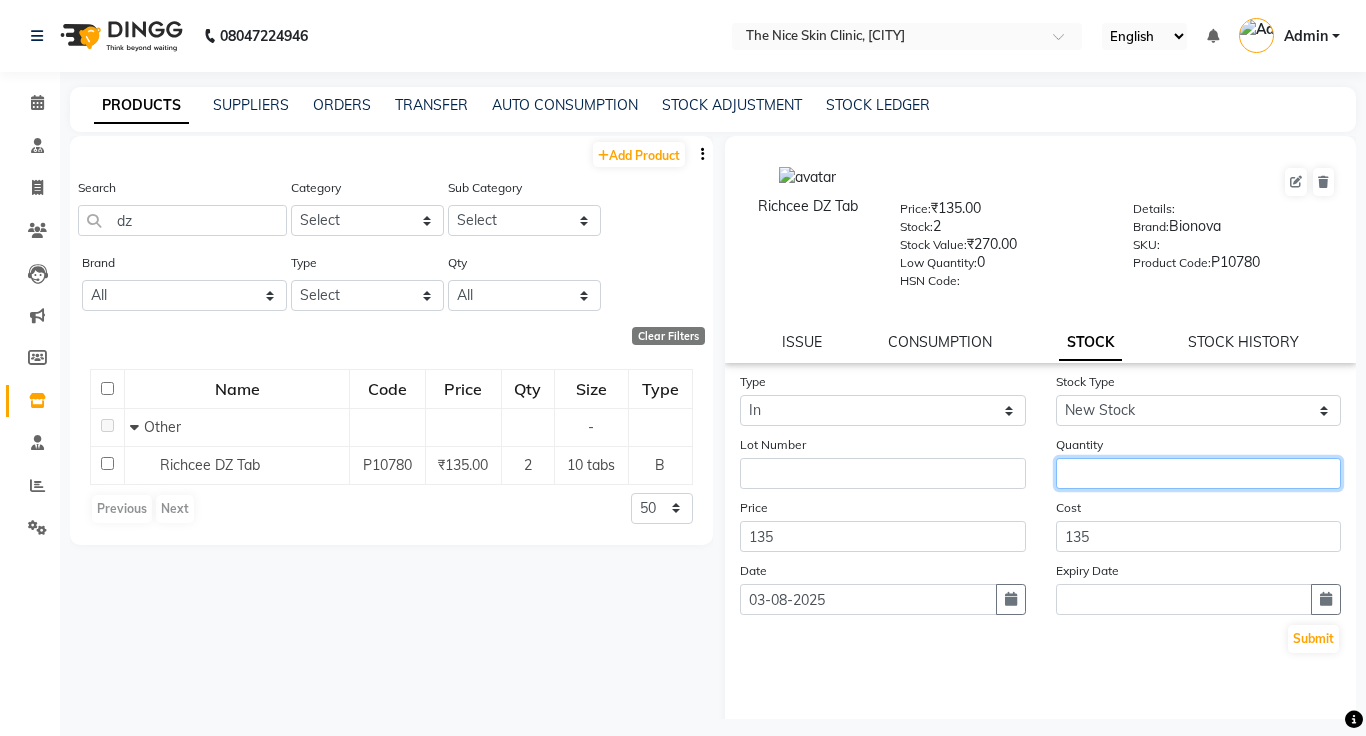 click 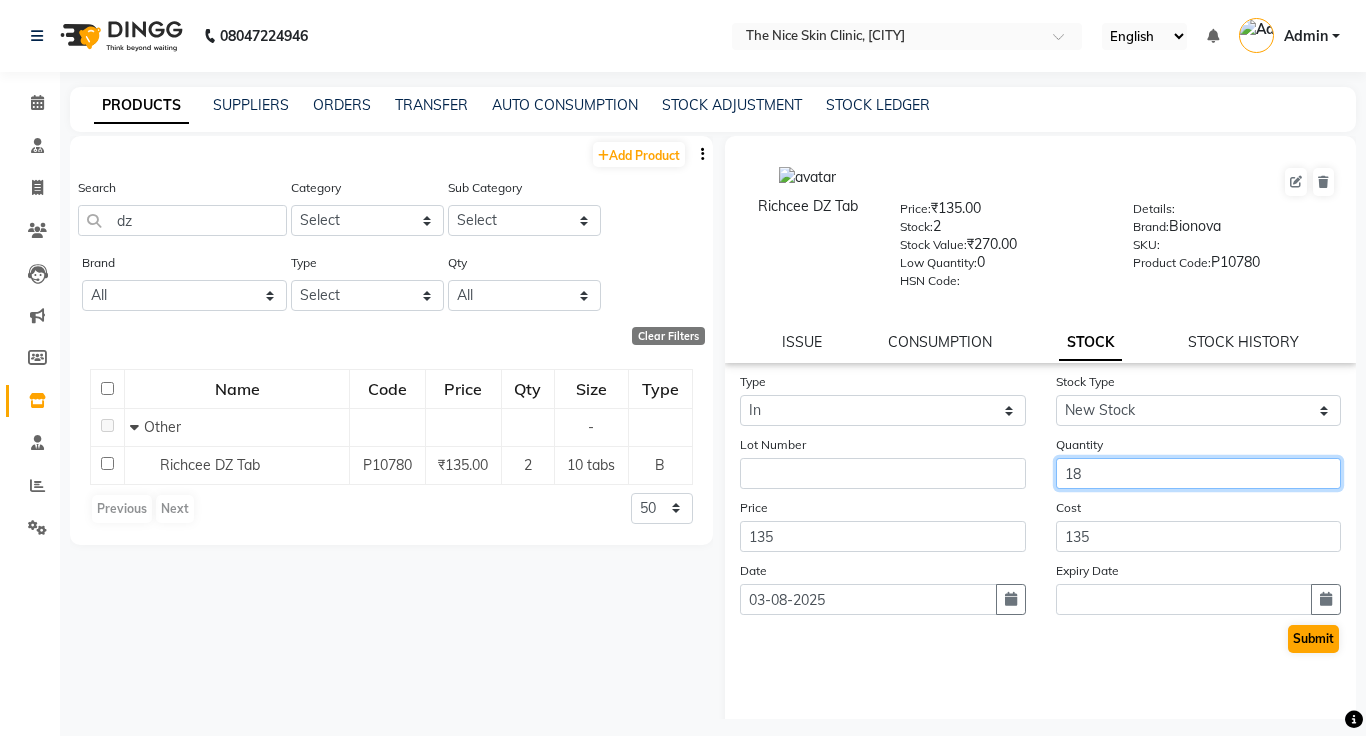 type on "18" 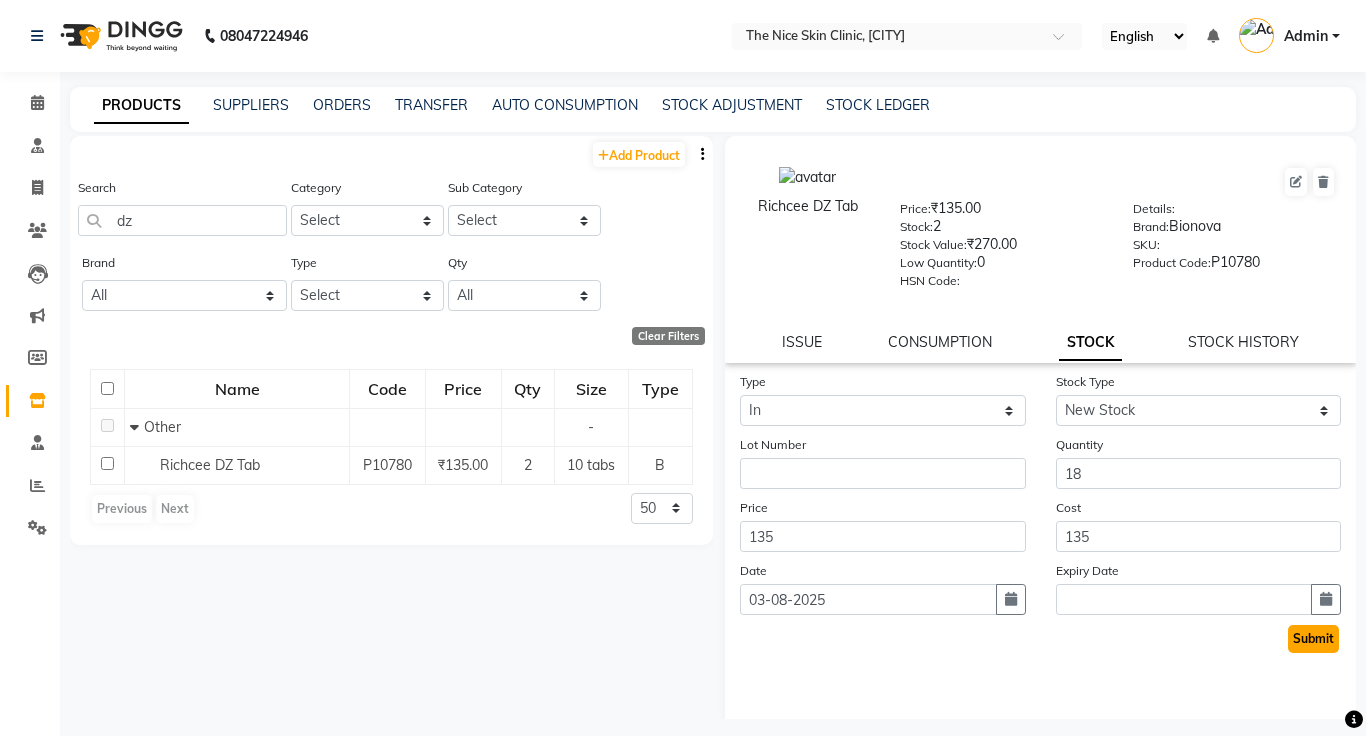 click on "Submit" 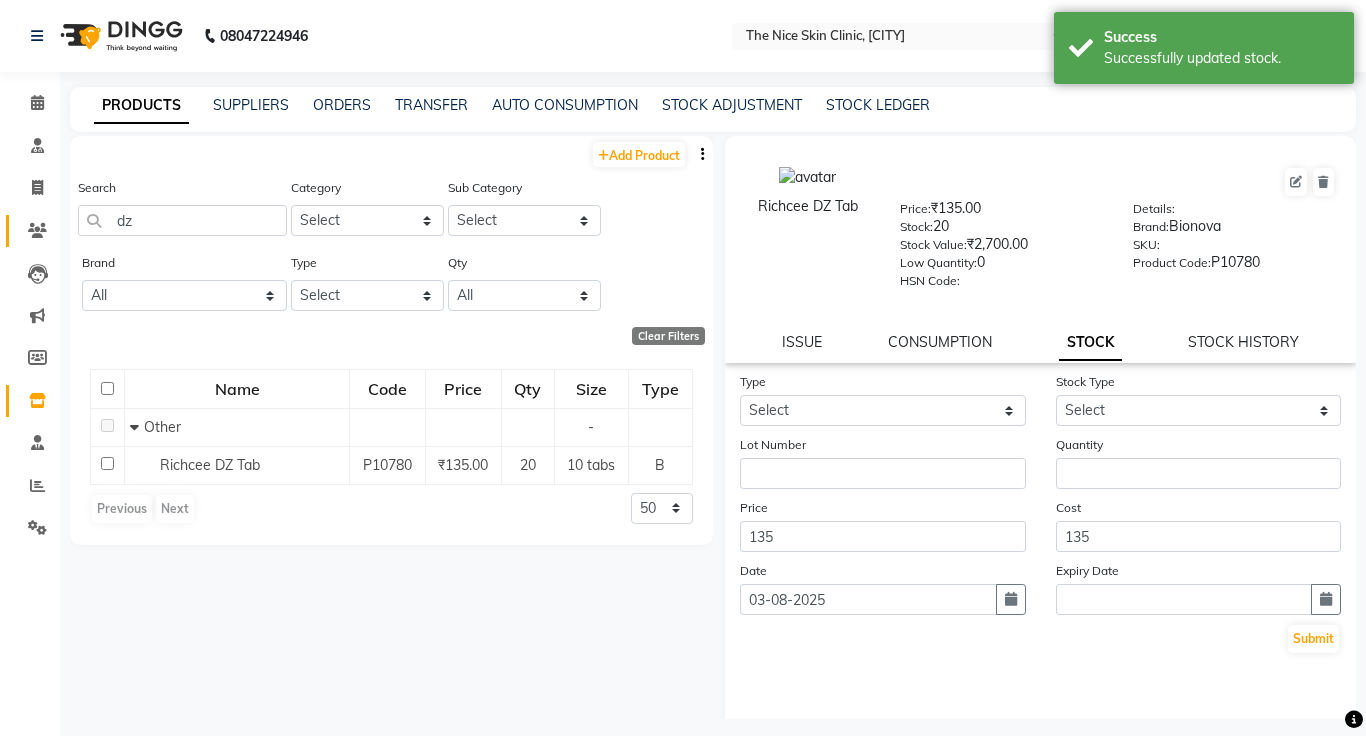 click on "Patients" 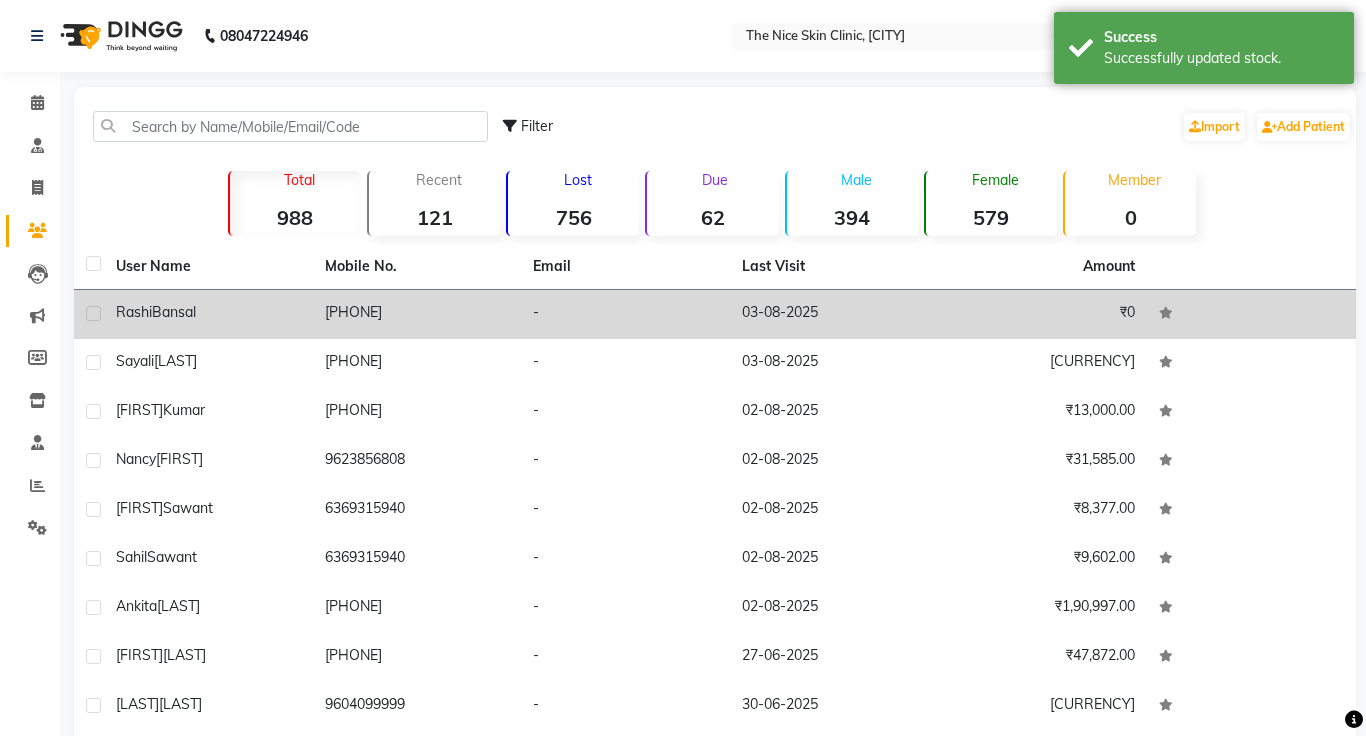 click on "[FIRST] [LAST]" 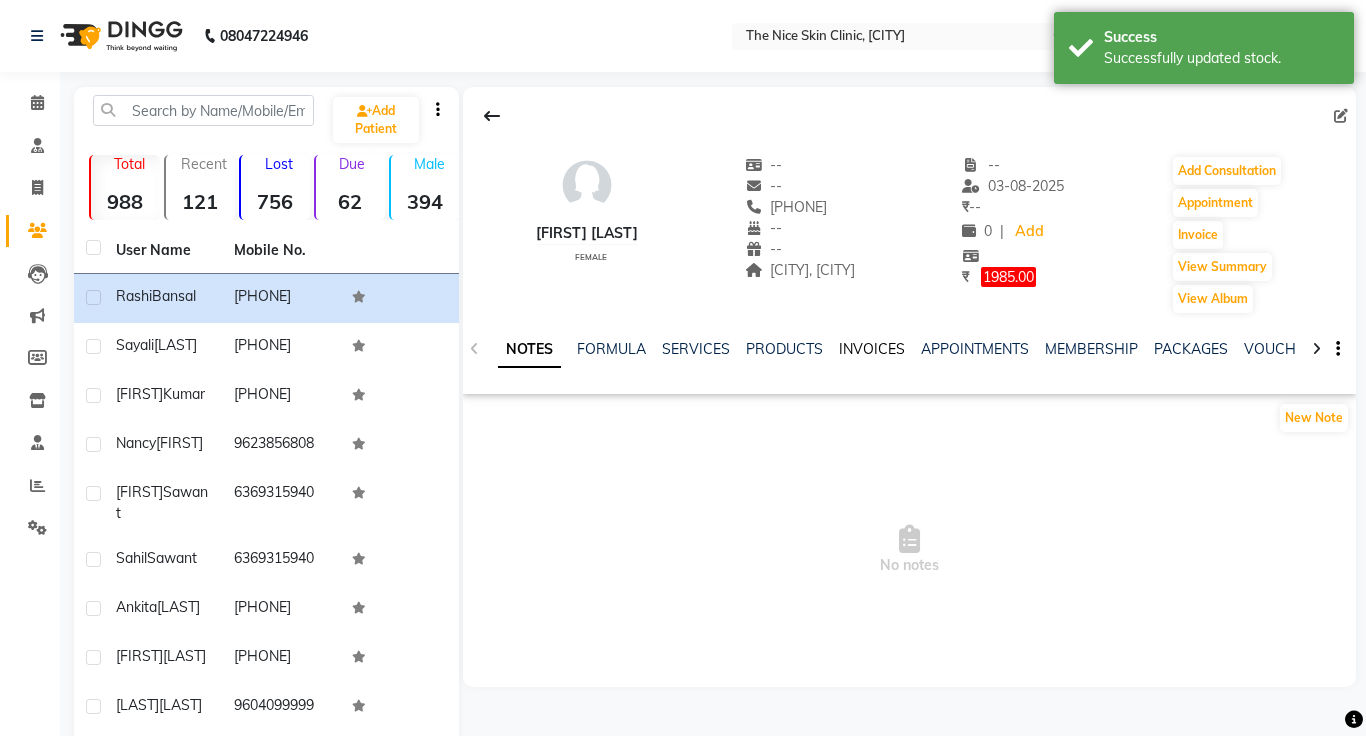 click on "INVOICES" 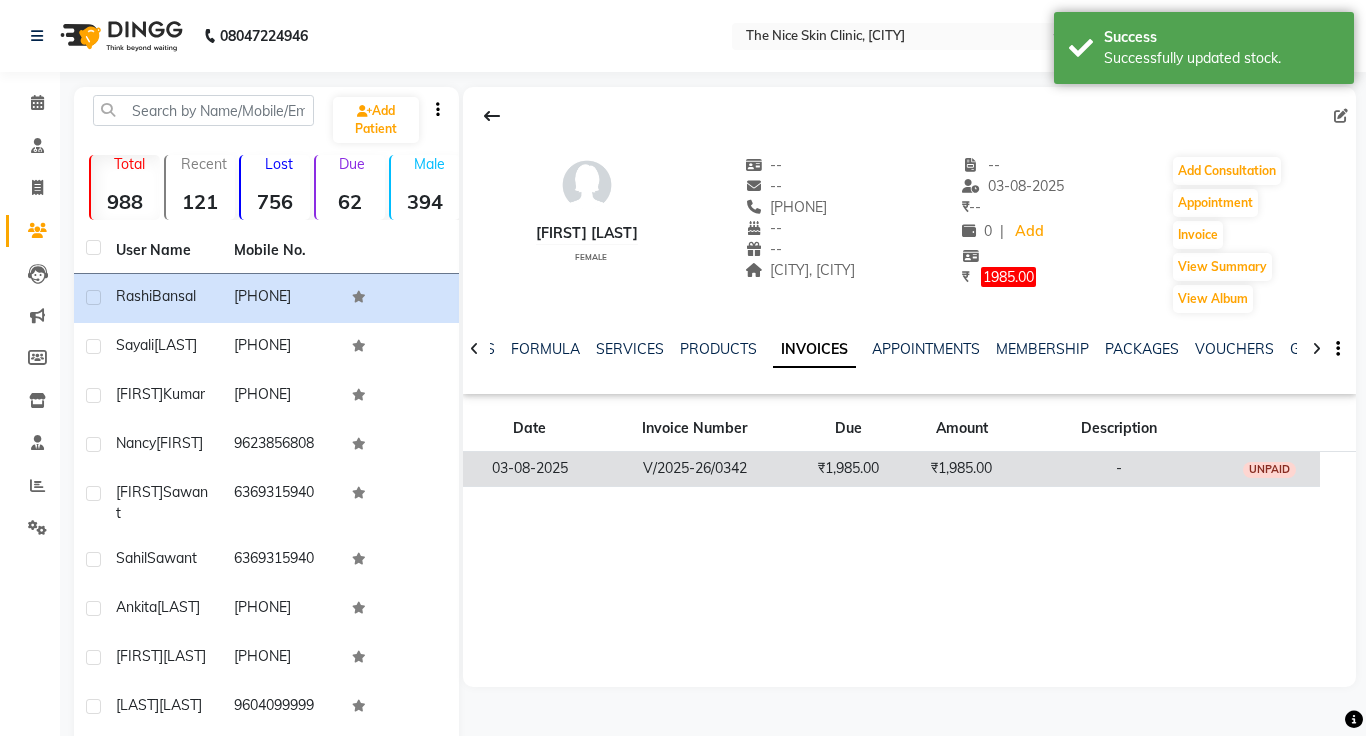click on "₹1,985.00" 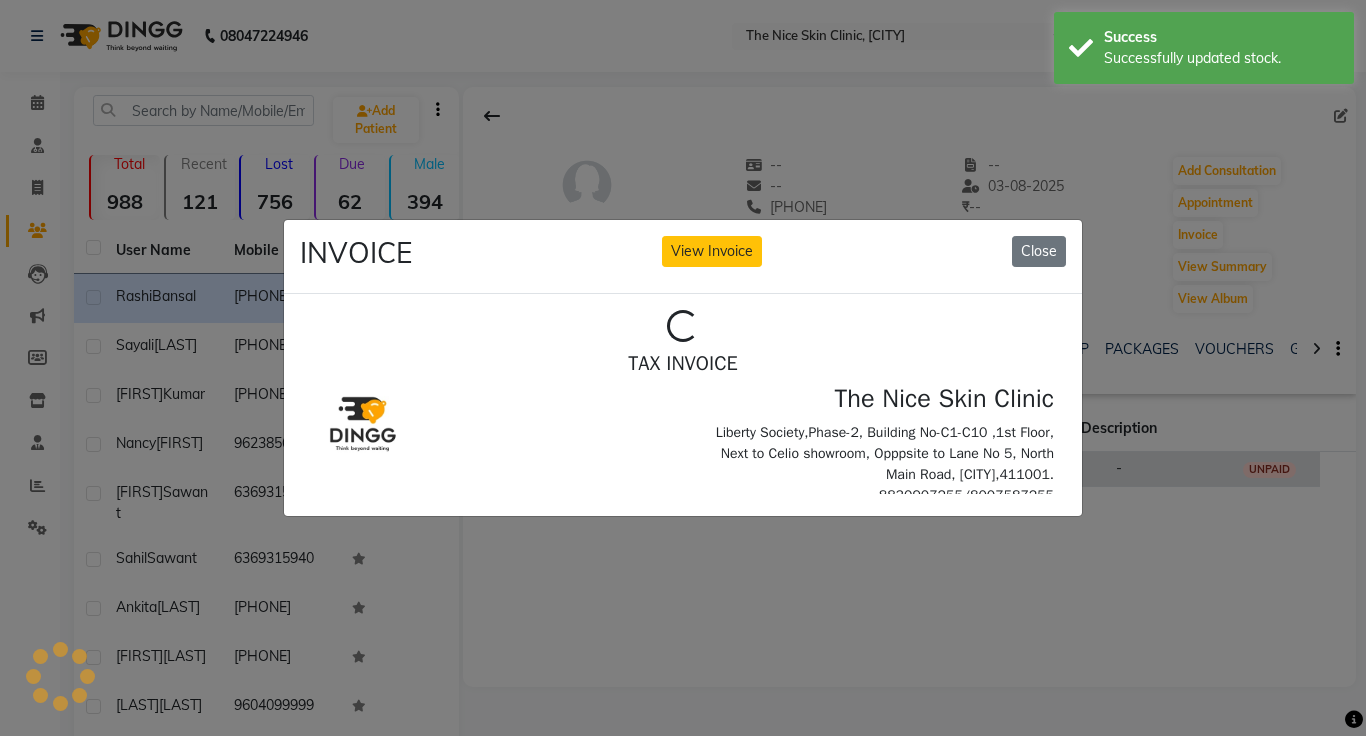 scroll, scrollTop: 0, scrollLeft: 0, axis: both 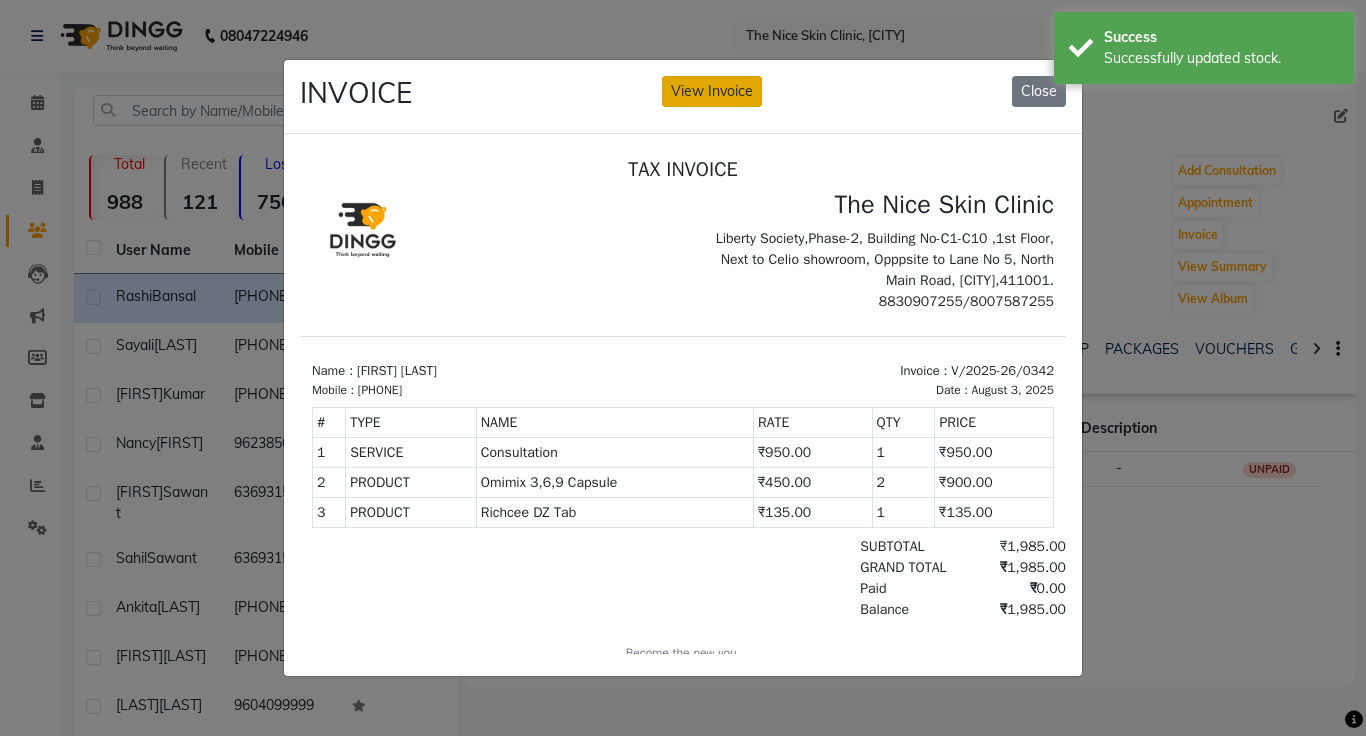 click on "View Invoice" 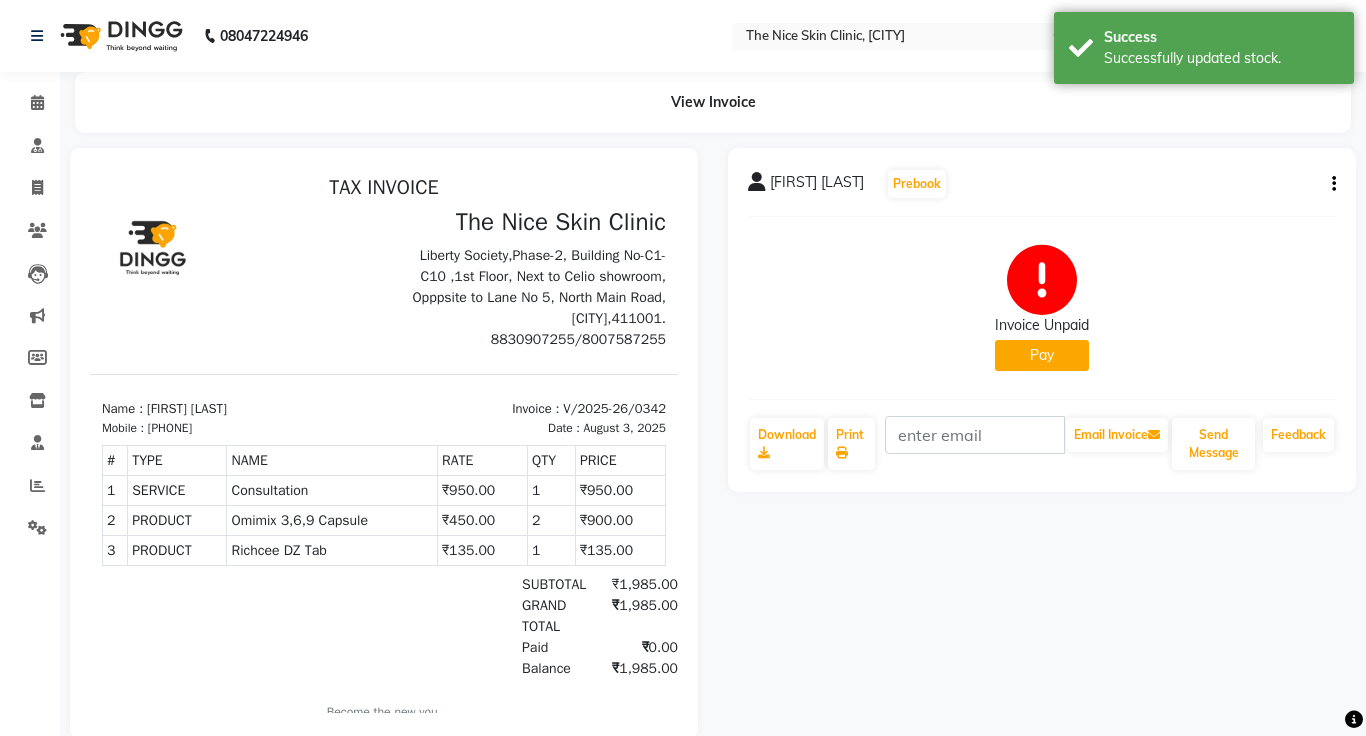 scroll, scrollTop: 0, scrollLeft: 0, axis: both 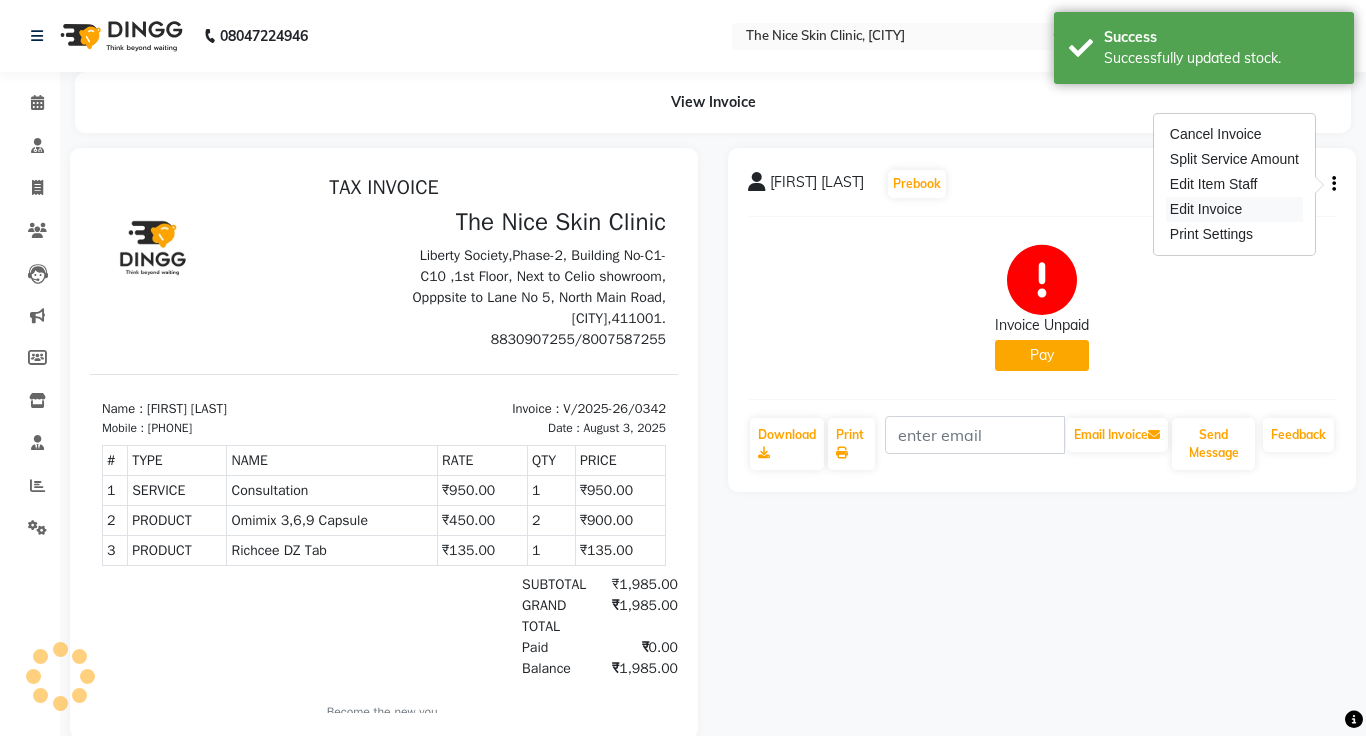 click on "Edit Invoice" at bounding box center (1234, 209) 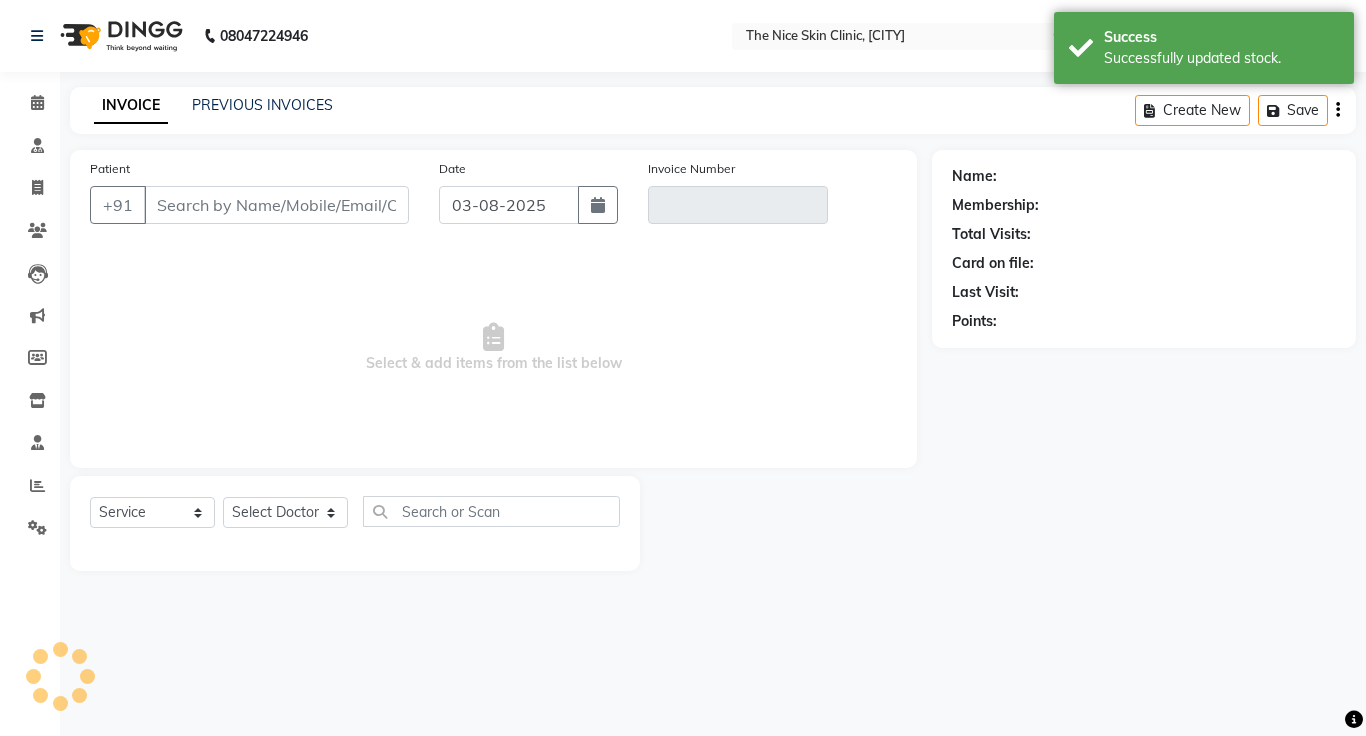 click 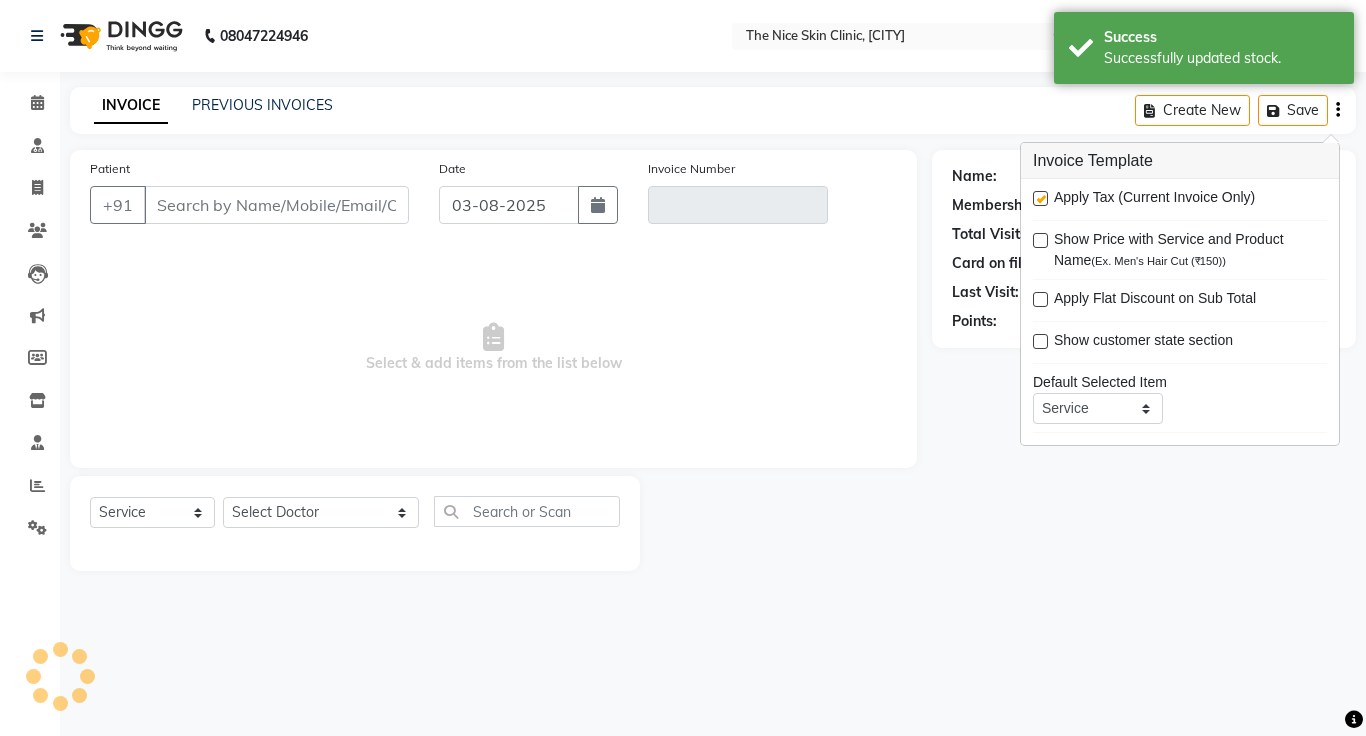 click at bounding box center [1040, 198] 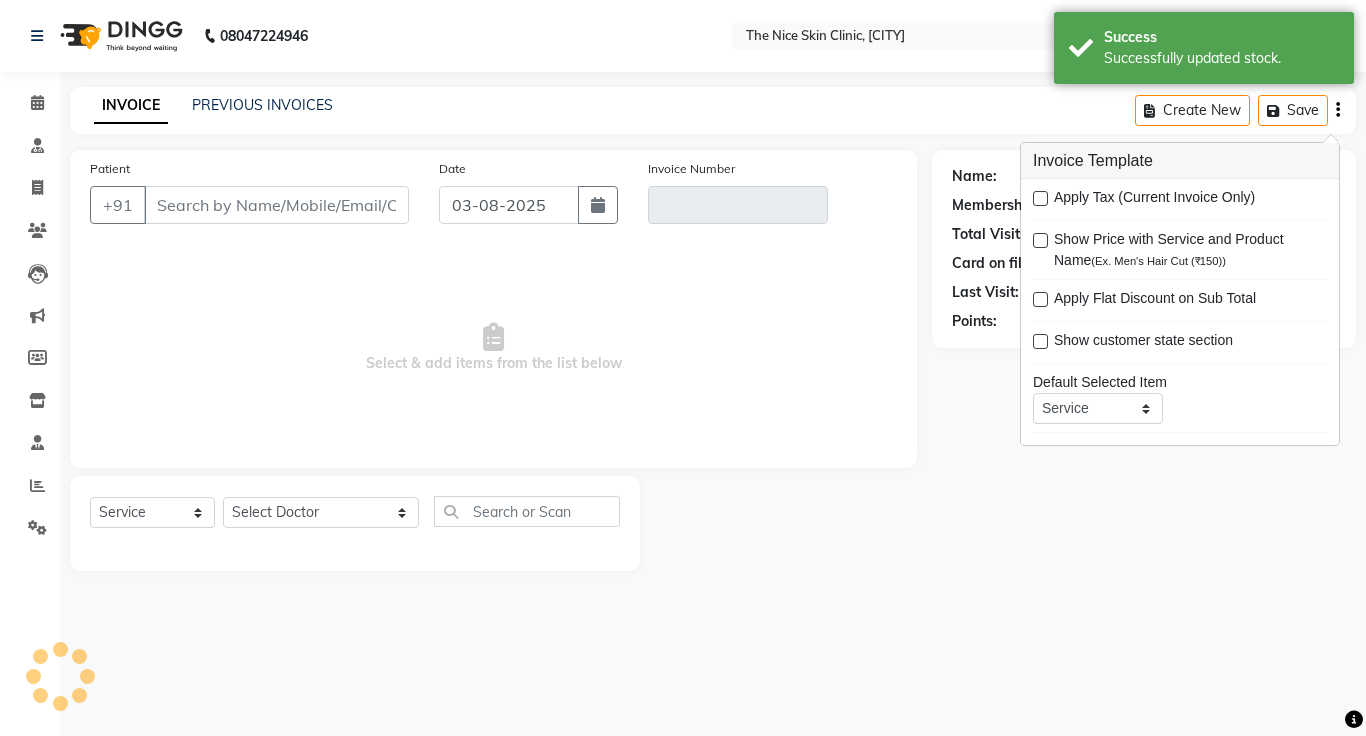 type on "[PHONE]" 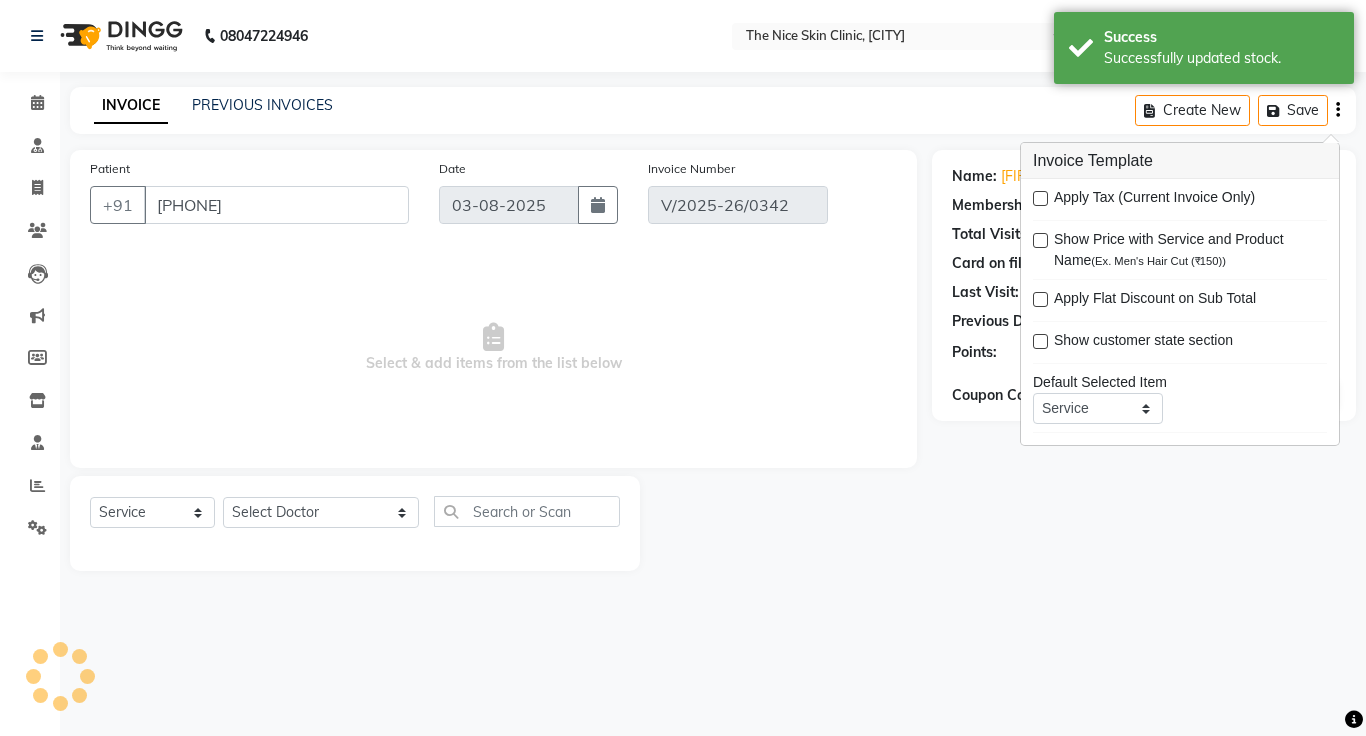 click on "INVOICE PREVIOUS INVOICES Create New   Save" 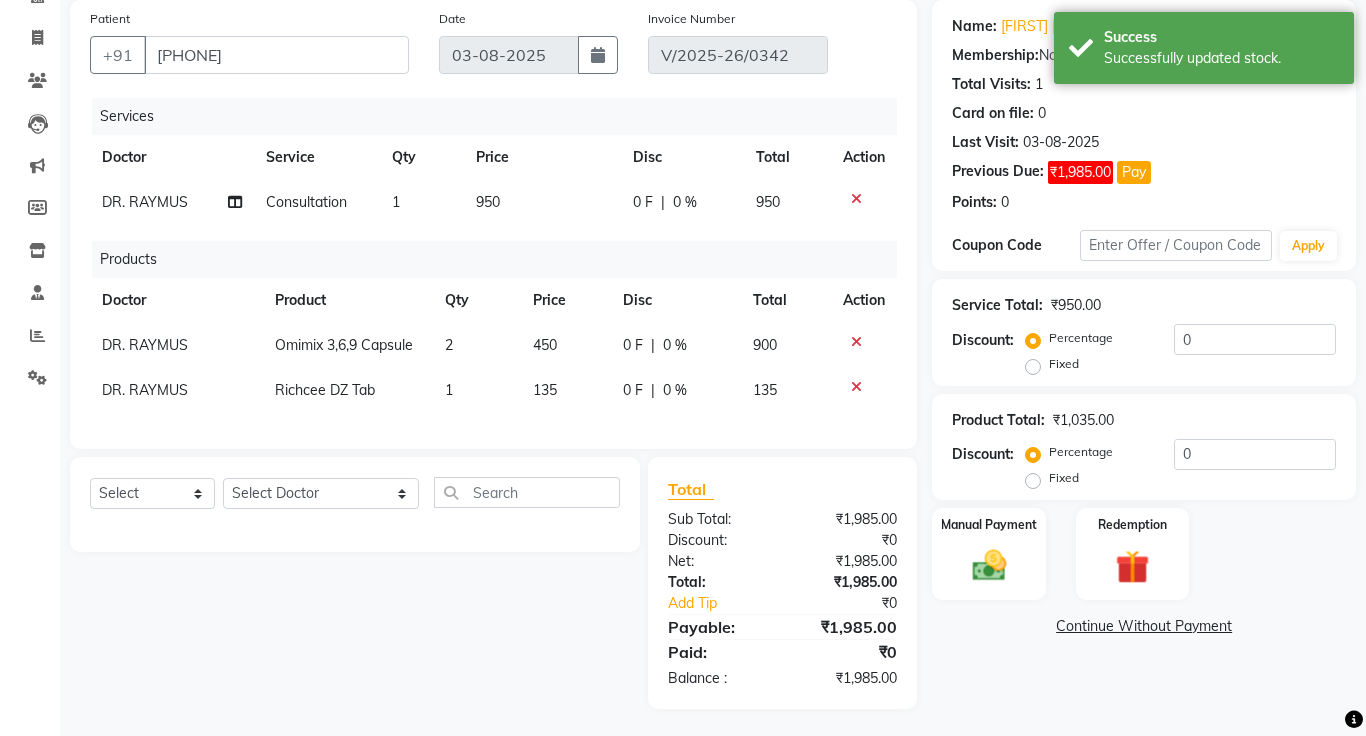 scroll, scrollTop: 153, scrollLeft: 0, axis: vertical 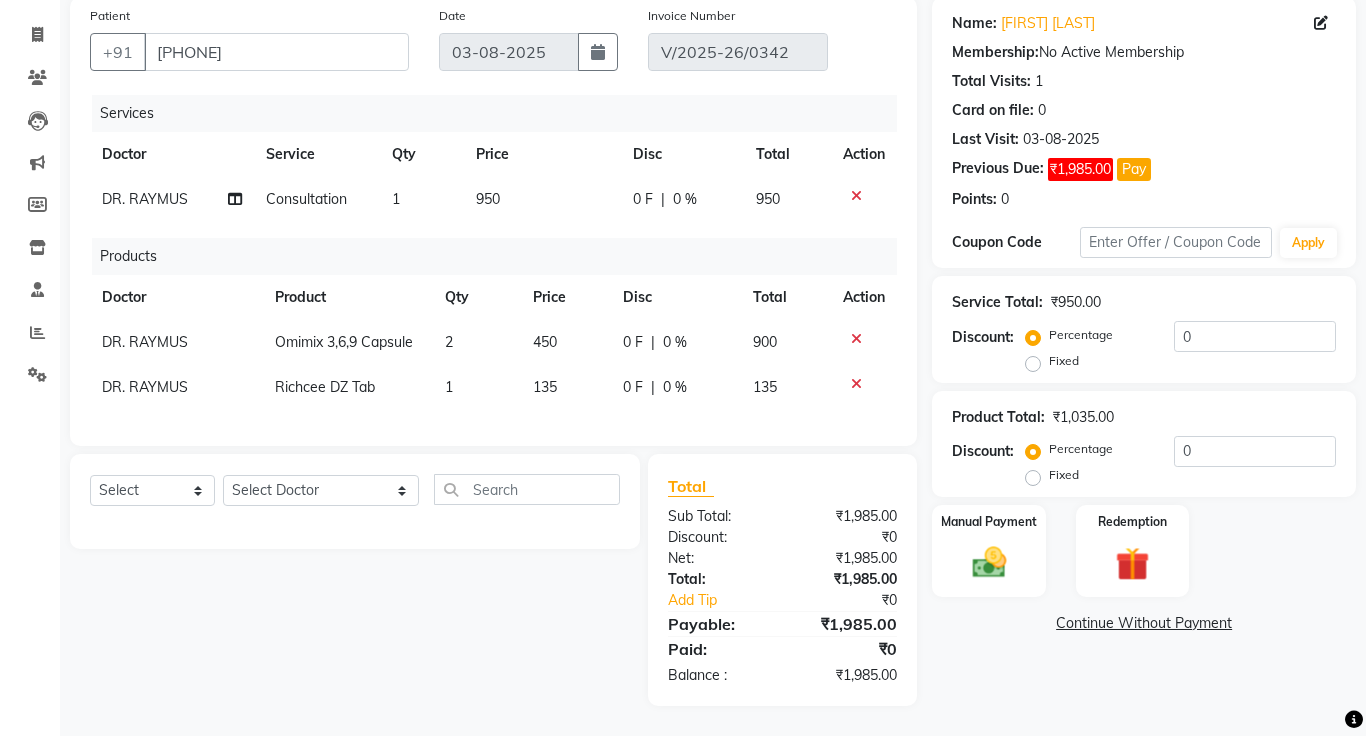 click on "1" 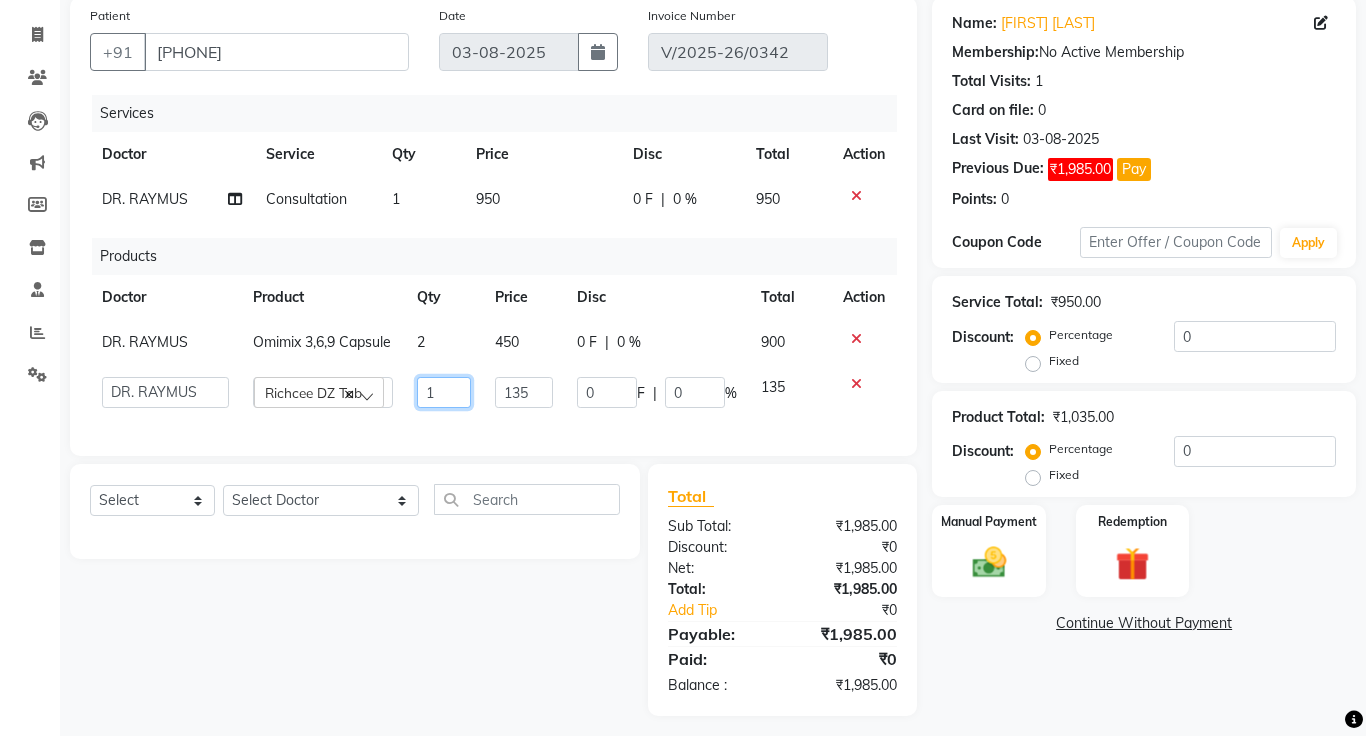 click on "1" 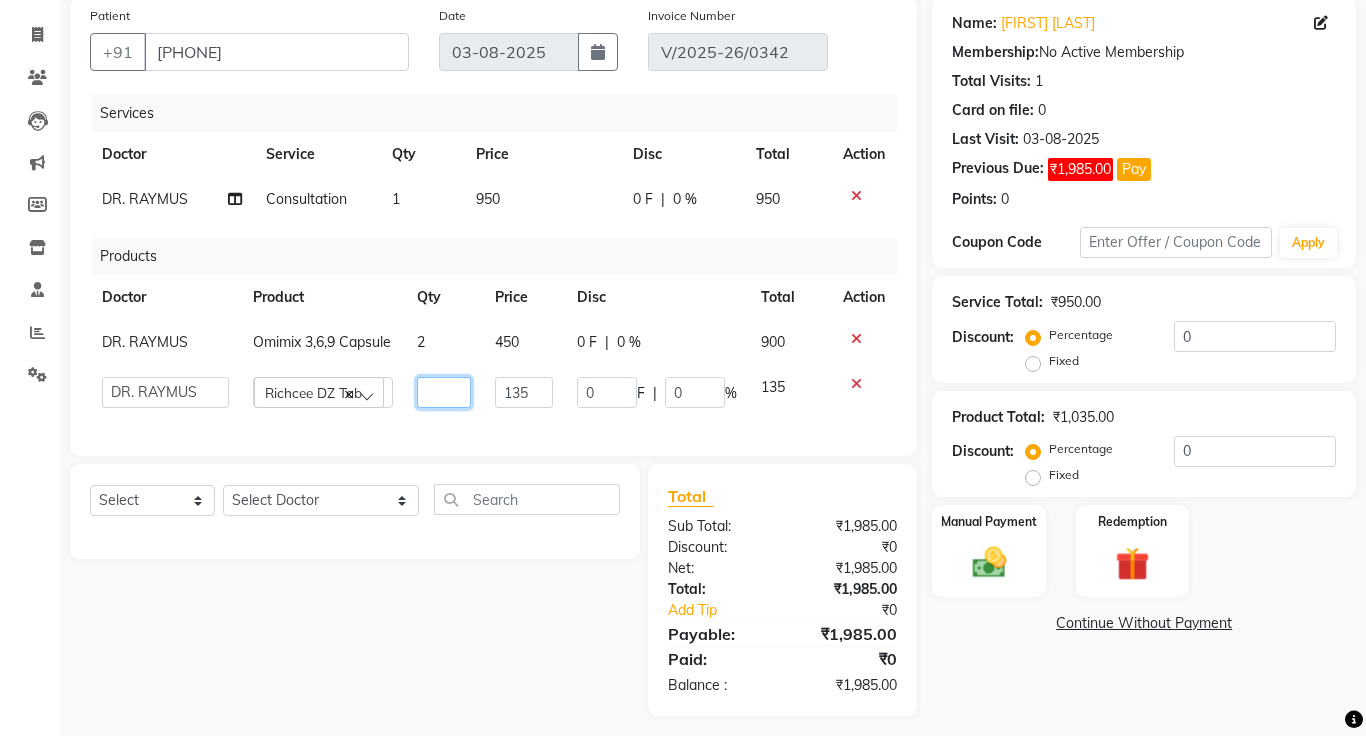 type on "4" 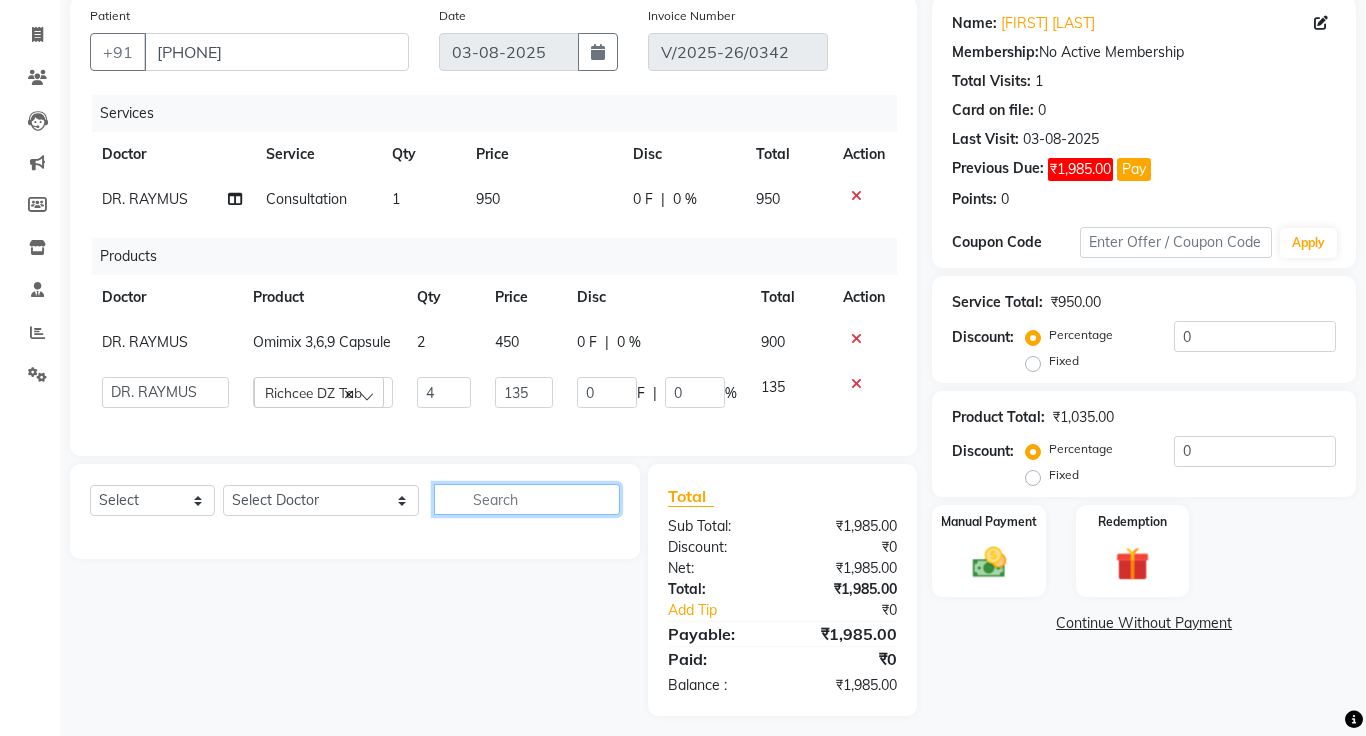 click 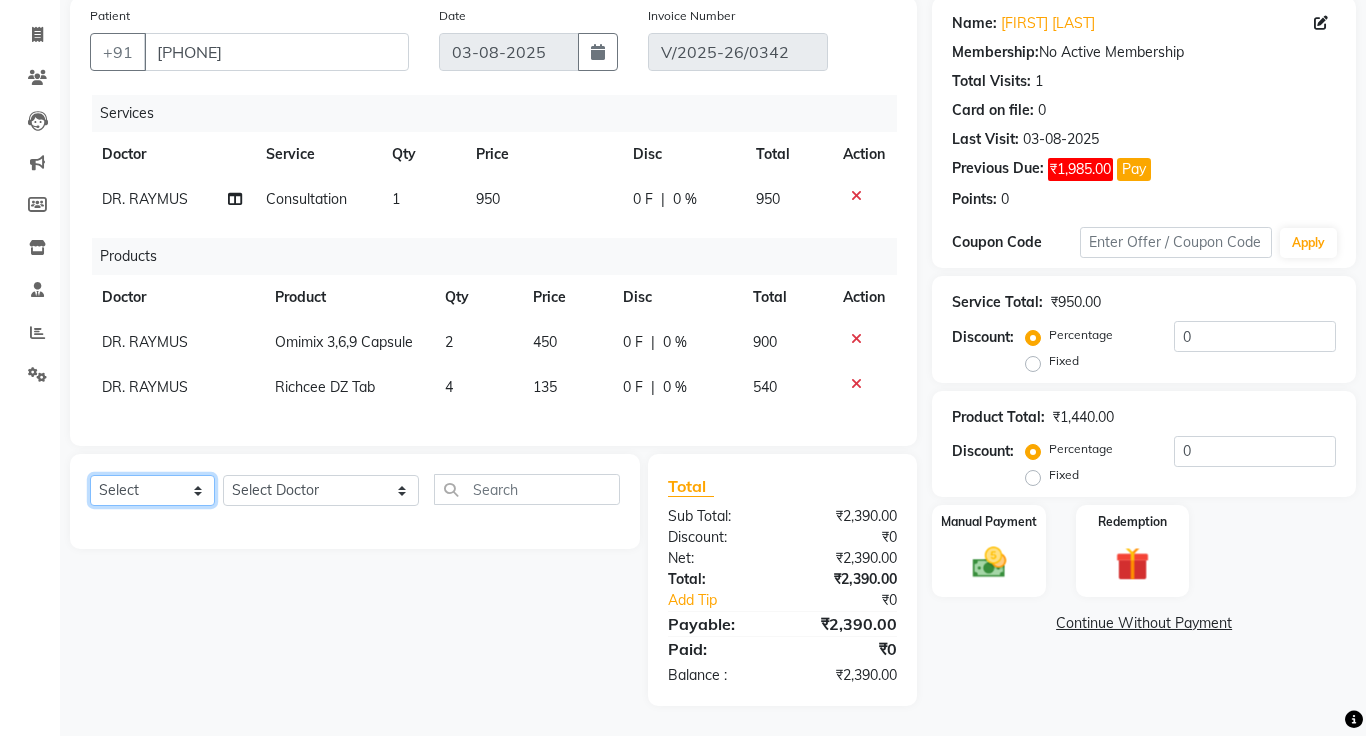 click on "Select  Service  Product  Membership  Package Voucher Prepaid Gift Card" 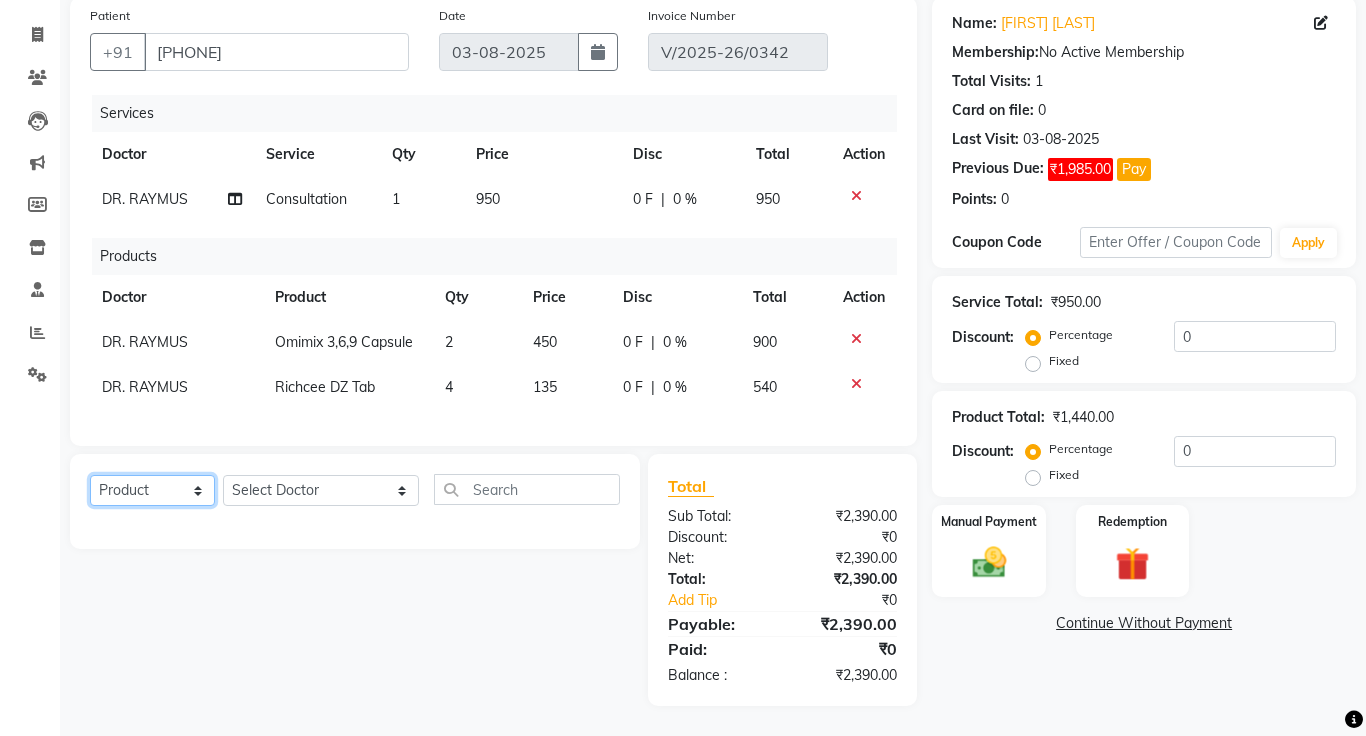 click on "Select  Service  Product  Membership  Package Voucher Prepaid Gift Card" 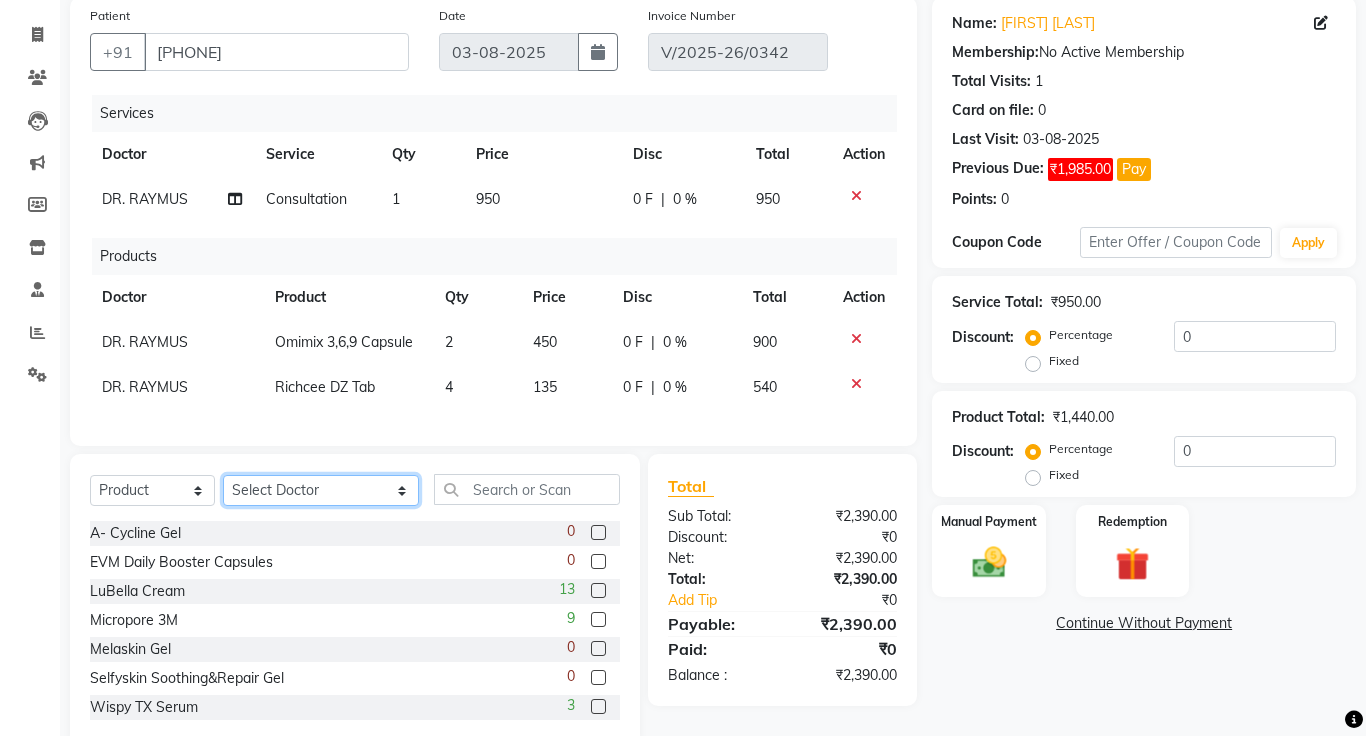 click on "Select Doctor Amrapali Padale DR. JOSEPH DR. RAYMUS Kshitija Sandhya Pawar" 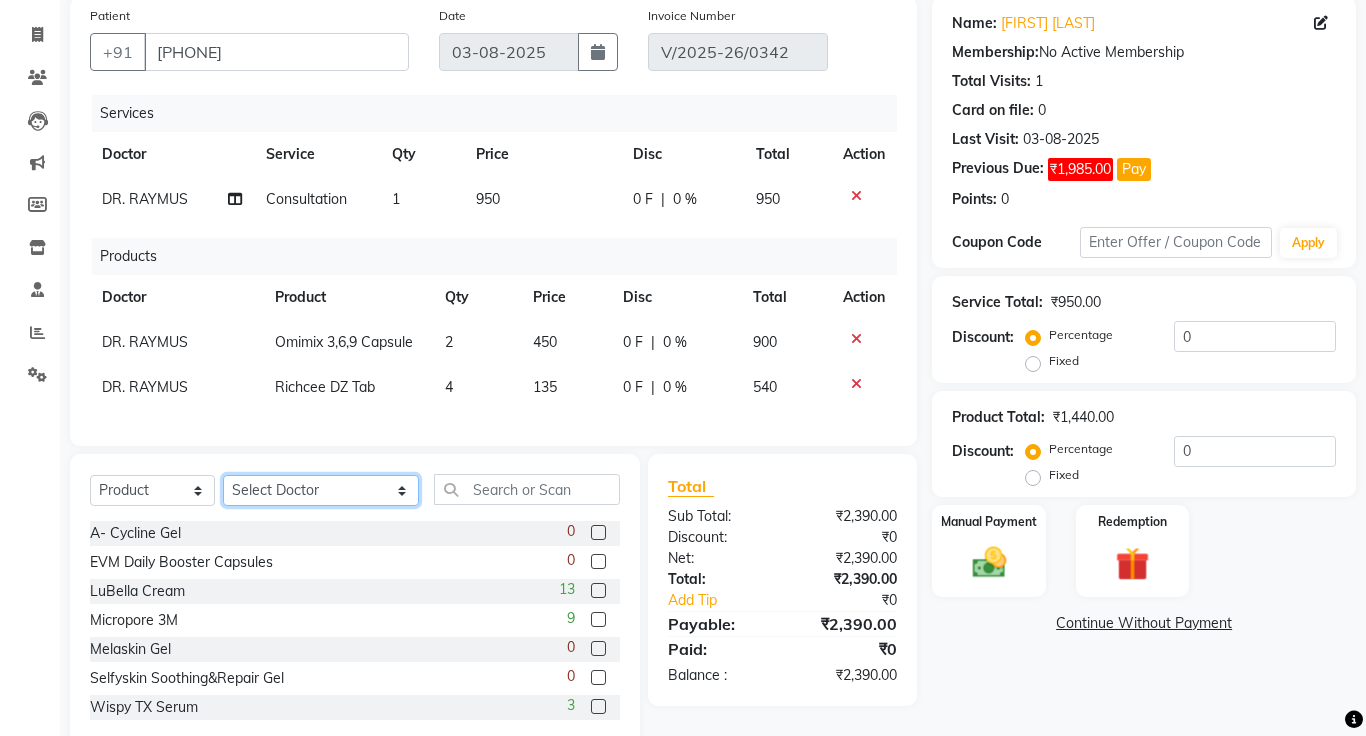 select on "1297" 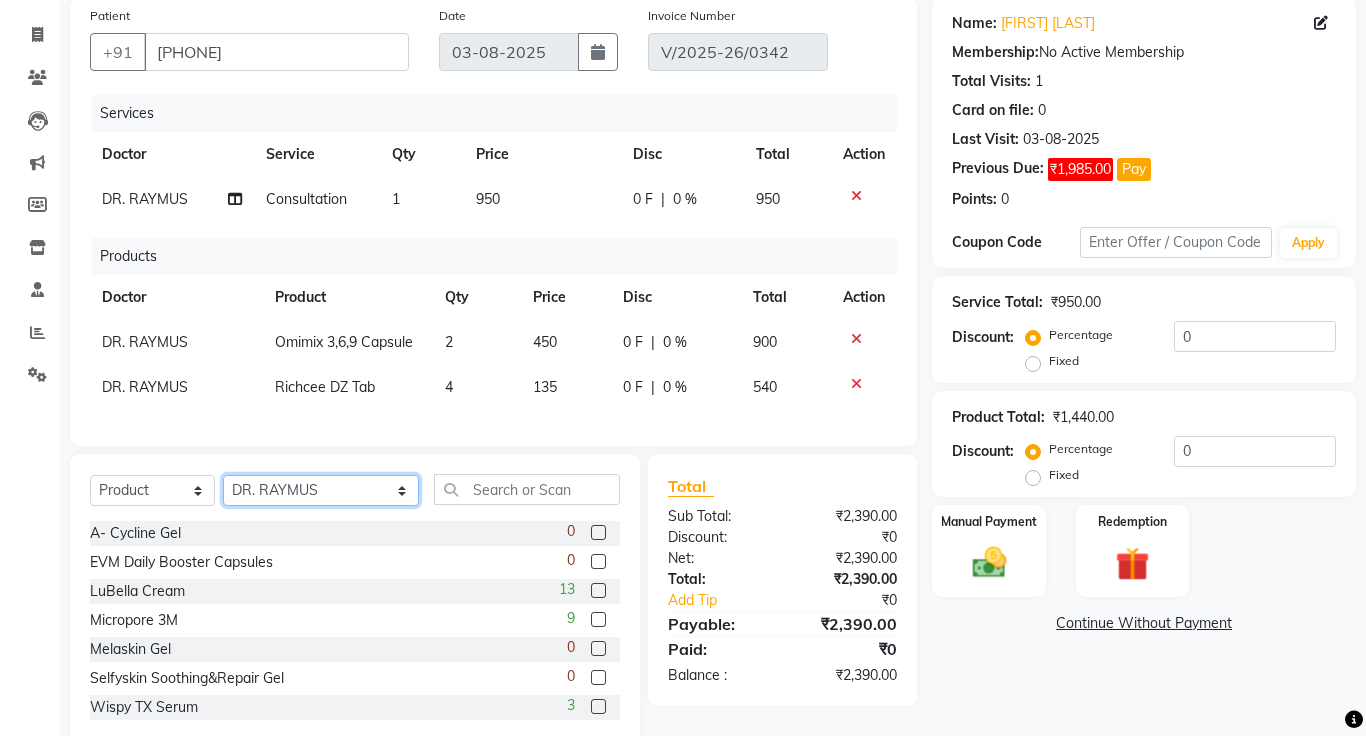 click on "Select Doctor Amrapali Padale DR. JOSEPH DR. RAYMUS Kshitija Sandhya Pawar" 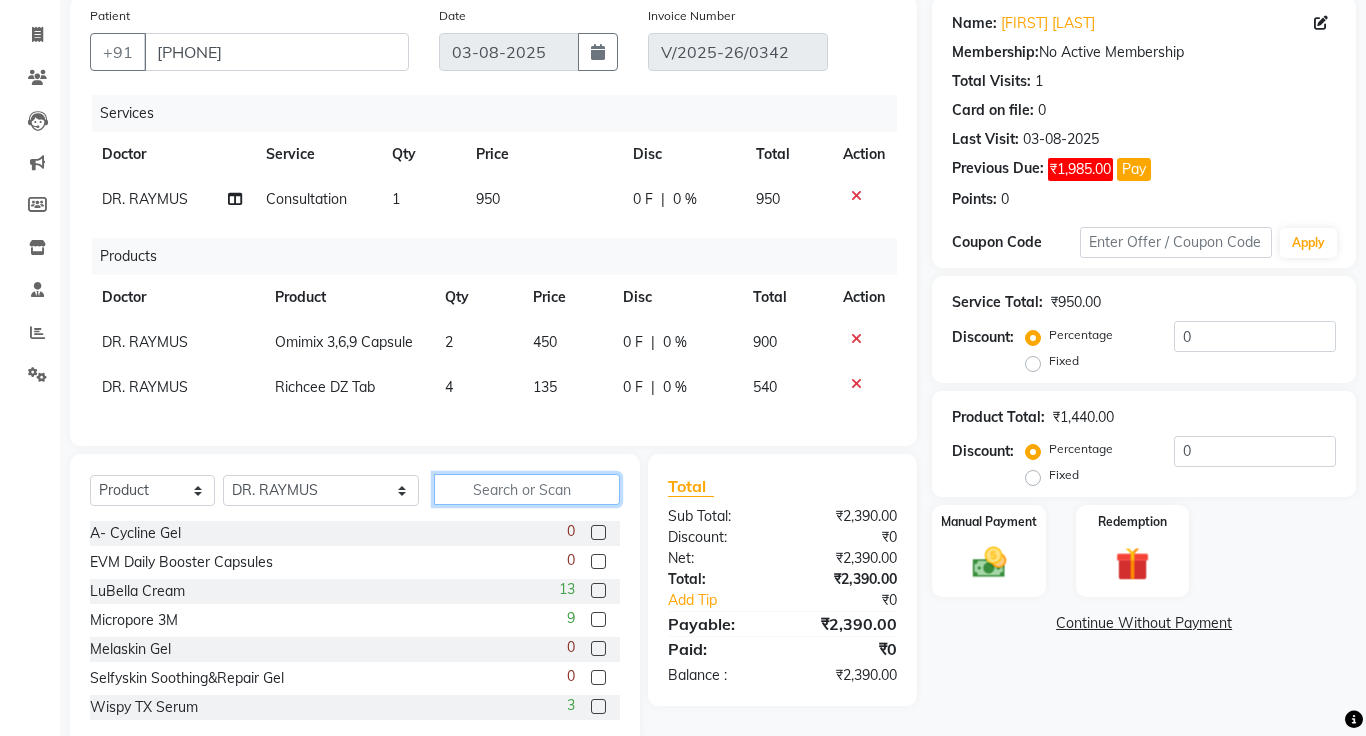 click 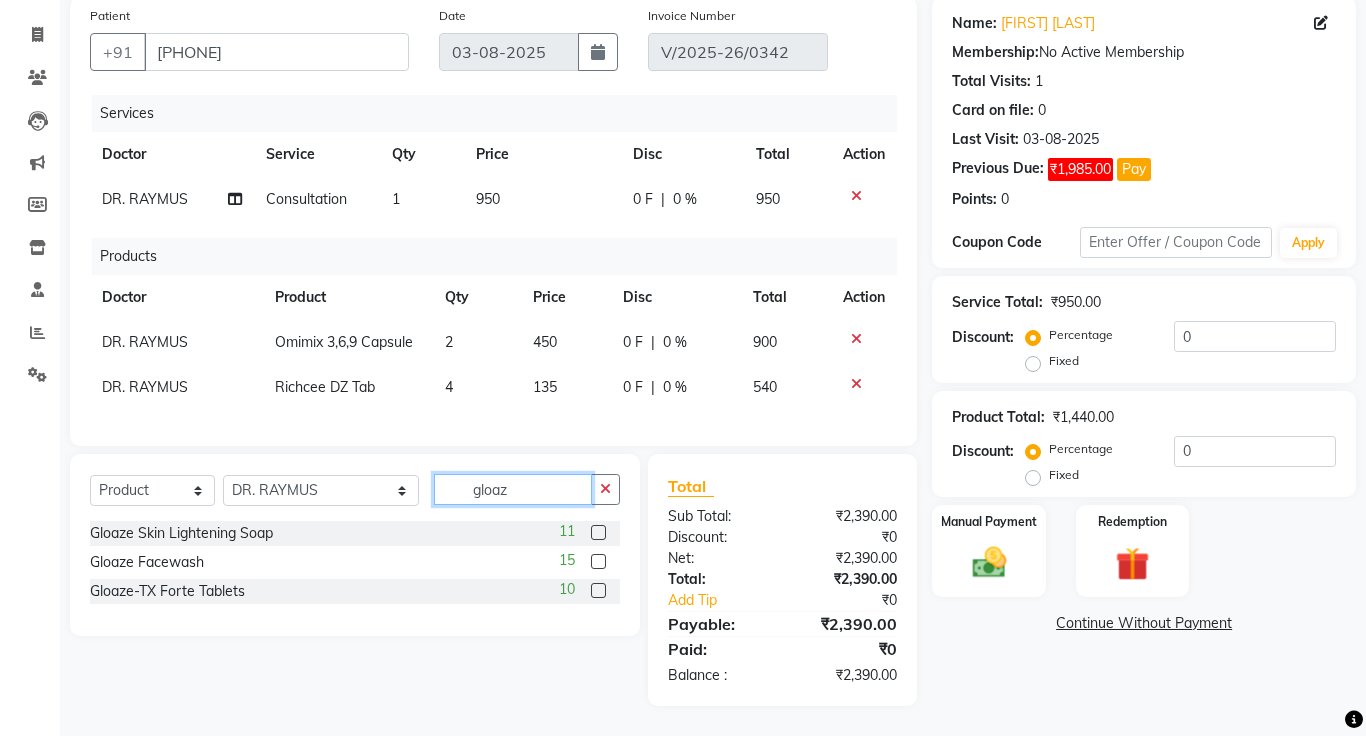 type on "gloaz" 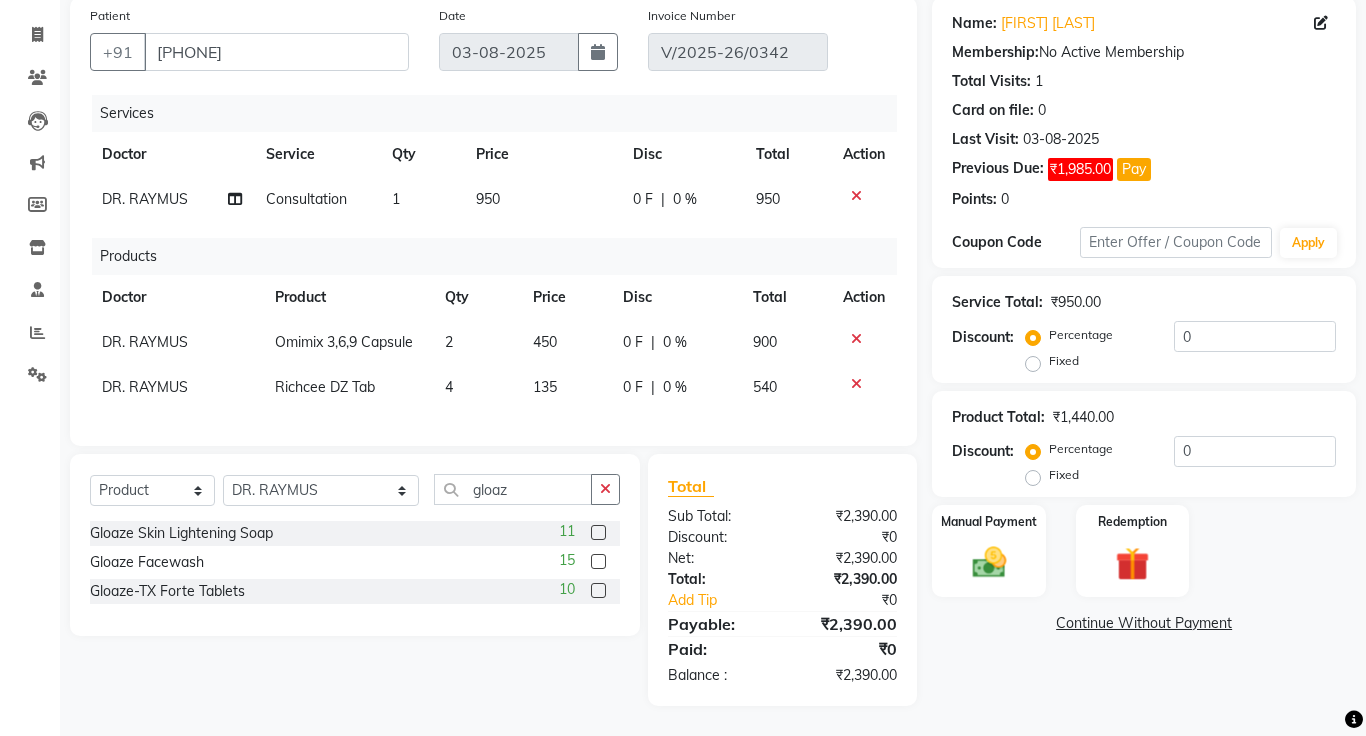 click 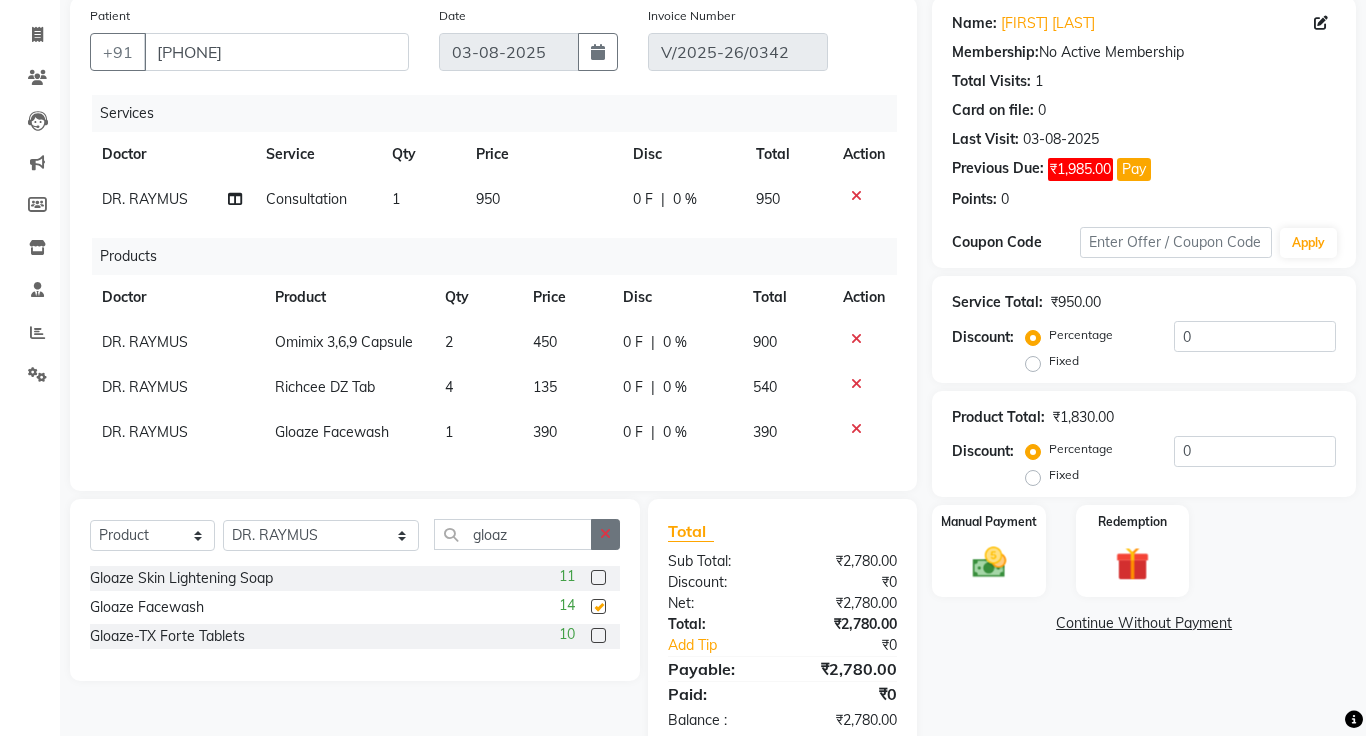 click 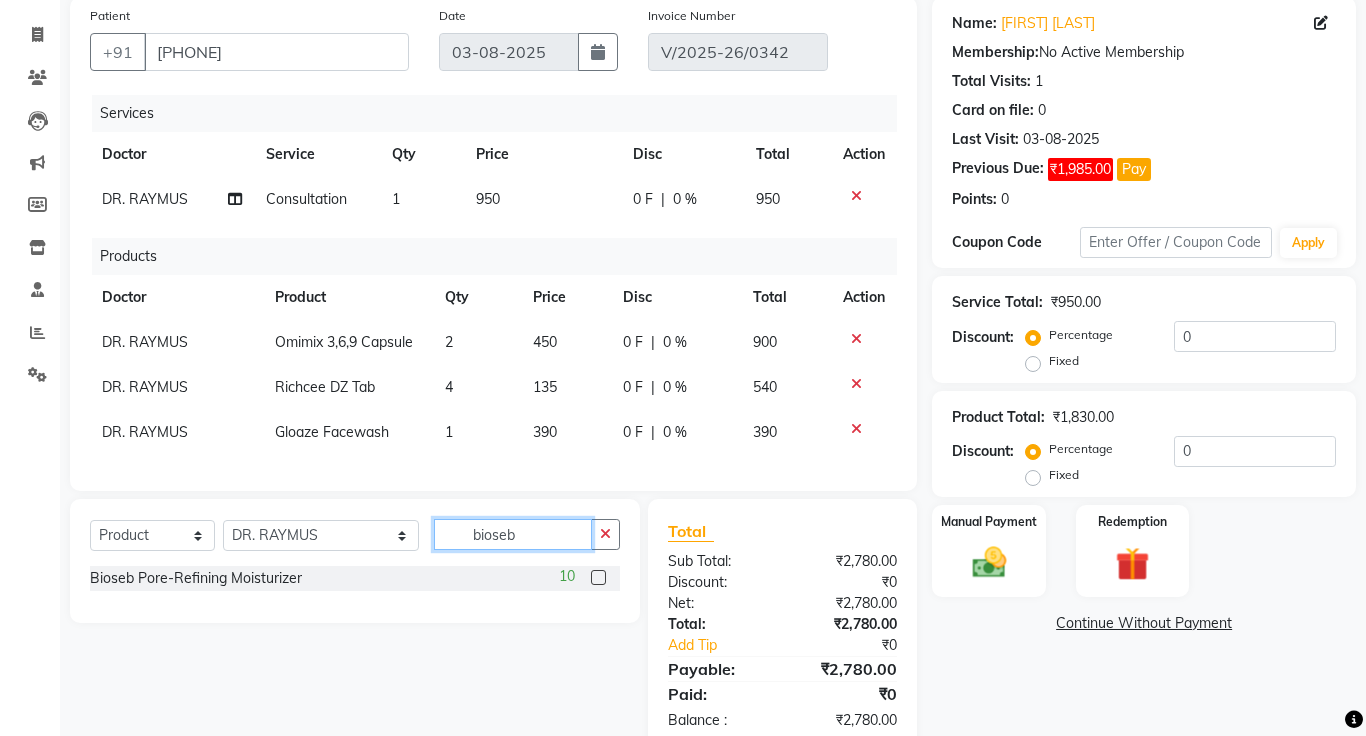 type on "bioseb" 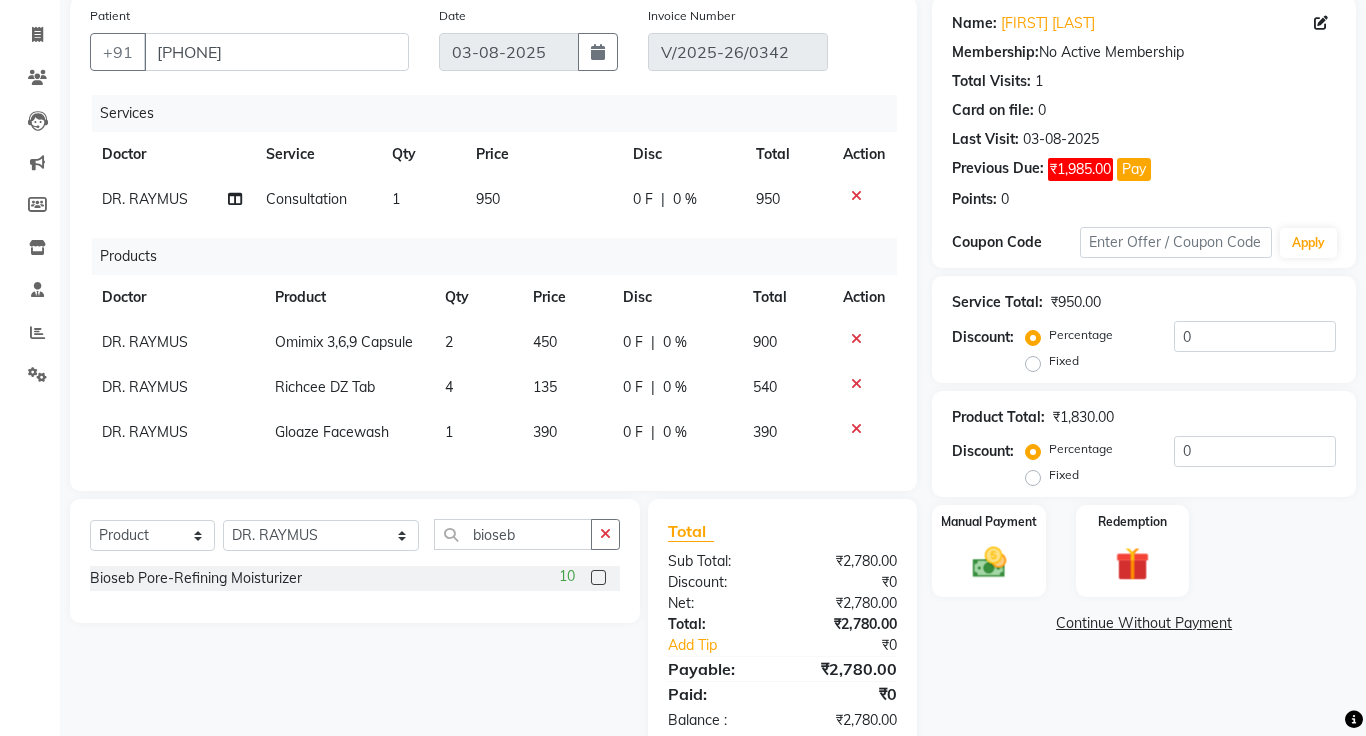 click 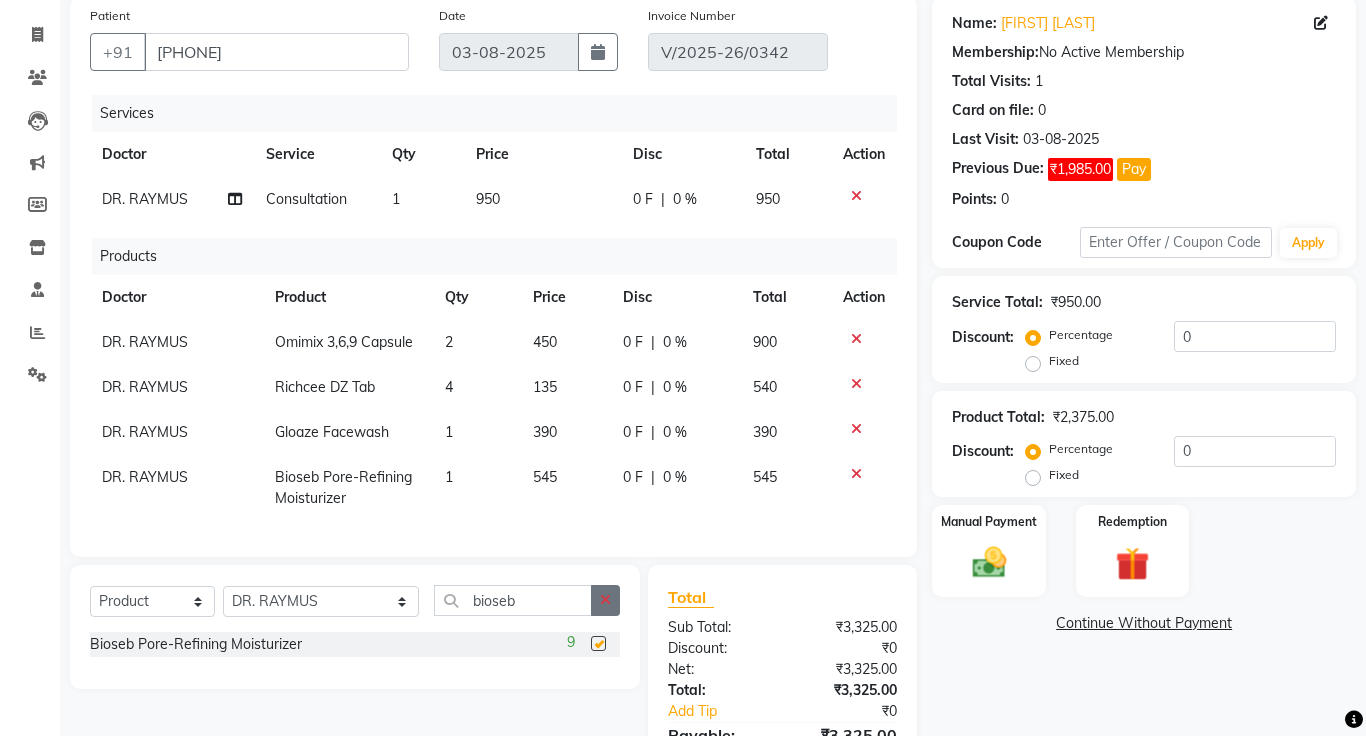 click 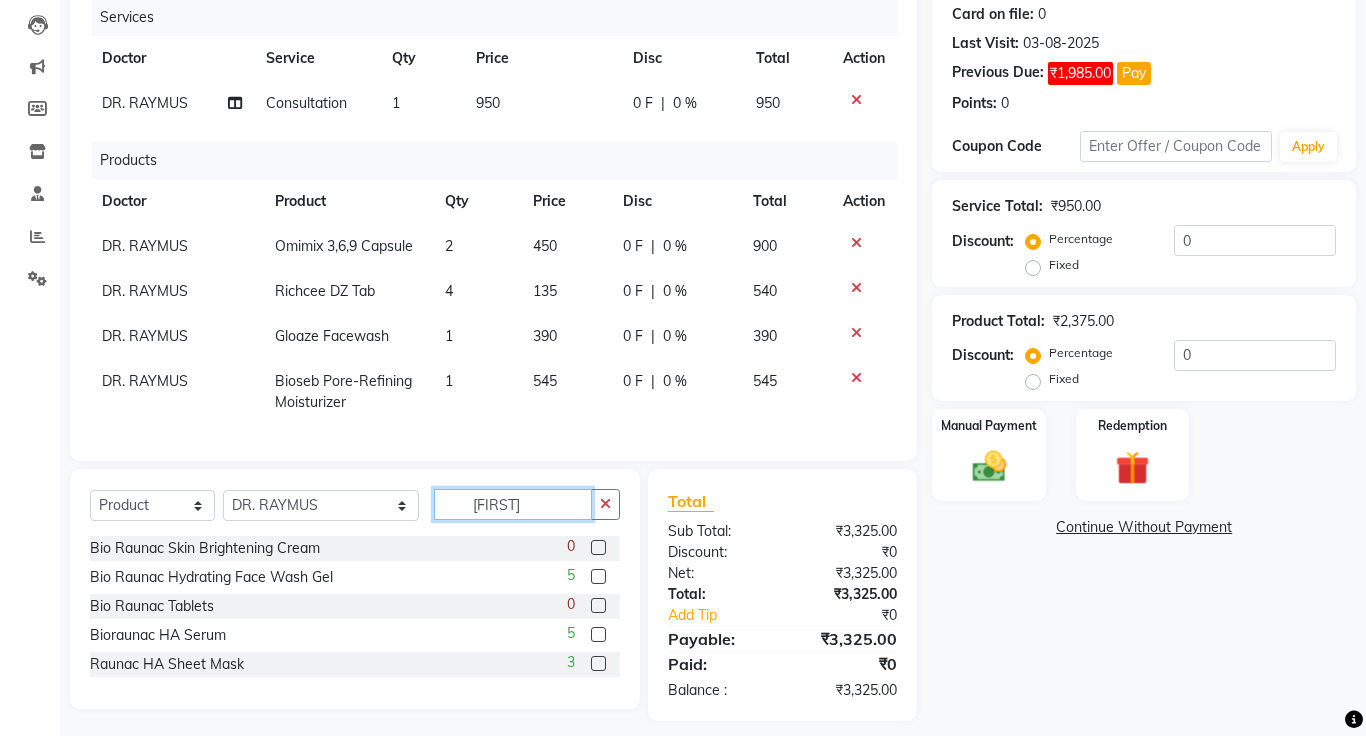 scroll, scrollTop: 264, scrollLeft: 0, axis: vertical 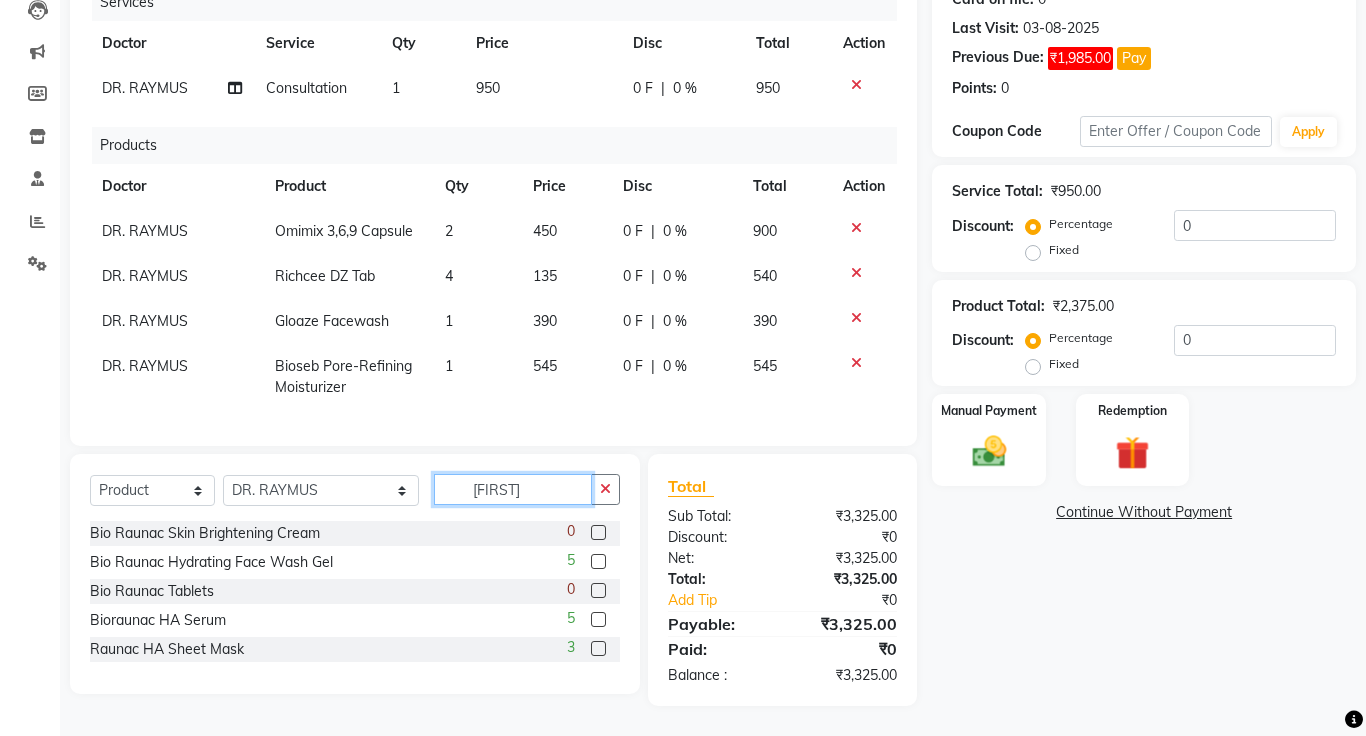 type on "[FIRST]" 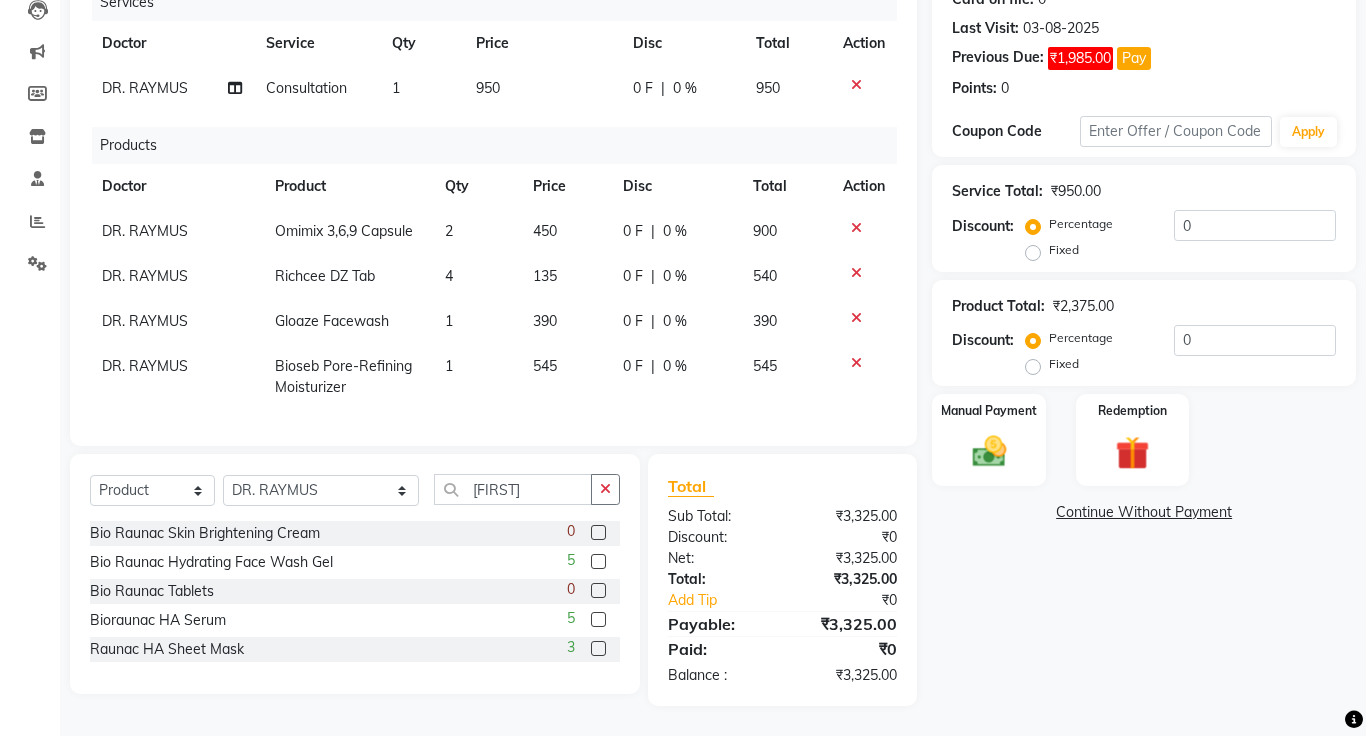 click 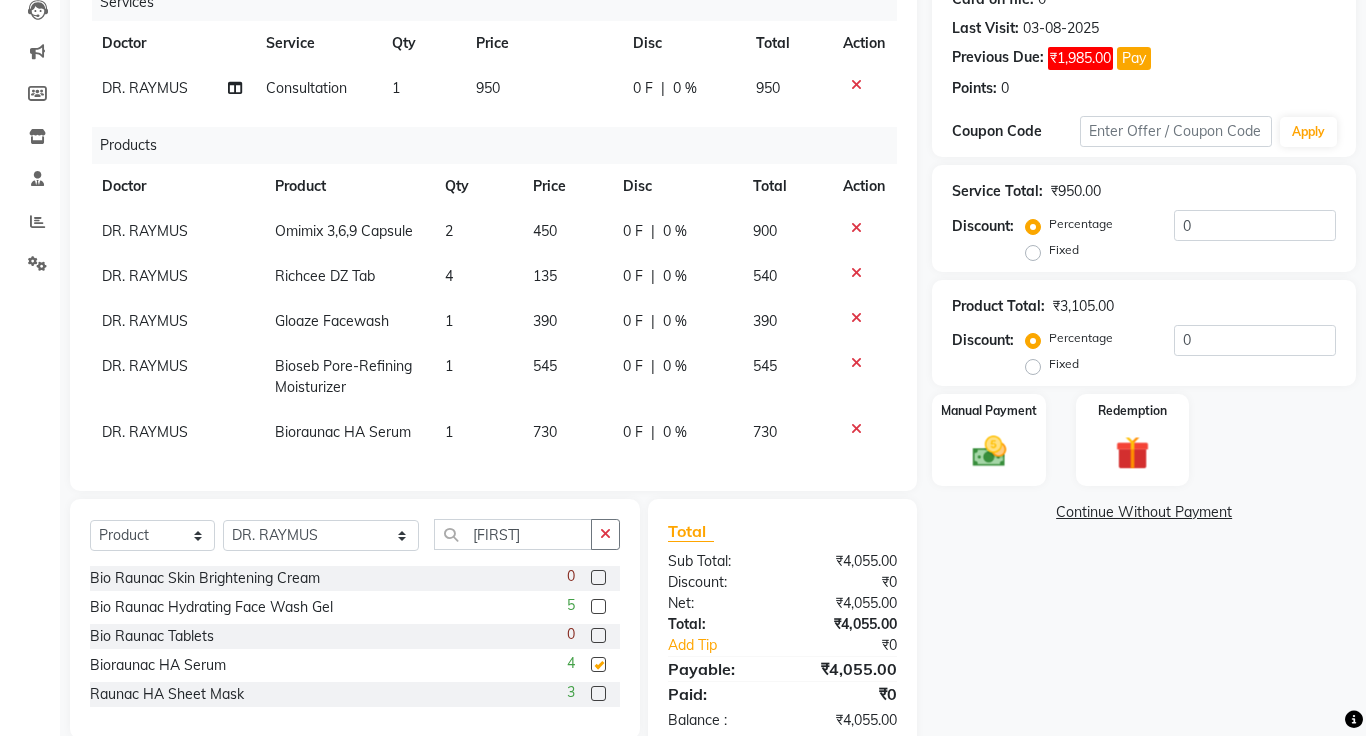 checkbox on "false" 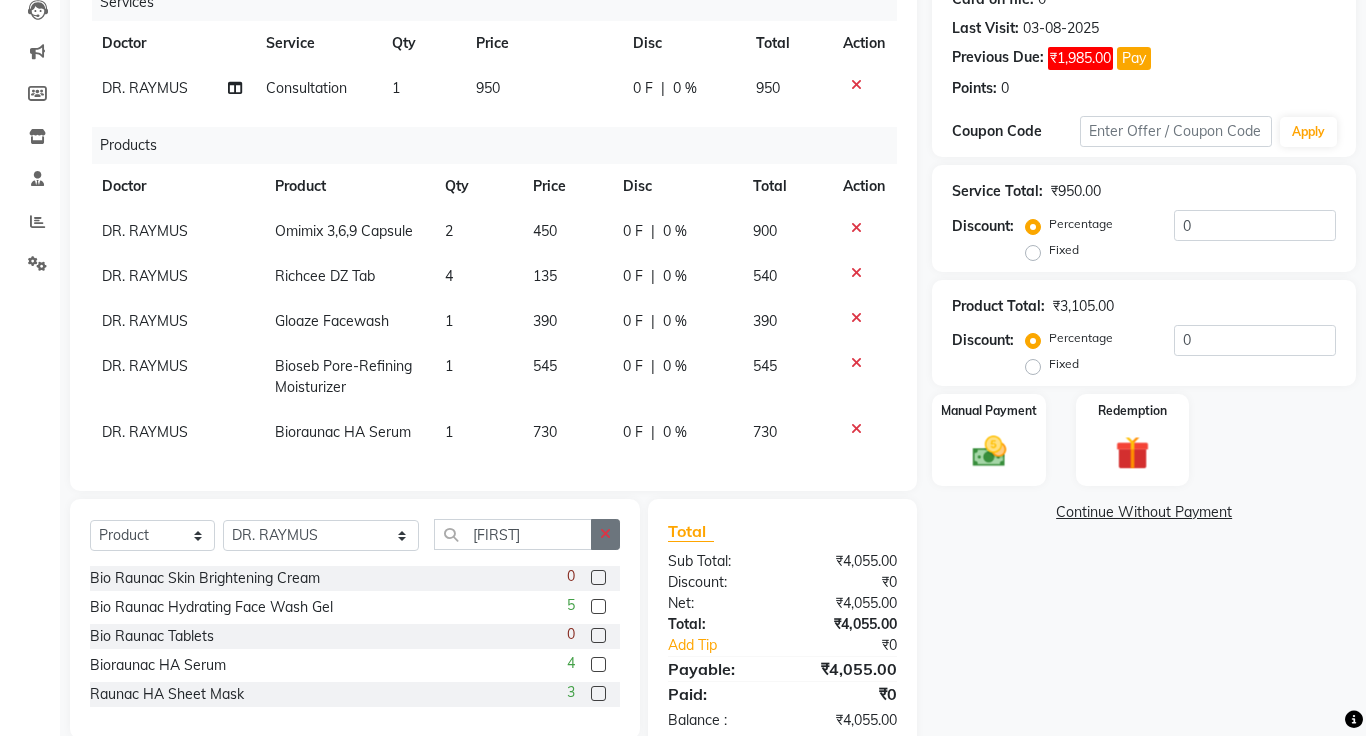 click 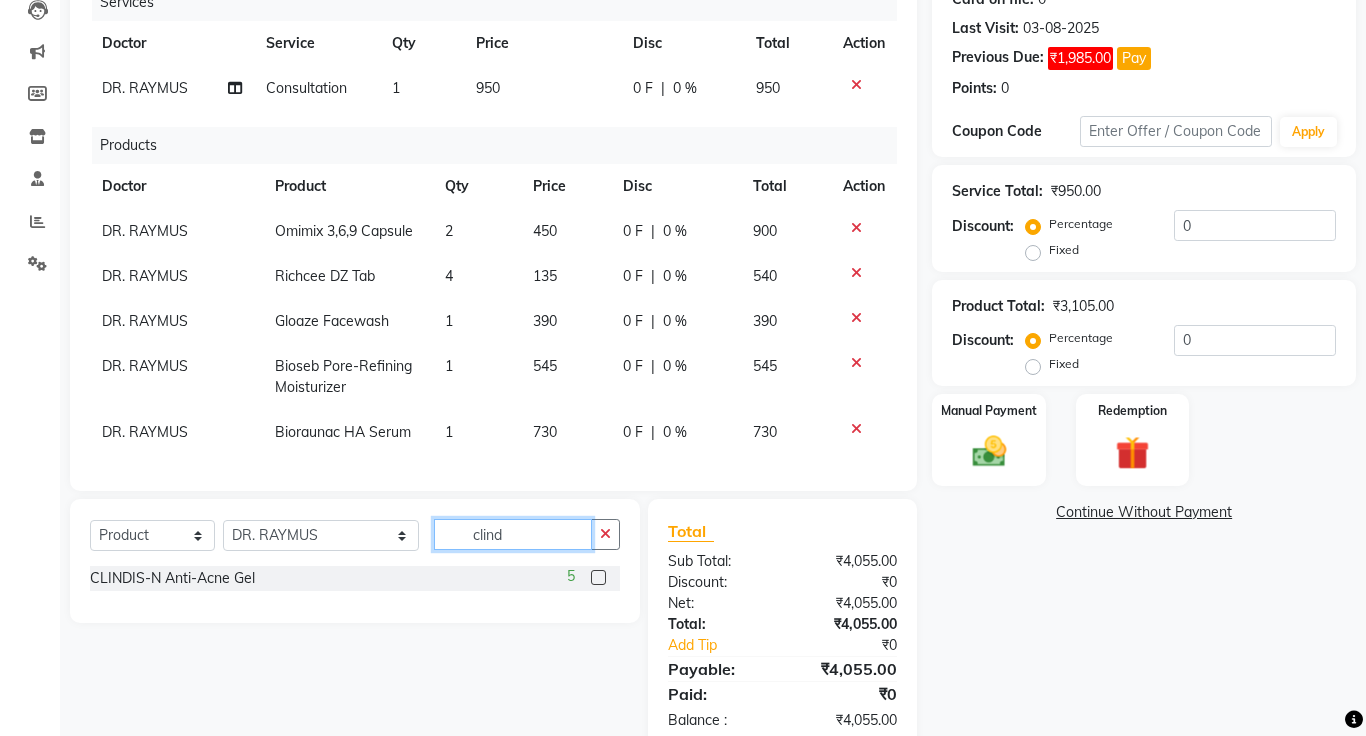 type on "clind" 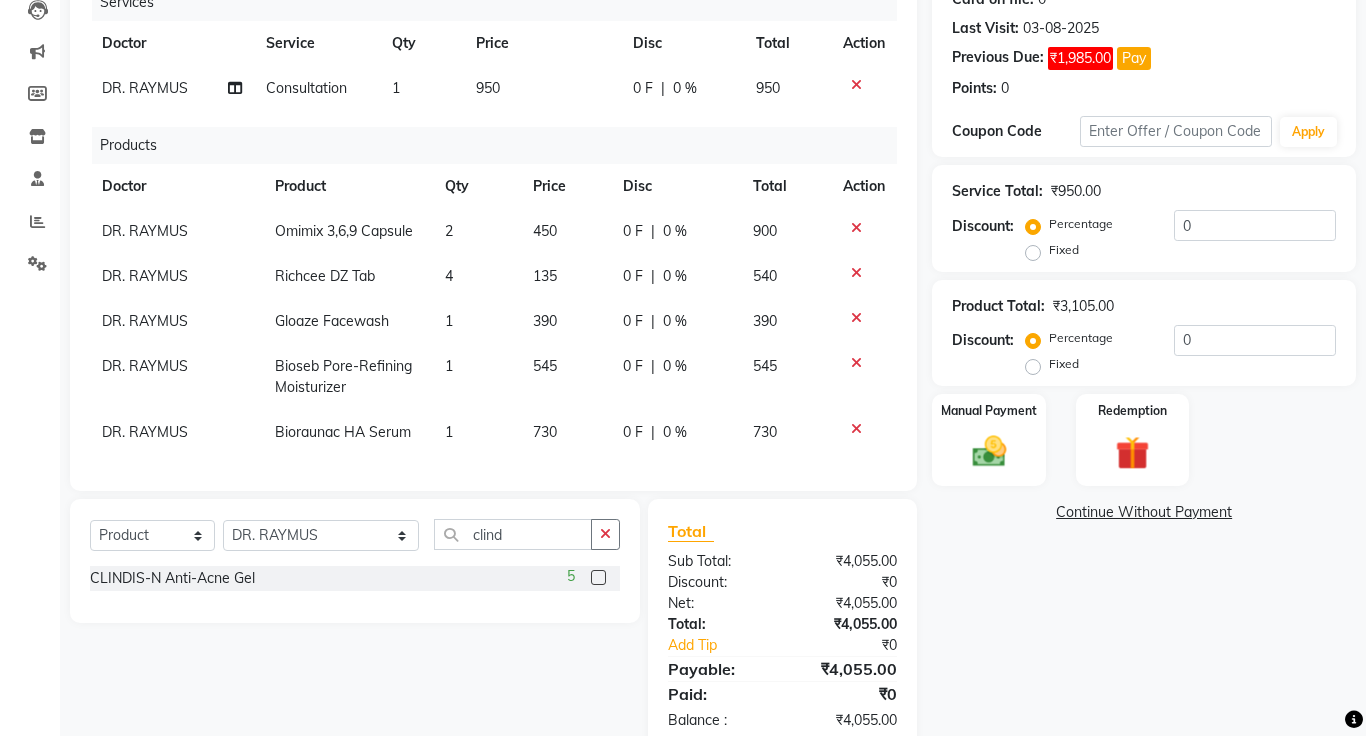 click 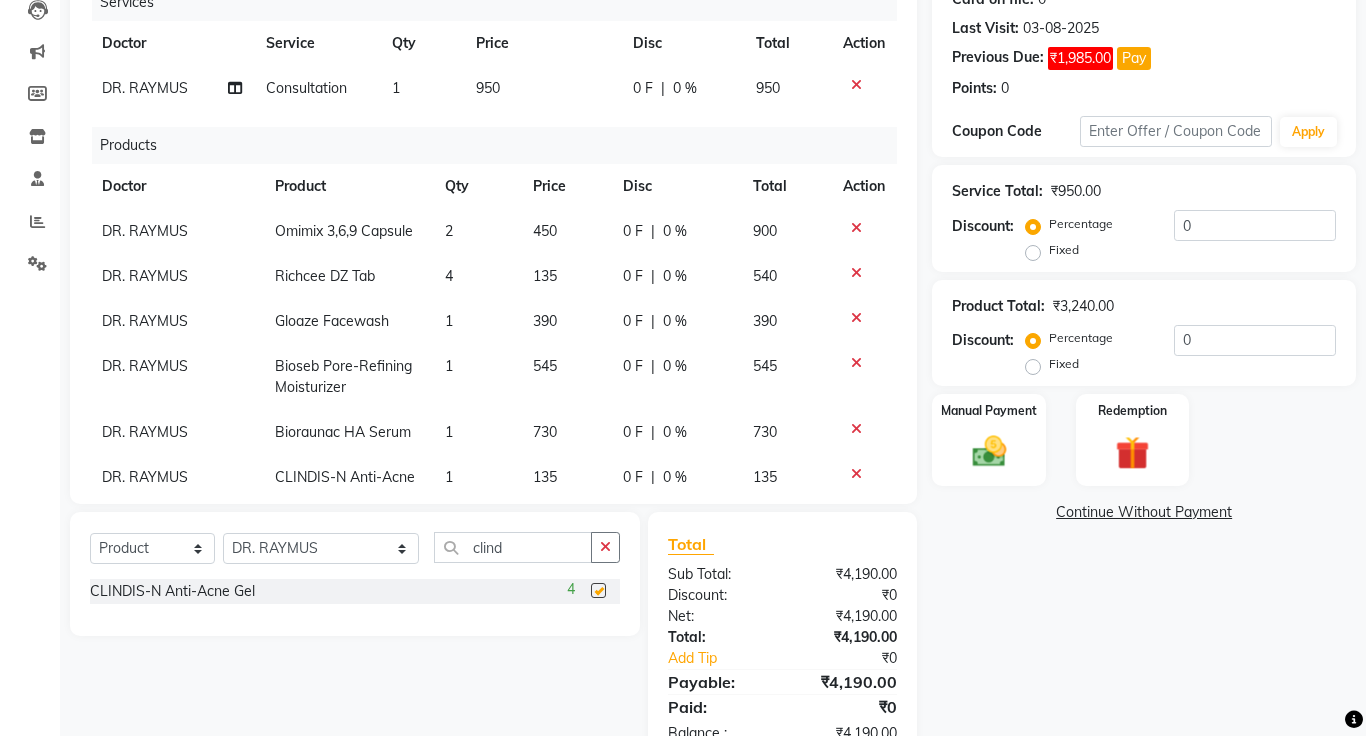 checkbox on "false" 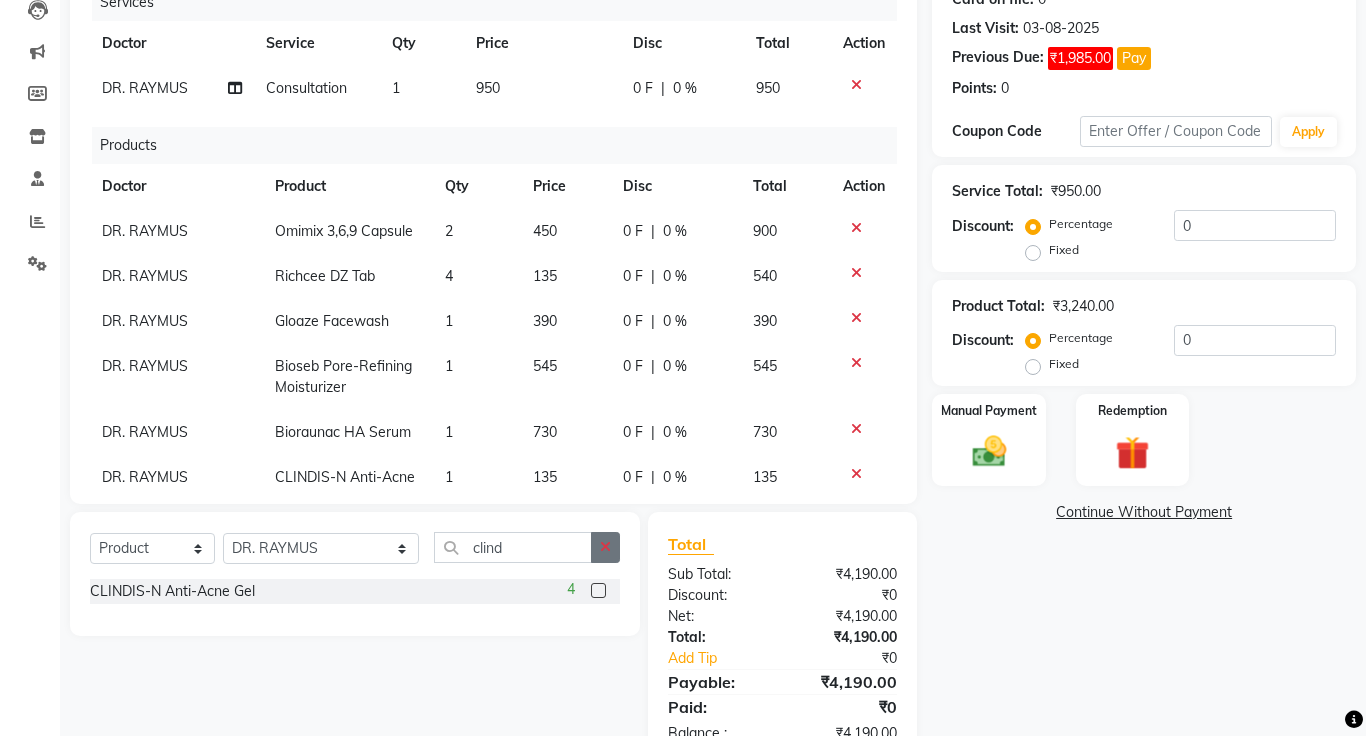 click 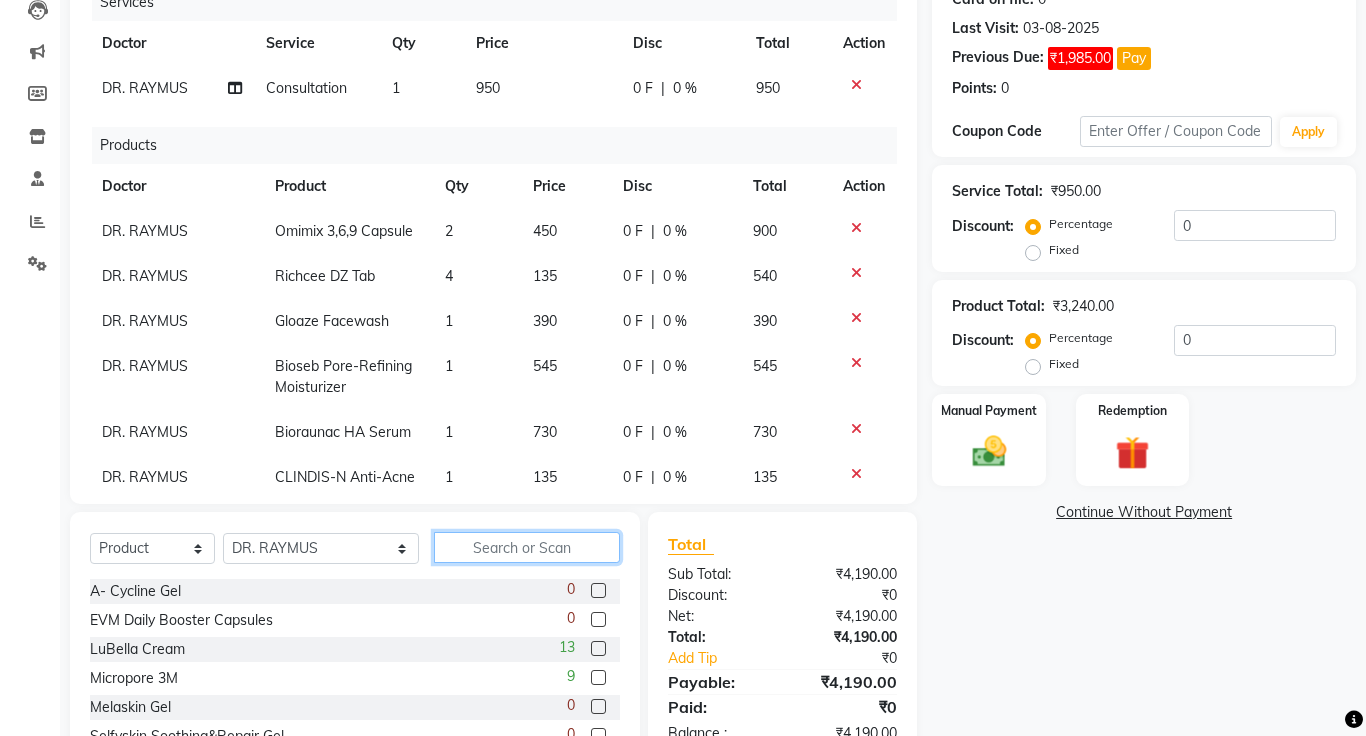 scroll, scrollTop: 53, scrollLeft: 0, axis: vertical 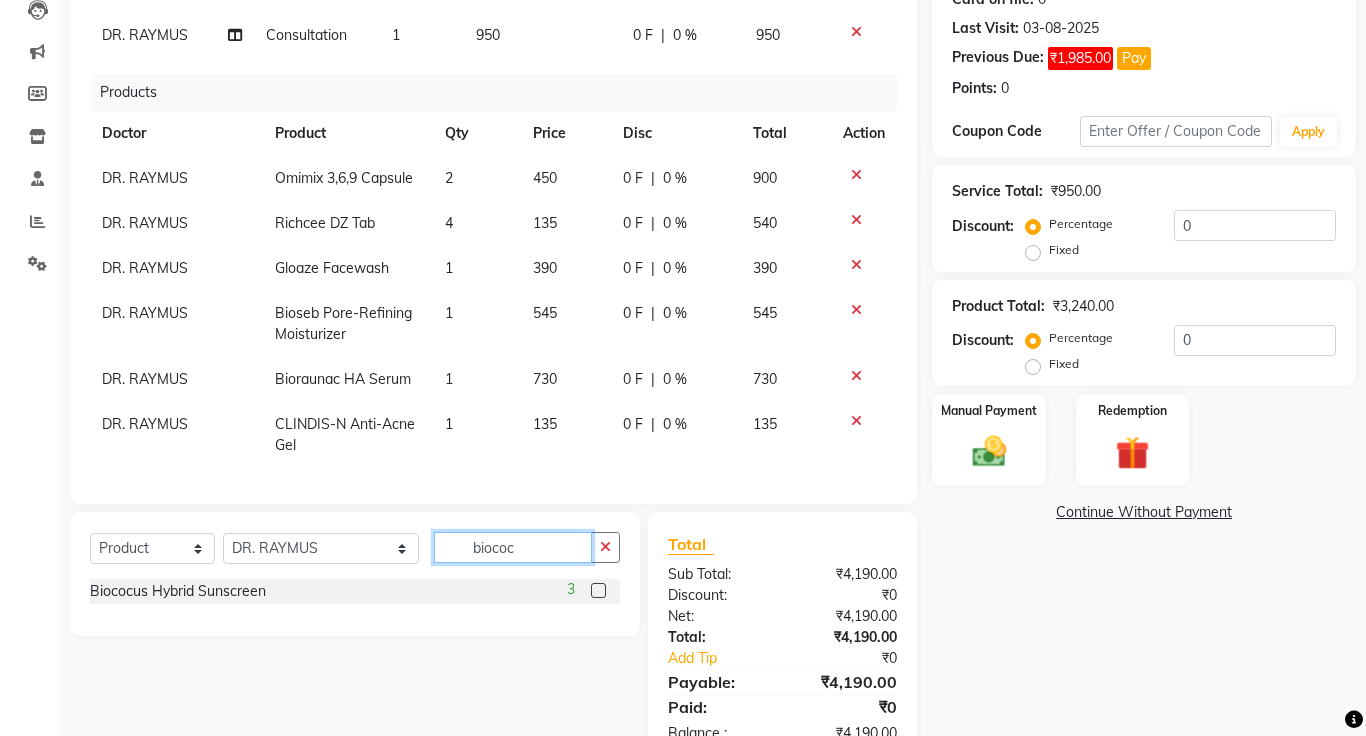 type on "biococ" 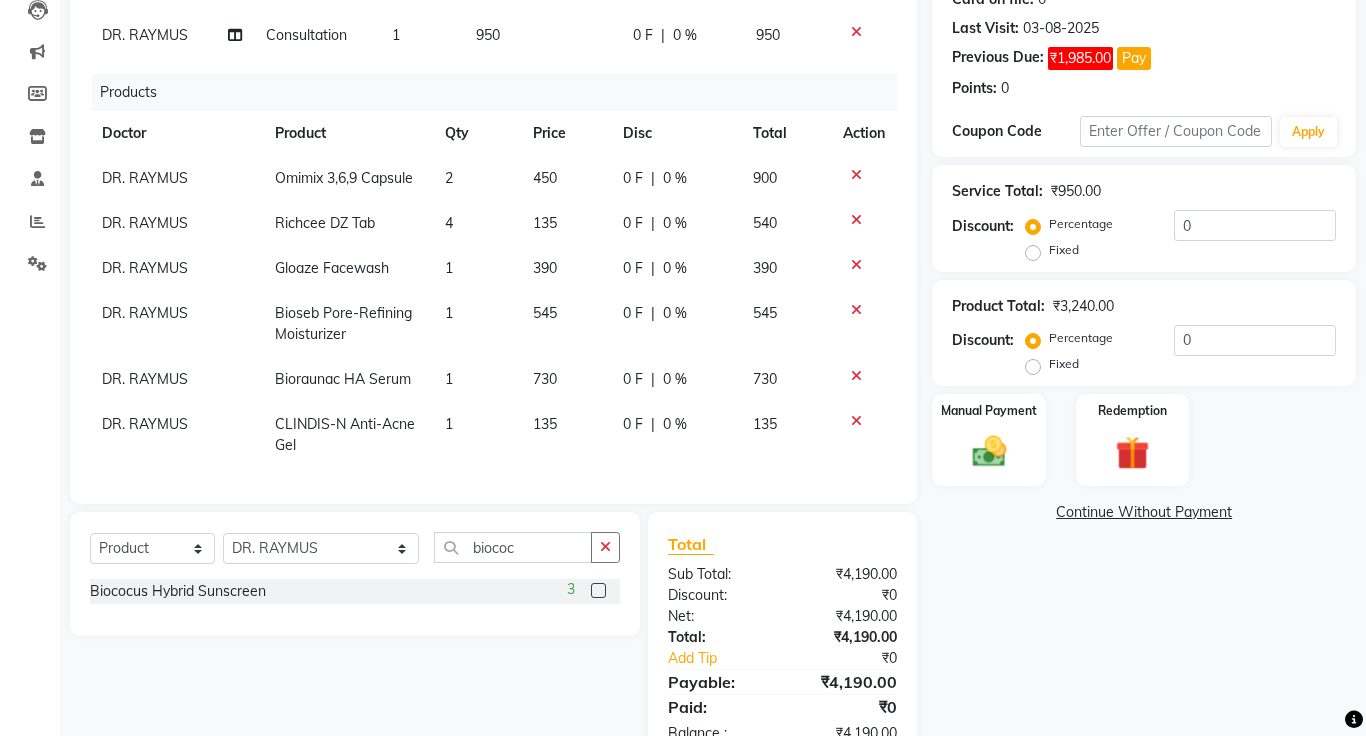 click 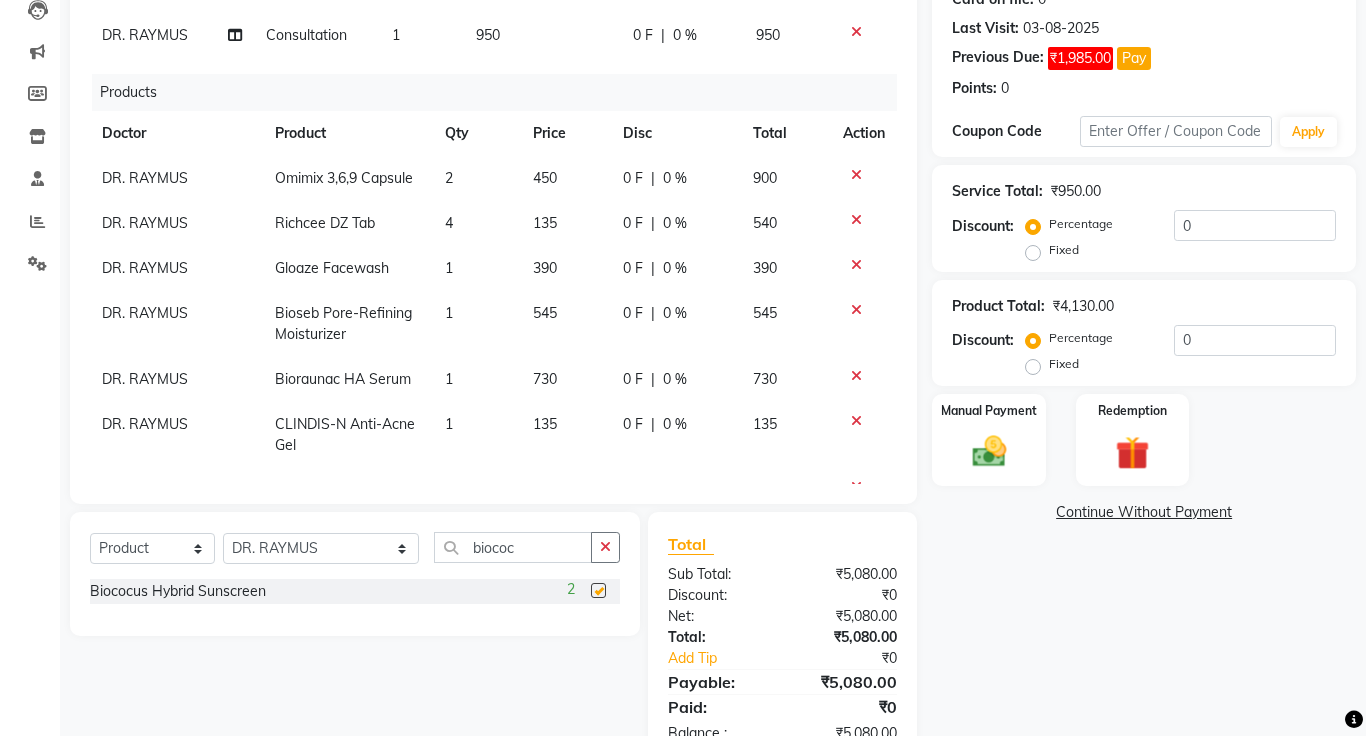 checkbox on "false" 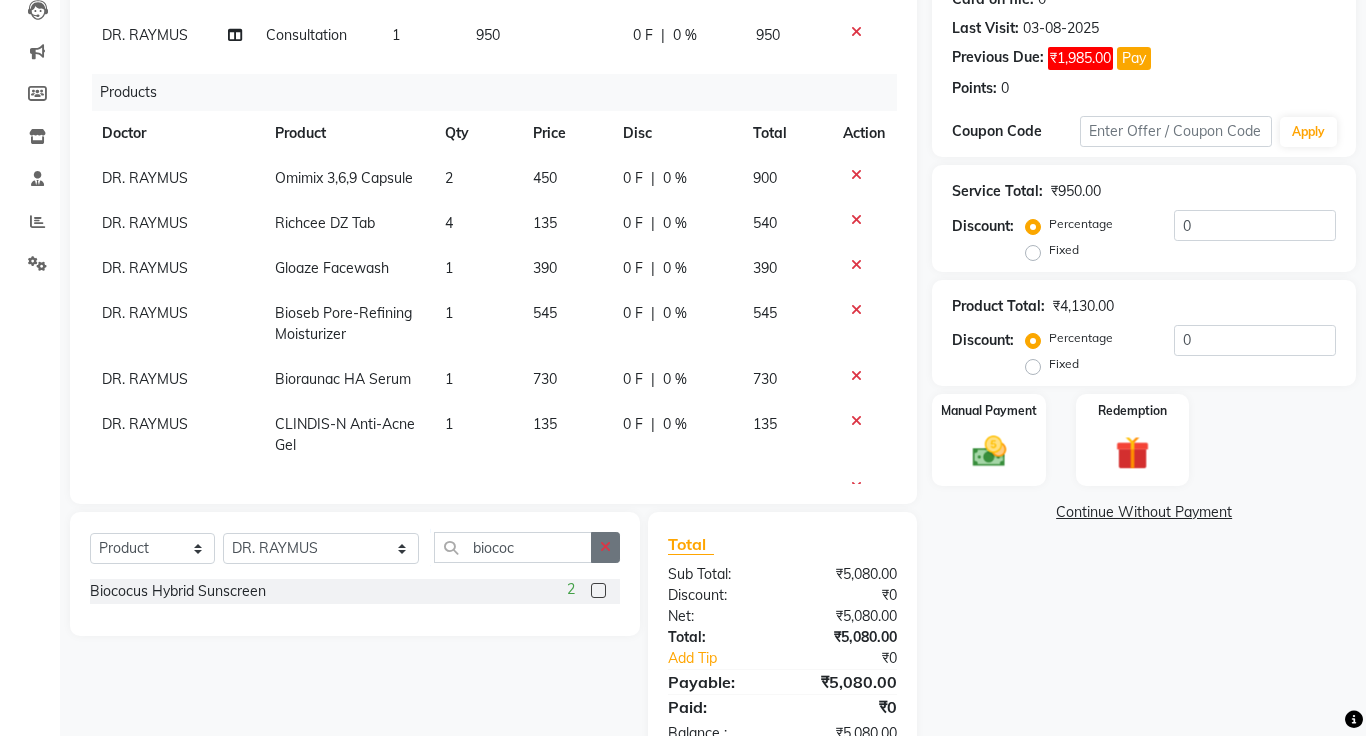 click 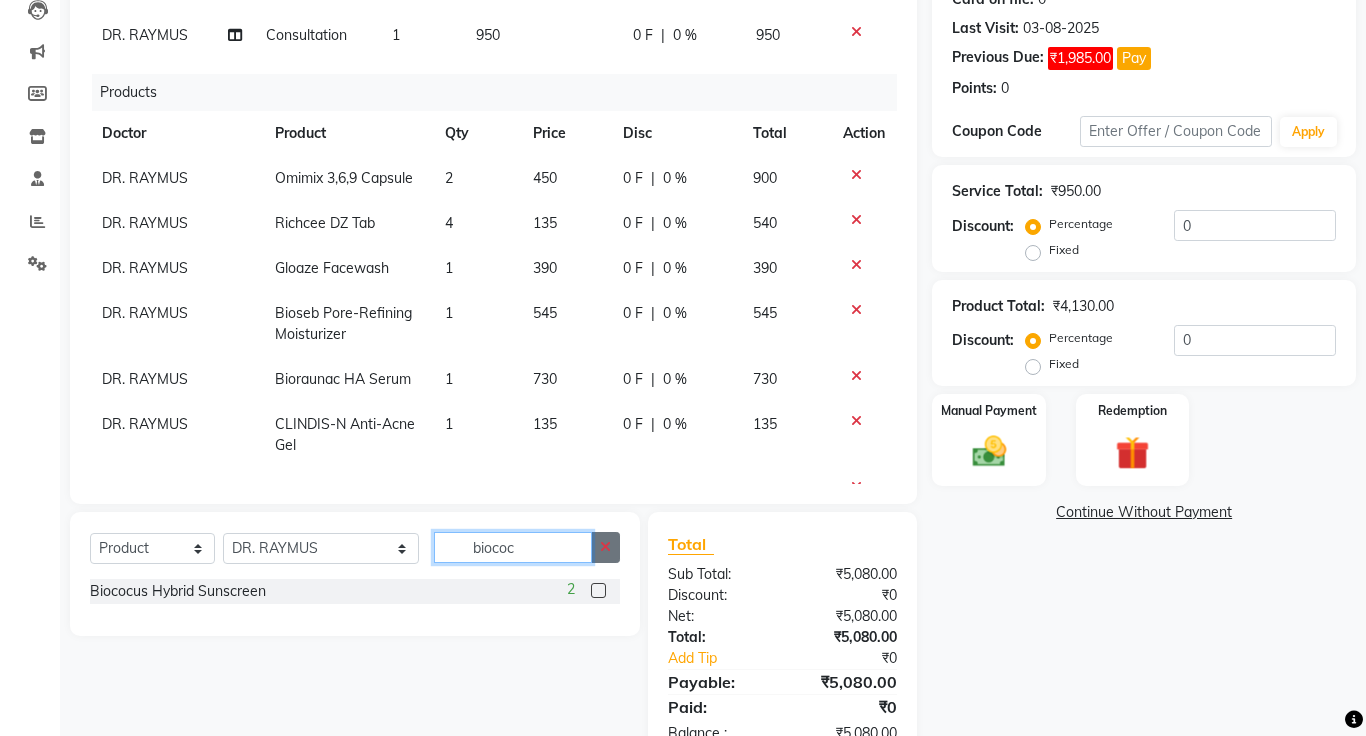 type 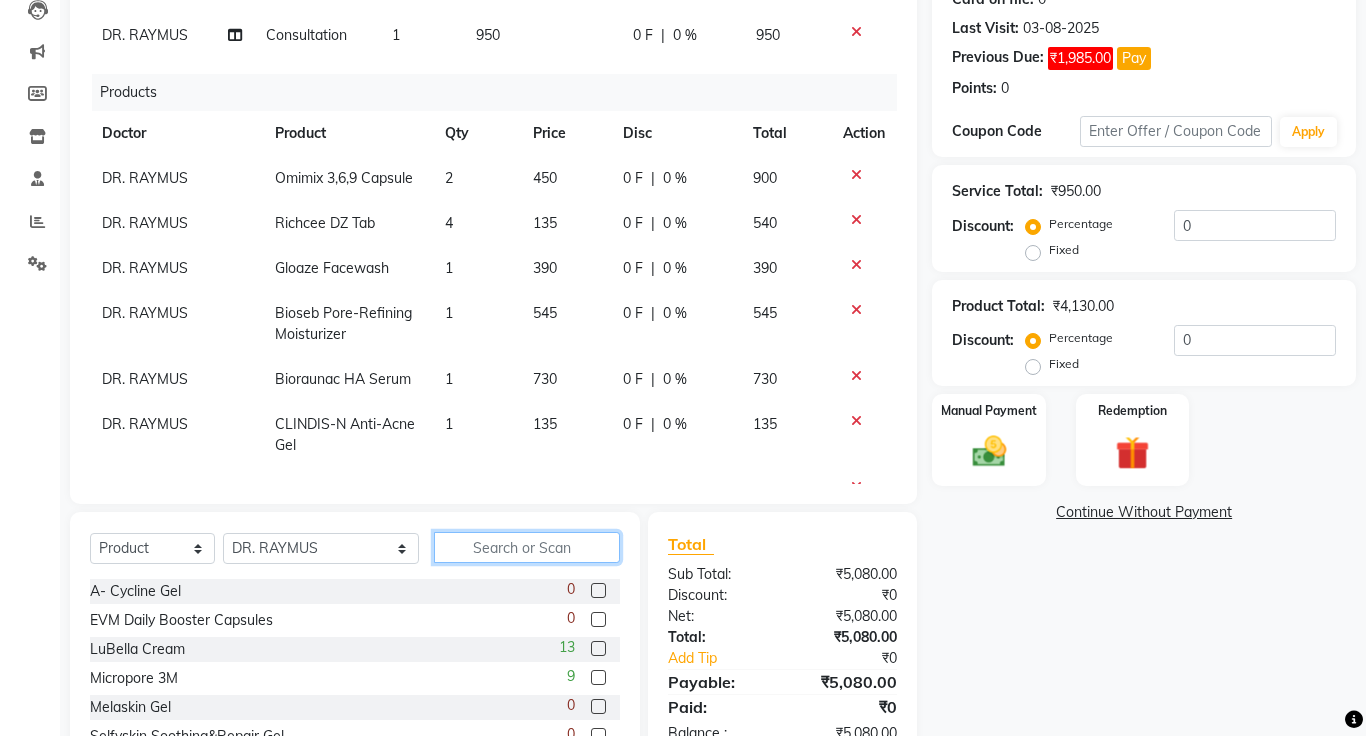 scroll, scrollTop: 119, scrollLeft: 0, axis: vertical 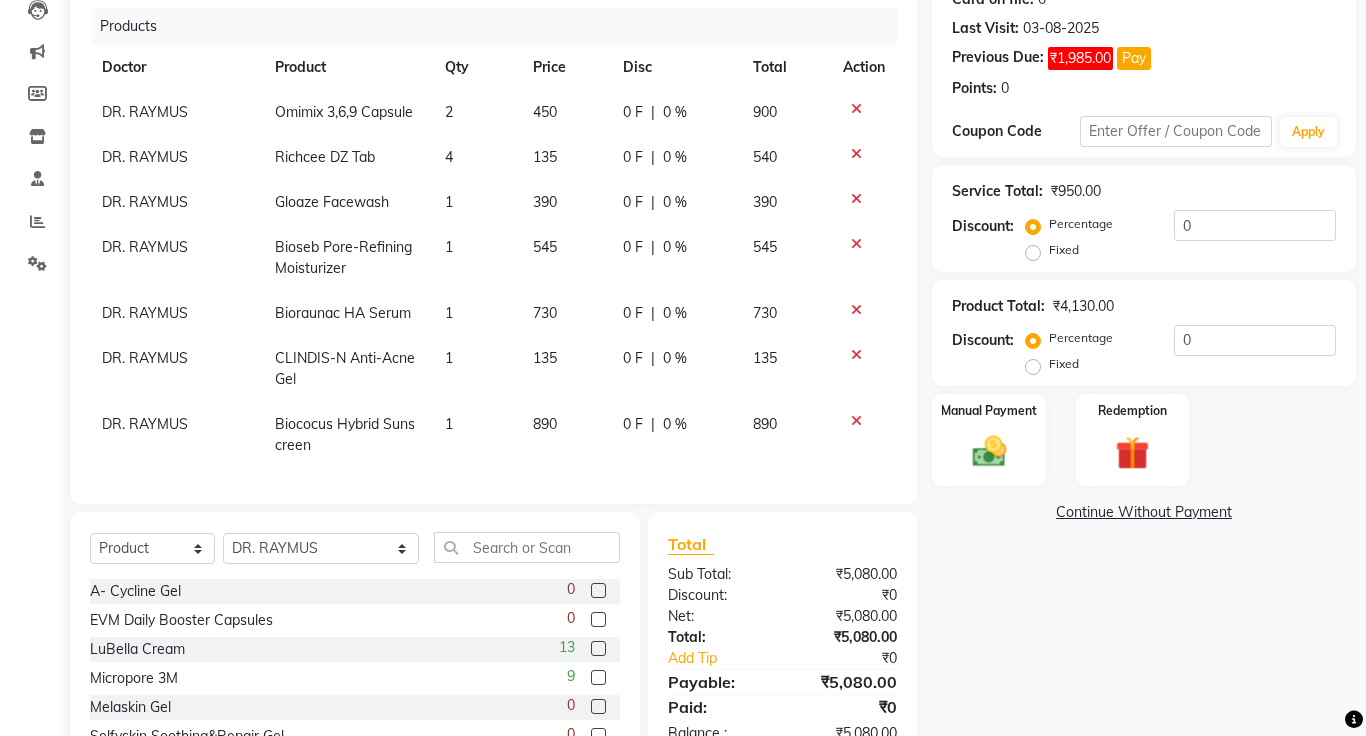click on "Continue Without Payment" 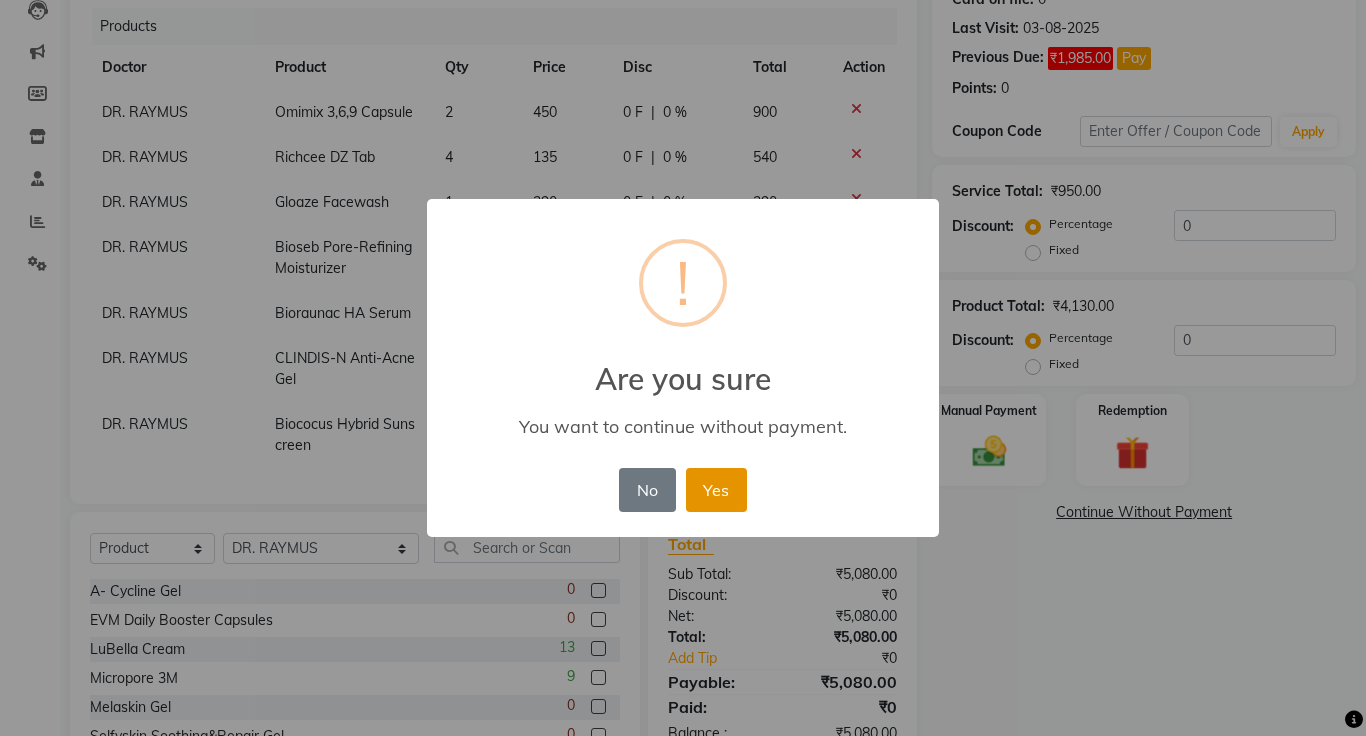 click on "Yes" at bounding box center (716, 490) 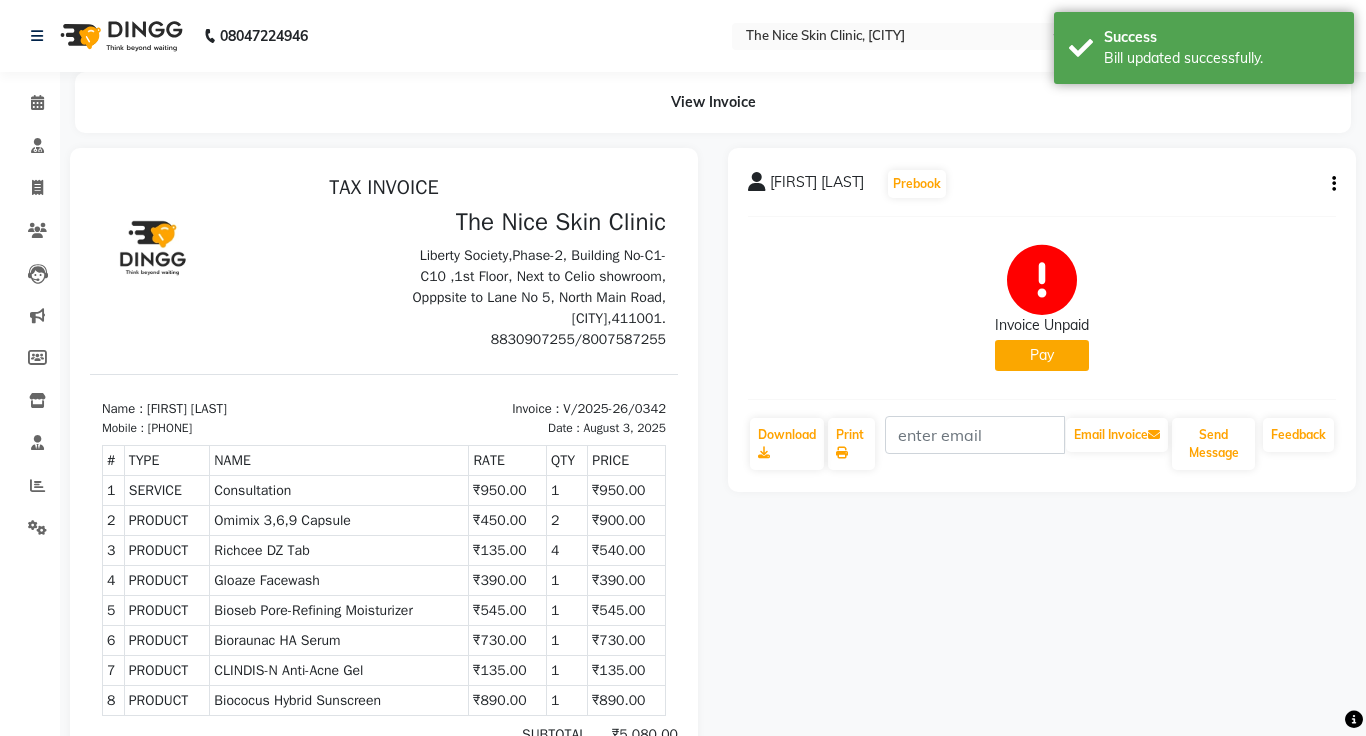 scroll, scrollTop: 0, scrollLeft: 0, axis: both 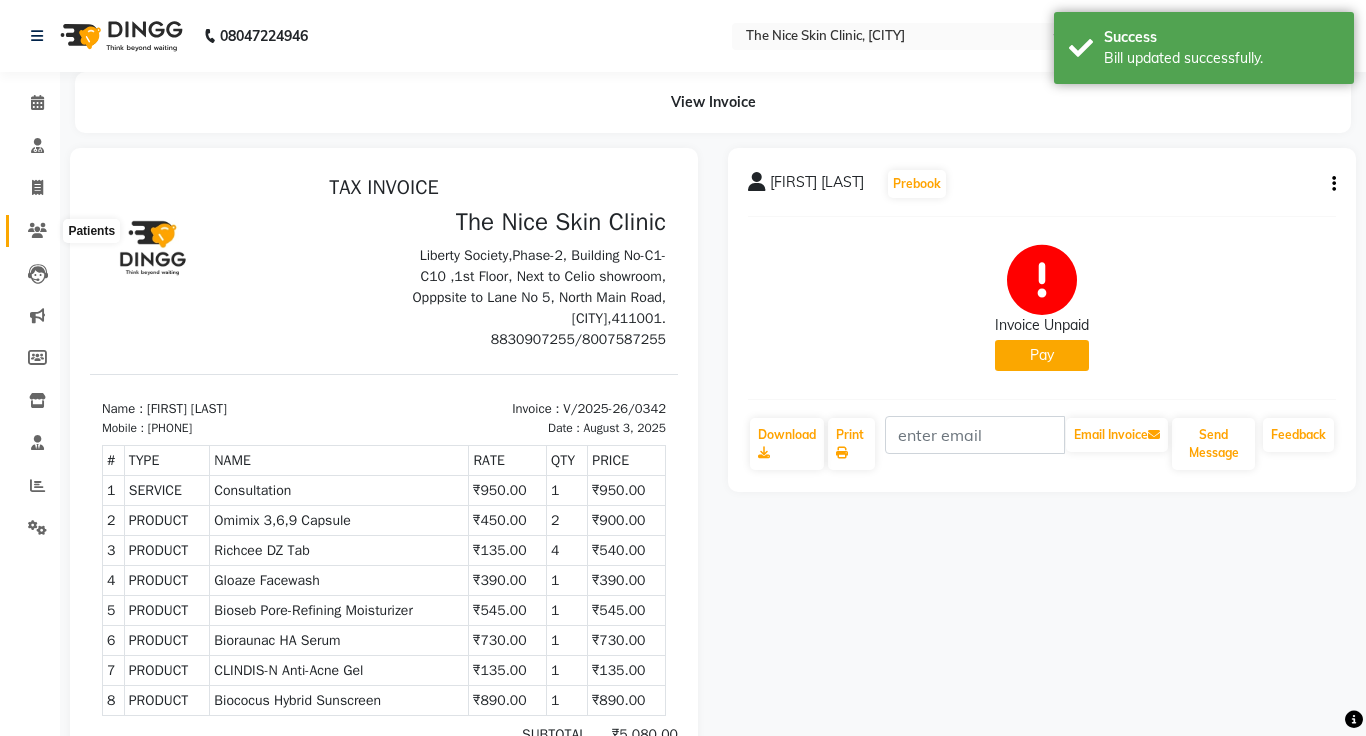 click 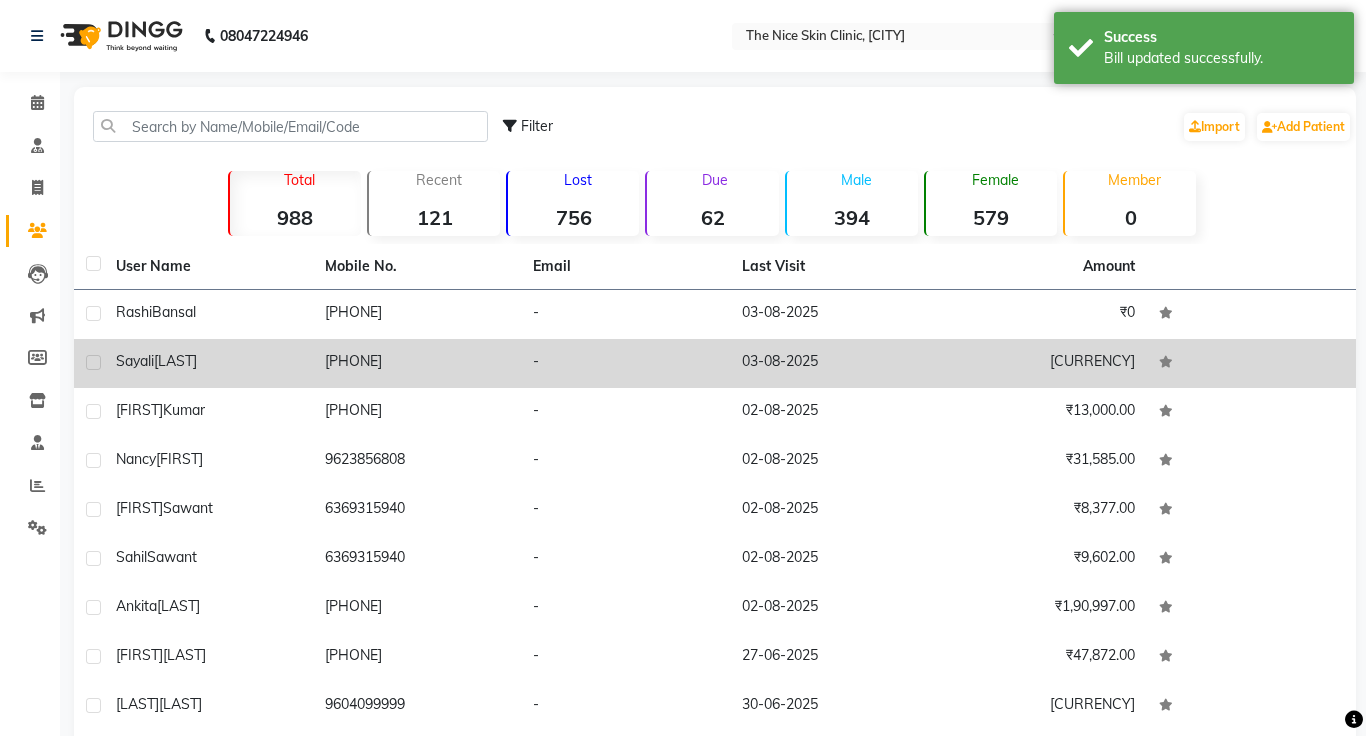 click on "03-08-2025" 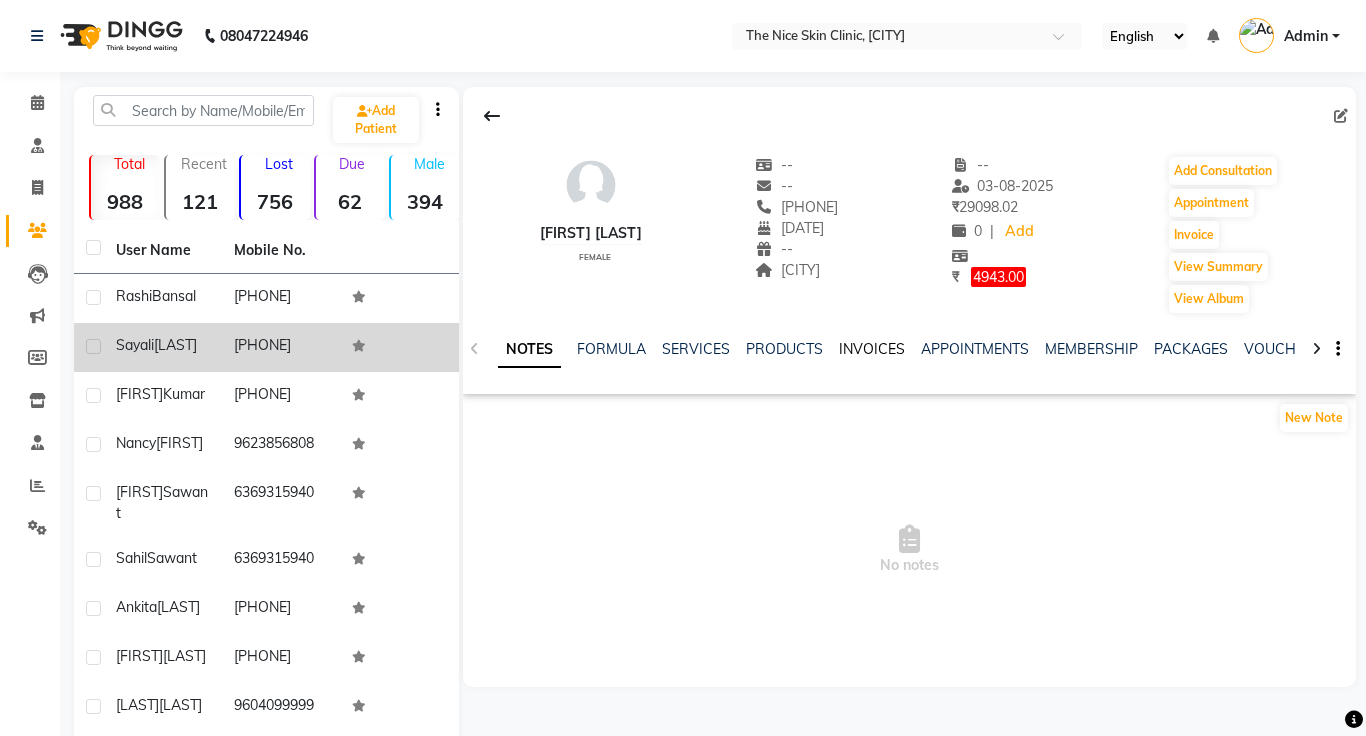 click on "INVOICES" 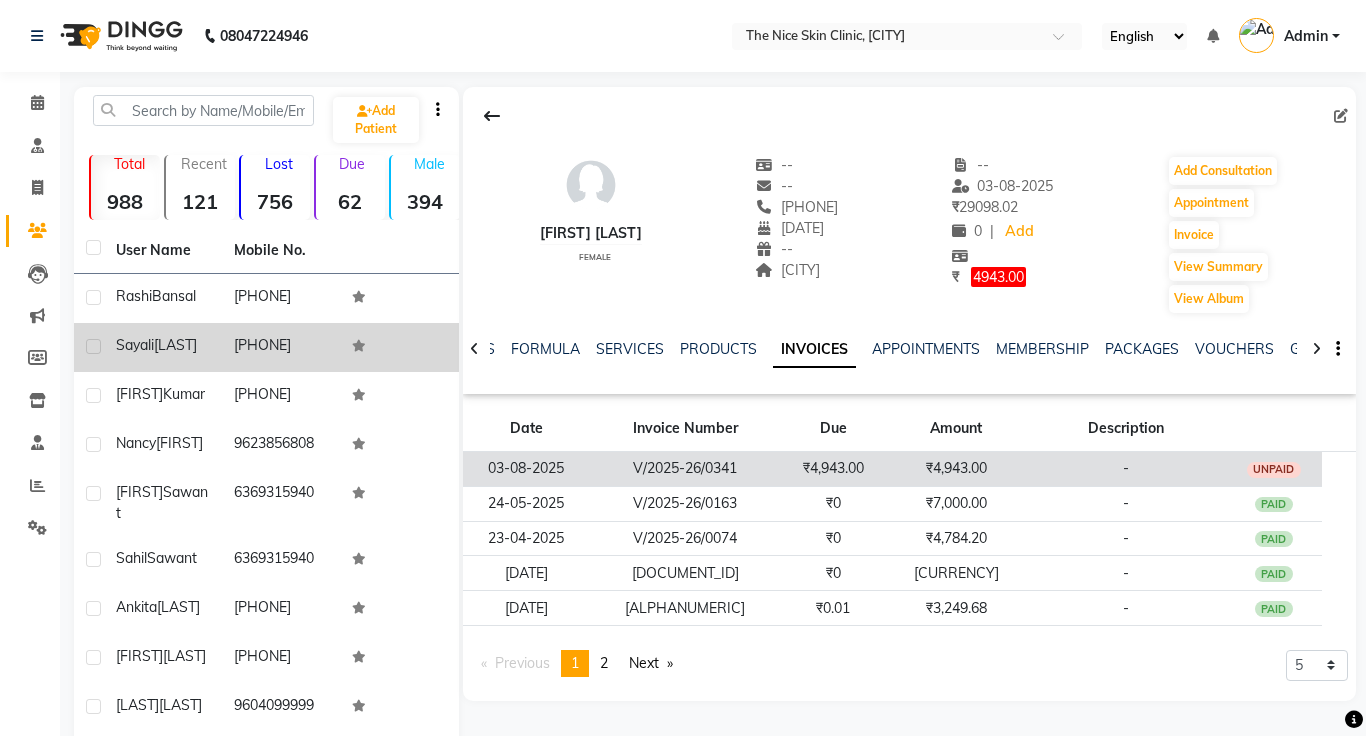 click on "₹4,943.00" 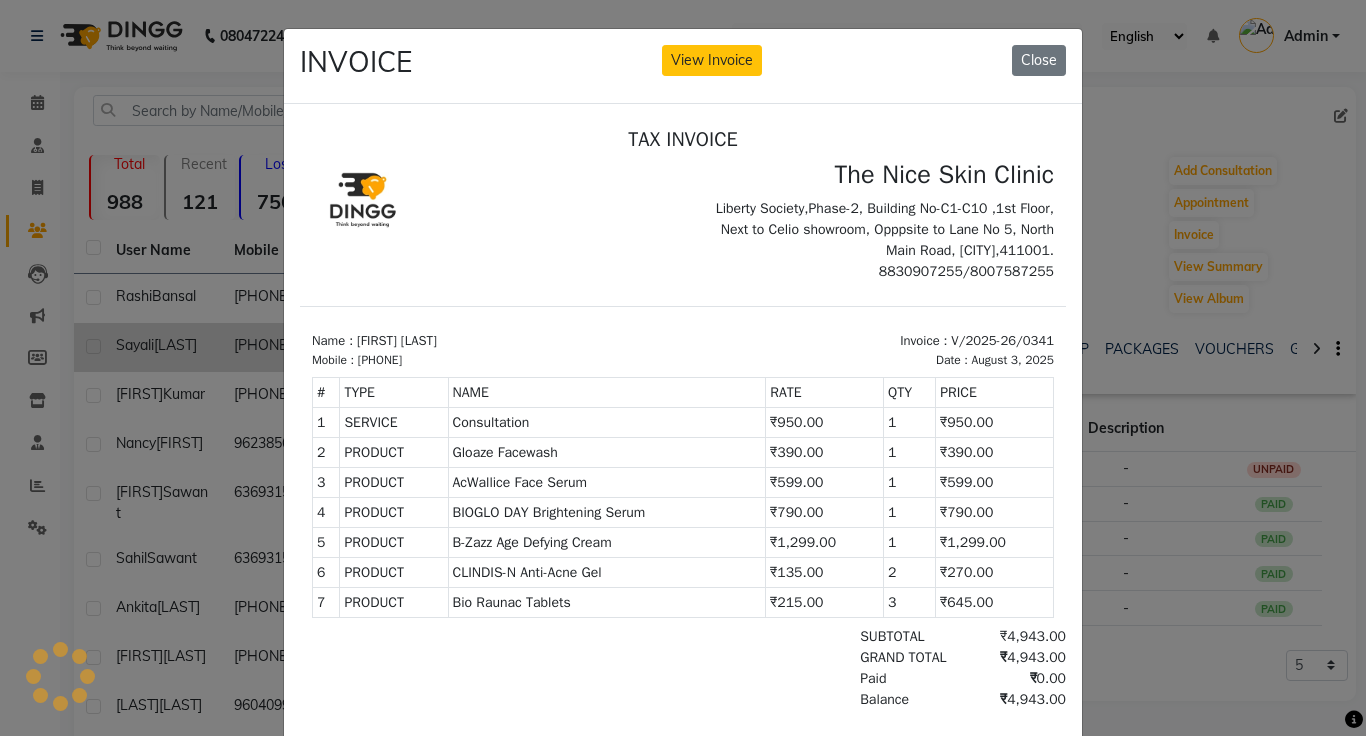 scroll, scrollTop: 0, scrollLeft: 0, axis: both 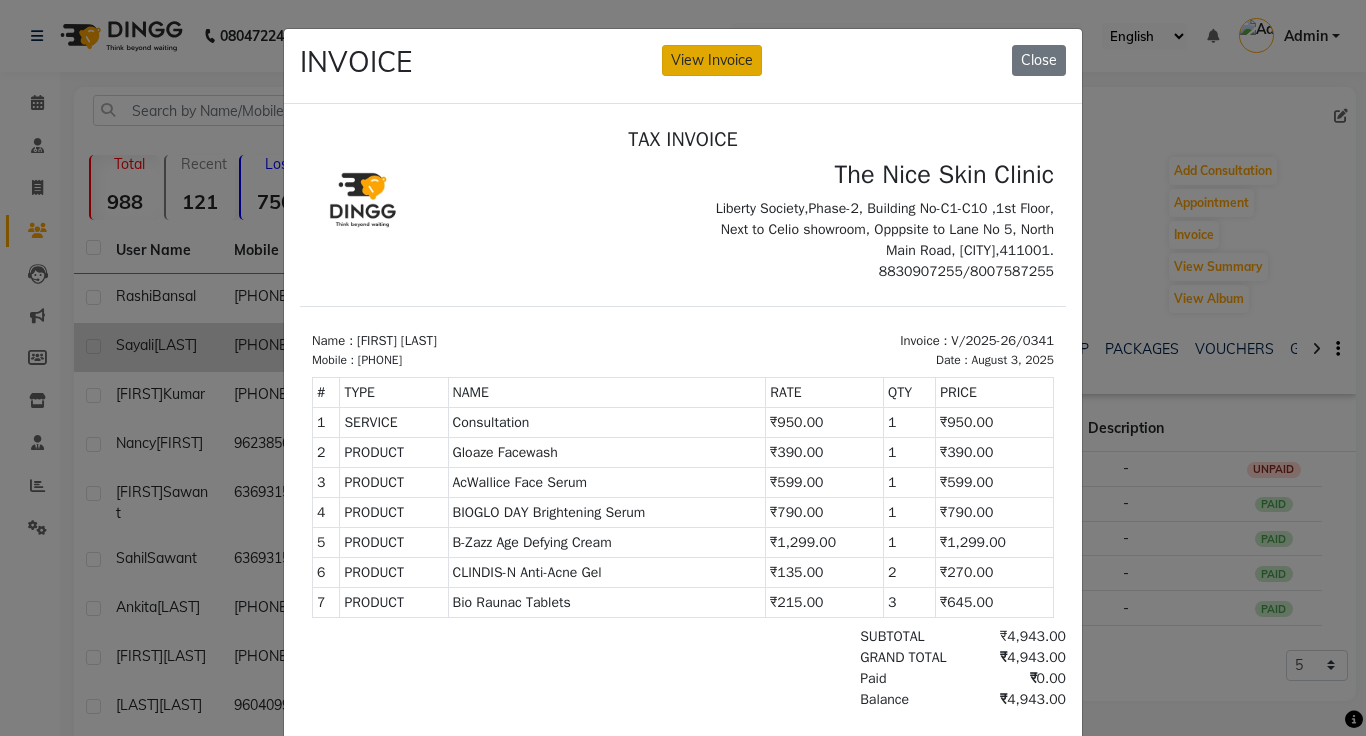 click on "View Invoice" 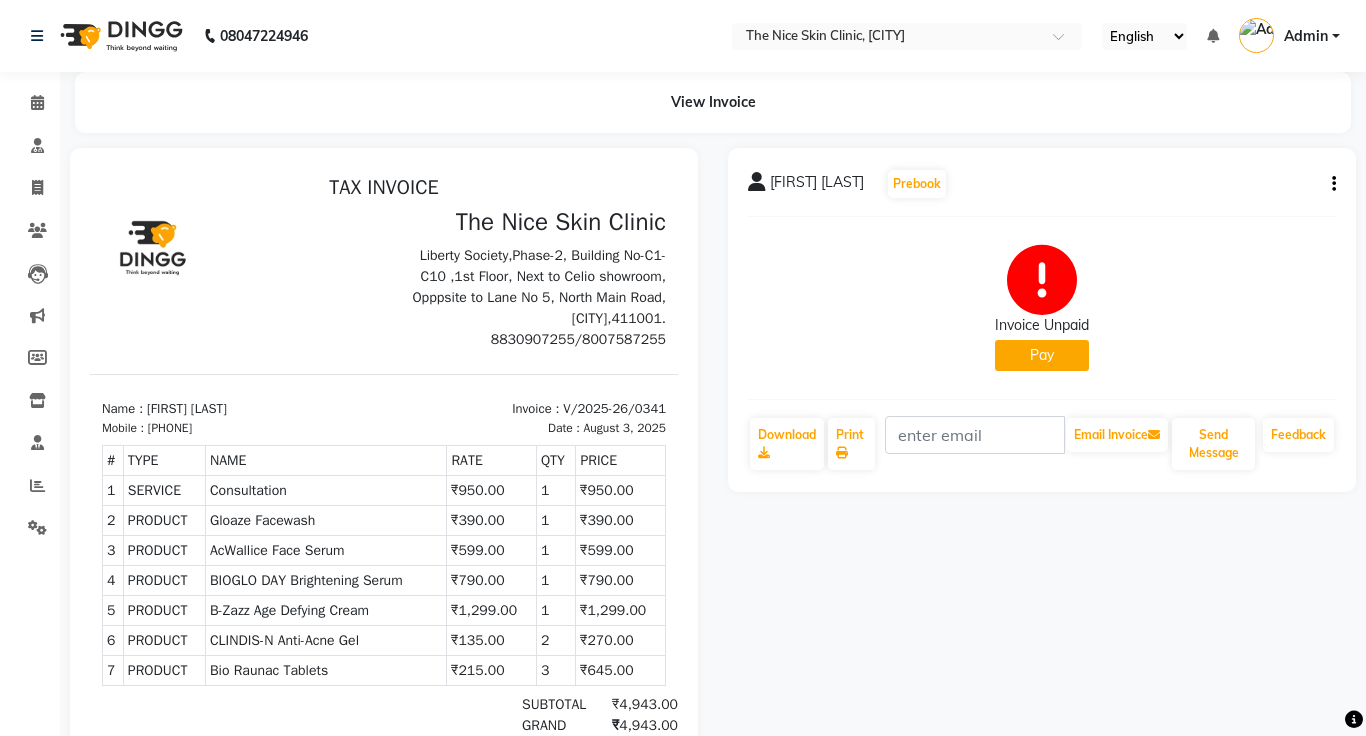 scroll, scrollTop: 0, scrollLeft: 0, axis: both 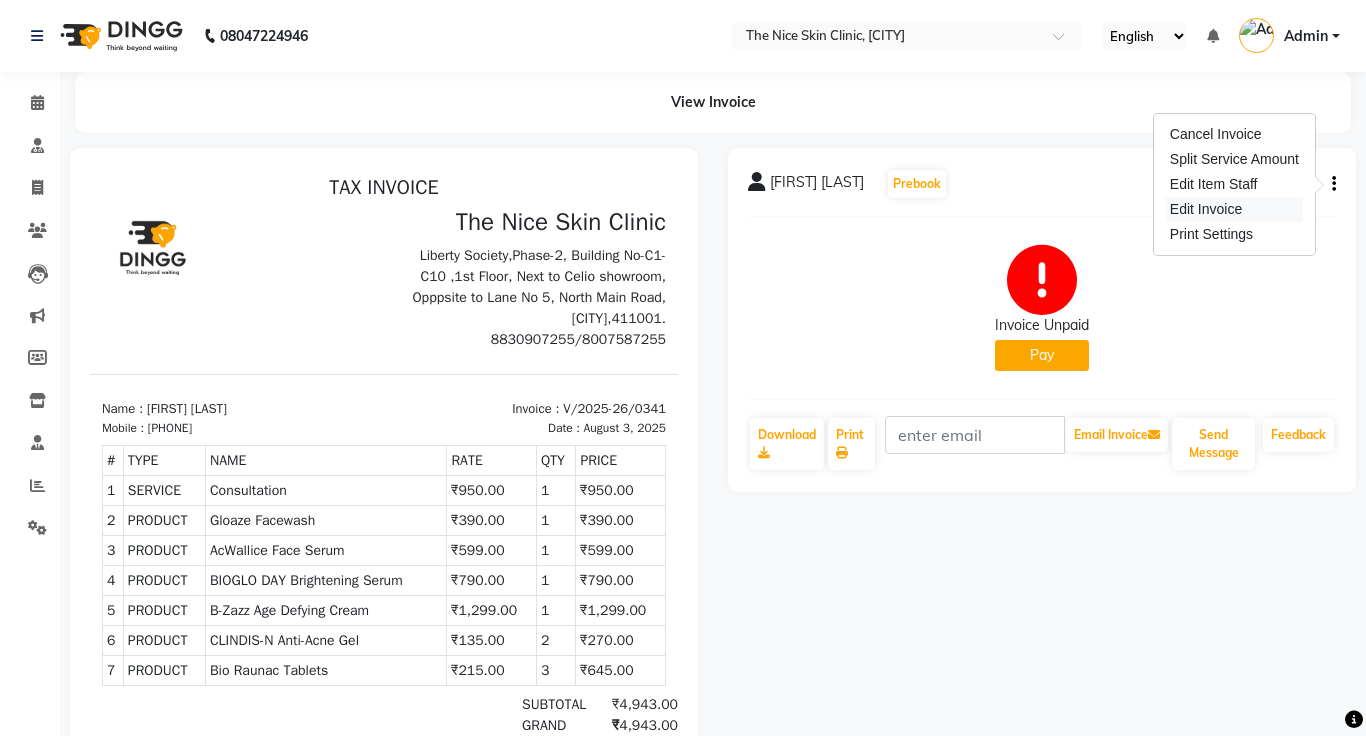 click on "Edit Invoice" at bounding box center [1234, 209] 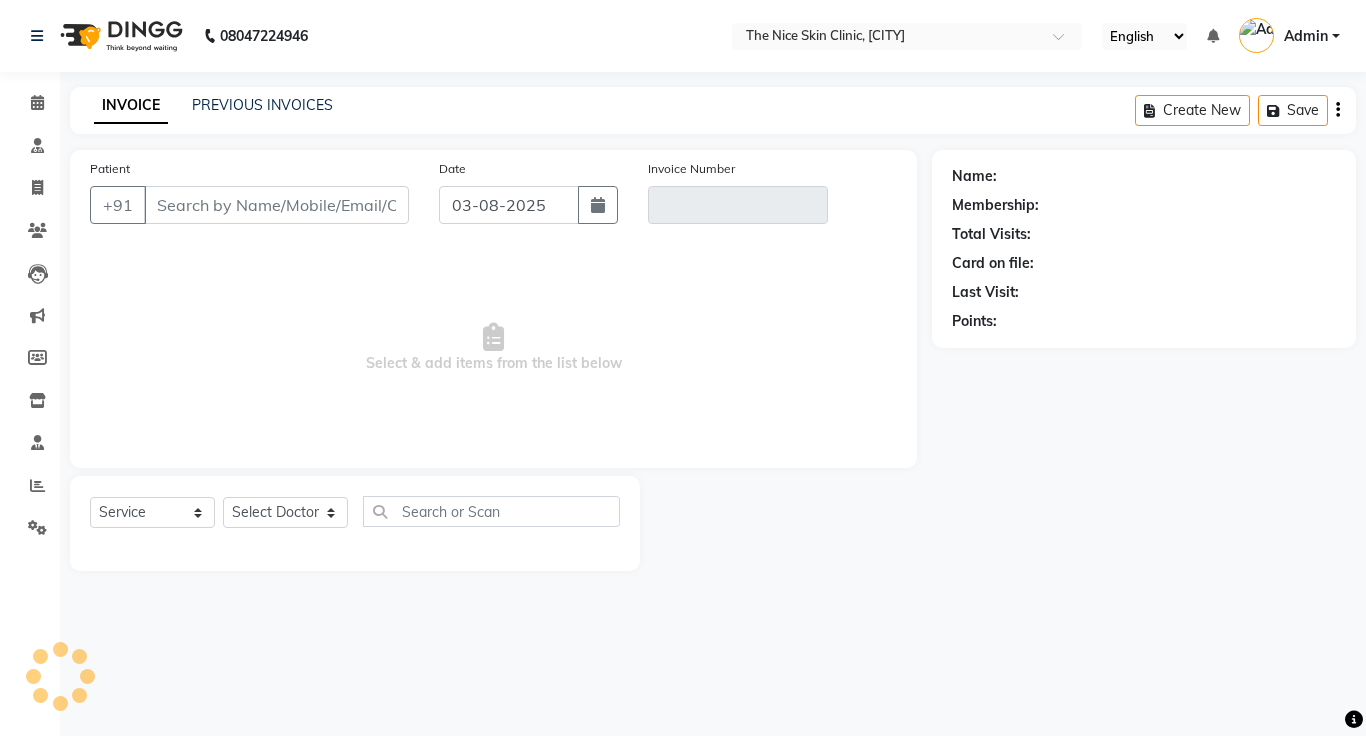click 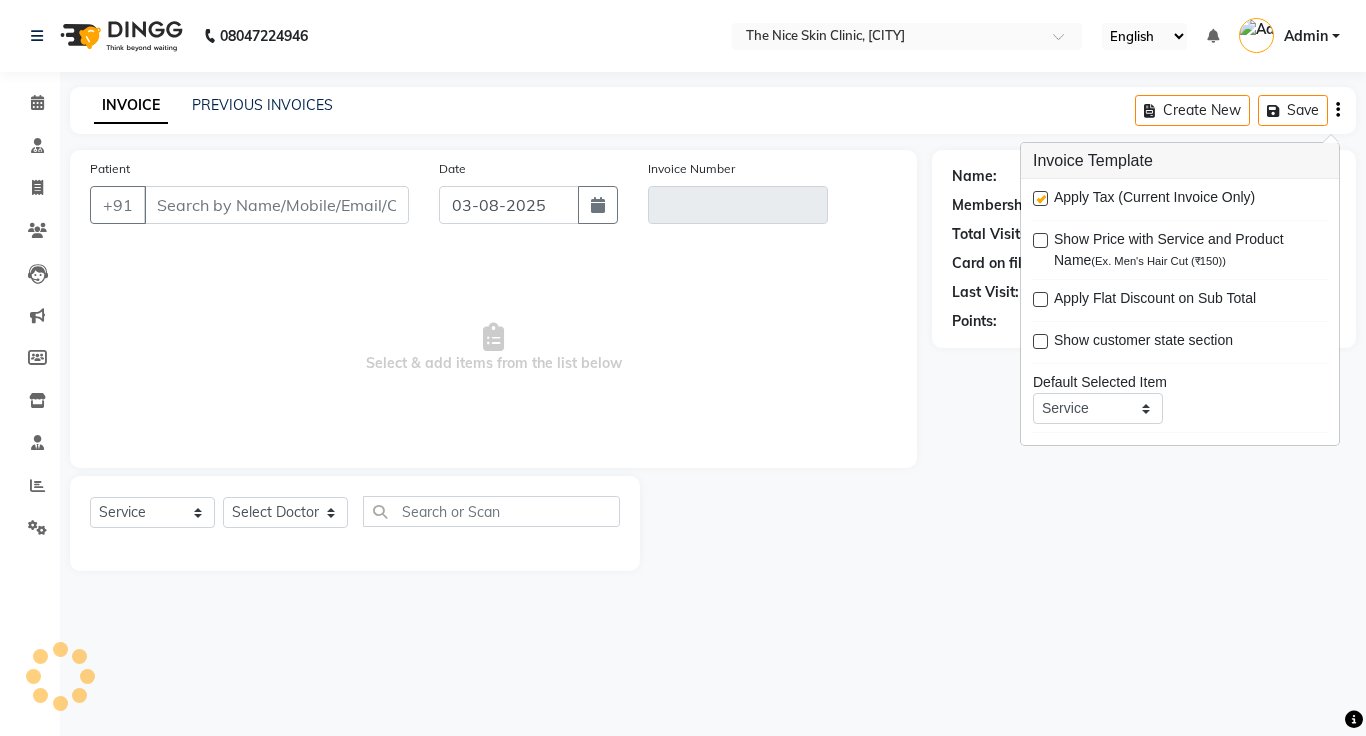 click at bounding box center [1040, 198] 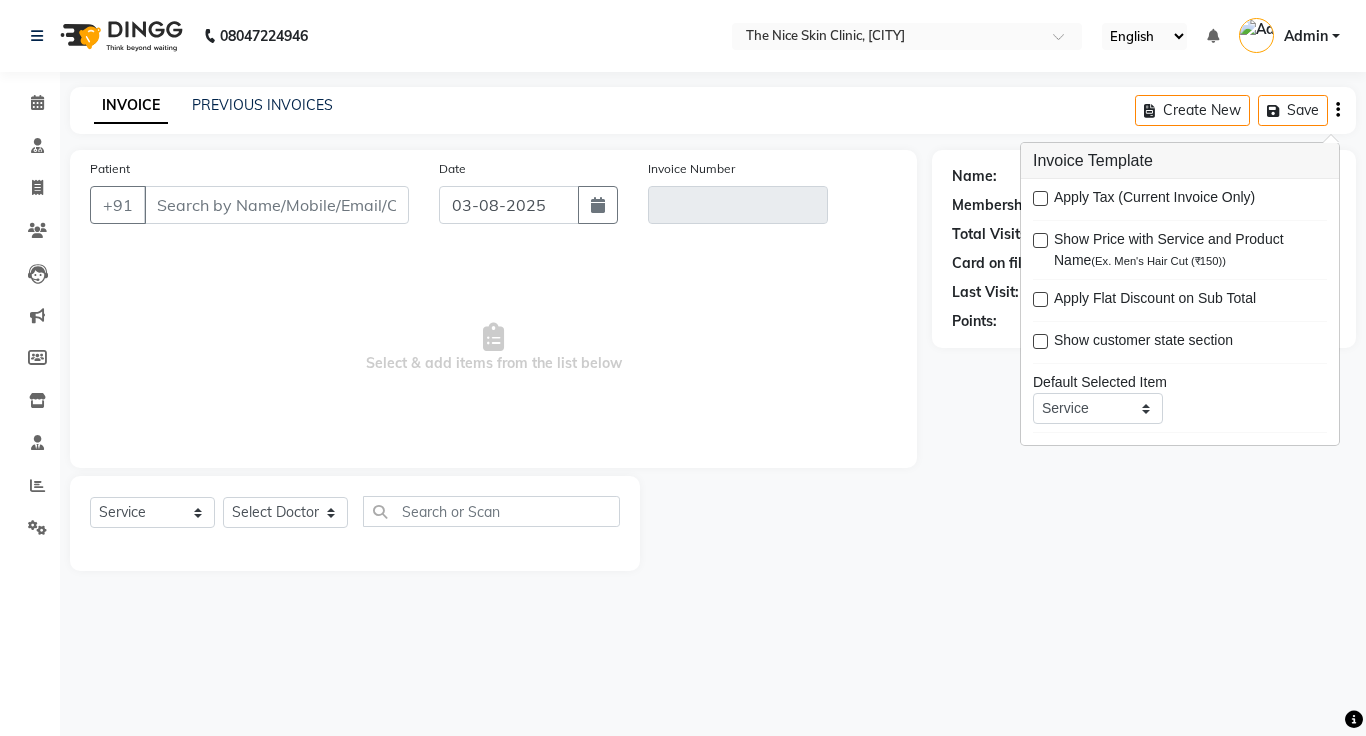 click on "INVOICE PREVIOUS INVOICES Create New   Save" 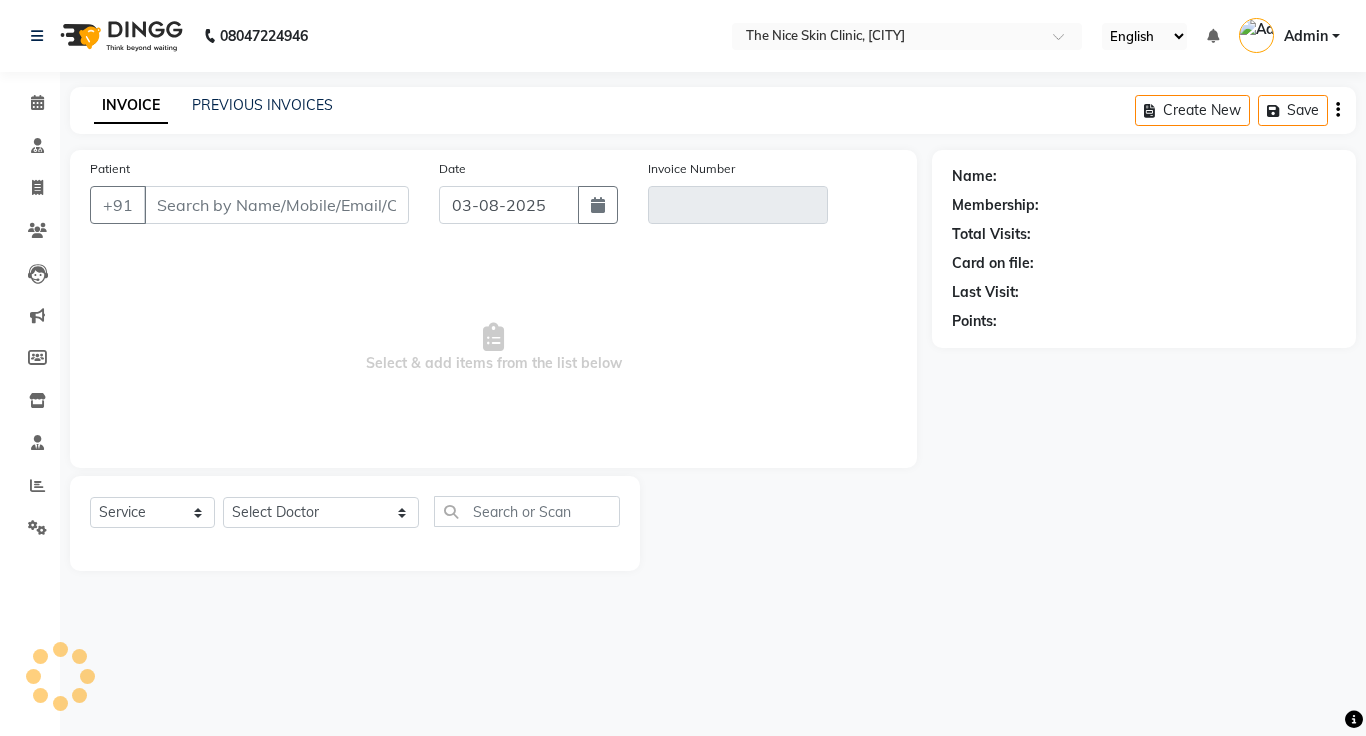type on "[PHONE]" 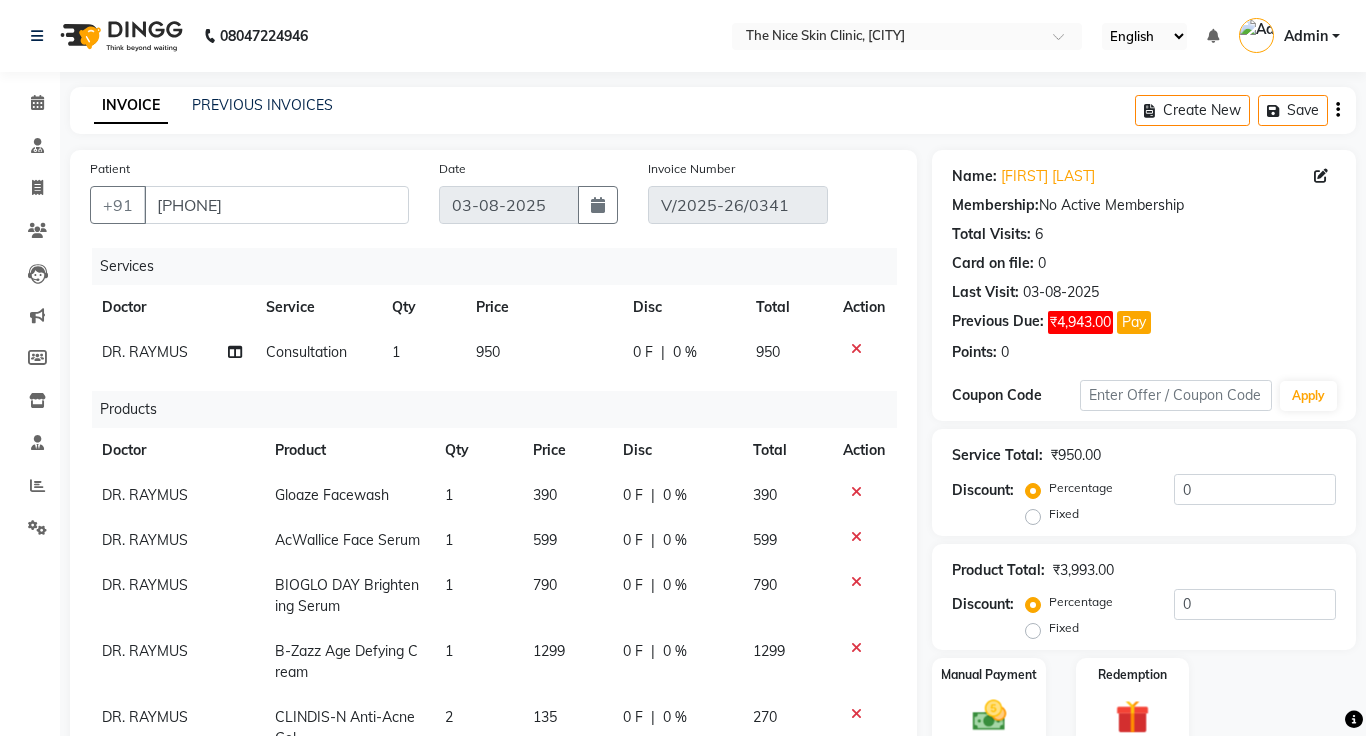 scroll, scrollTop: 74, scrollLeft: 0, axis: vertical 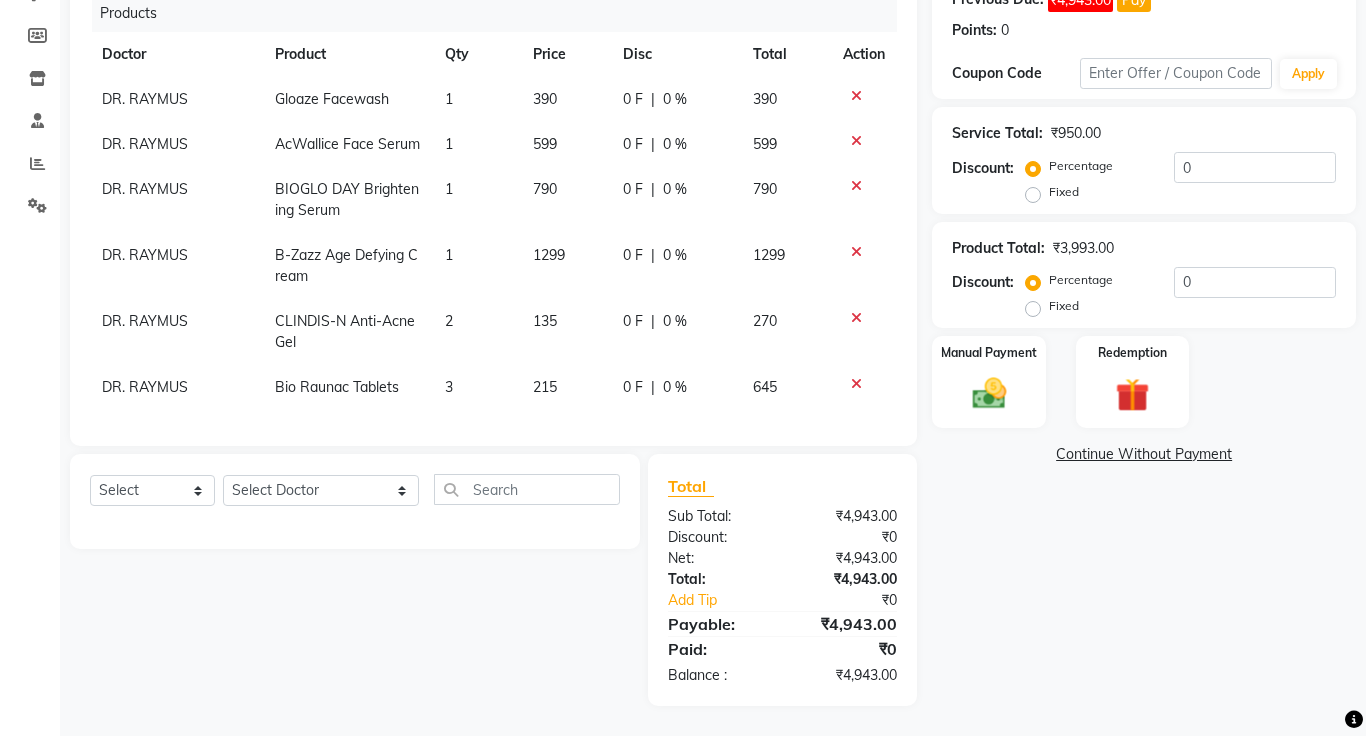 click on "Select  Service  Product  Membership  Package Voucher Prepaid Gift Card  Select Doctor Amrapali Padale DR. JOSEPH DR. RAYMUS Kshitija Sandhya Pawar" 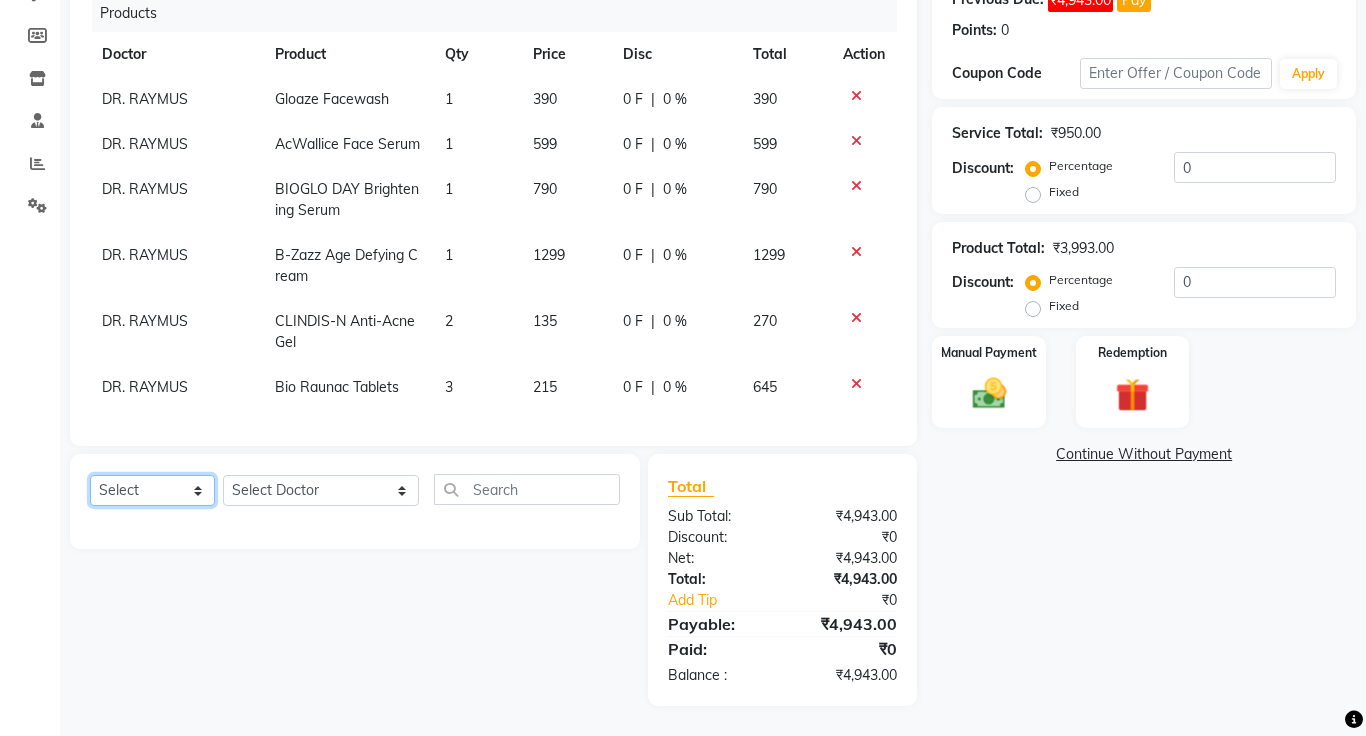 click on "Select  Service  Product  Membership  Package Voucher Prepaid Gift Card" 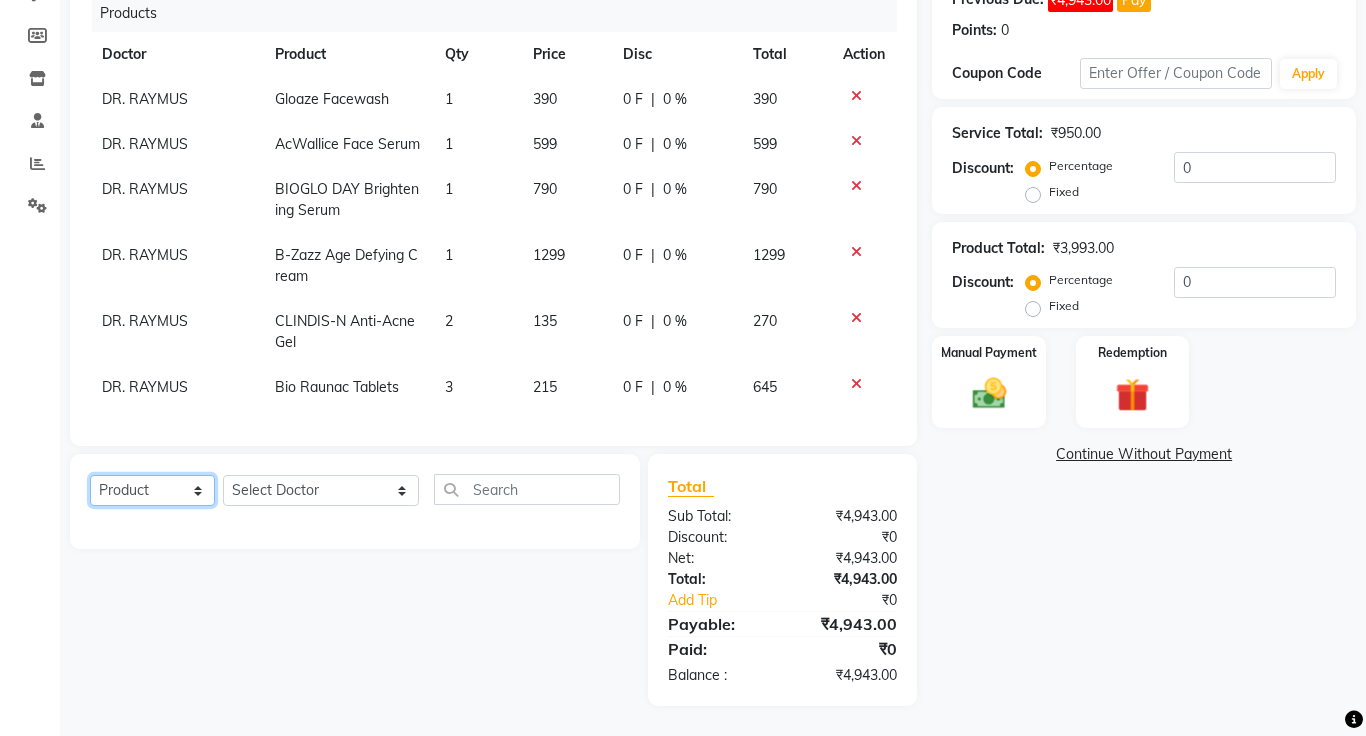 click on "Select  Service  Product  Membership  Package Voucher Prepaid Gift Card" 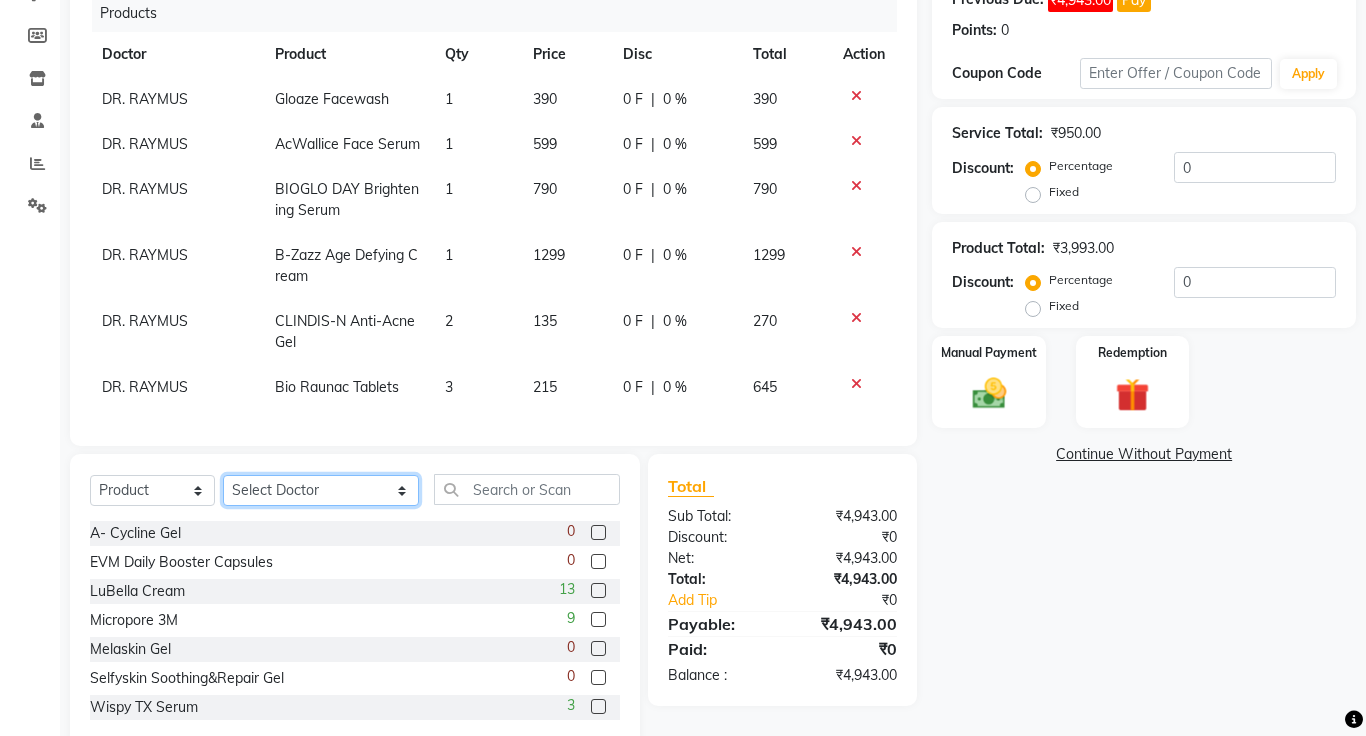 click on "Select Doctor Amrapali Padale DR. JOSEPH DR. RAYMUS Kshitija Sandhya Pawar" 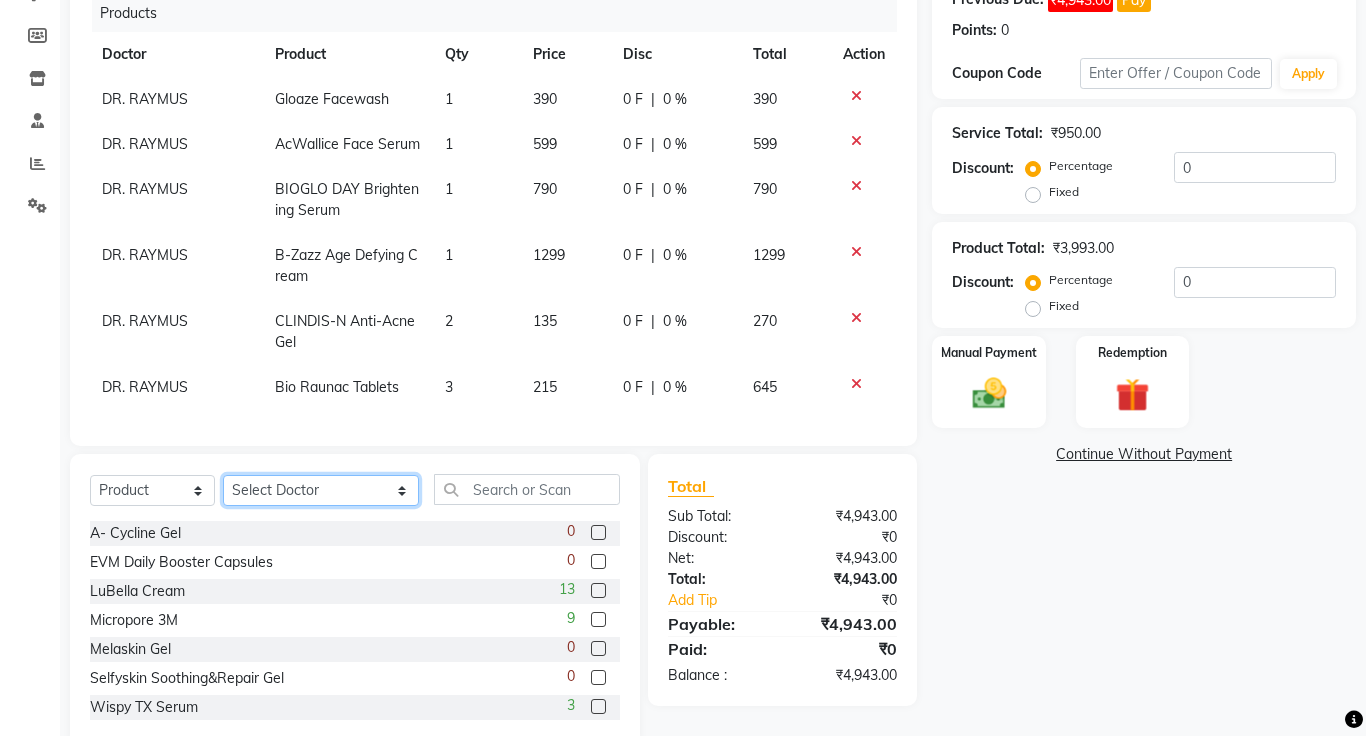 select on "1297" 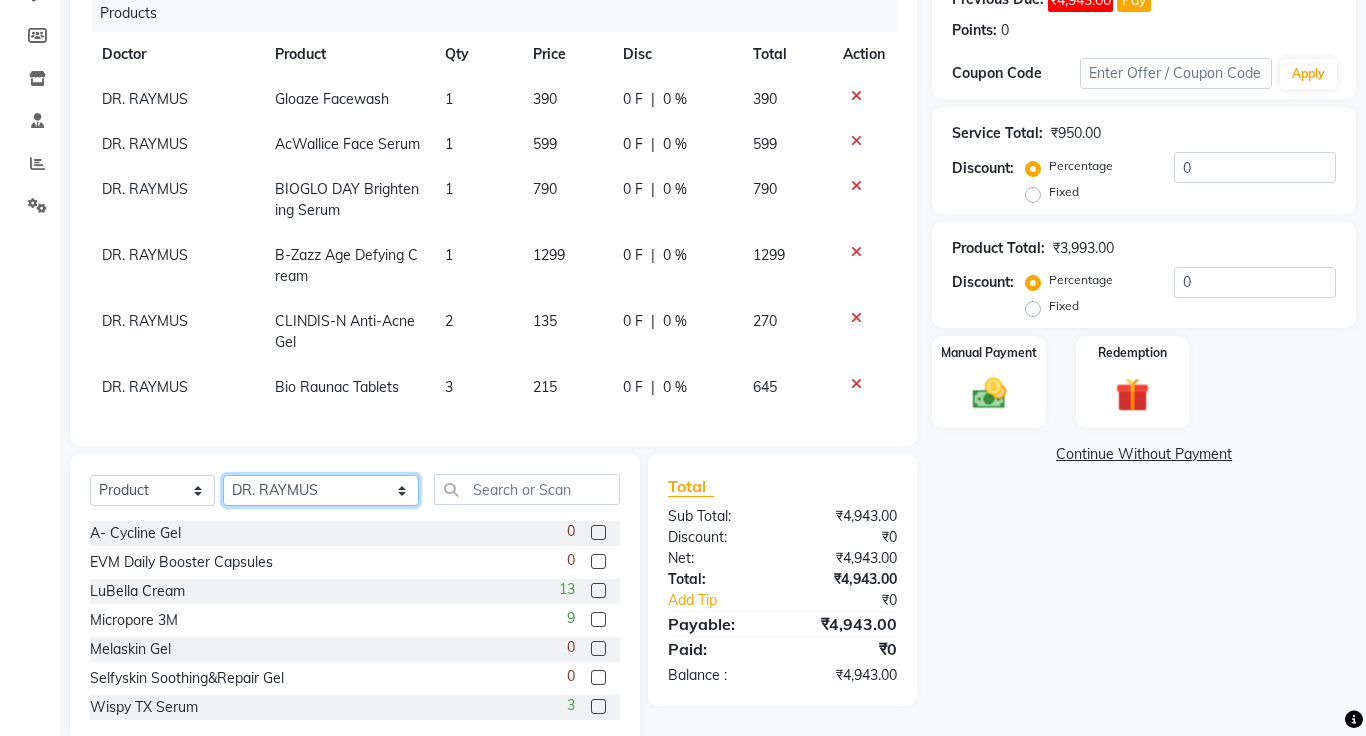 click on "Select Doctor Amrapali Padale DR. JOSEPH DR. RAYMUS Kshitija Sandhya Pawar" 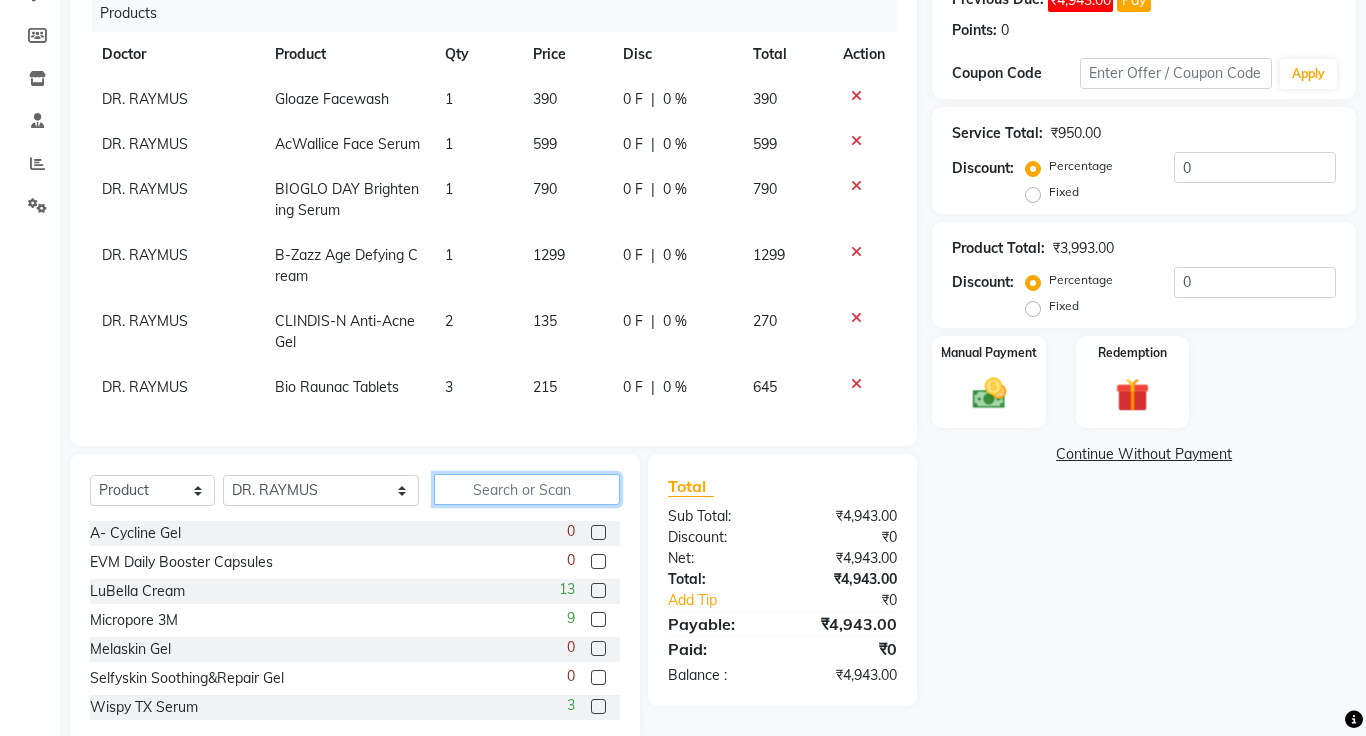 click 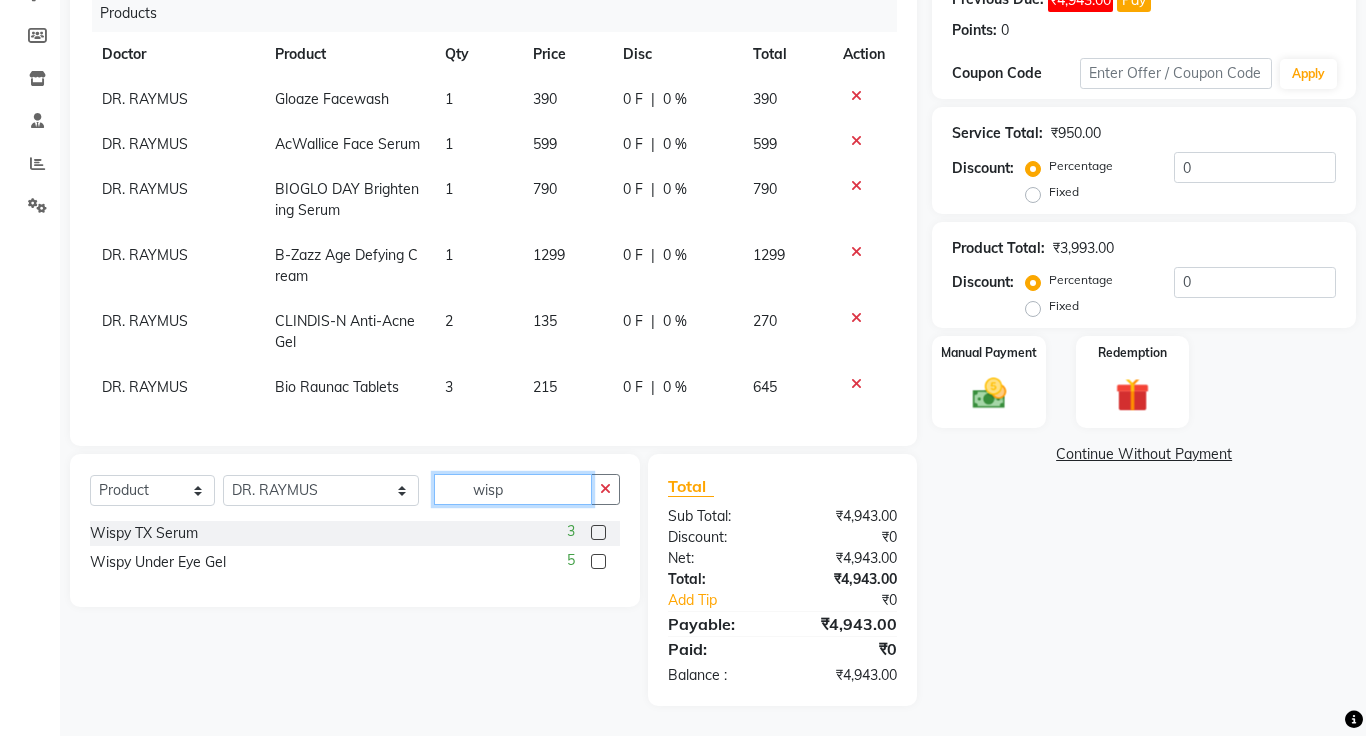 type on "wisp" 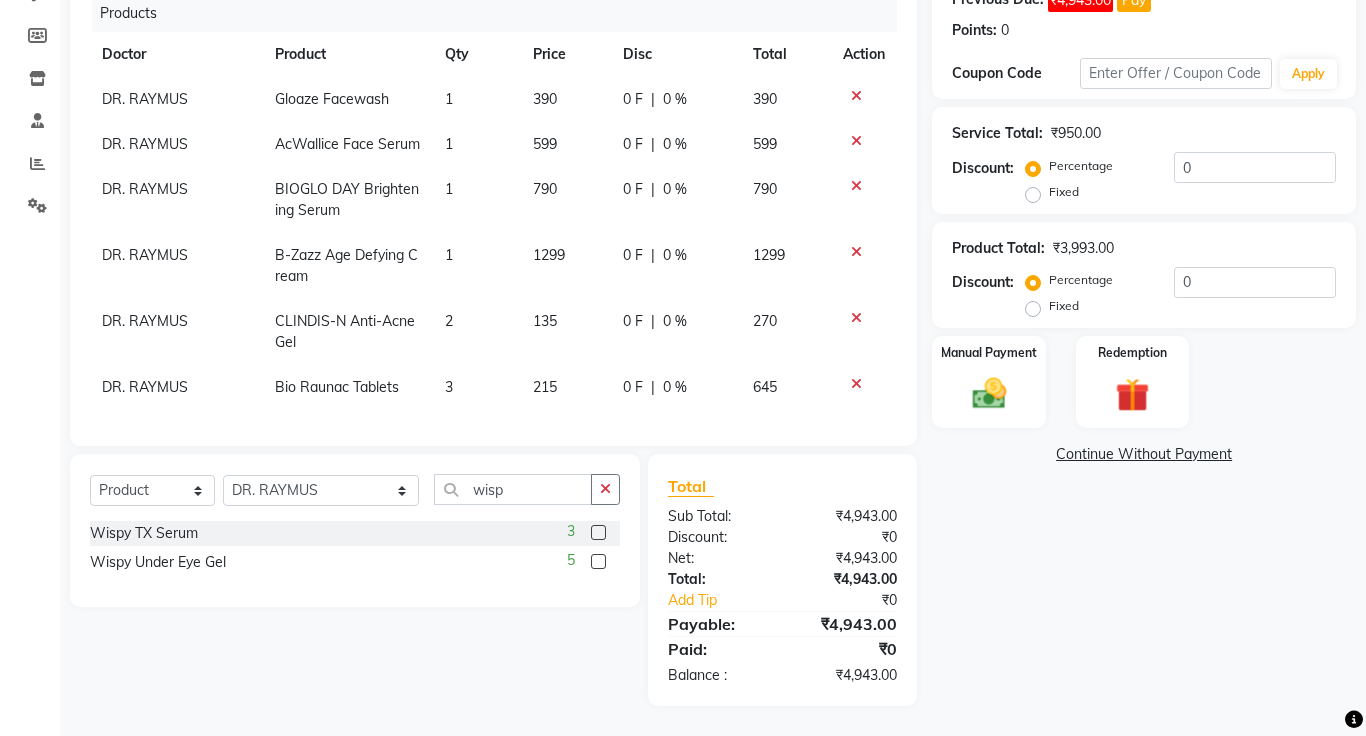 click 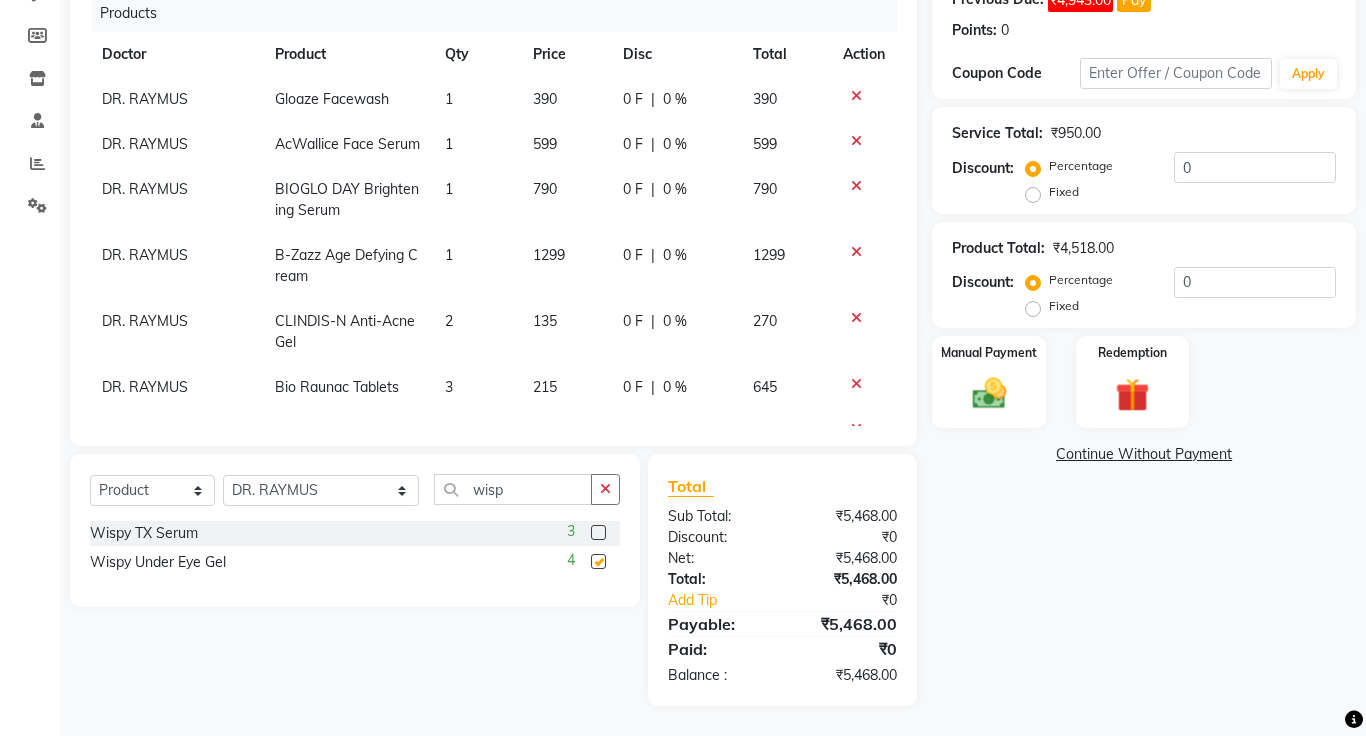 checkbox on "false" 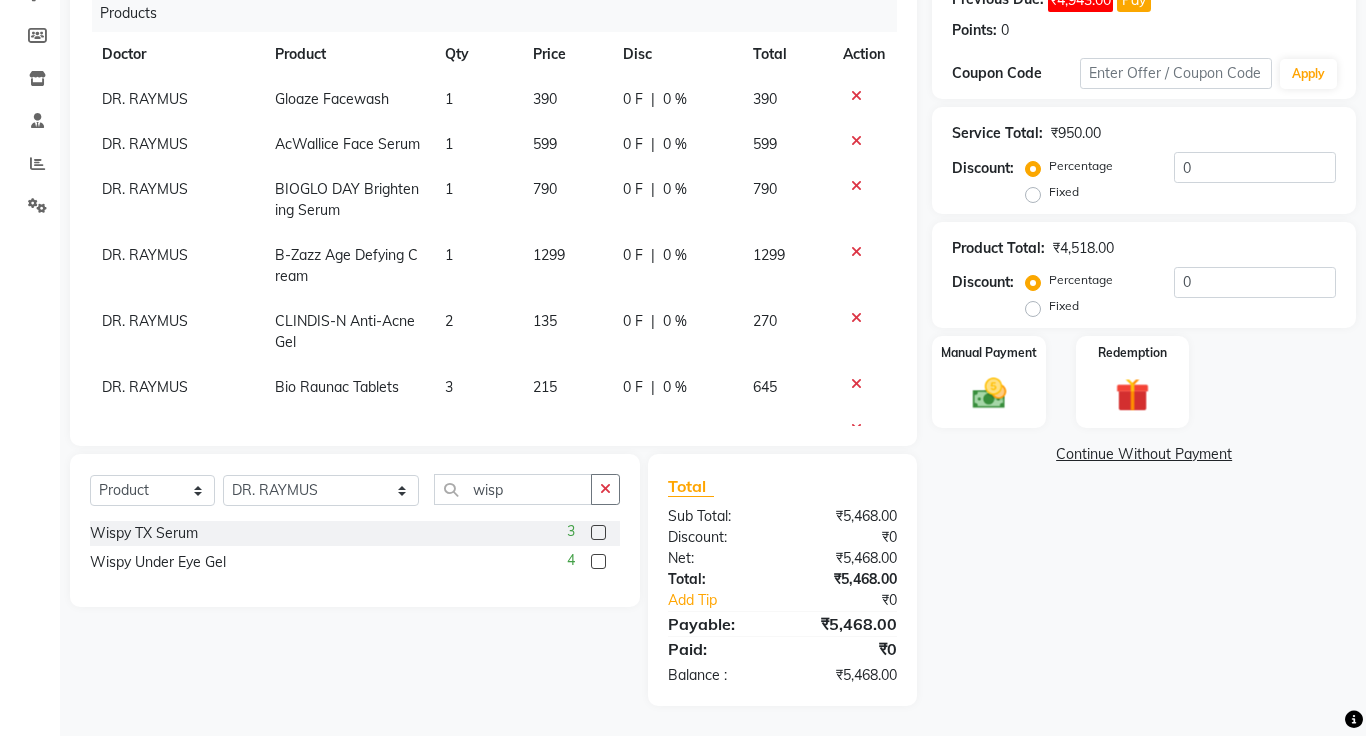 scroll, scrollTop: 119, scrollLeft: 0, axis: vertical 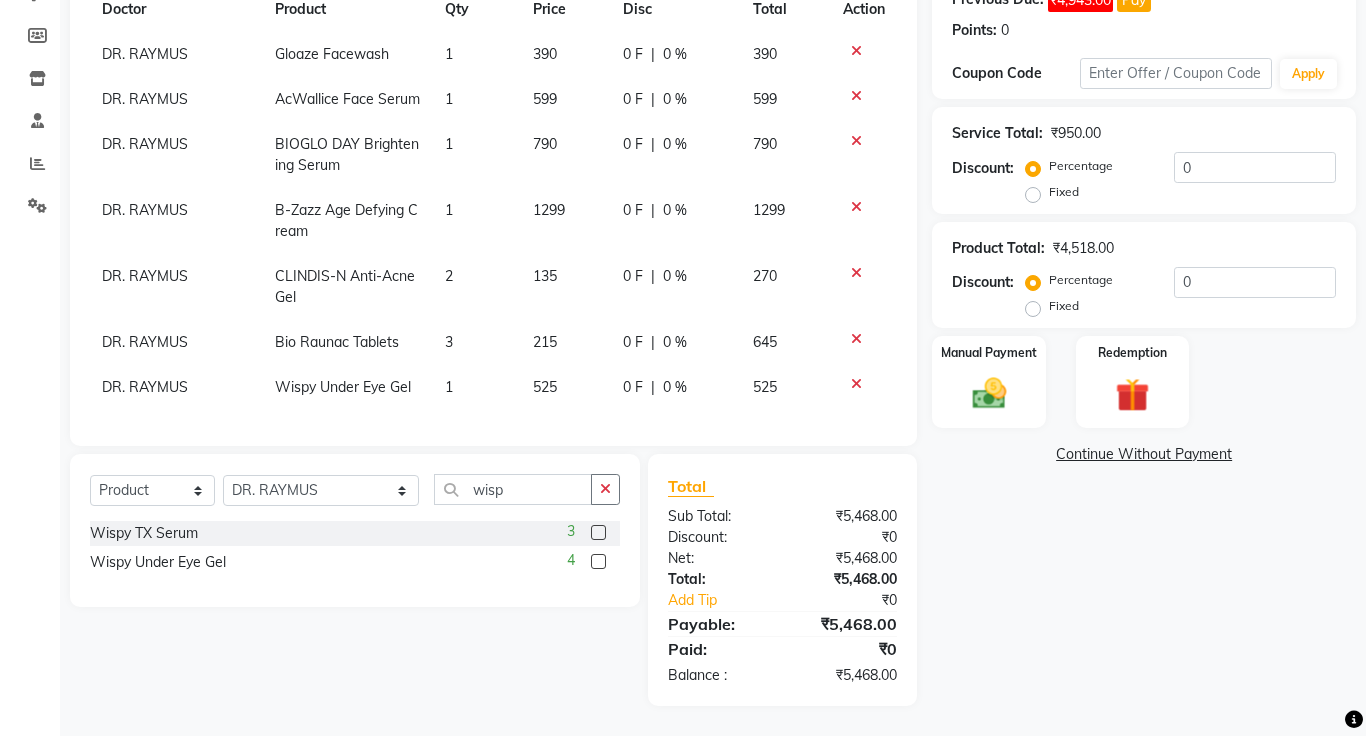 click on "Continue Without Payment" 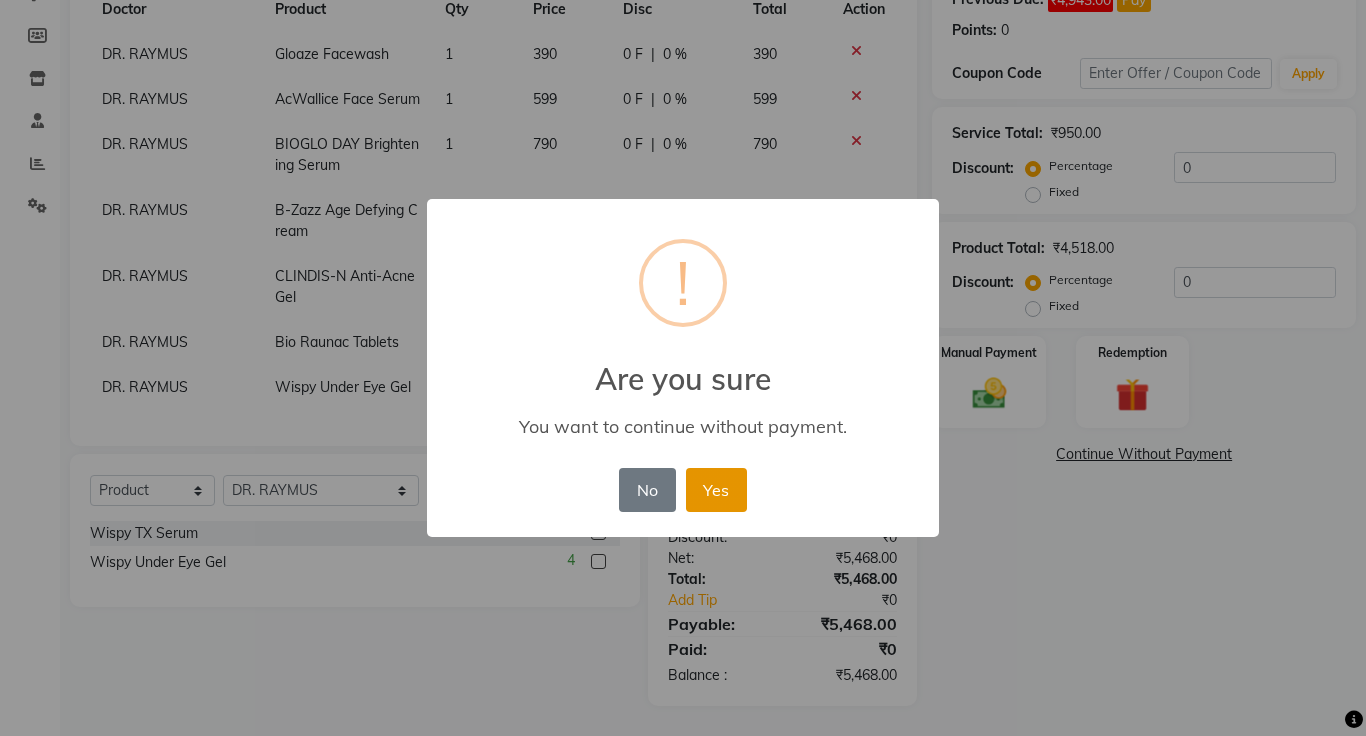 click on "Yes" at bounding box center [716, 490] 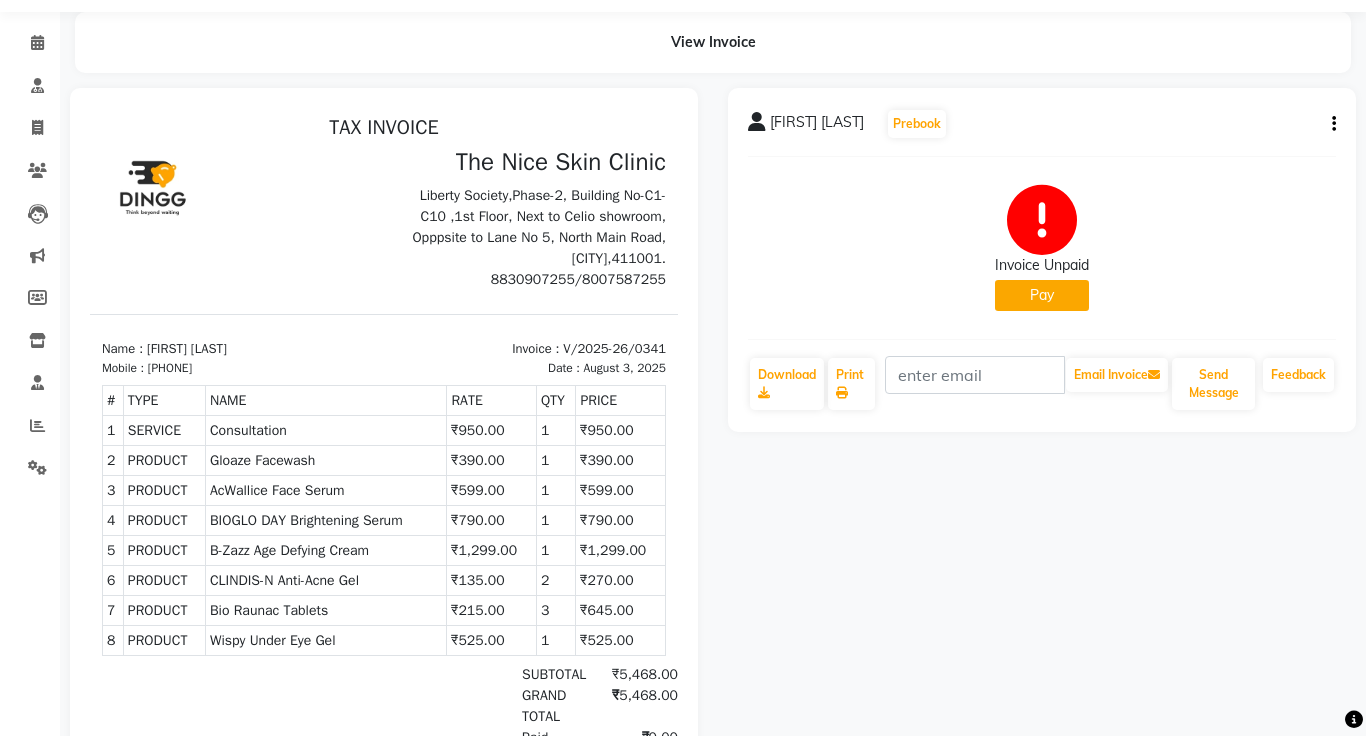scroll, scrollTop: 0, scrollLeft: 0, axis: both 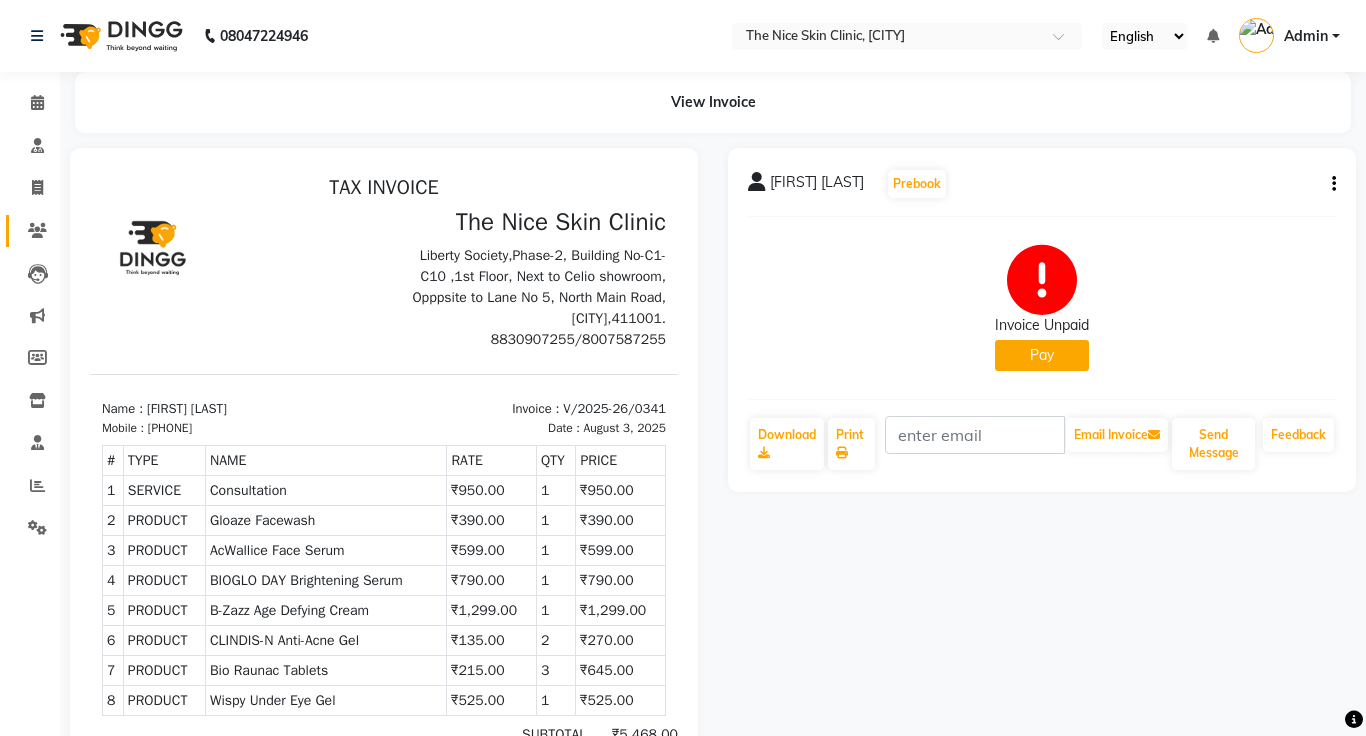 click on "Patients" 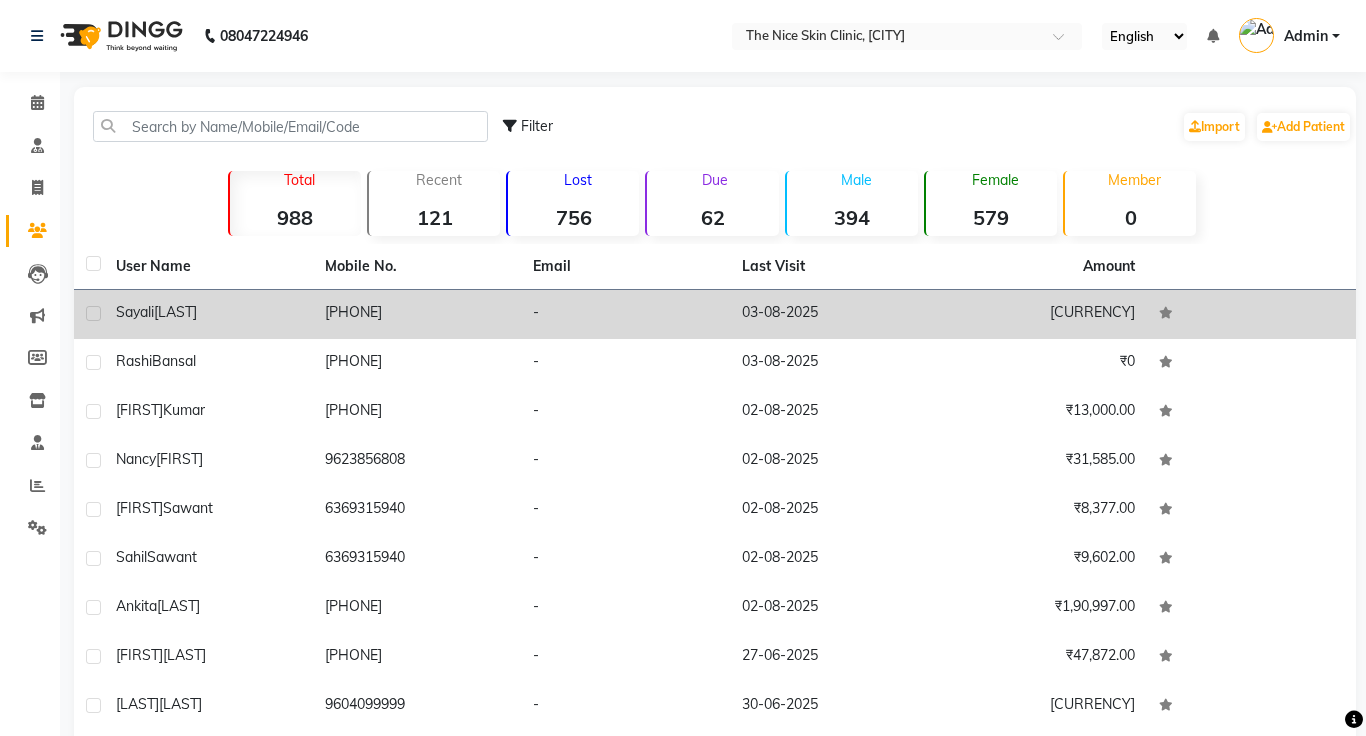 click on "[PHONE]" 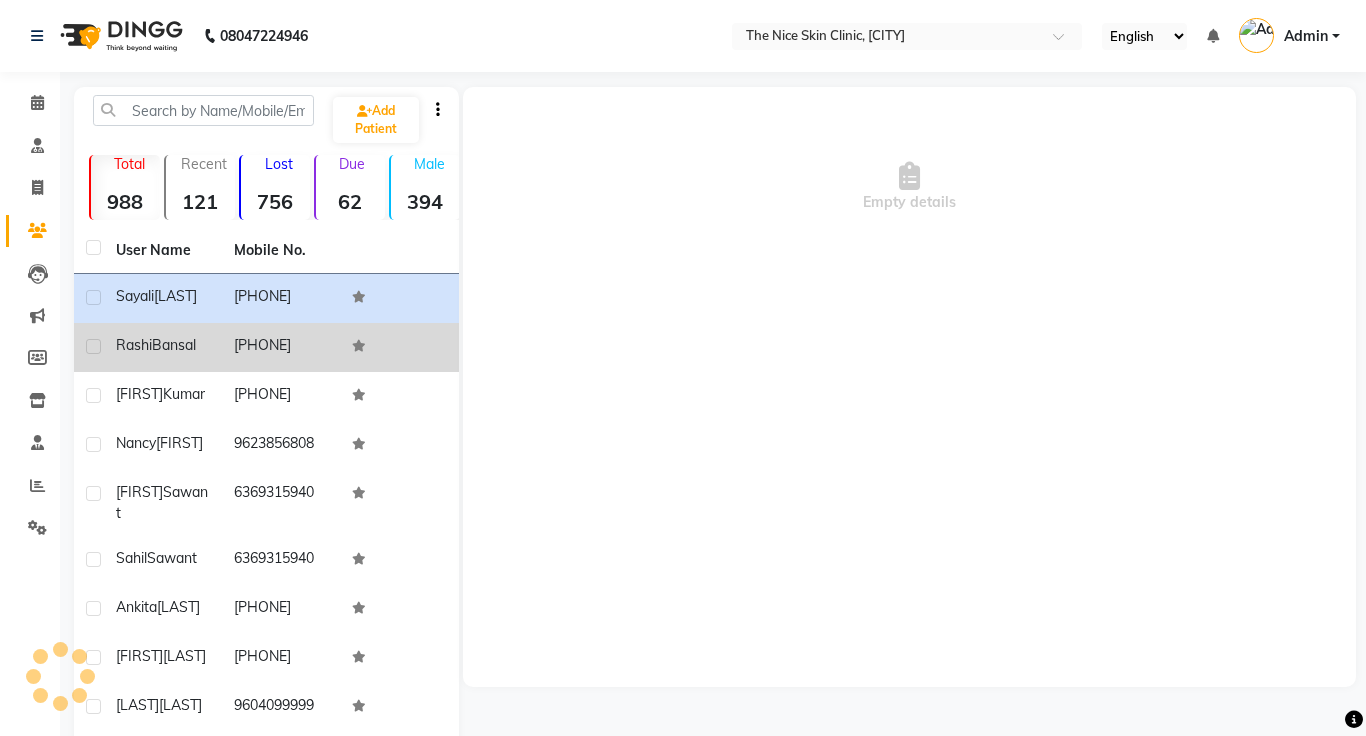 click on "[PHONE]" 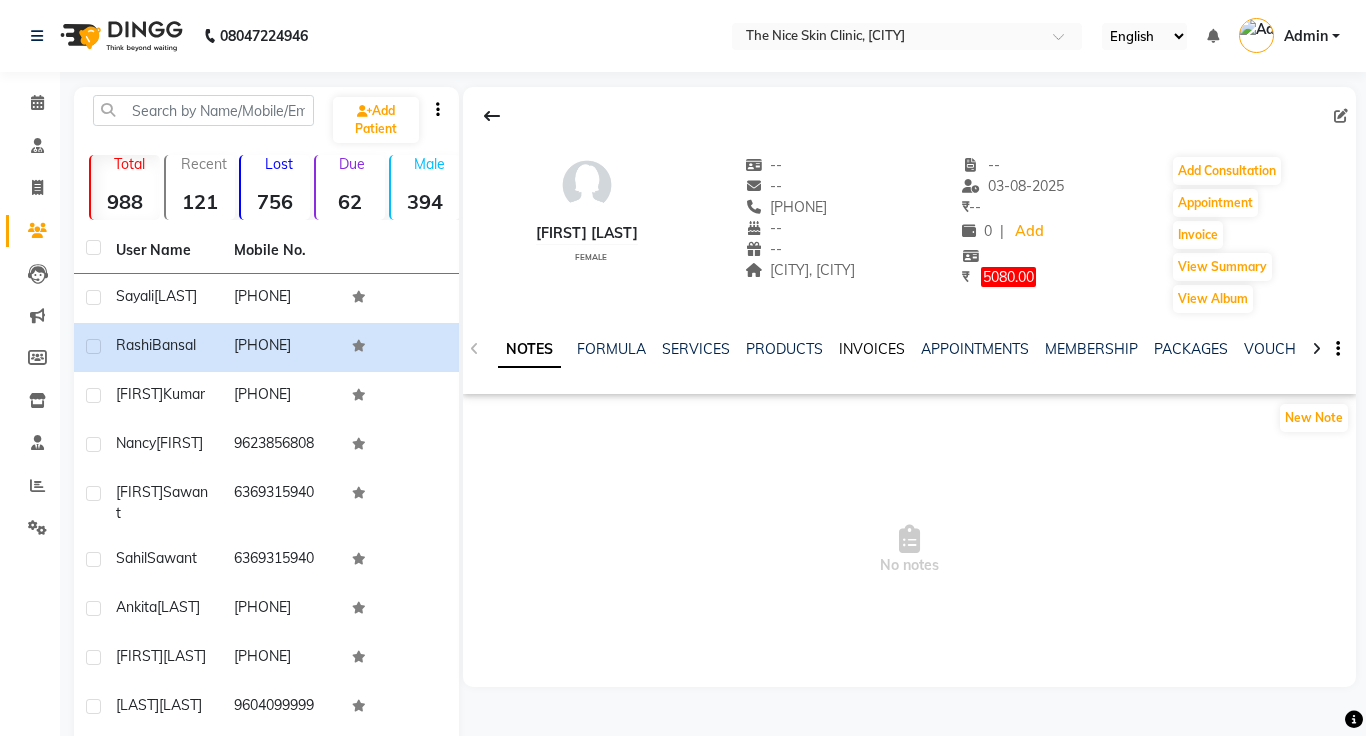 click on "INVOICES" 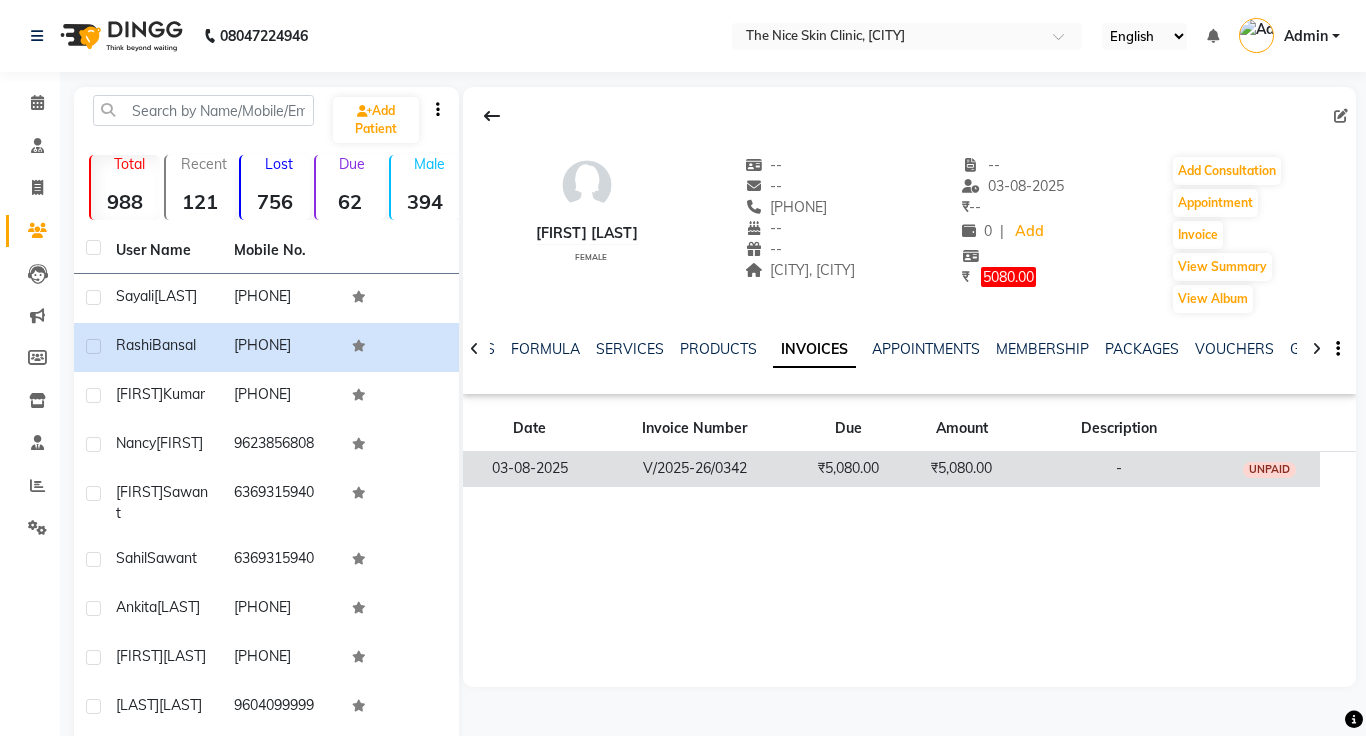 click on "₹5,080.00" 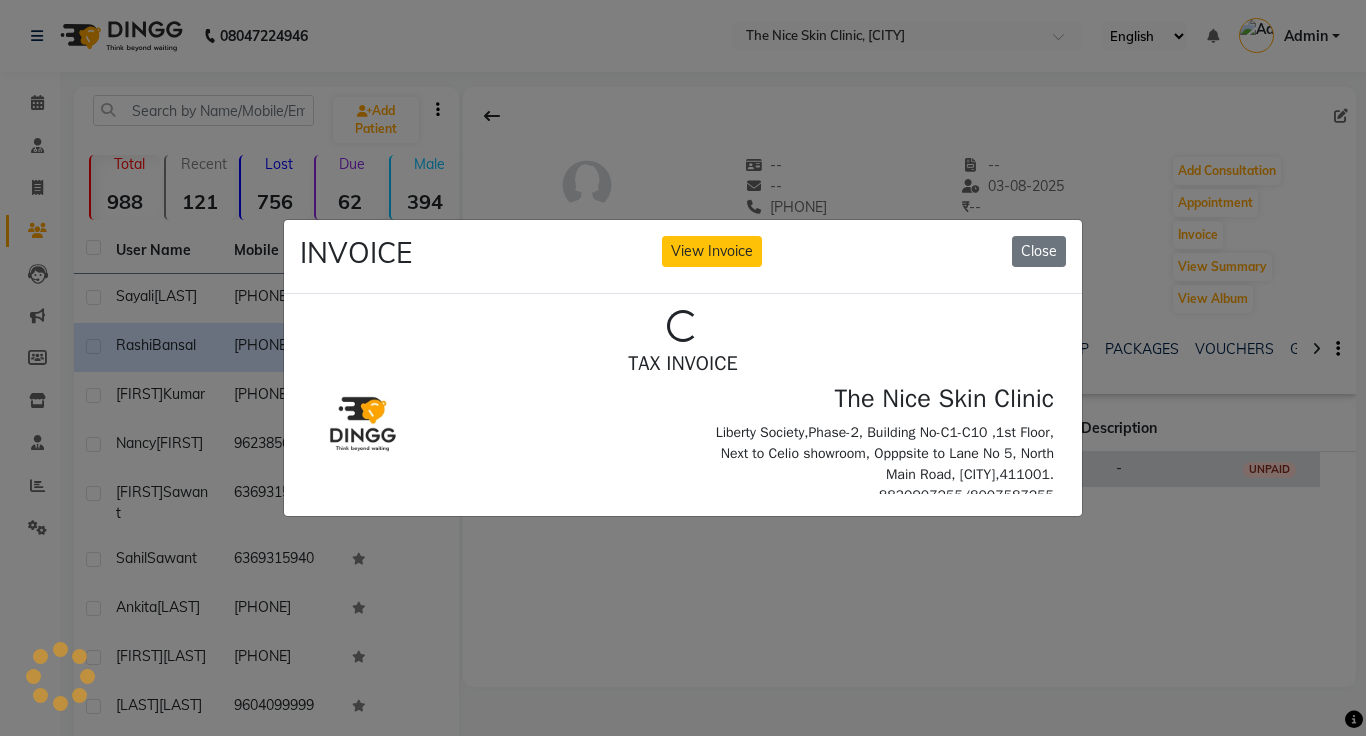 scroll, scrollTop: 0, scrollLeft: 0, axis: both 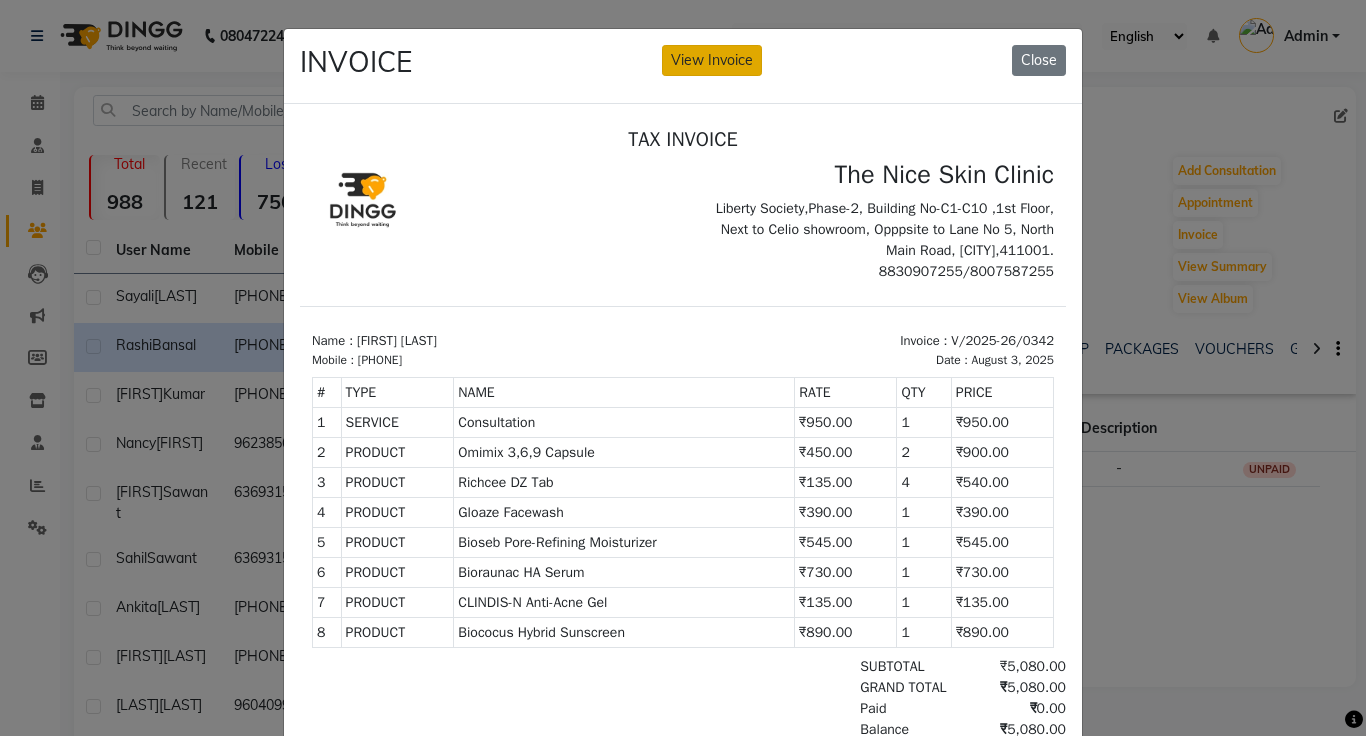 click on "View Invoice" 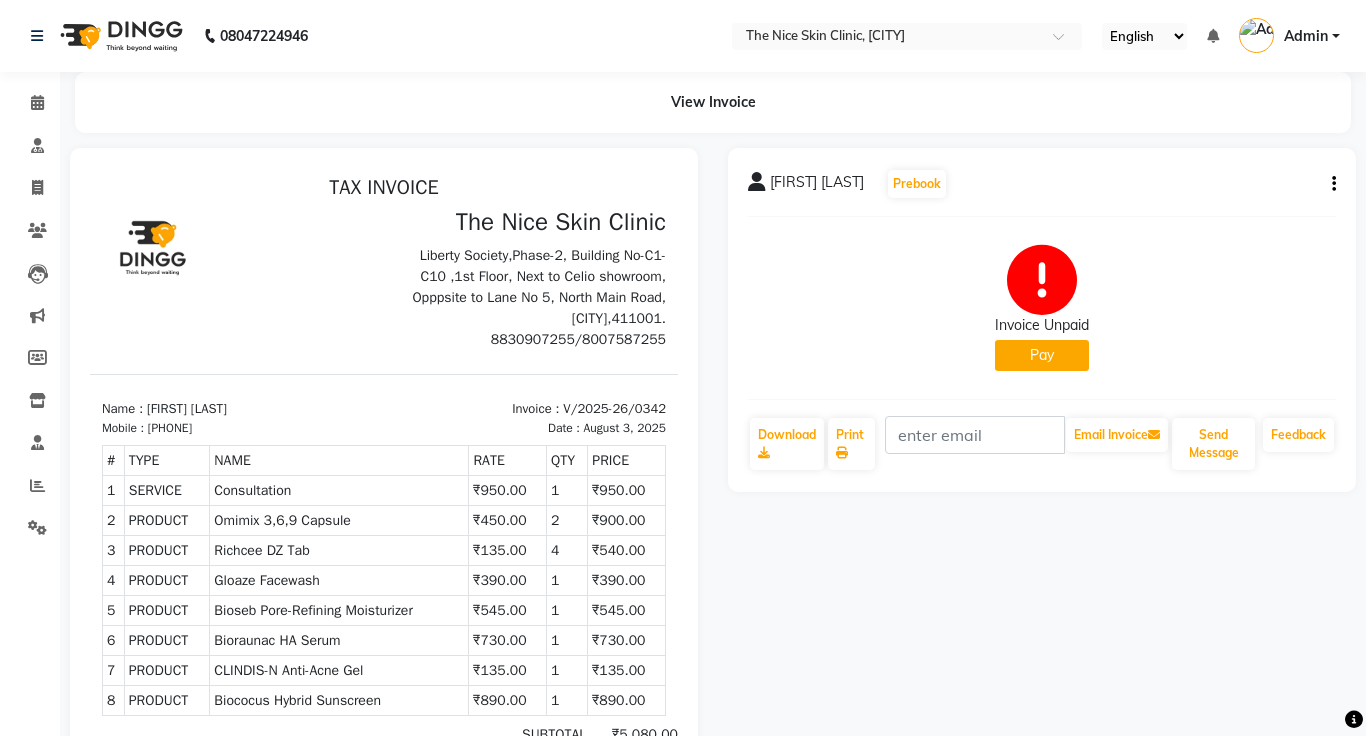 scroll, scrollTop: 0, scrollLeft: 0, axis: both 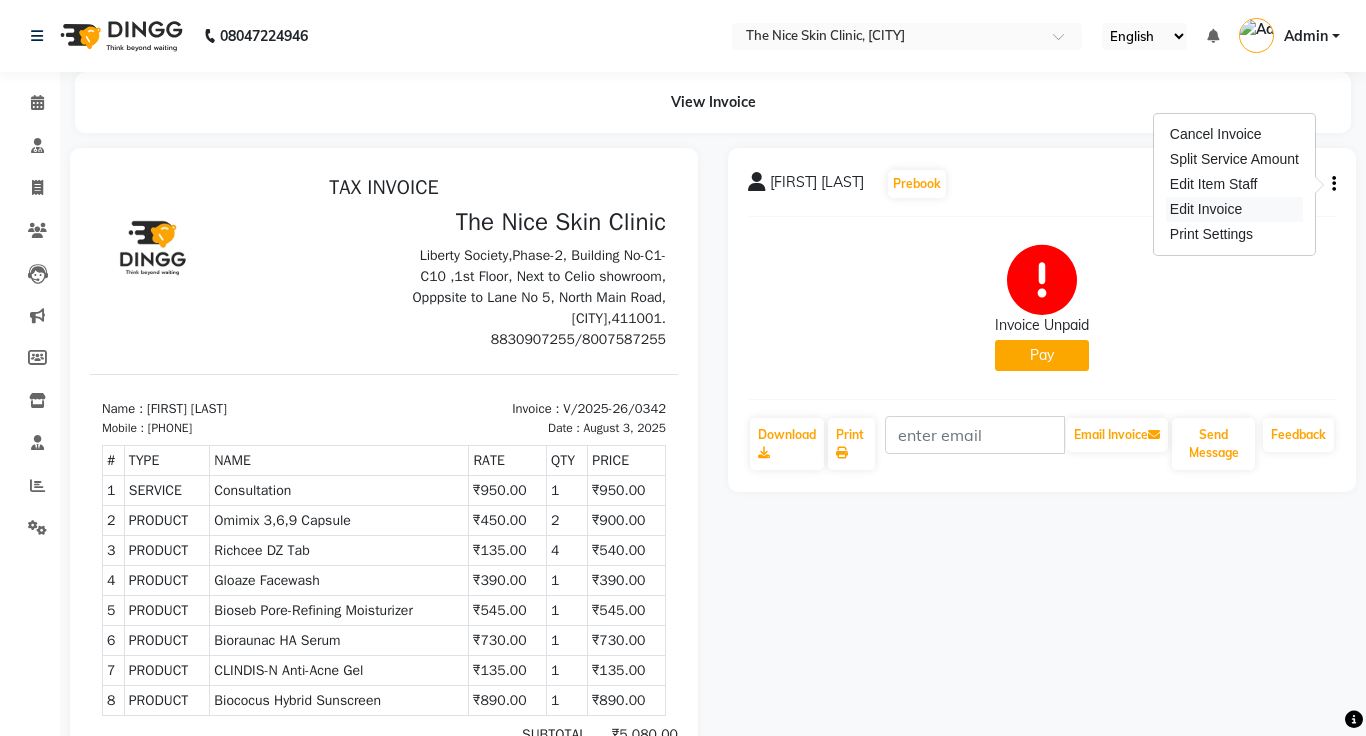 click on "Edit Invoice" at bounding box center [1234, 209] 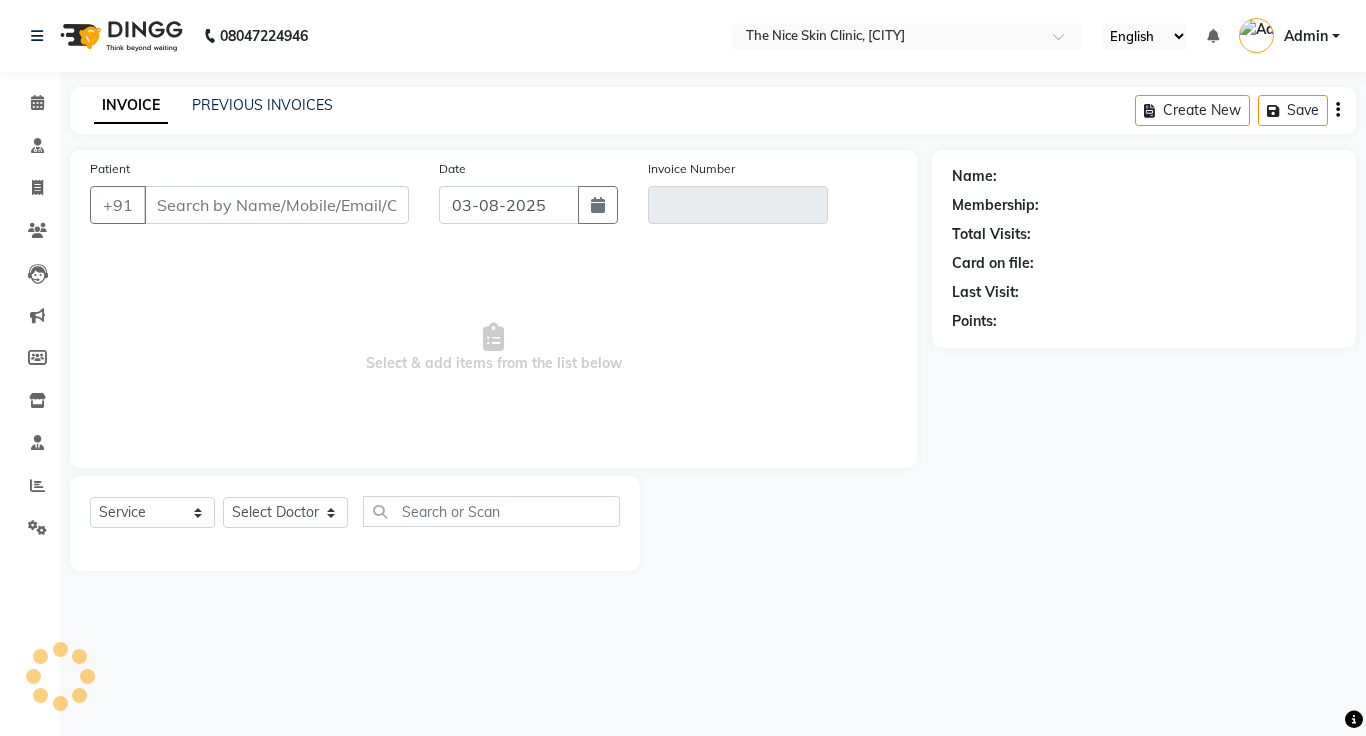 click 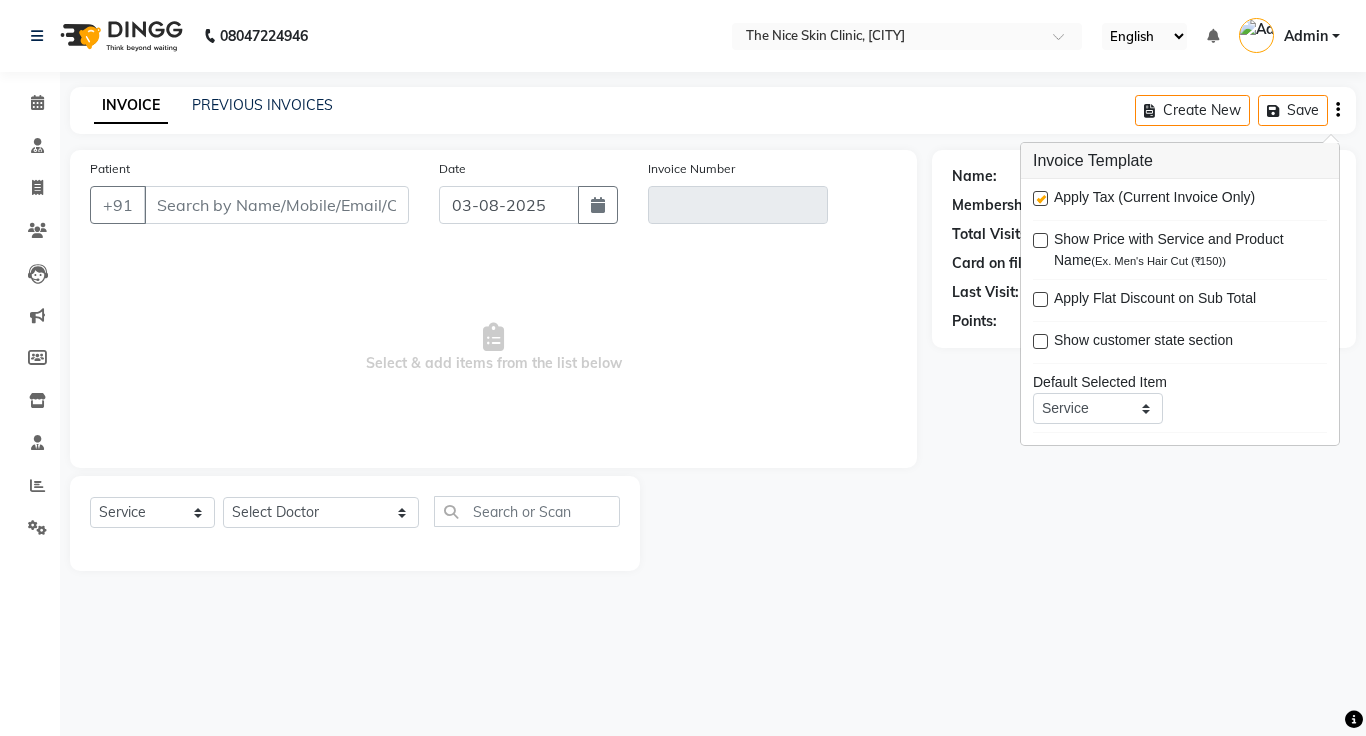 click at bounding box center [1040, 198] 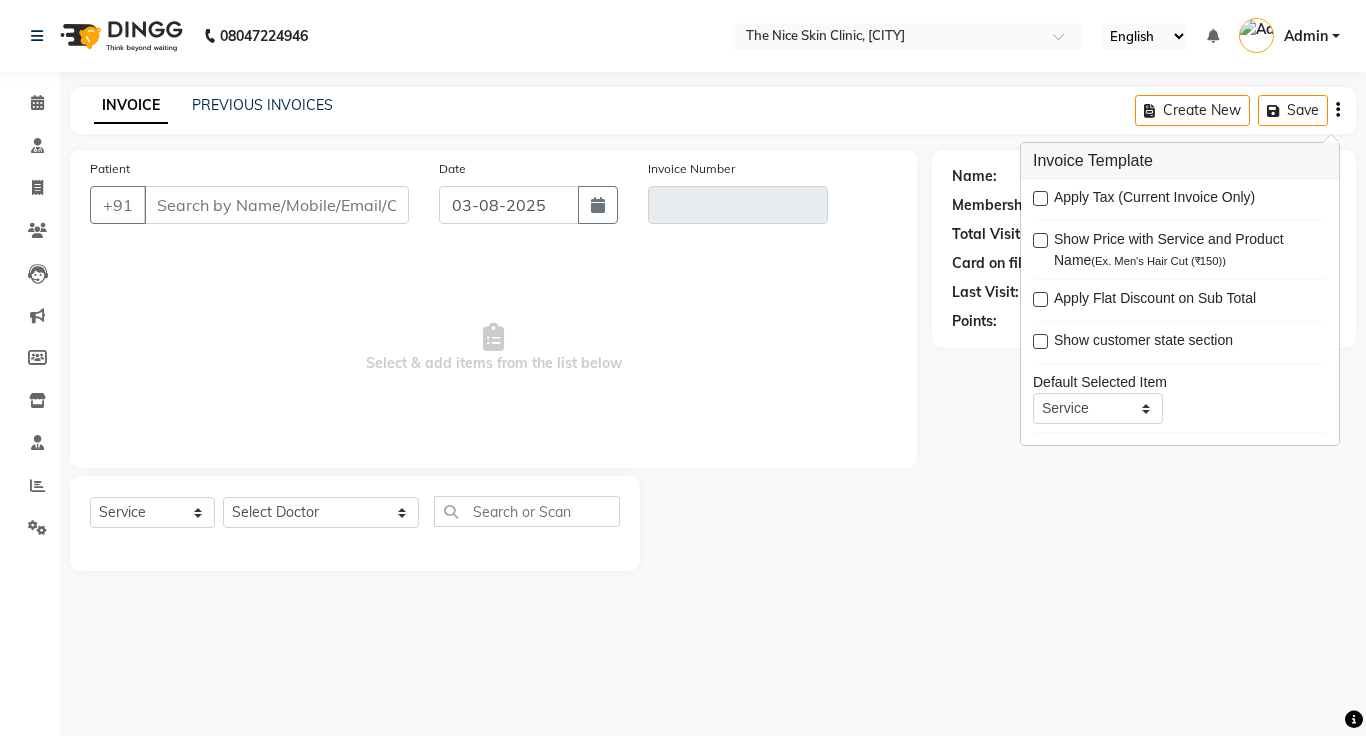 type on "[PHONE]" 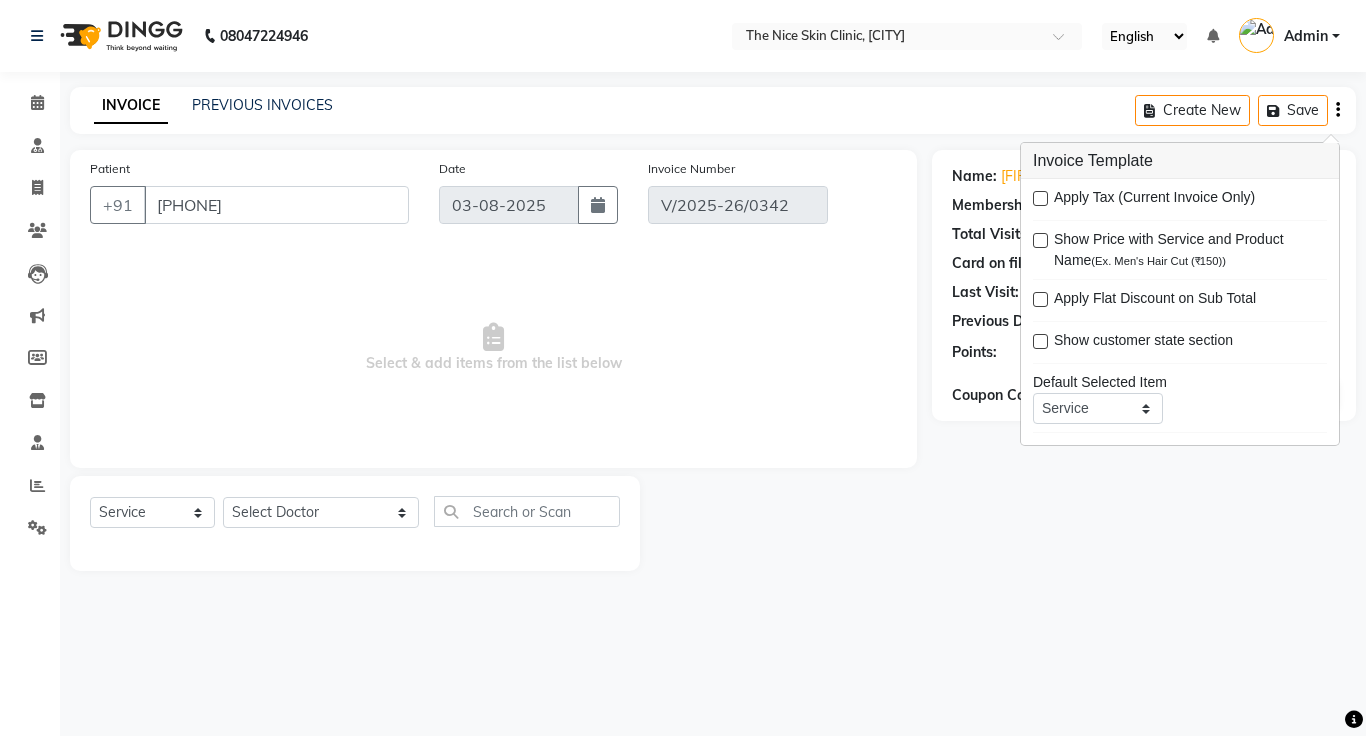 click on "INVOICE PREVIOUS INVOICES Create New   Save" 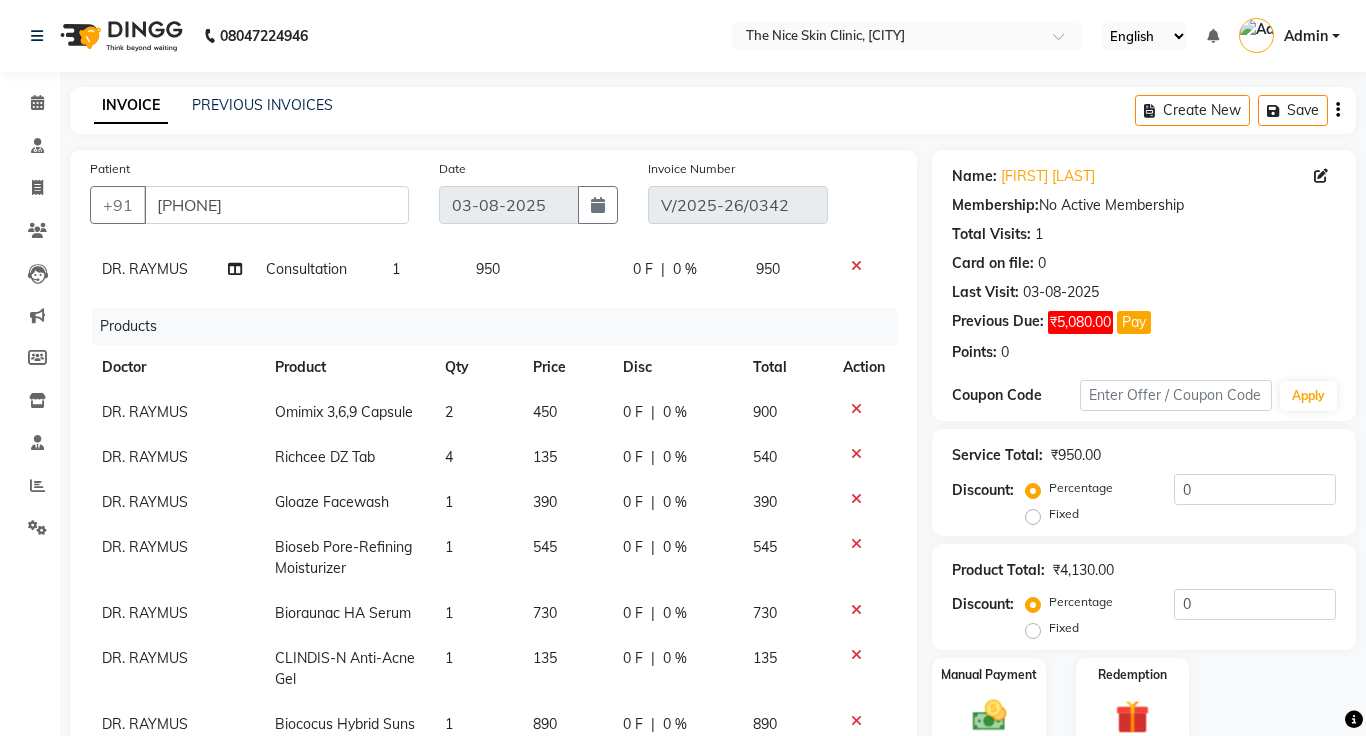scroll, scrollTop: 119, scrollLeft: 0, axis: vertical 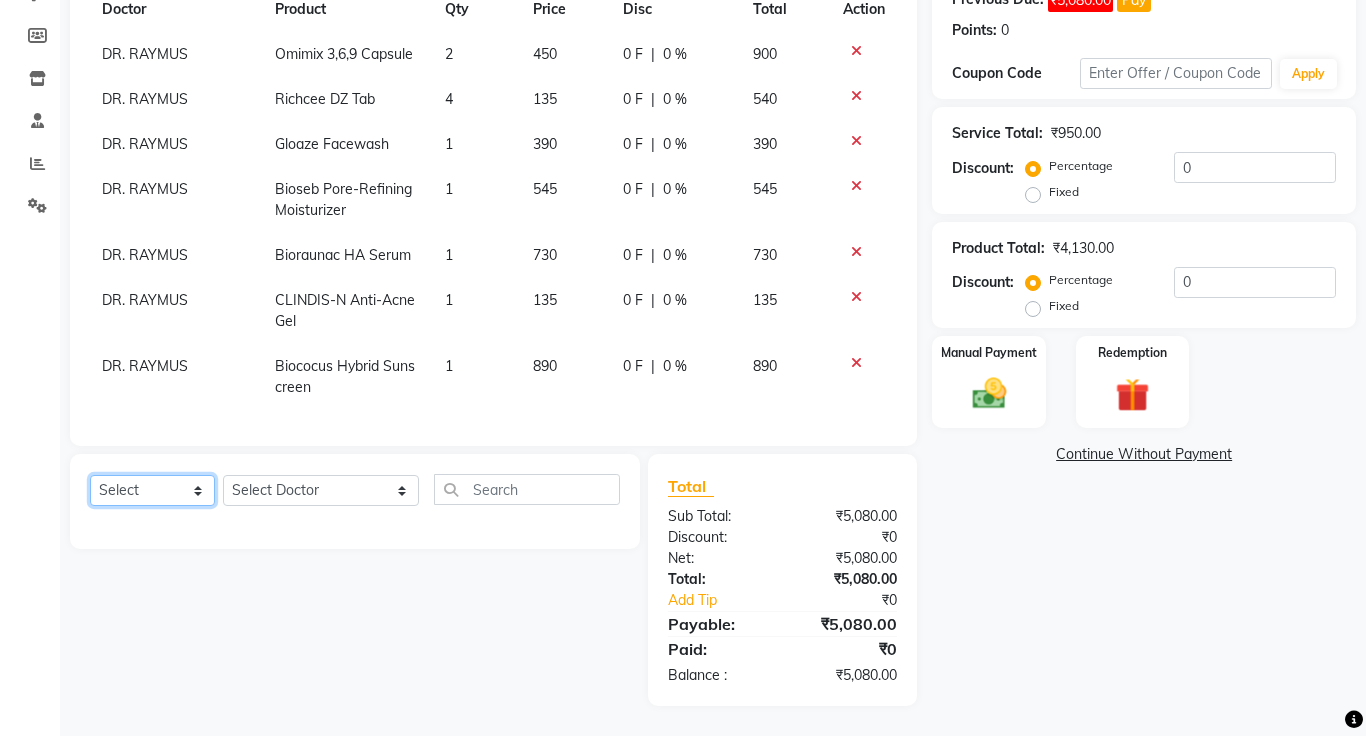 click on "Select  Service  Product  Membership  Package Voucher Prepaid Gift Card" 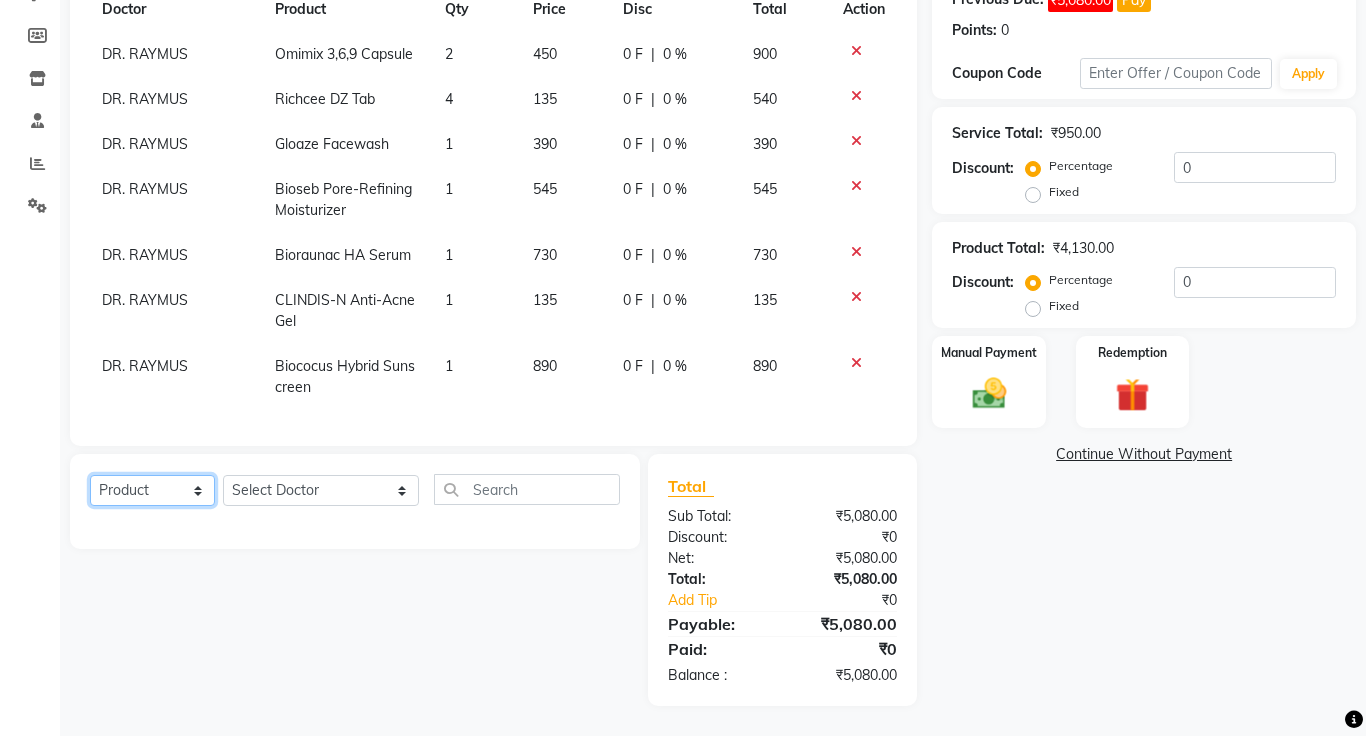 click on "Select  Service  Product  Membership  Package Voucher Prepaid Gift Card" 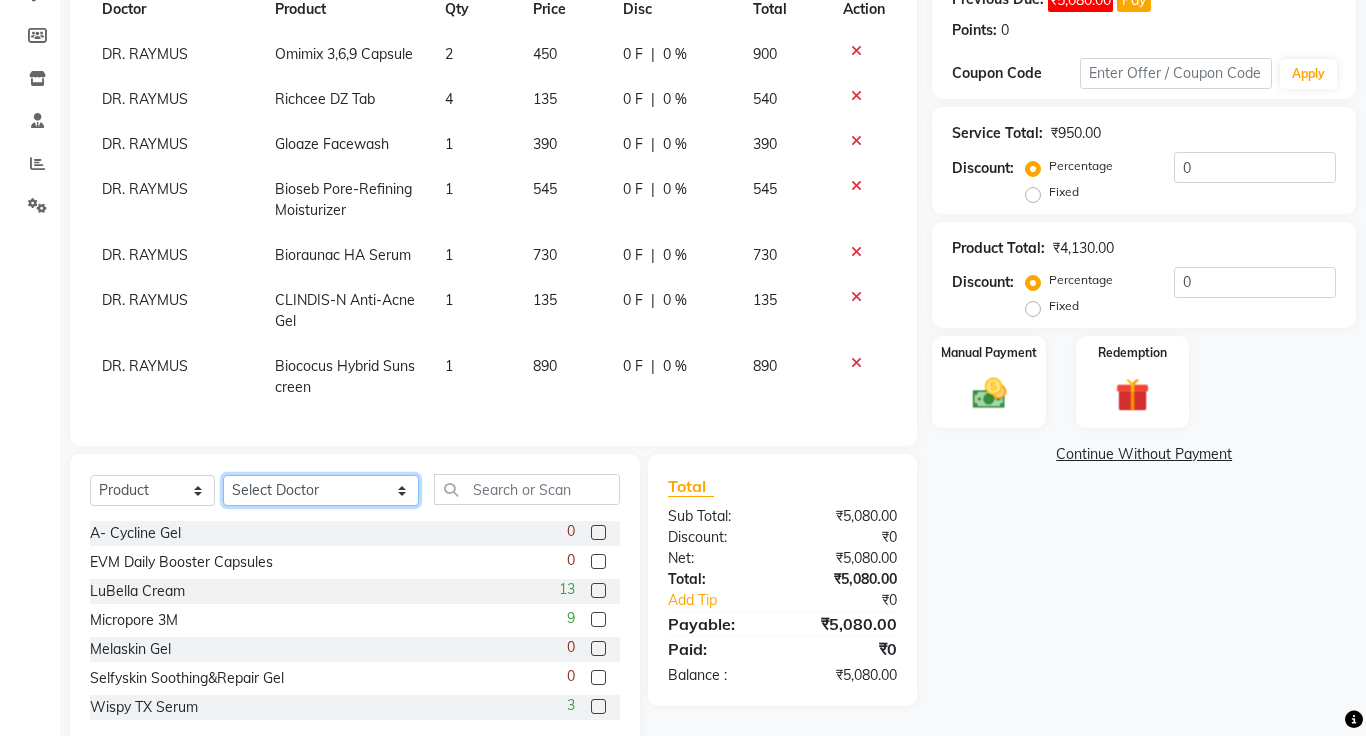 click on "Select Doctor Amrapali Padale DR. JOSEPH DR. RAYMUS Kshitija Sandhya Pawar" 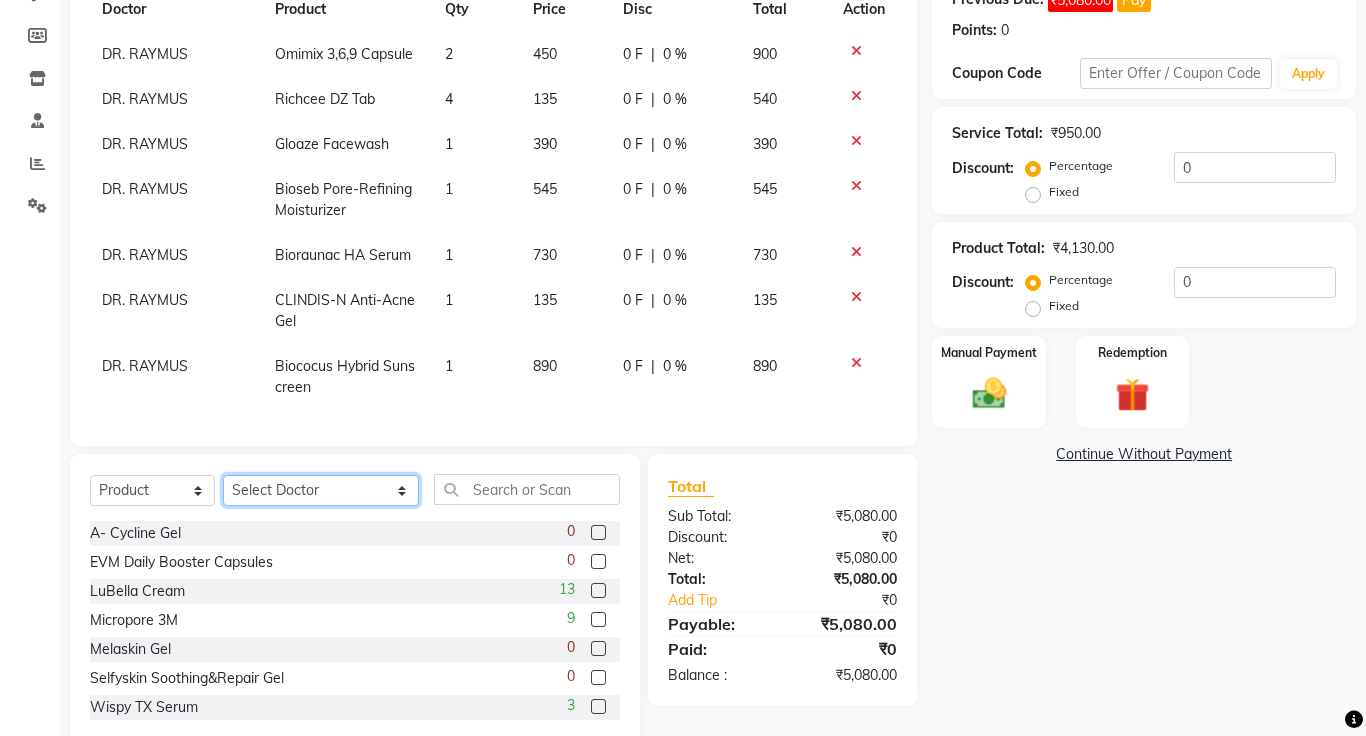 select on "1297" 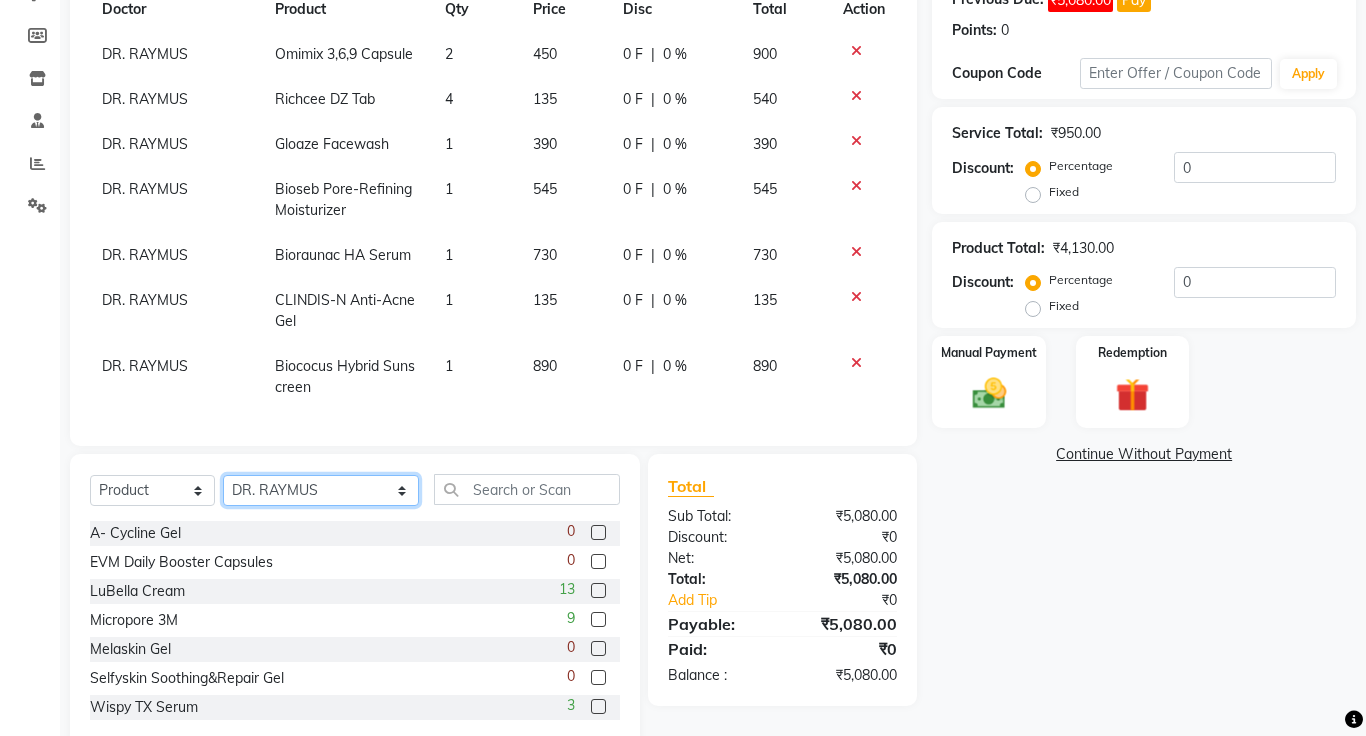 click on "Select Doctor Amrapali Padale DR. JOSEPH DR. RAYMUS Kshitija Sandhya Pawar" 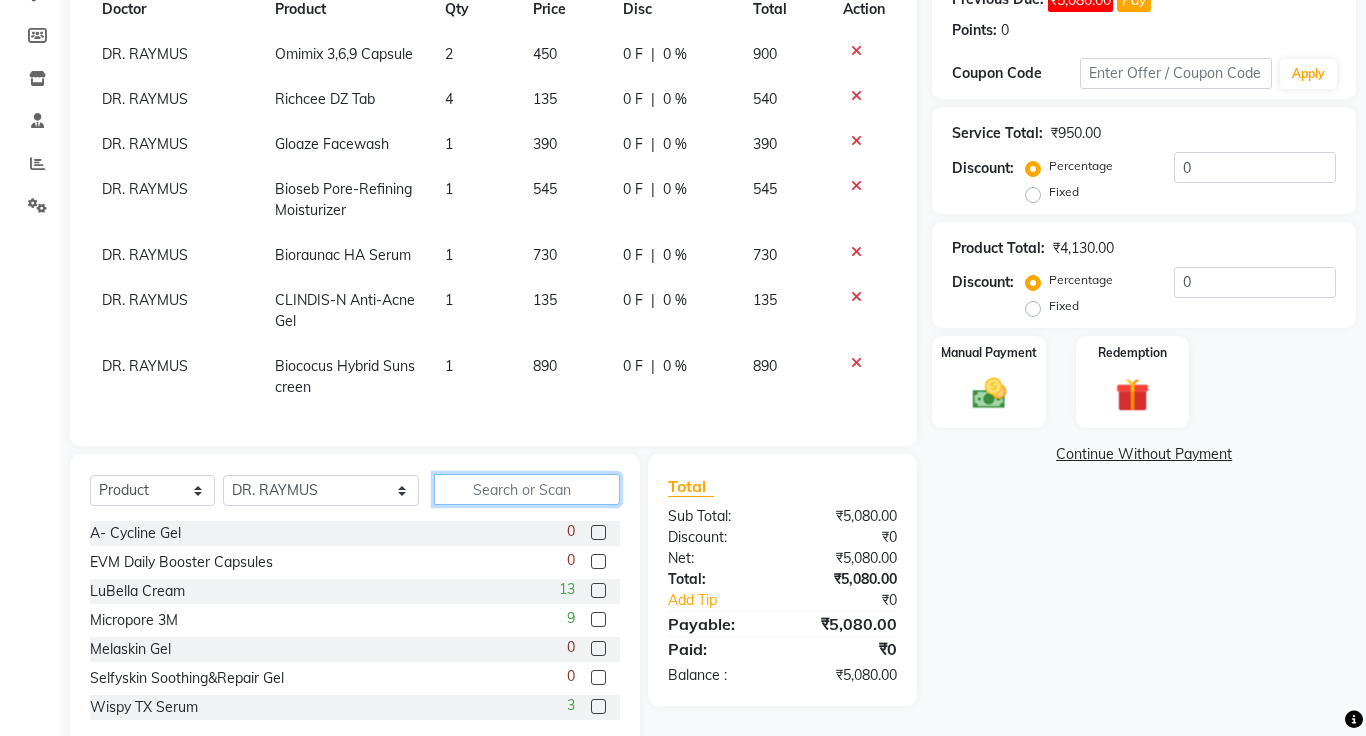 click 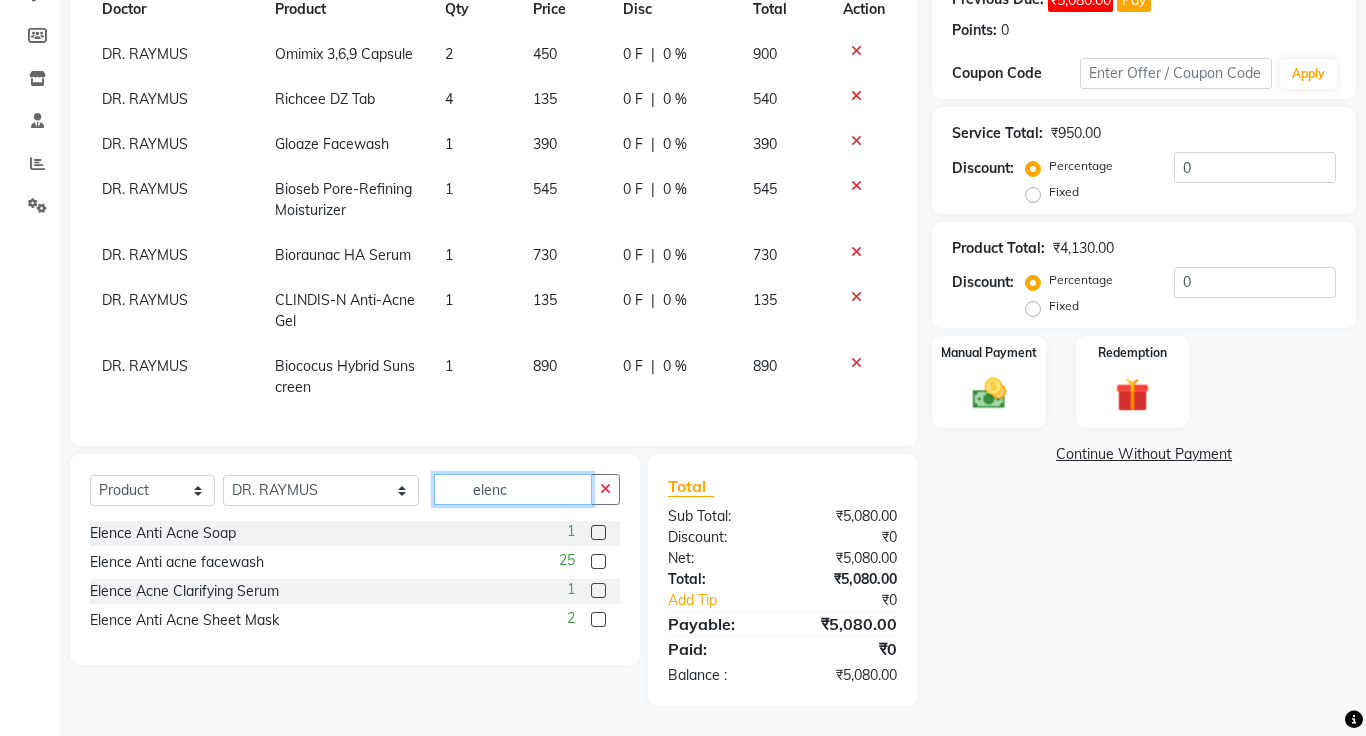 type on "elenc" 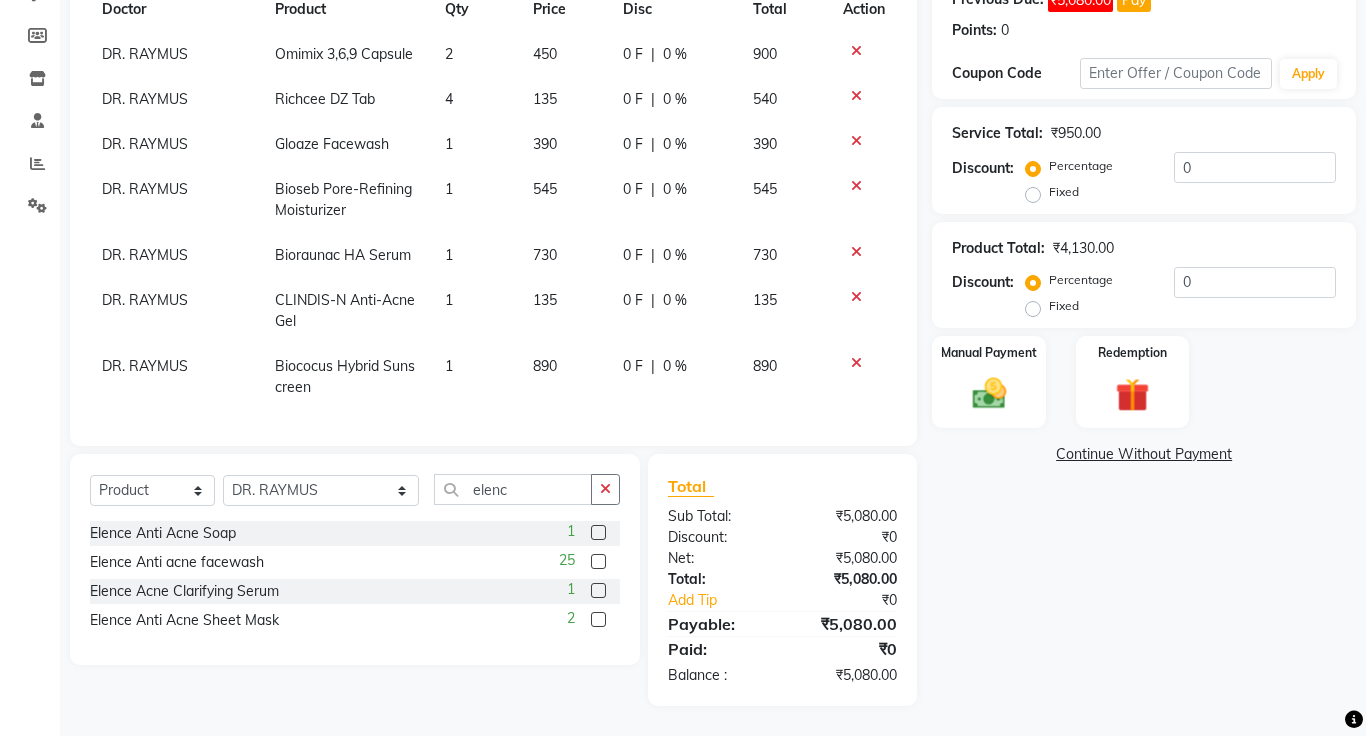 click 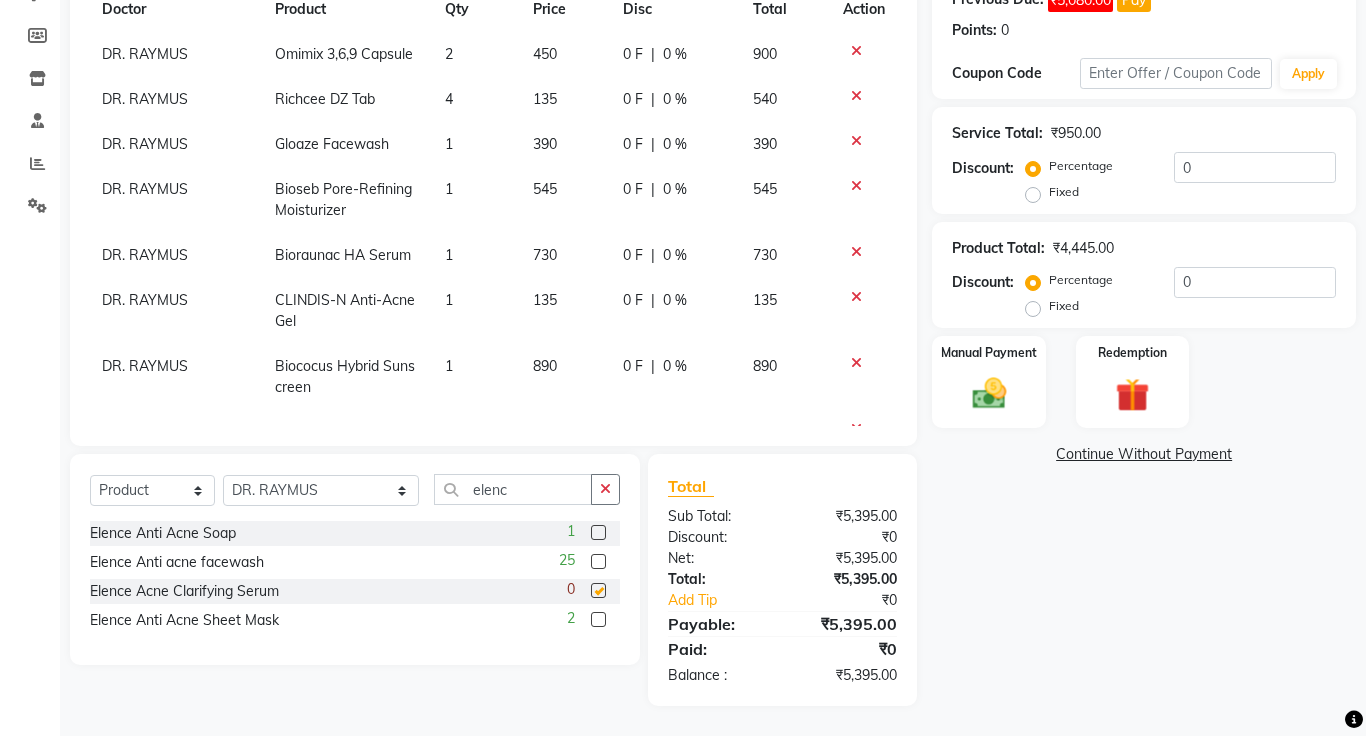 scroll, scrollTop: 185, scrollLeft: 0, axis: vertical 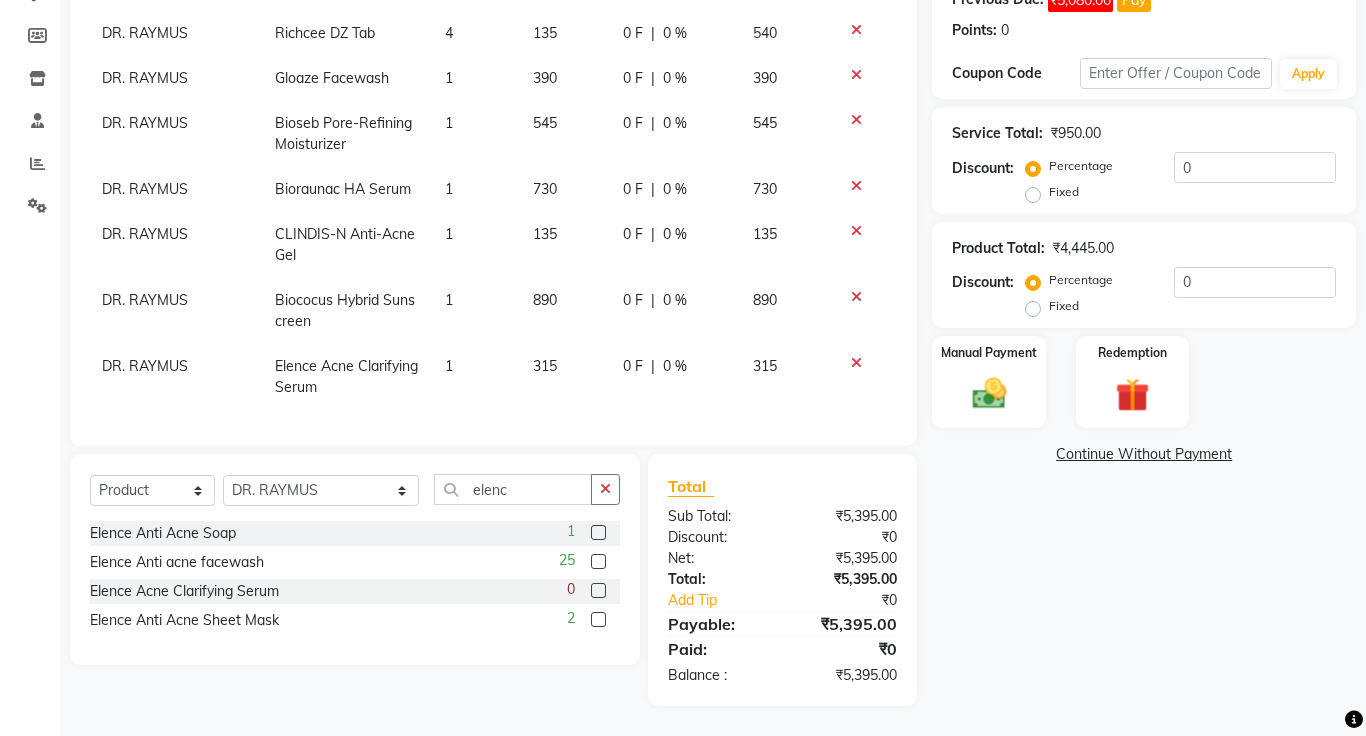 checkbox on "false" 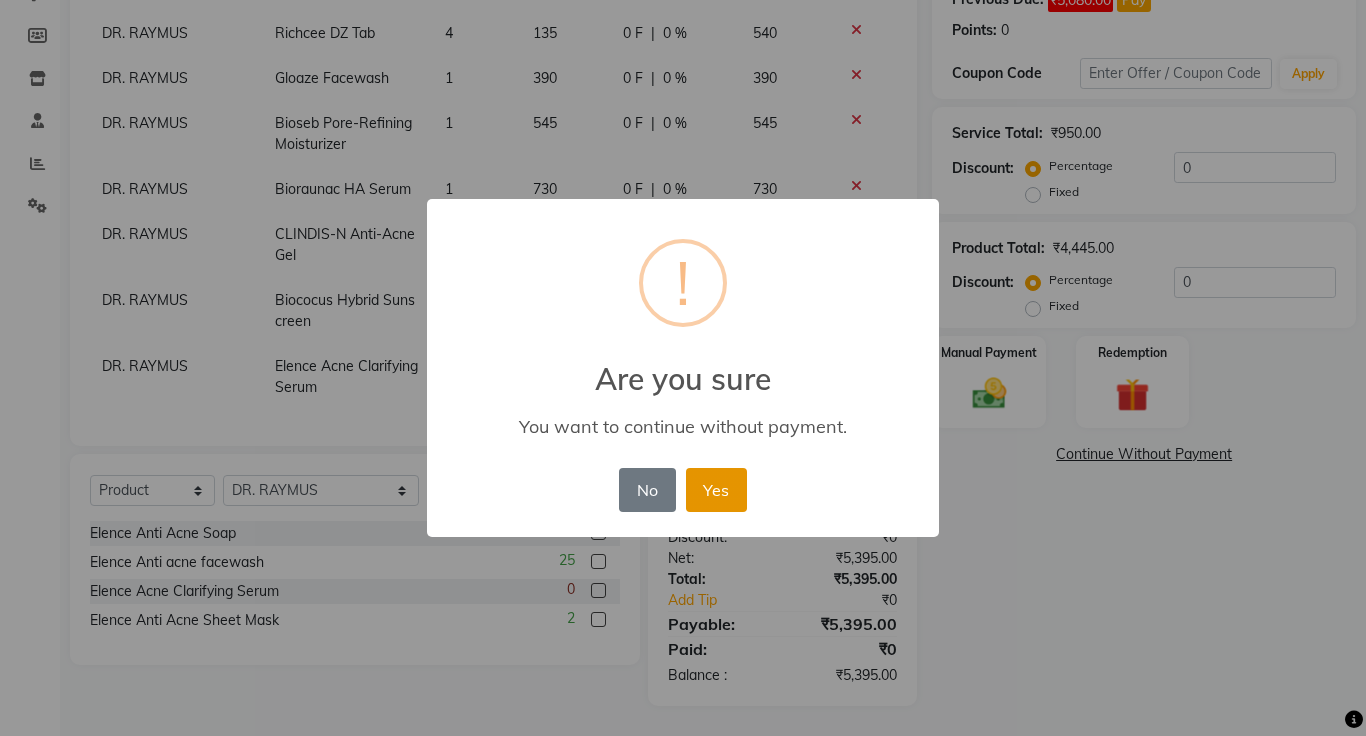 click on "Yes" at bounding box center (716, 490) 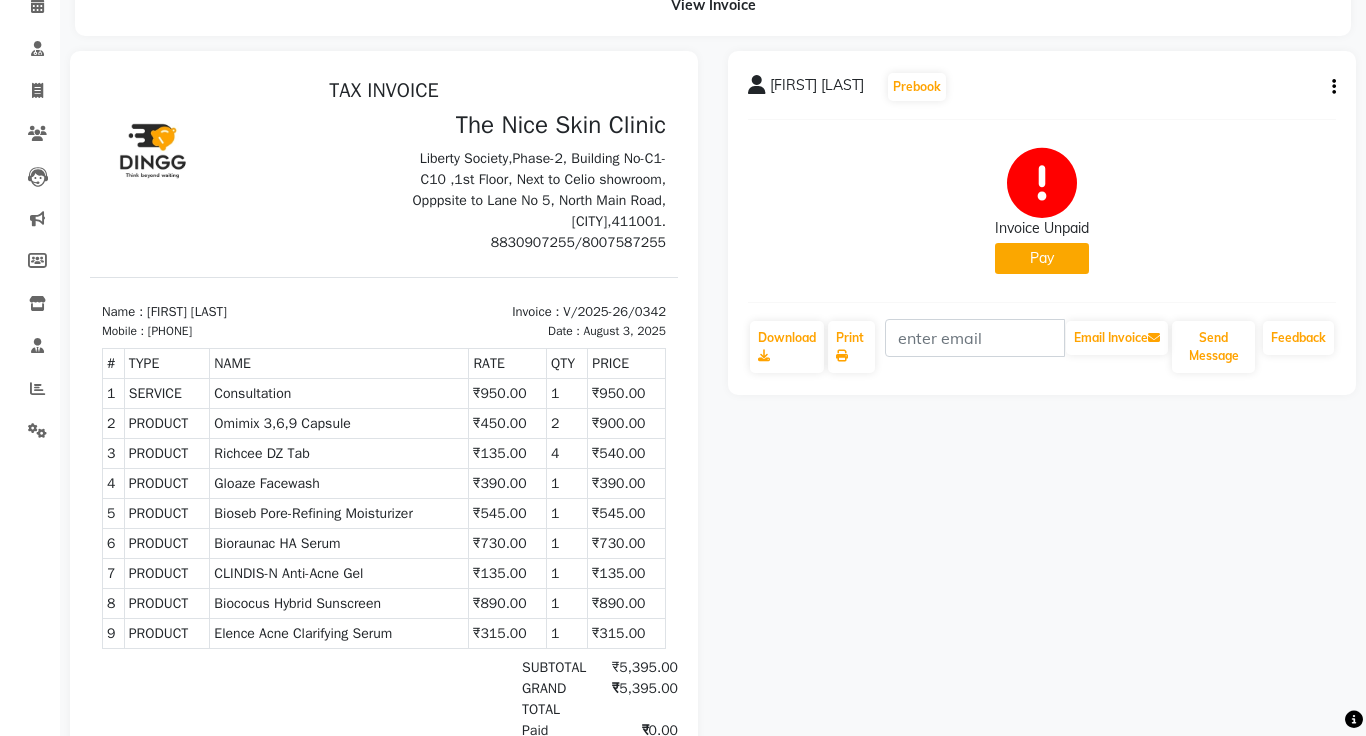 scroll, scrollTop: 40, scrollLeft: 0, axis: vertical 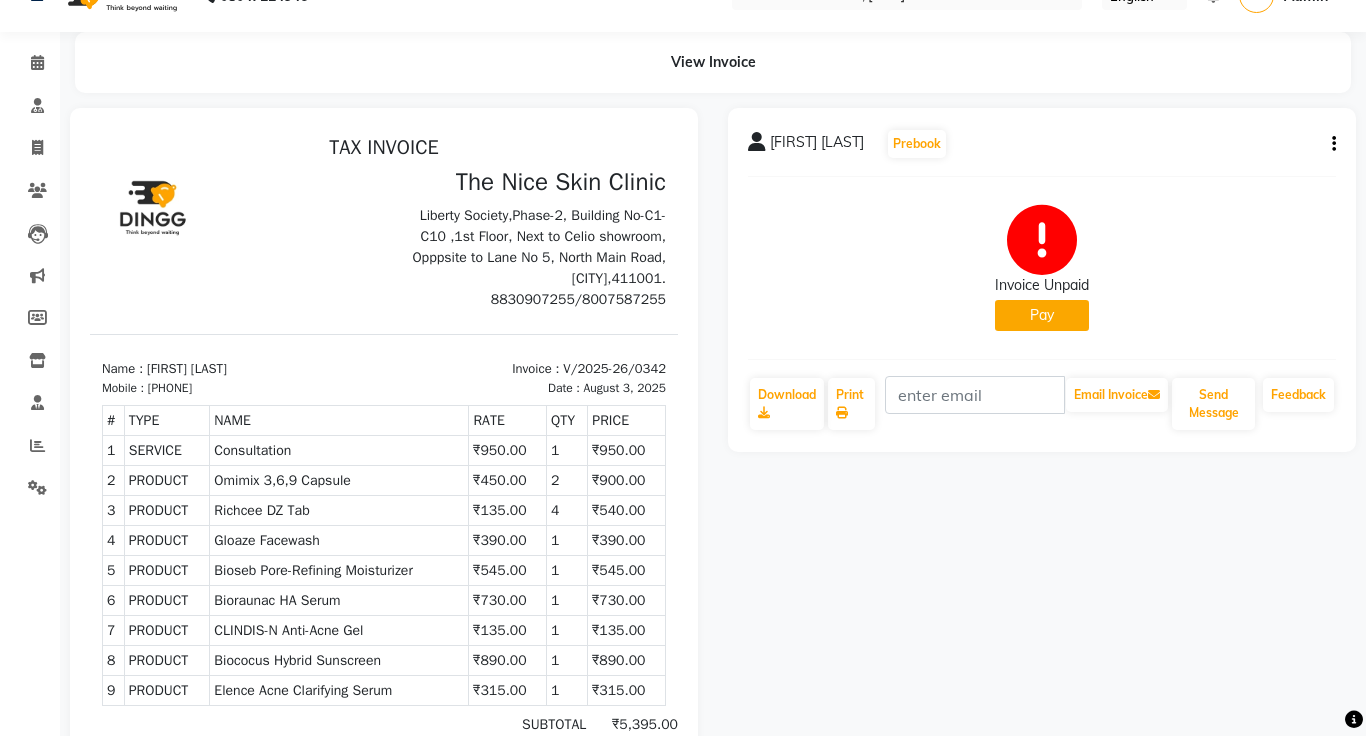 click 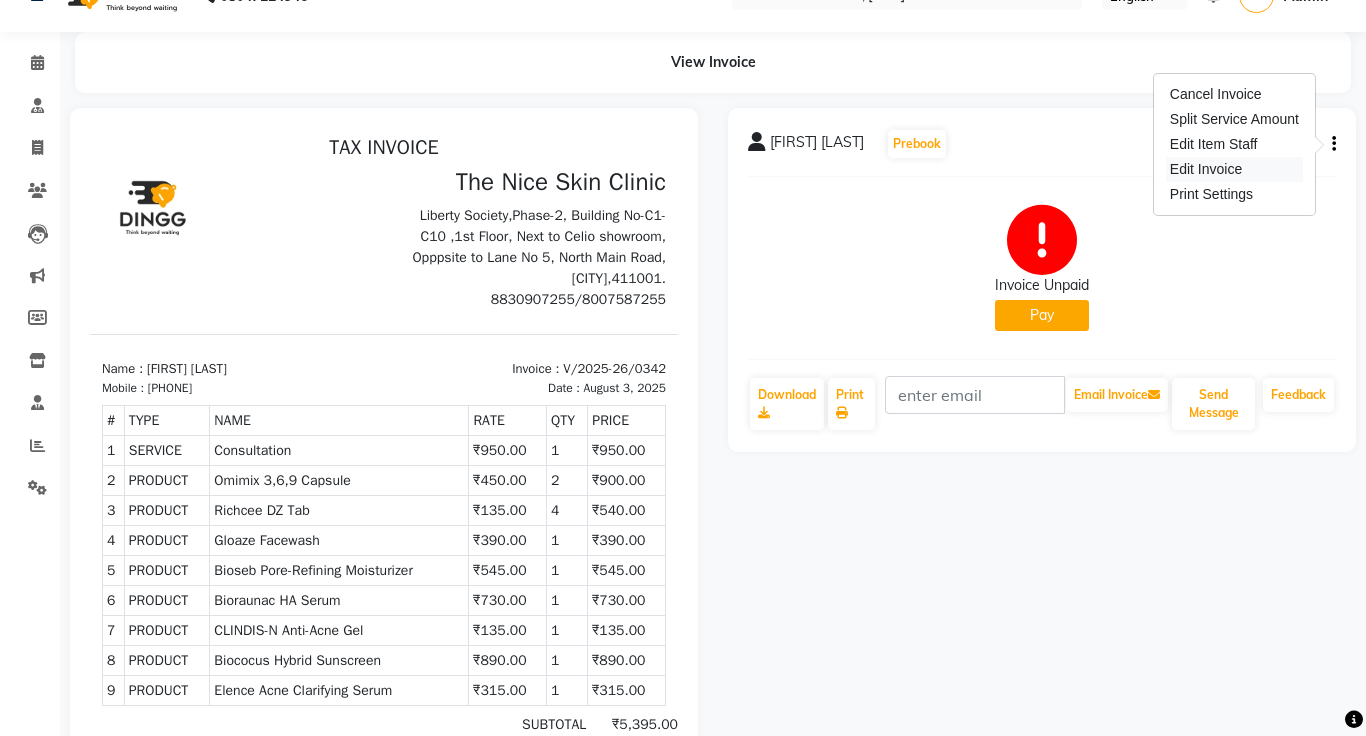 click on "Edit Invoice" at bounding box center [1234, 169] 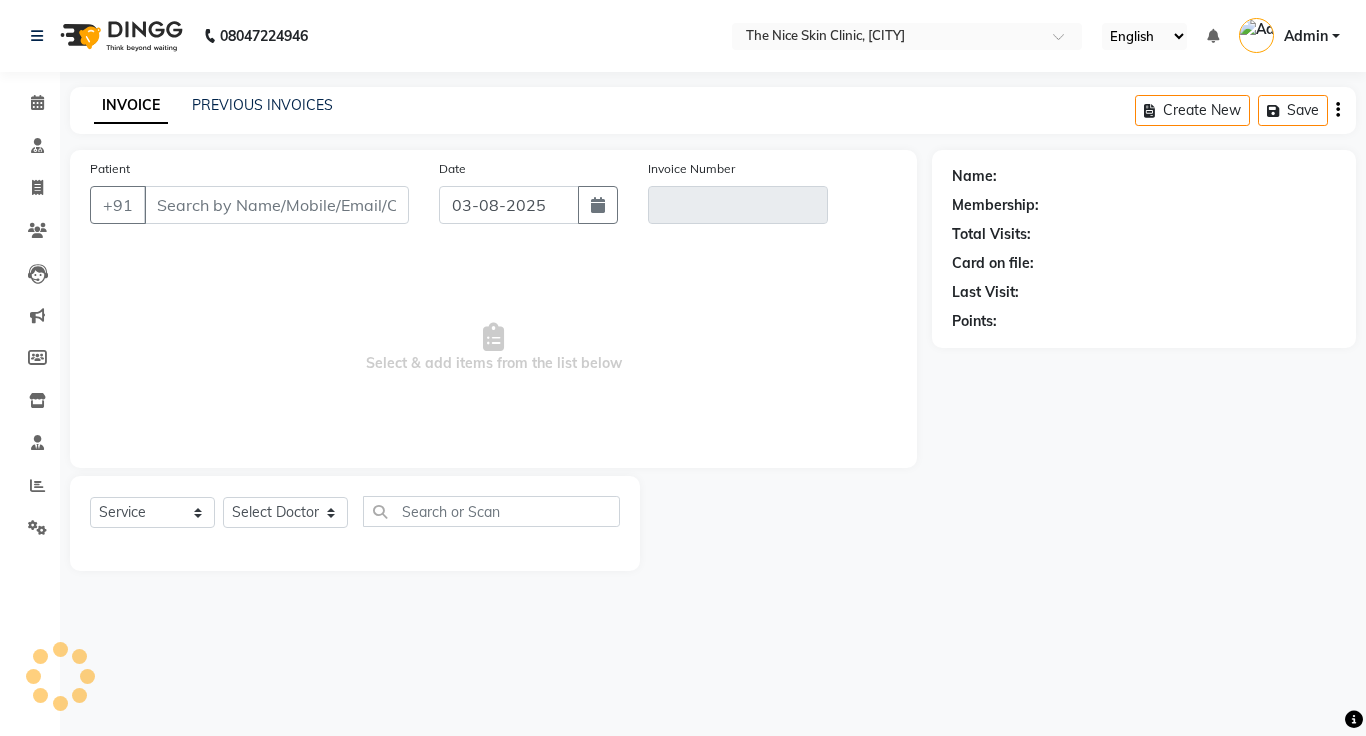 scroll, scrollTop: 0, scrollLeft: 0, axis: both 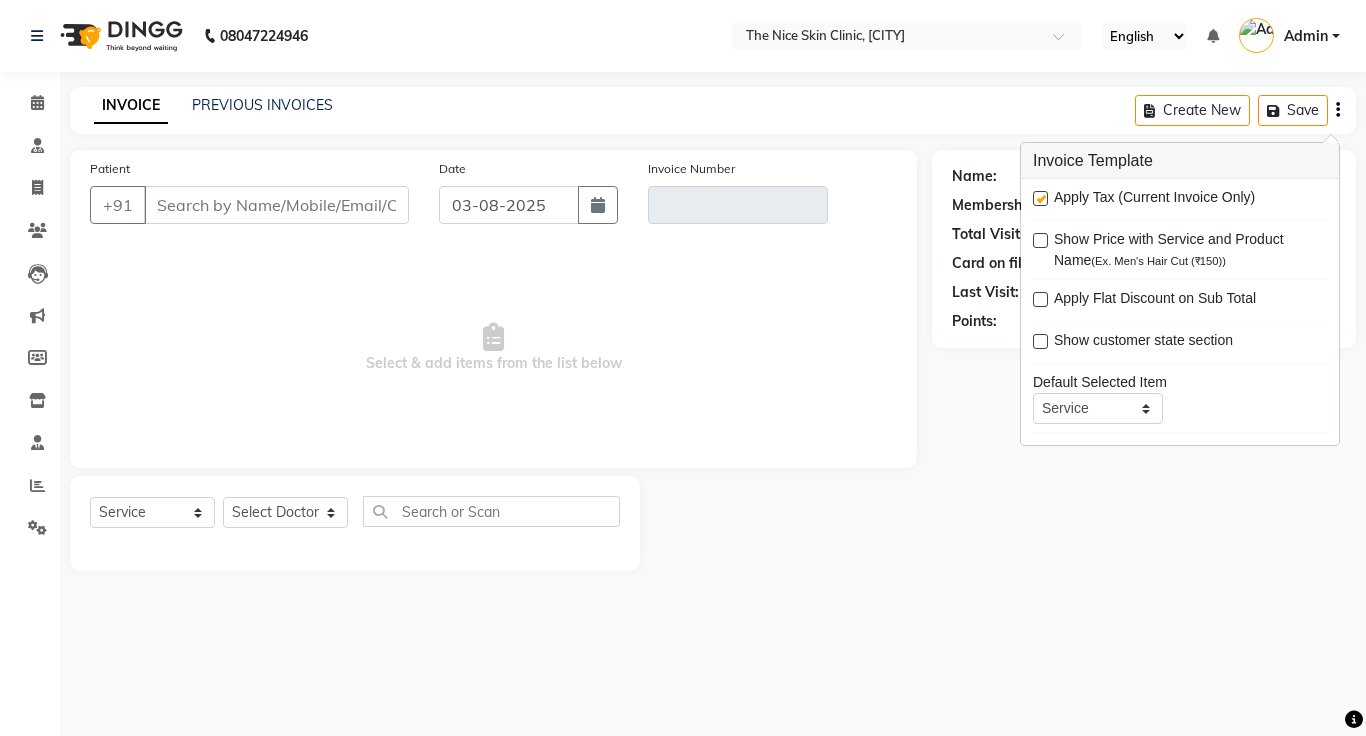 click at bounding box center [1039, 201] 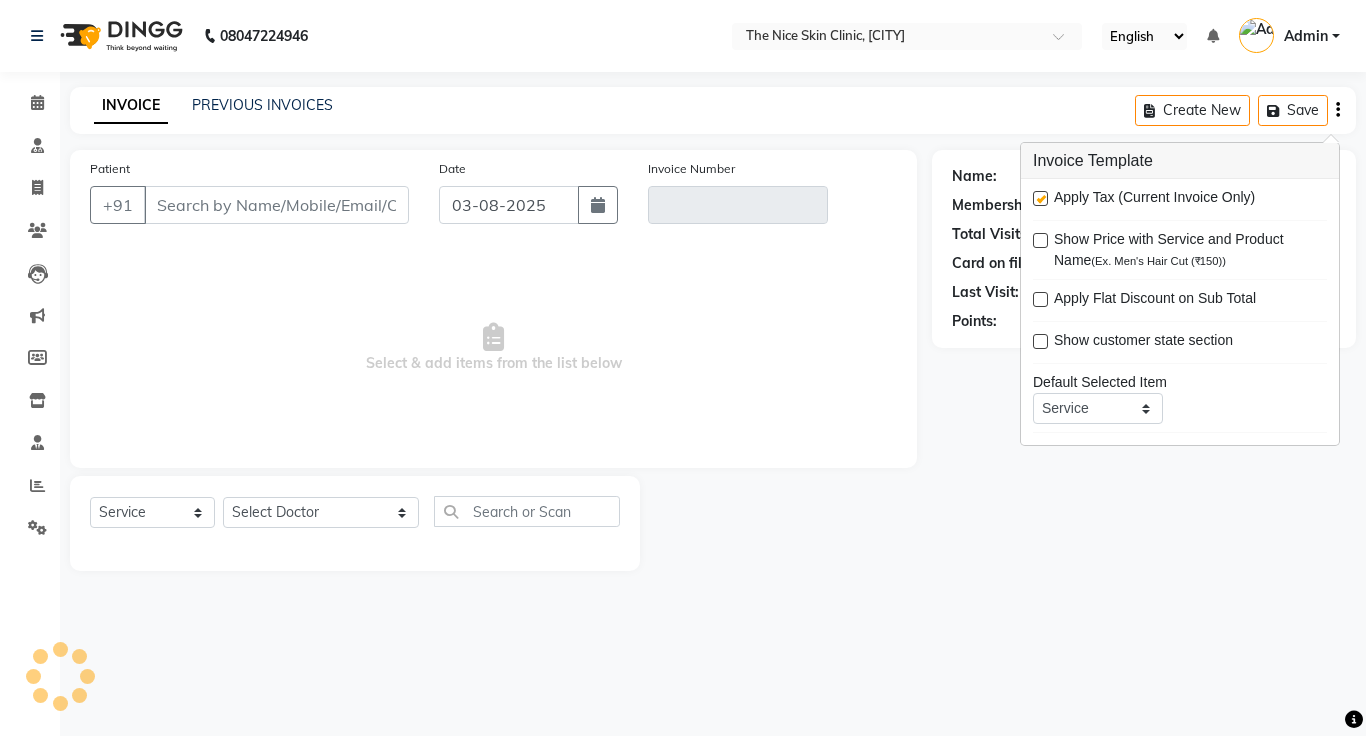 click at bounding box center (1039, 201) 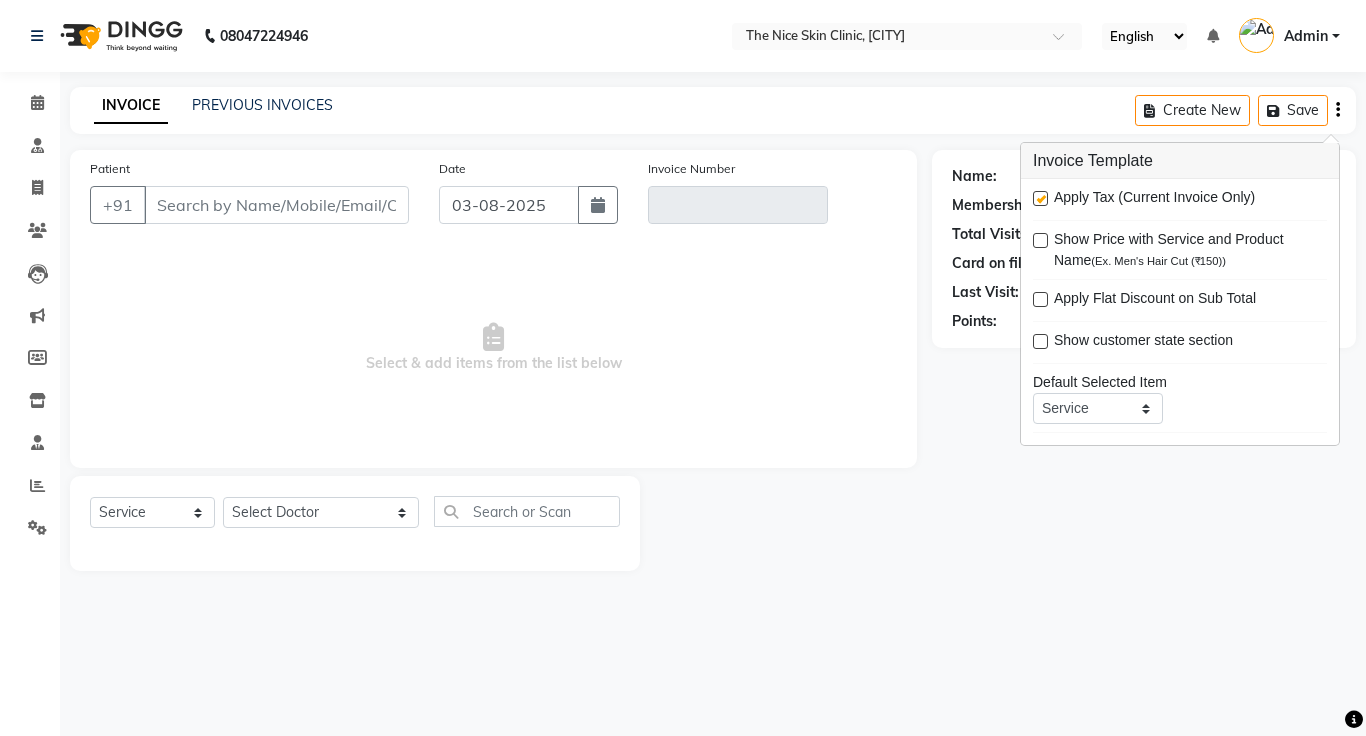 type on "[PHONE]" 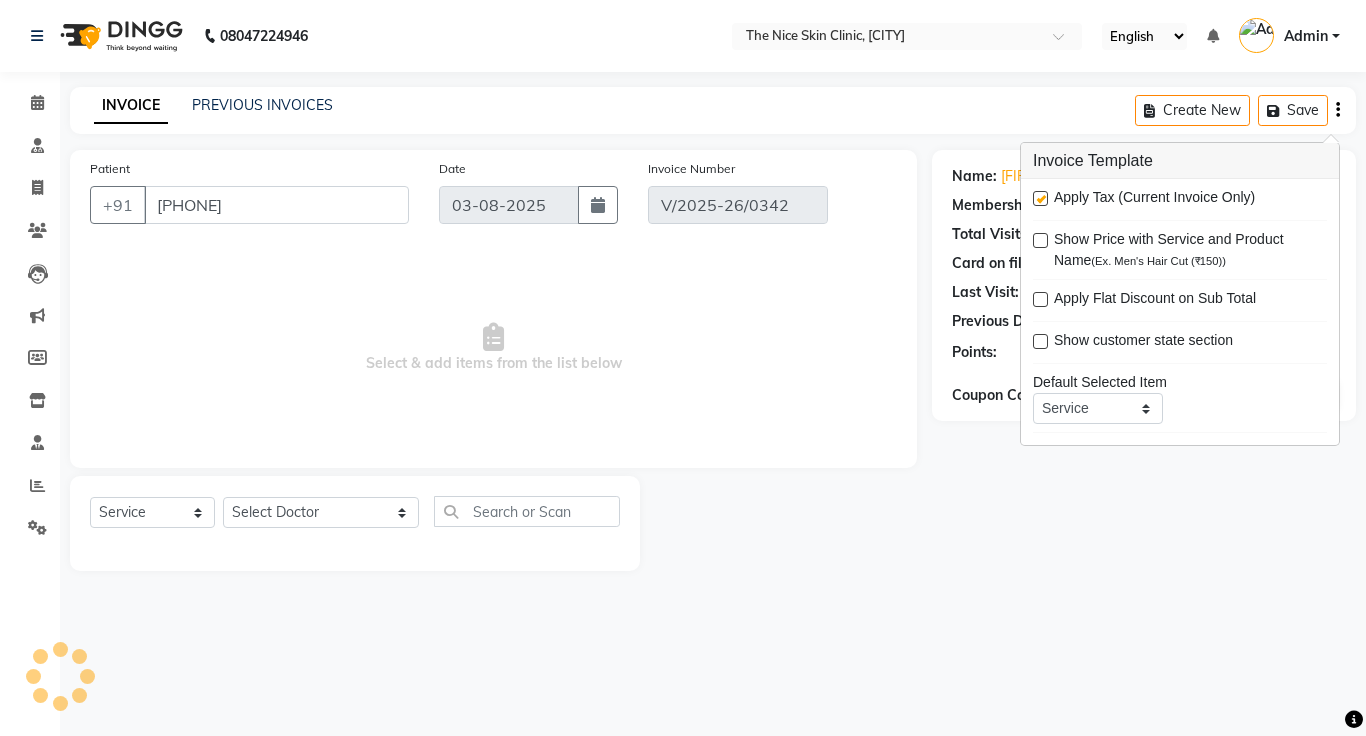 select on "select" 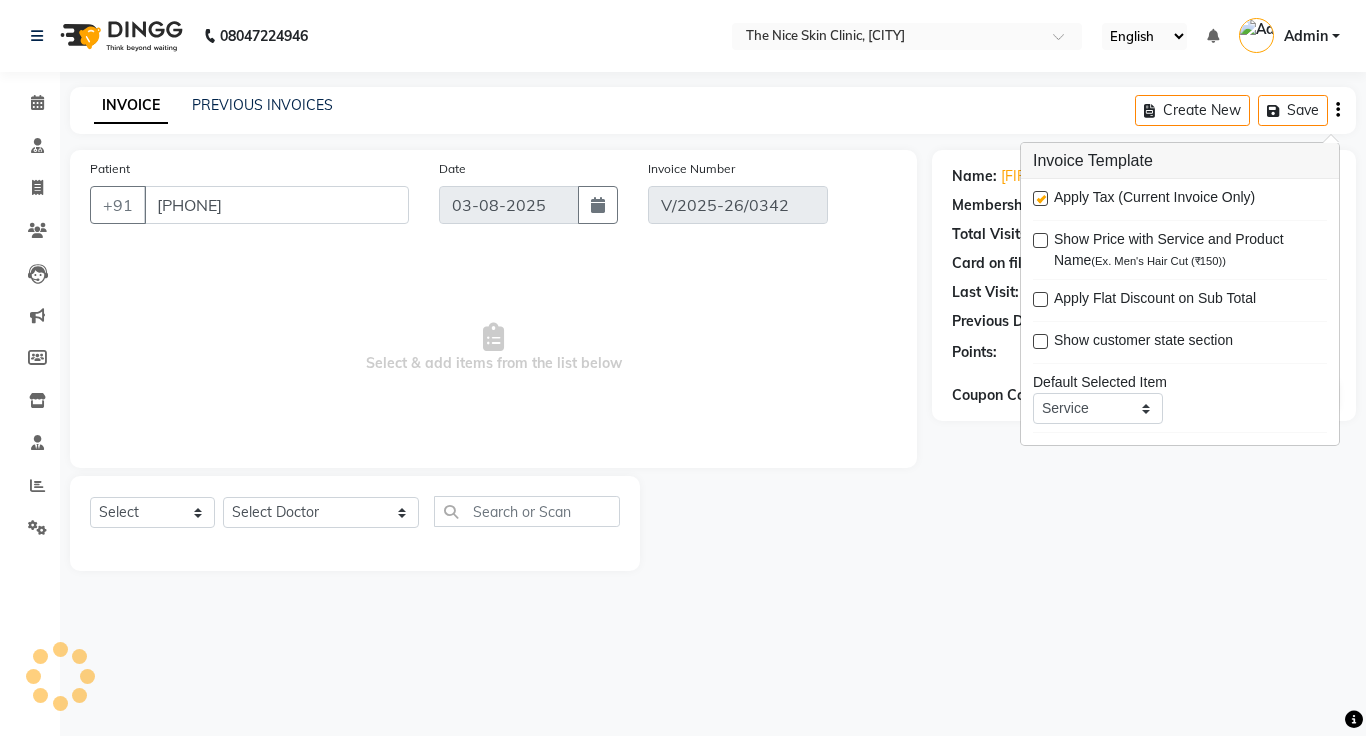click at bounding box center [1040, 198] 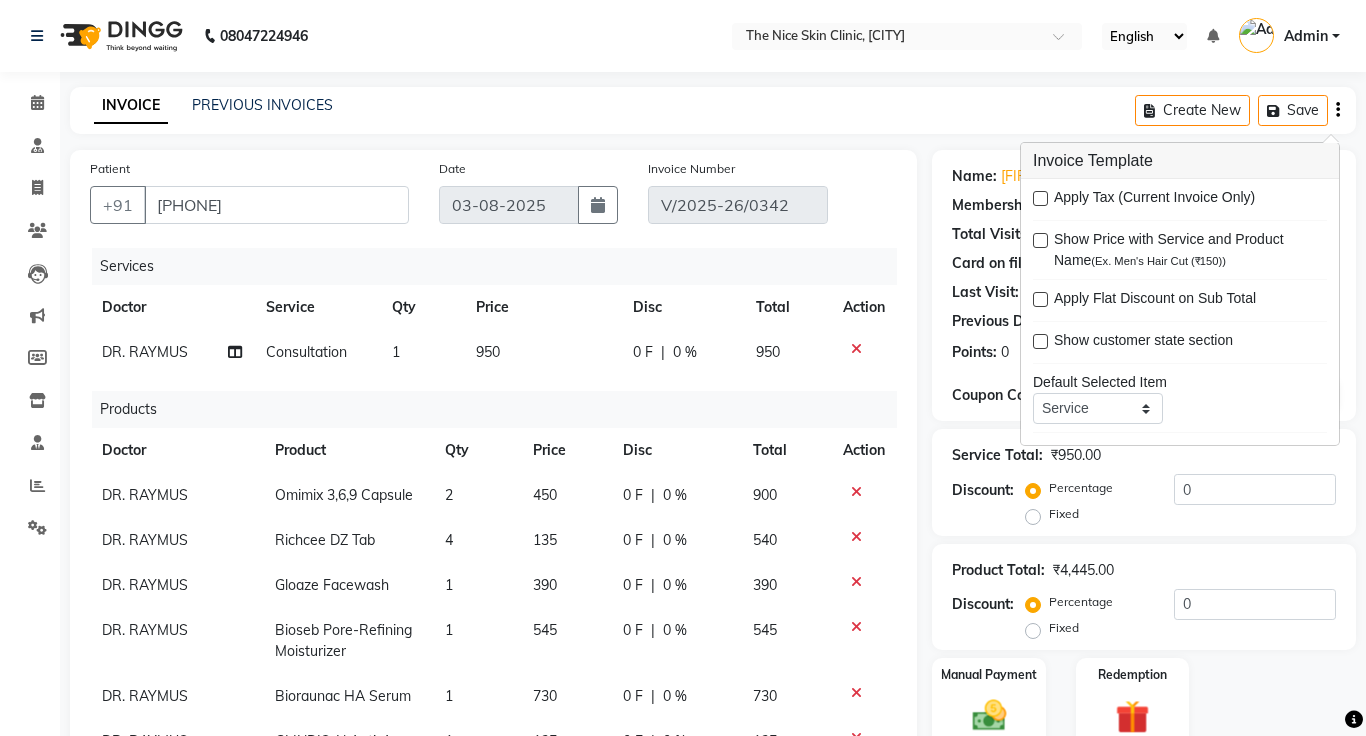 click on "INVOICE PREVIOUS INVOICES Create New   Save" 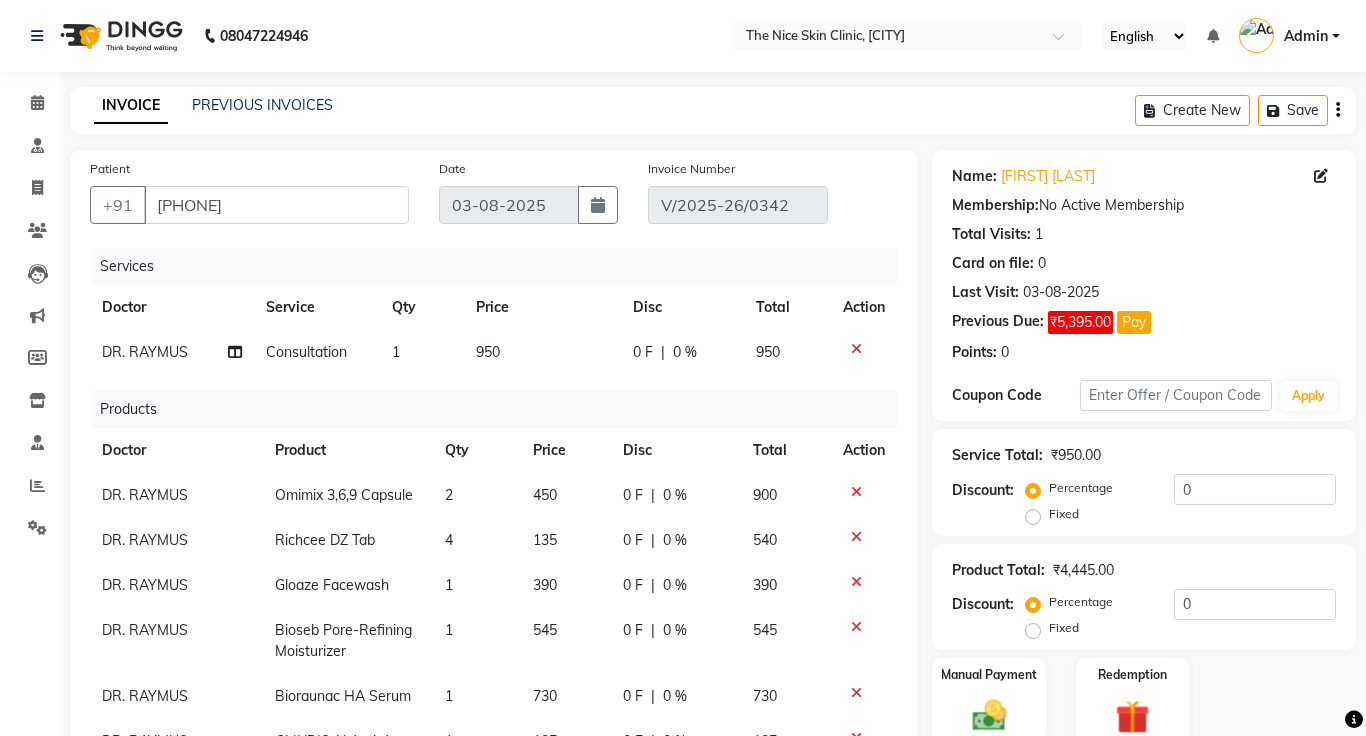 scroll, scrollTop: 185, scrollLeft: 0, axis: vertical 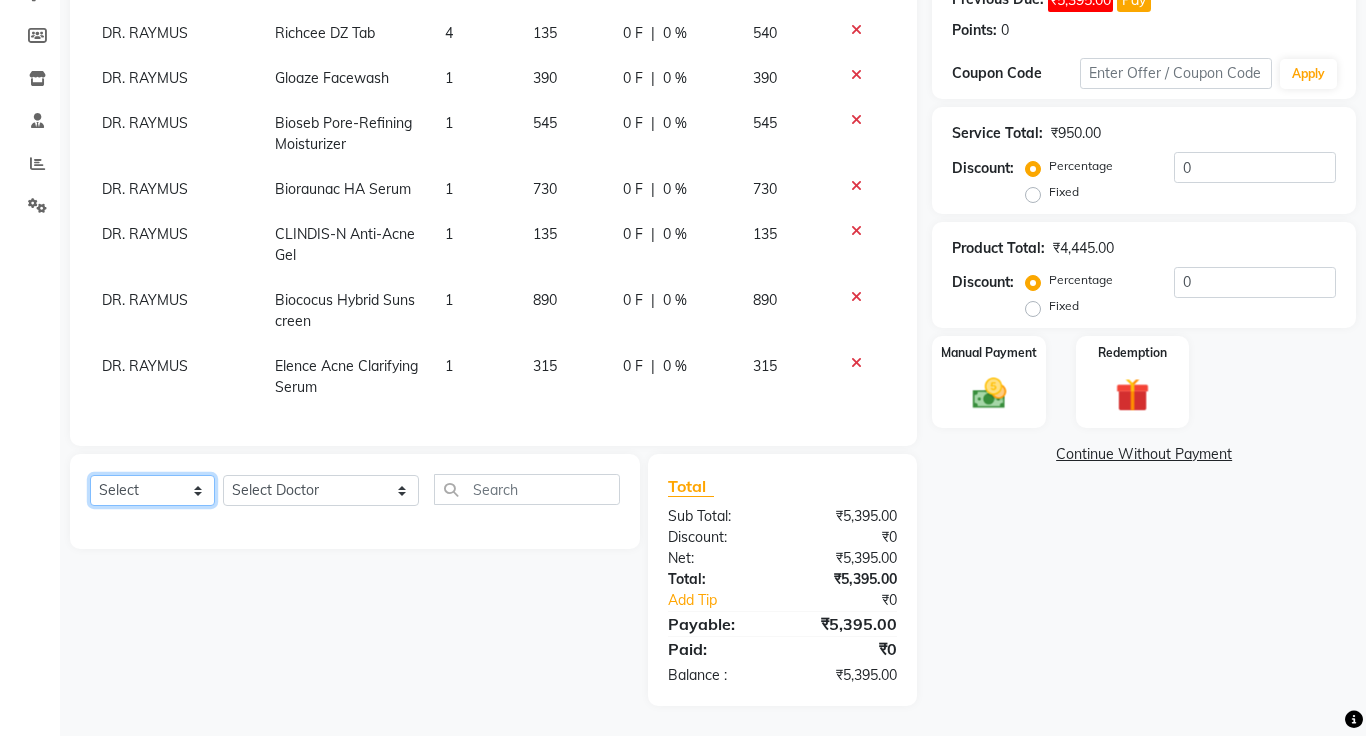 click on "Select  Service  Product  Membership  Package Voucher Prepaid Gift Card" 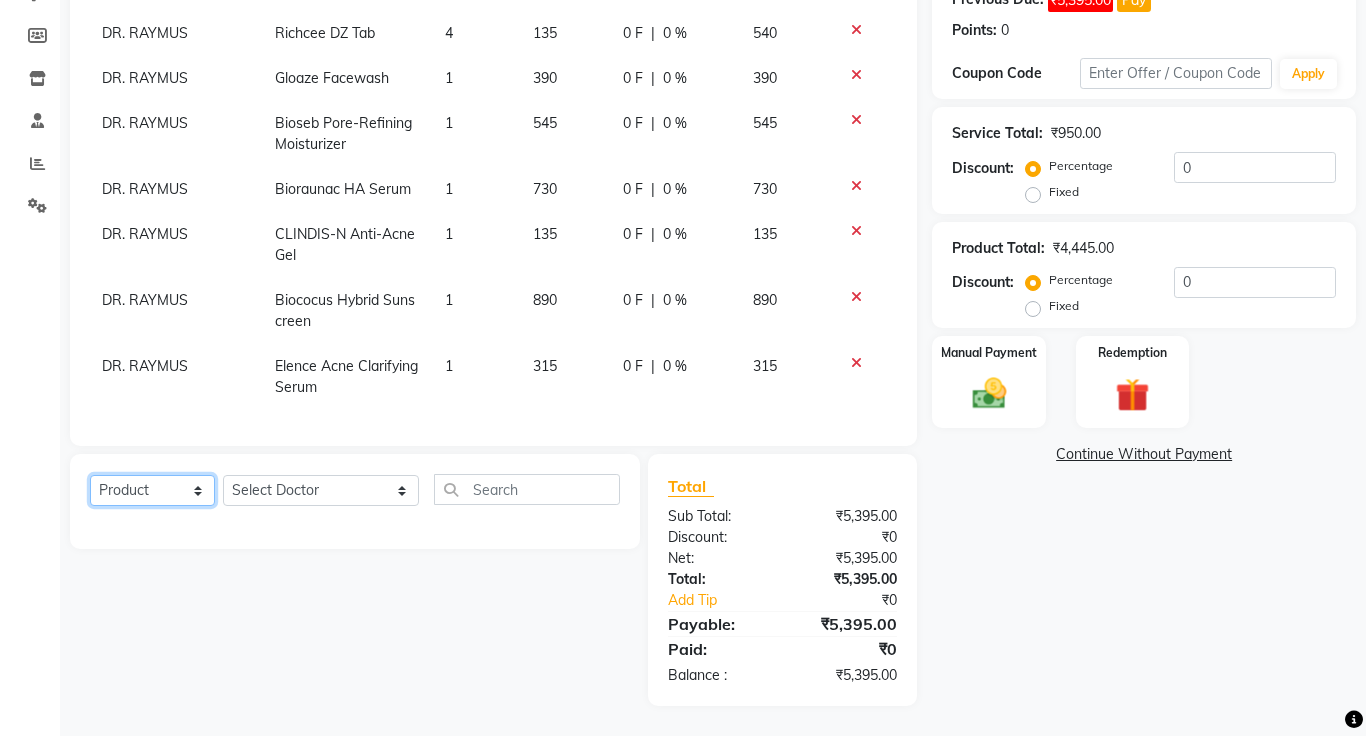 click on "Select  Service  Product  Membership  Package Voucher Prepaid Gift Card" 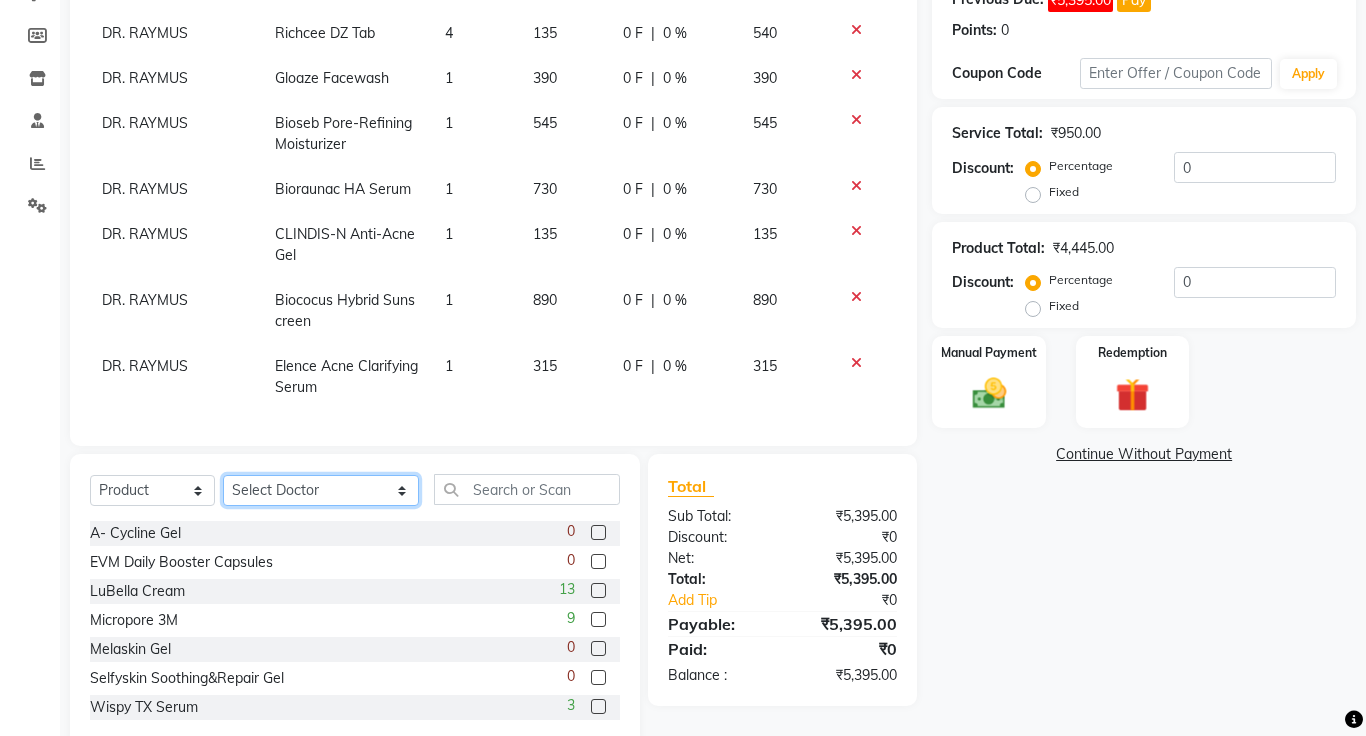 click on "Select Doctor Amrapali Padale DR. JOSEPH DR. RAYMUS Kshitija Sandhya Pawar" 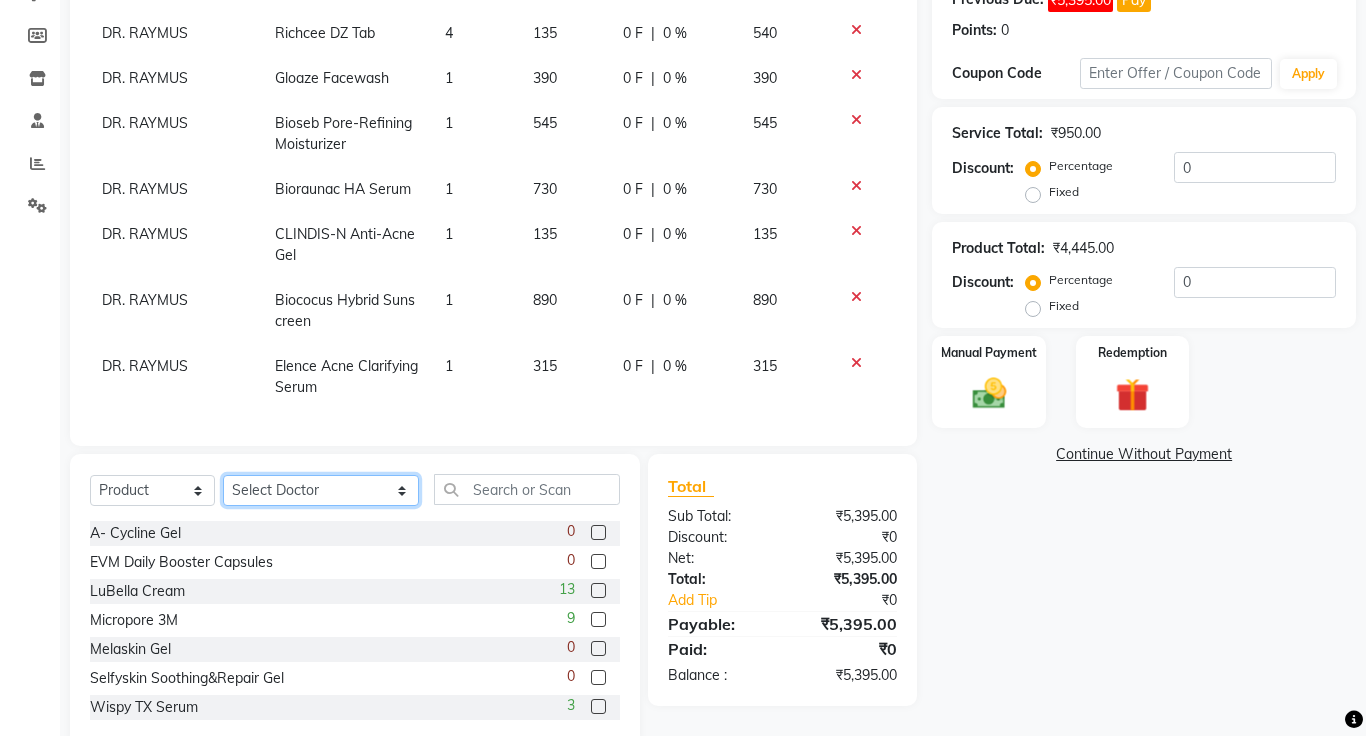 select on "1297" 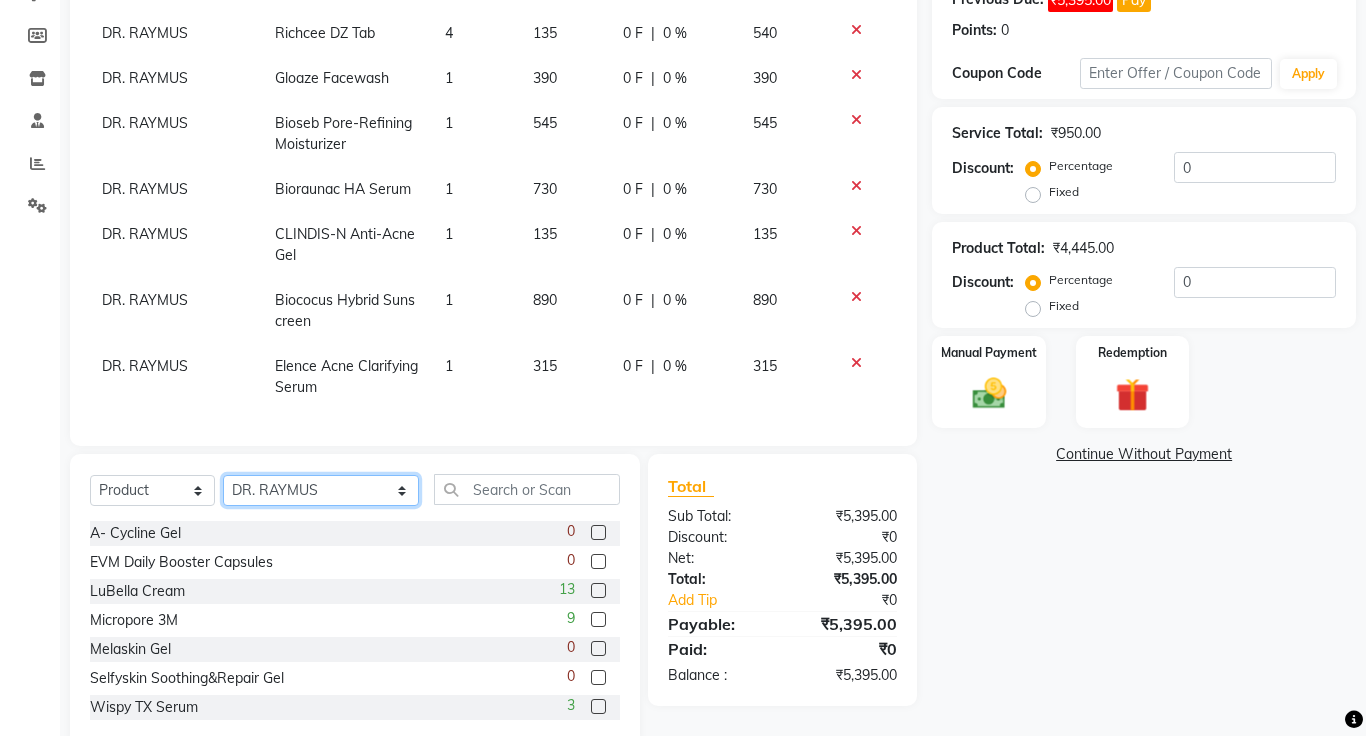 click on "Select Doctor Amrapali Padale DR. JOSEPH DR. RAYMUS Kshitija Sandhya Pawar" 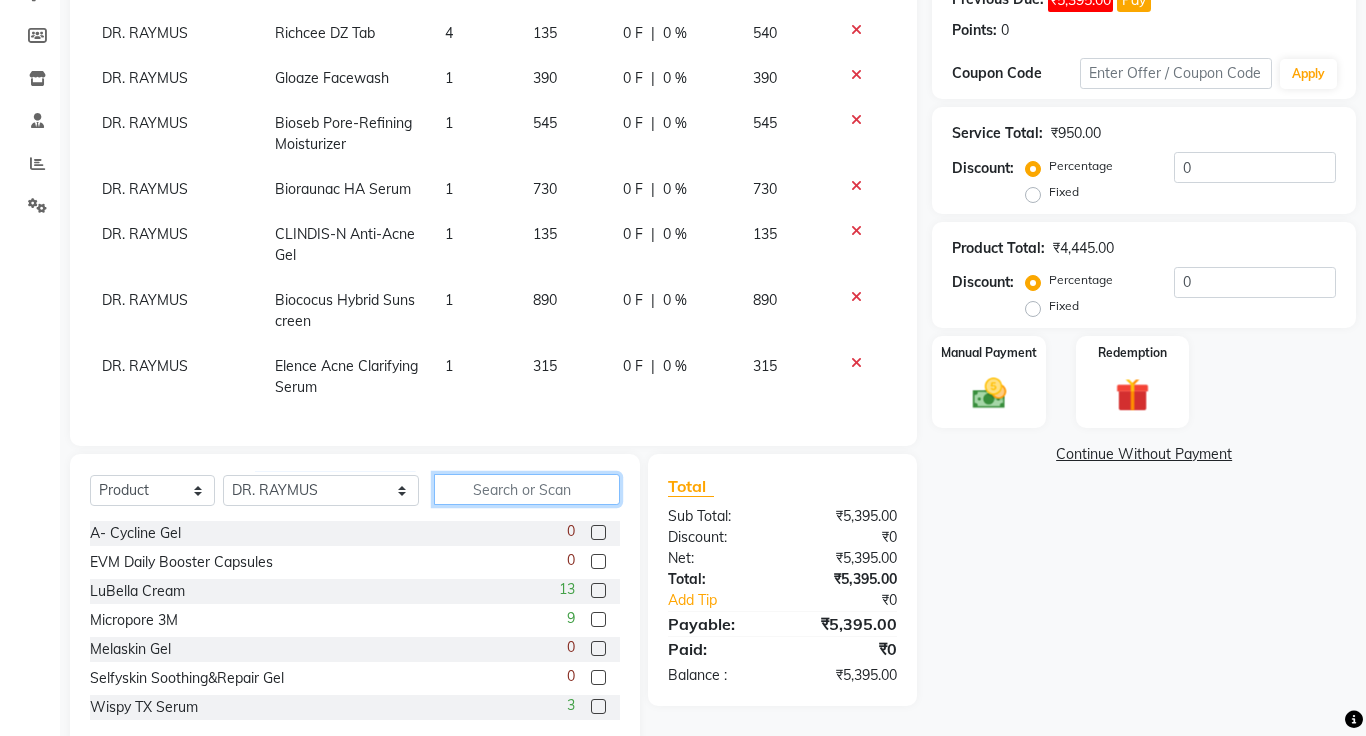 click 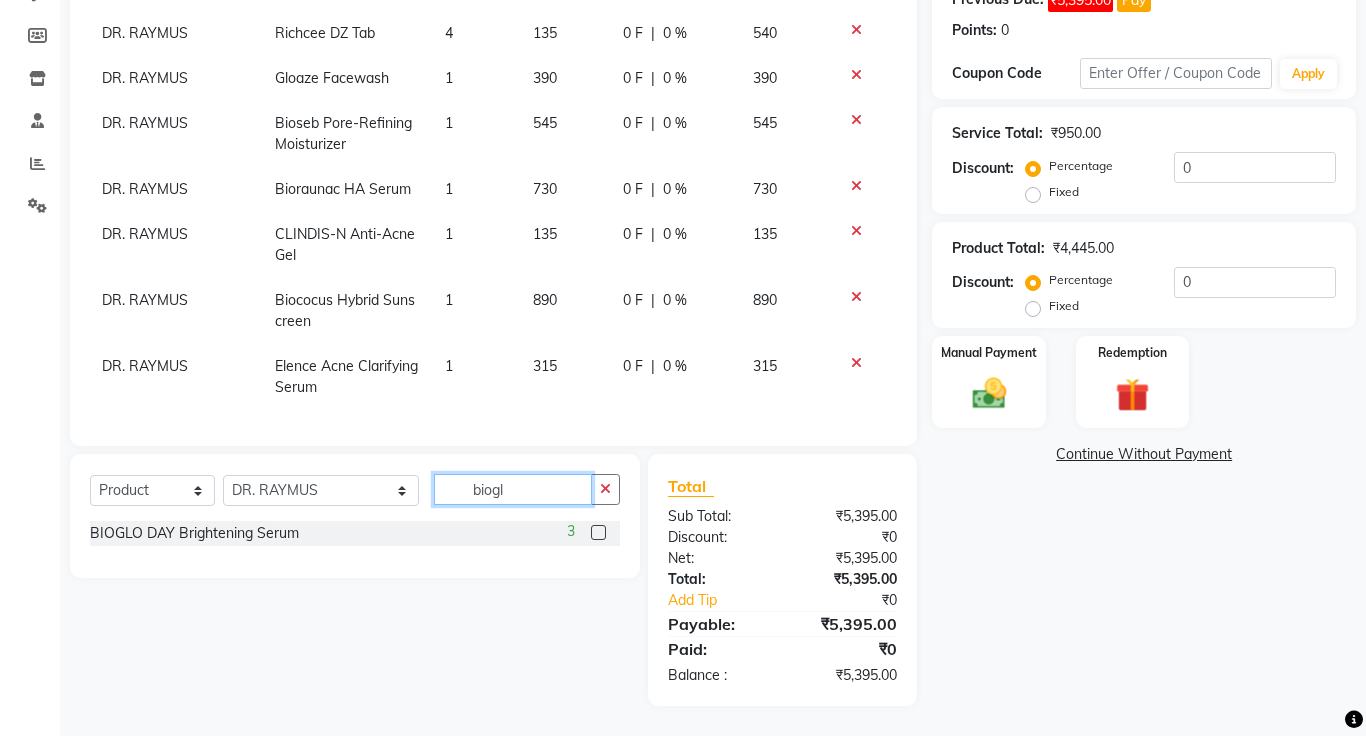 type on "biogl" 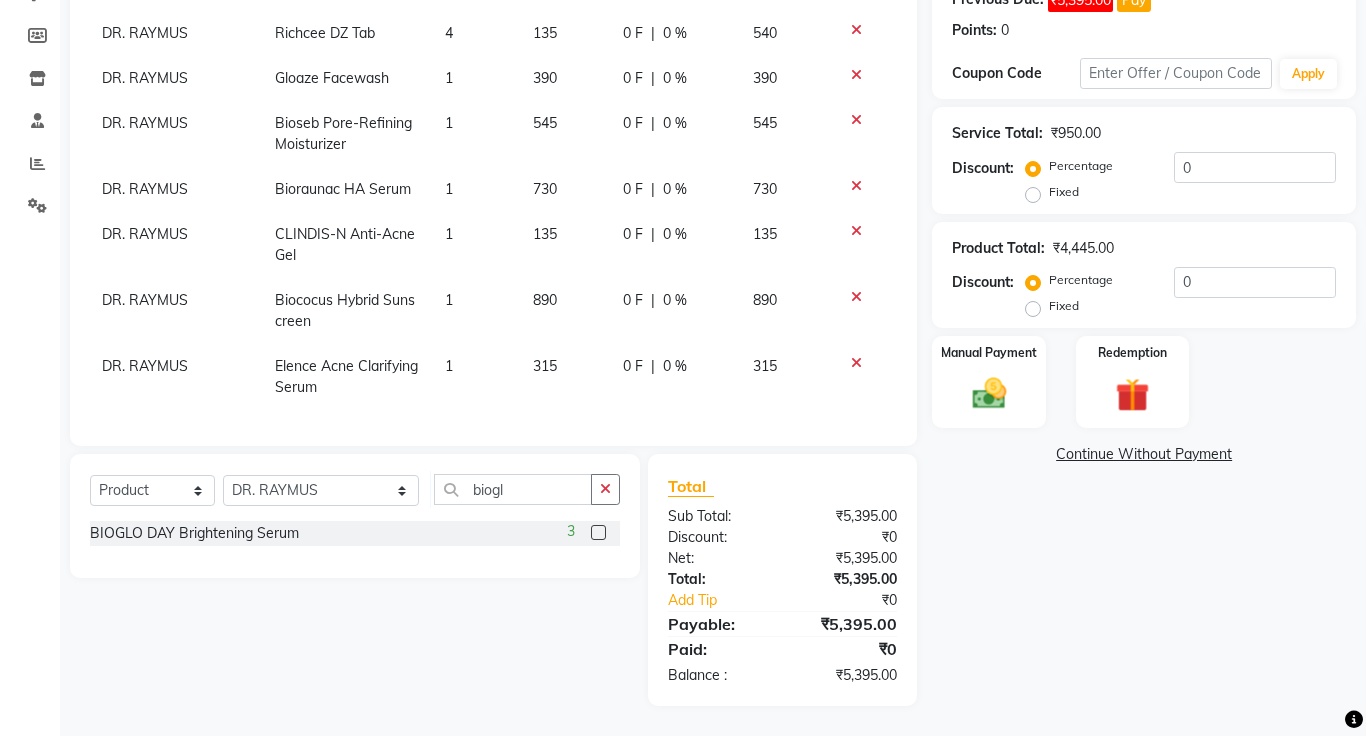 click 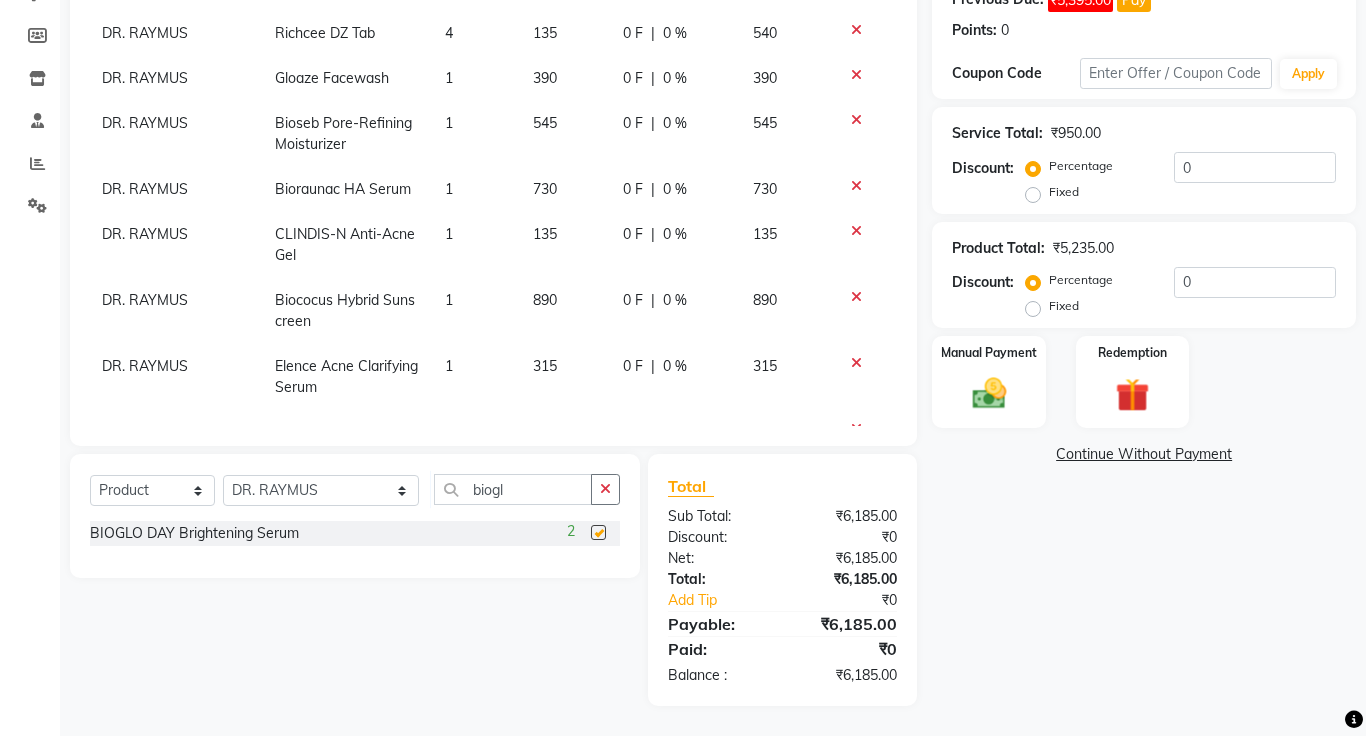 checkbox on "false" 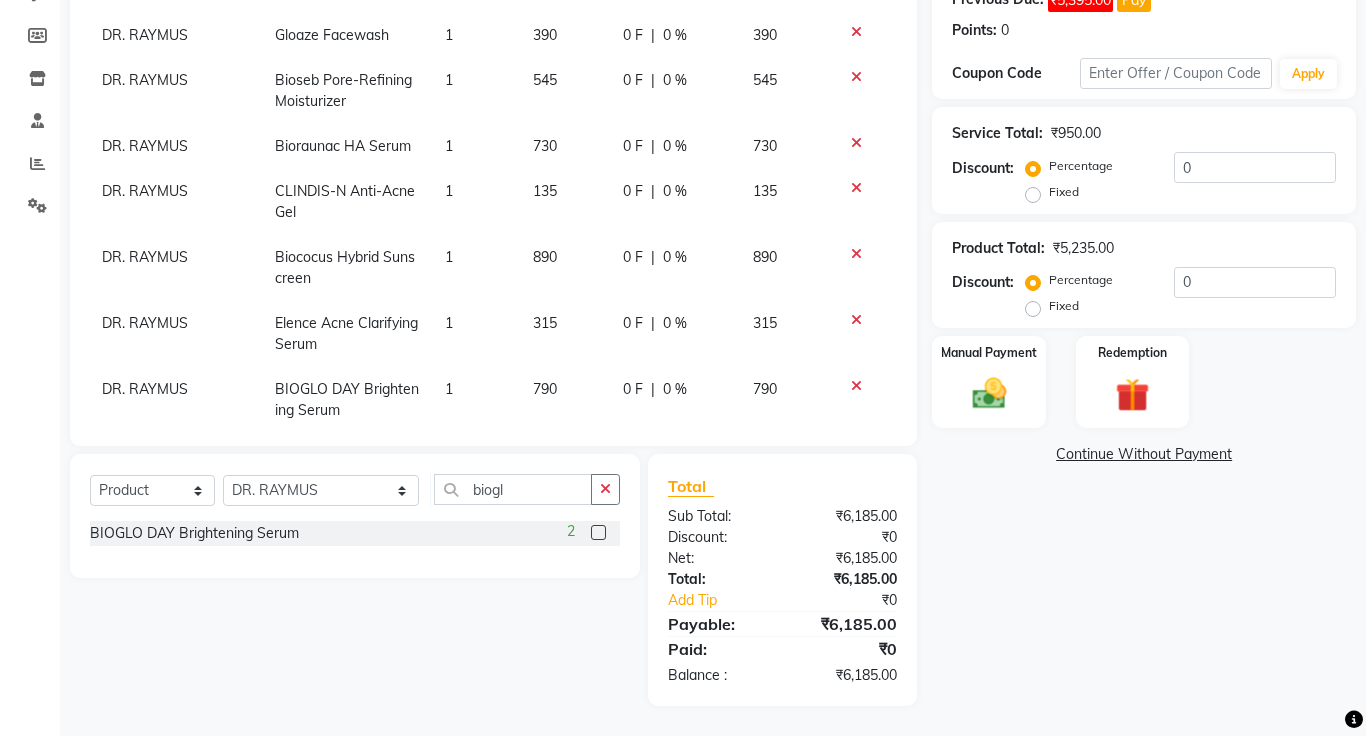 scroll, scrollTop: 251, scrollLeft: 0, axis: vertical 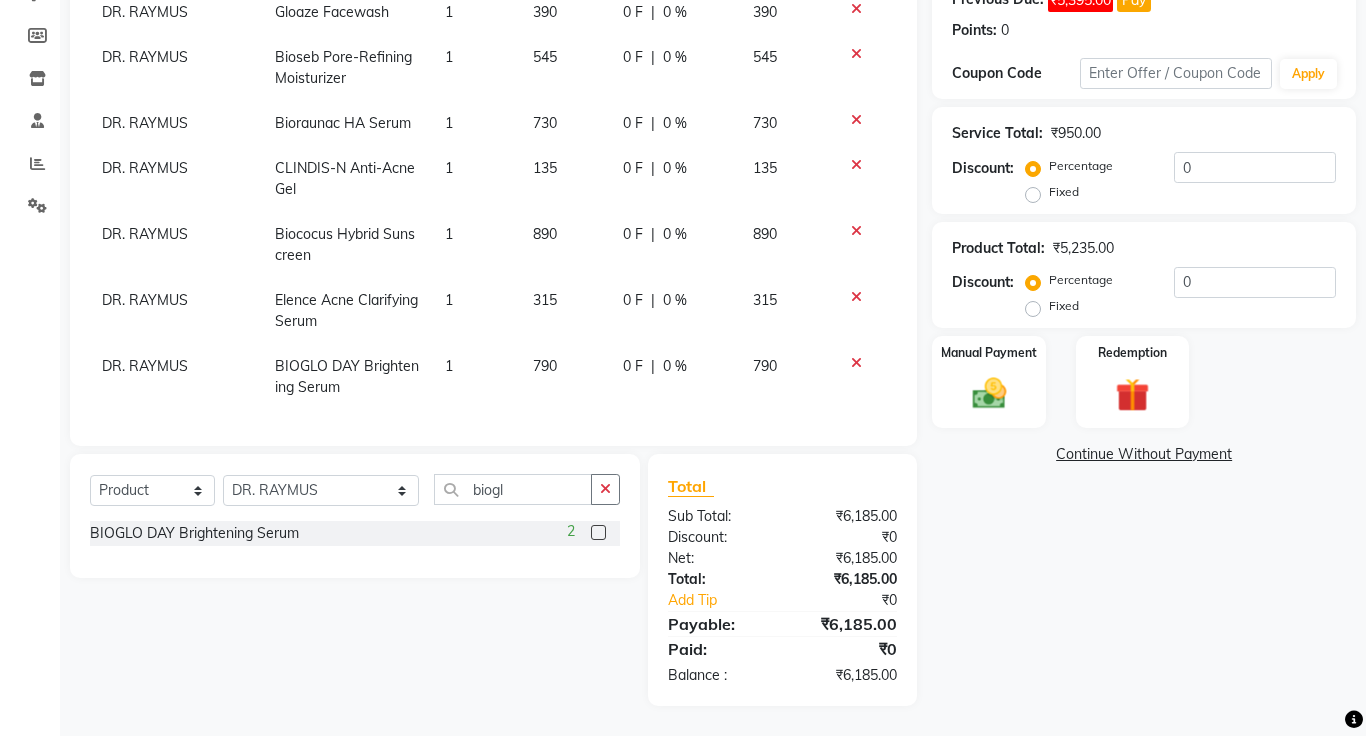 click on "Continue Without Payment" 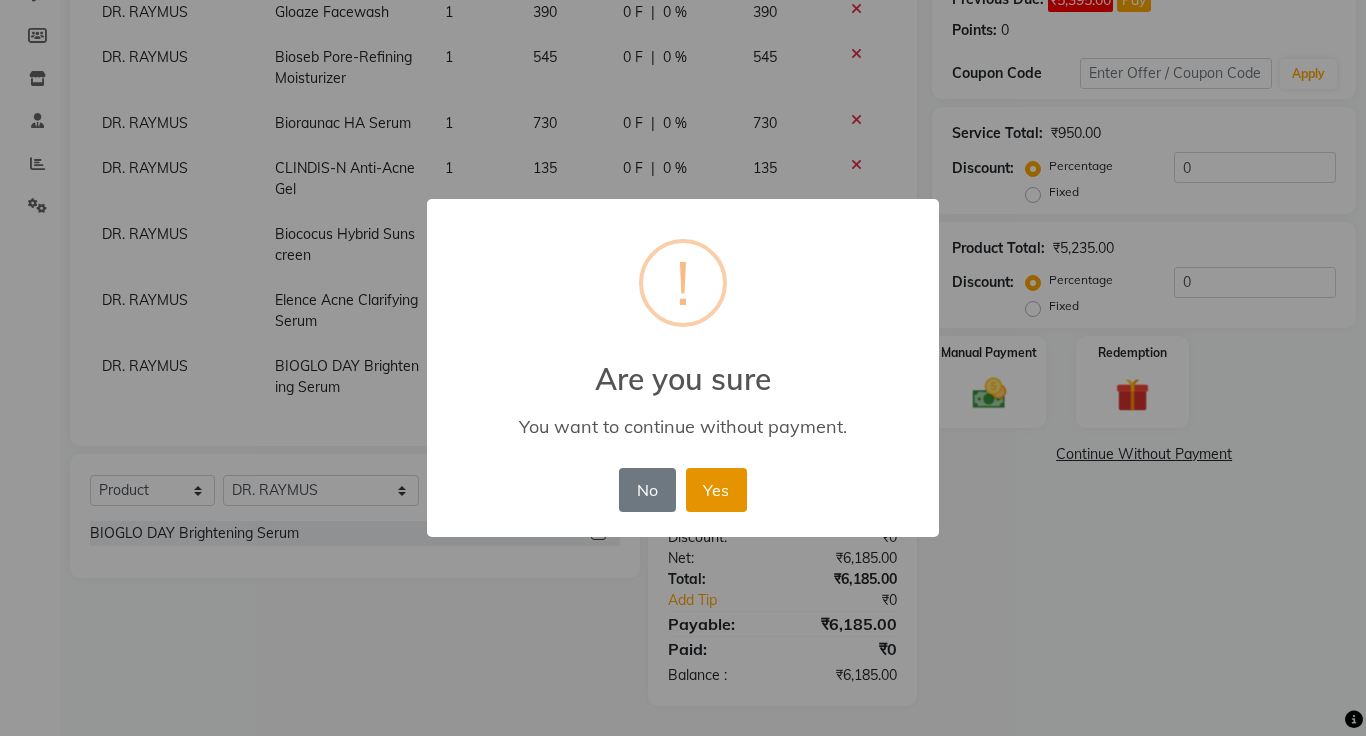 click on "Yes" at bounding box center [716, 490] 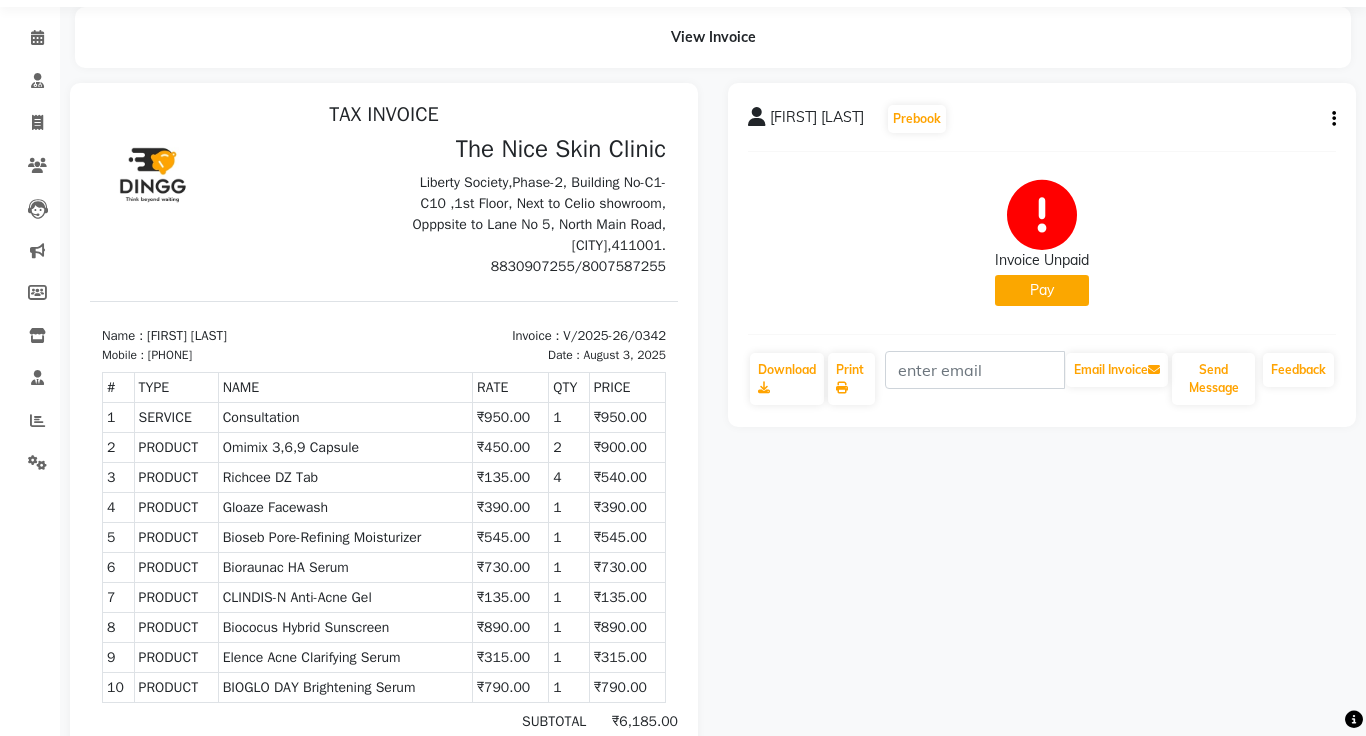 scroll, scrollTop: 0, scrollLeft: 0, axis: both 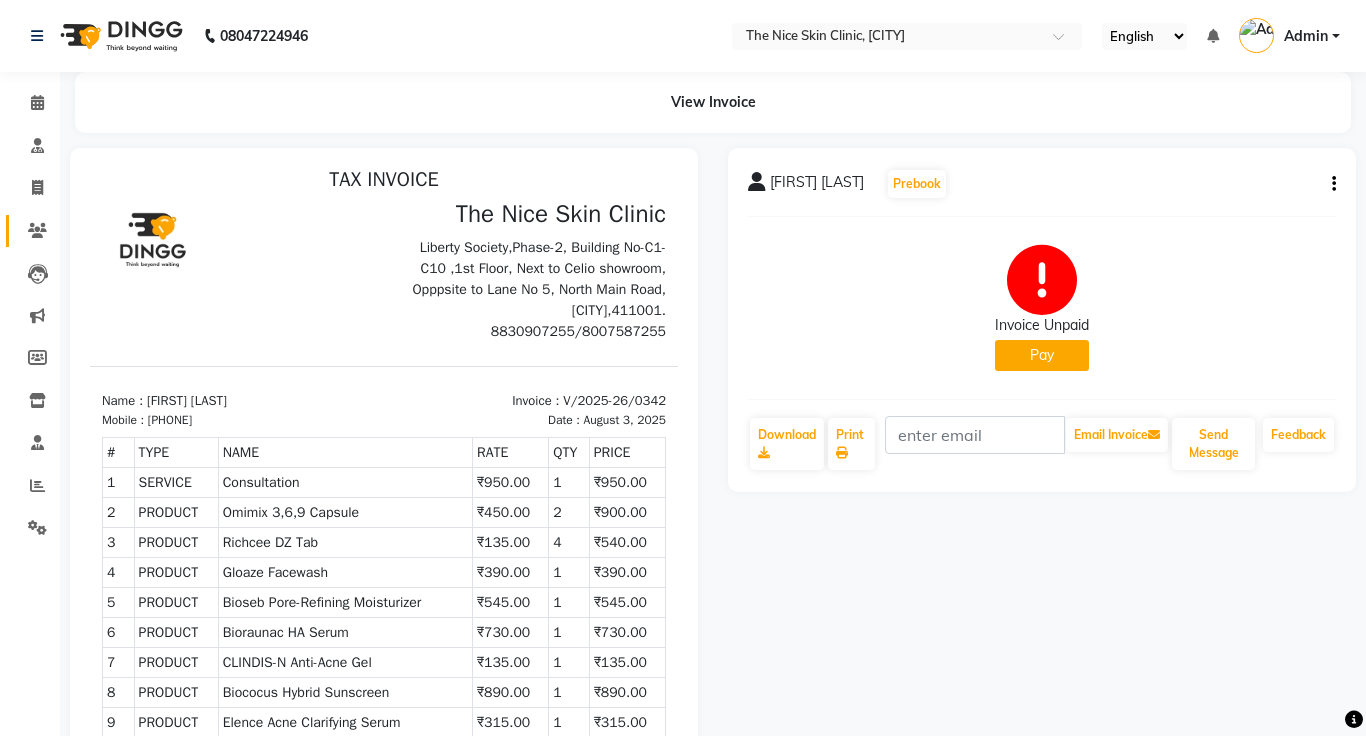 click 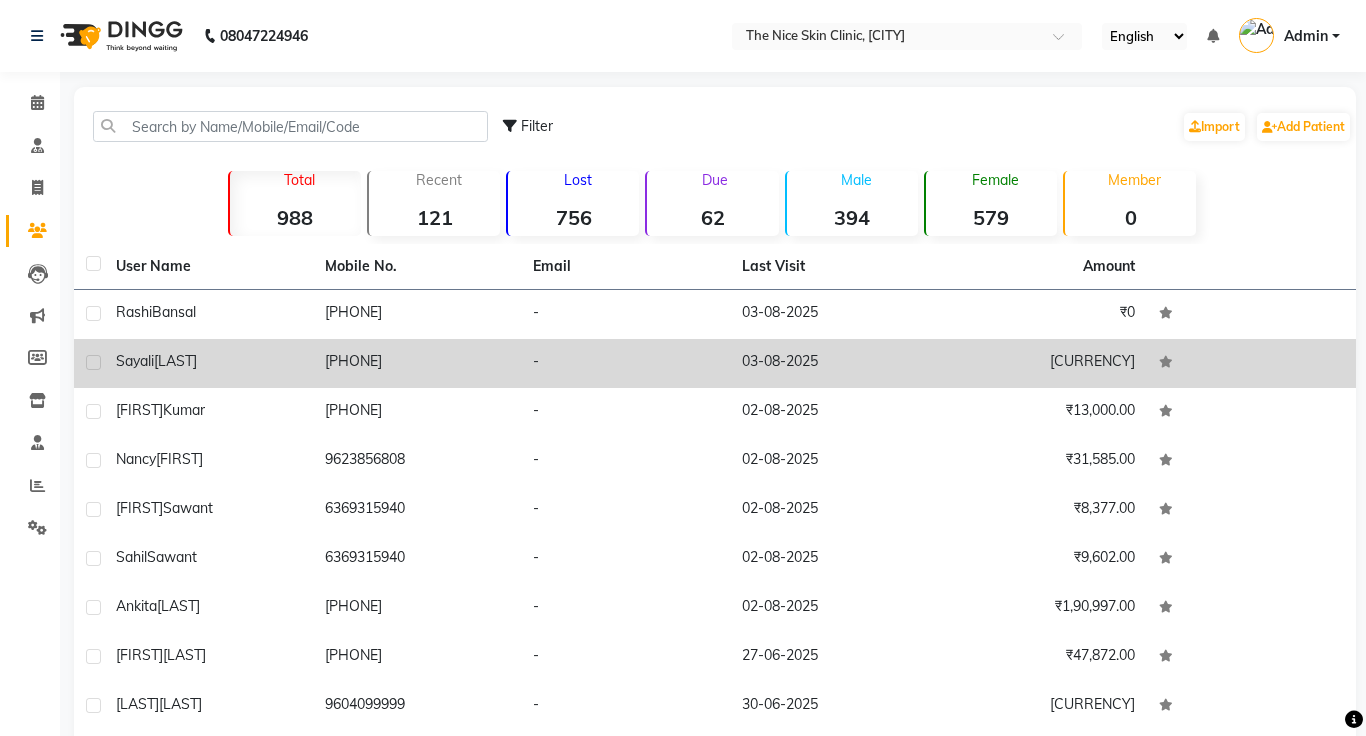 click on "-" 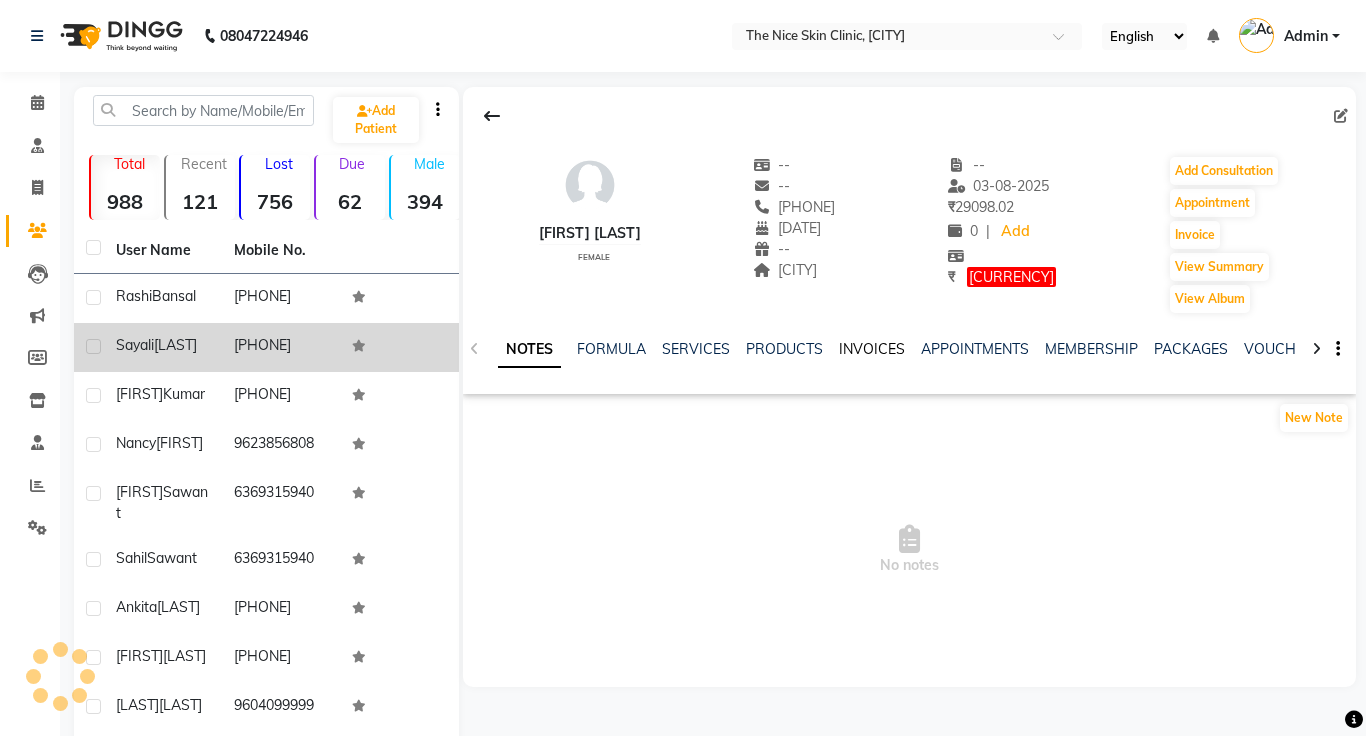 click on "INVOICES" 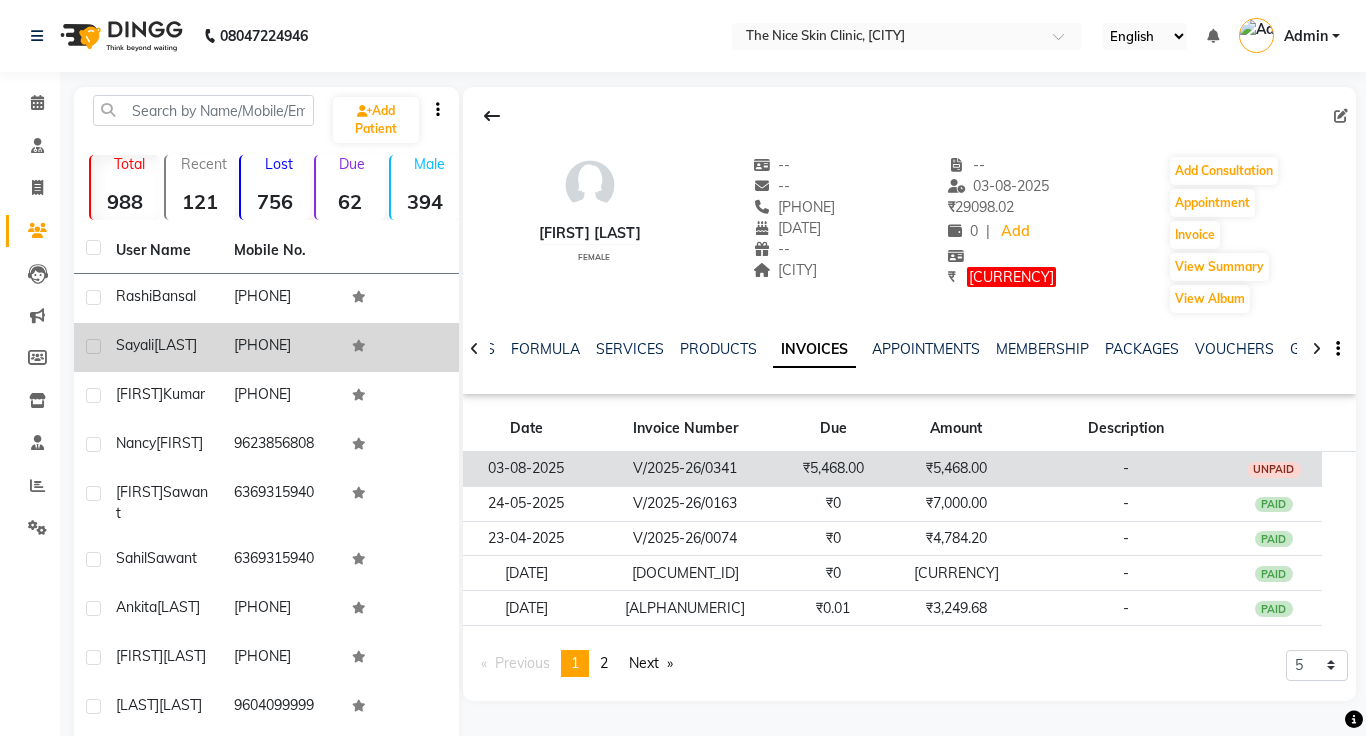 click on "₹5,468.00" 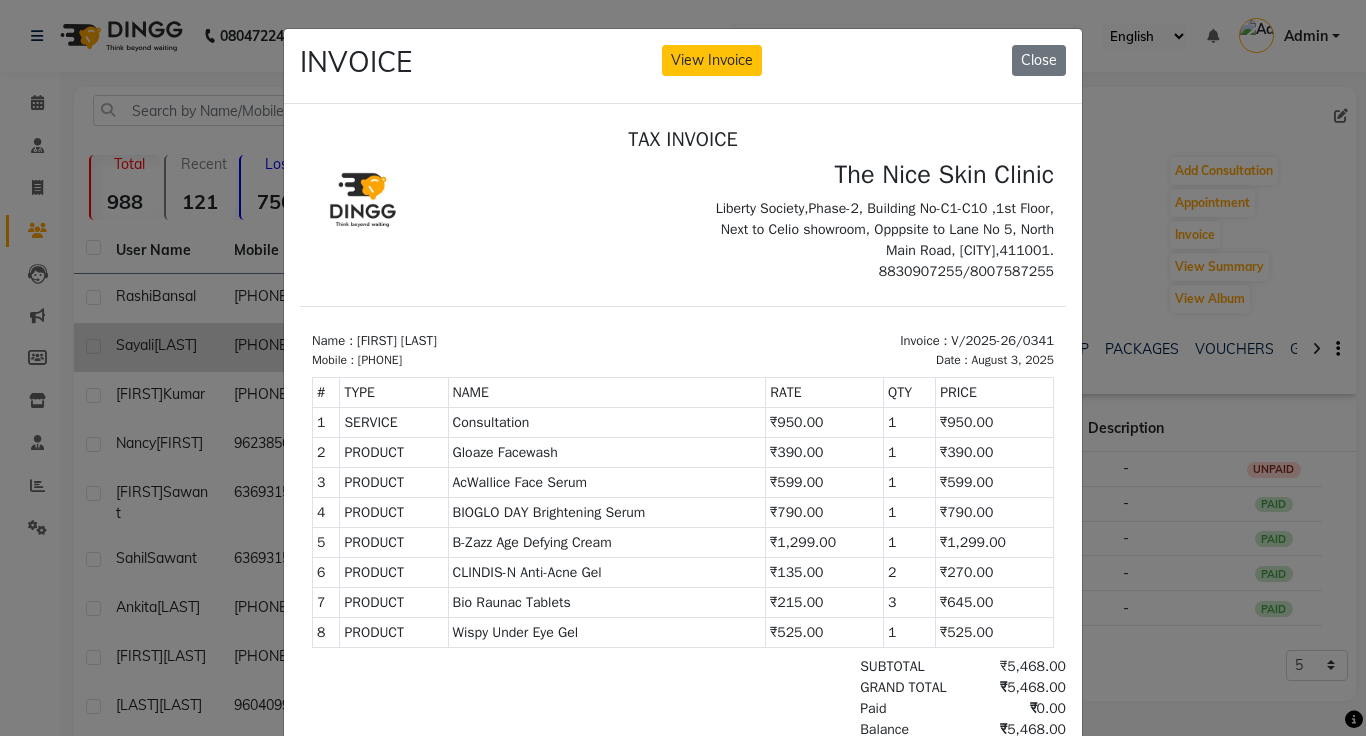 scroll, scrollTop: 8, scrollLeft: 0, axis: vertical 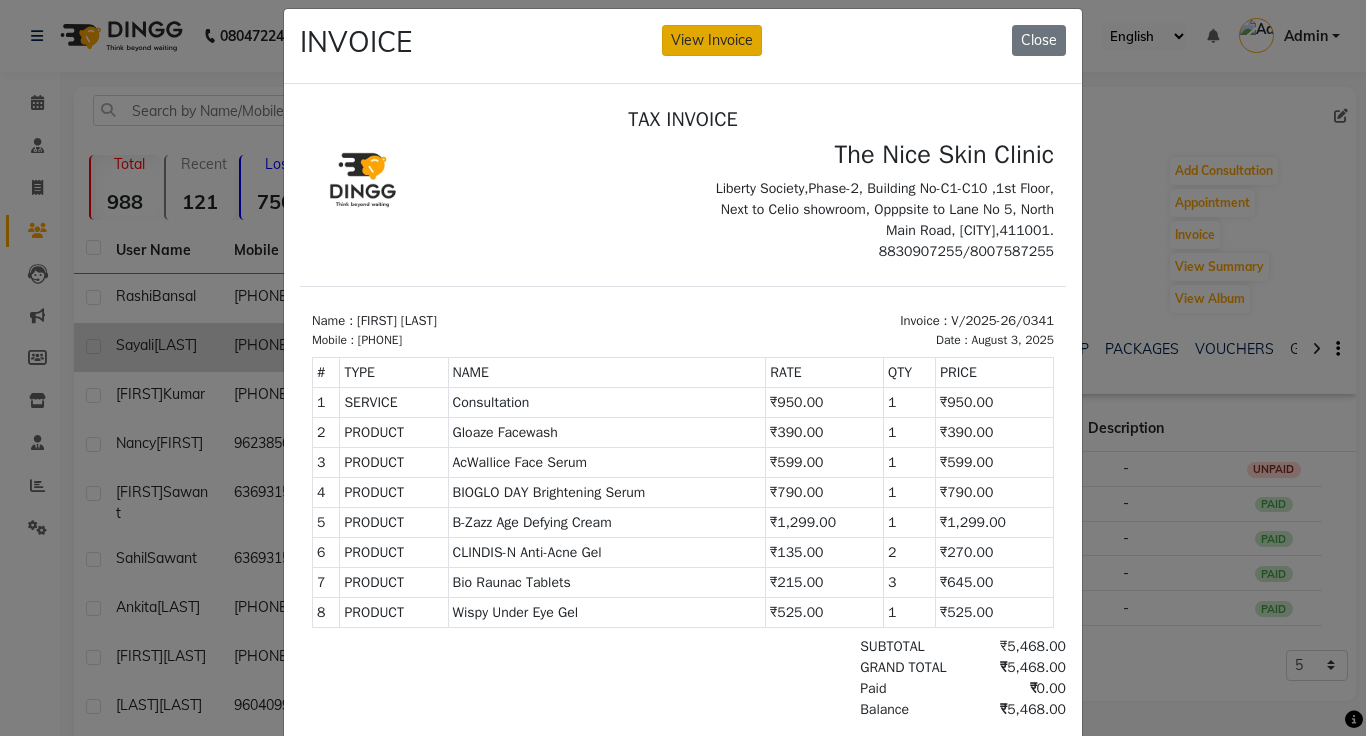 click on "View Invoice" 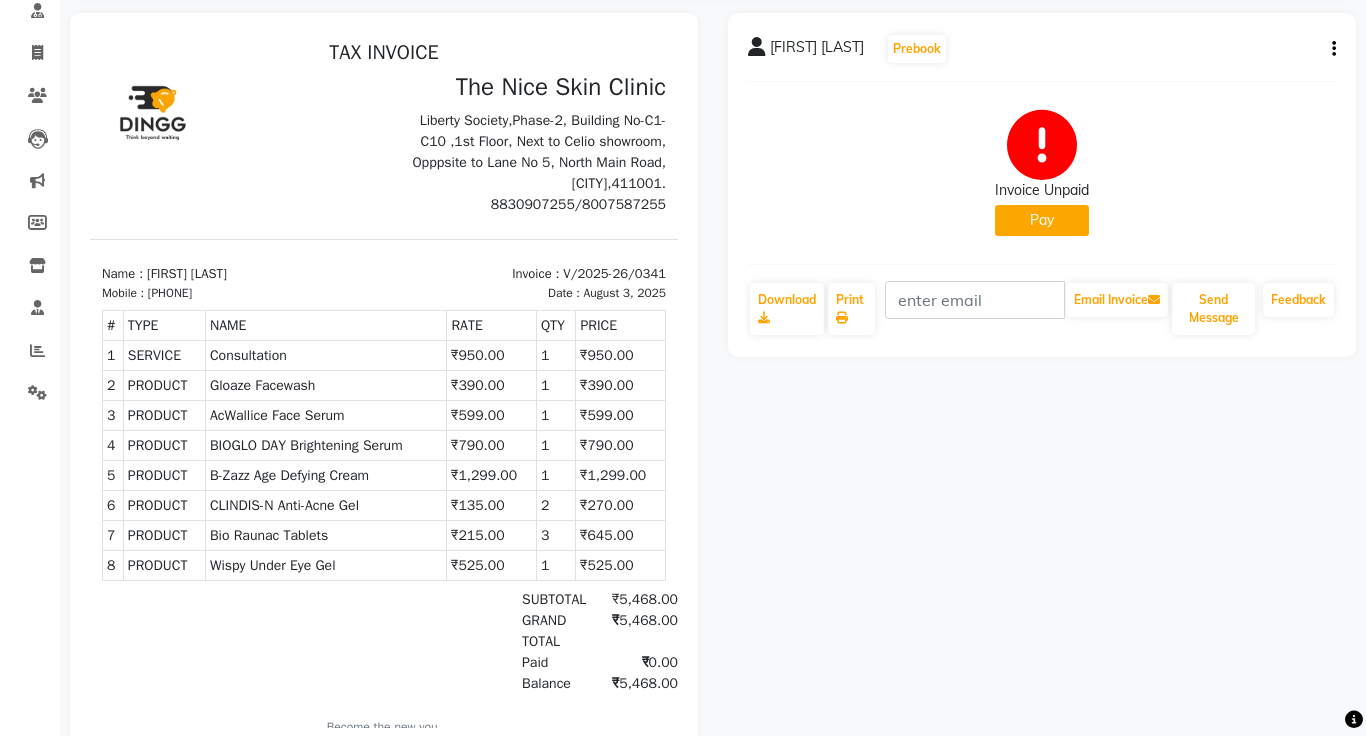 scroll, scrollTop: 125, scrollLeft: 0, axis: vertical 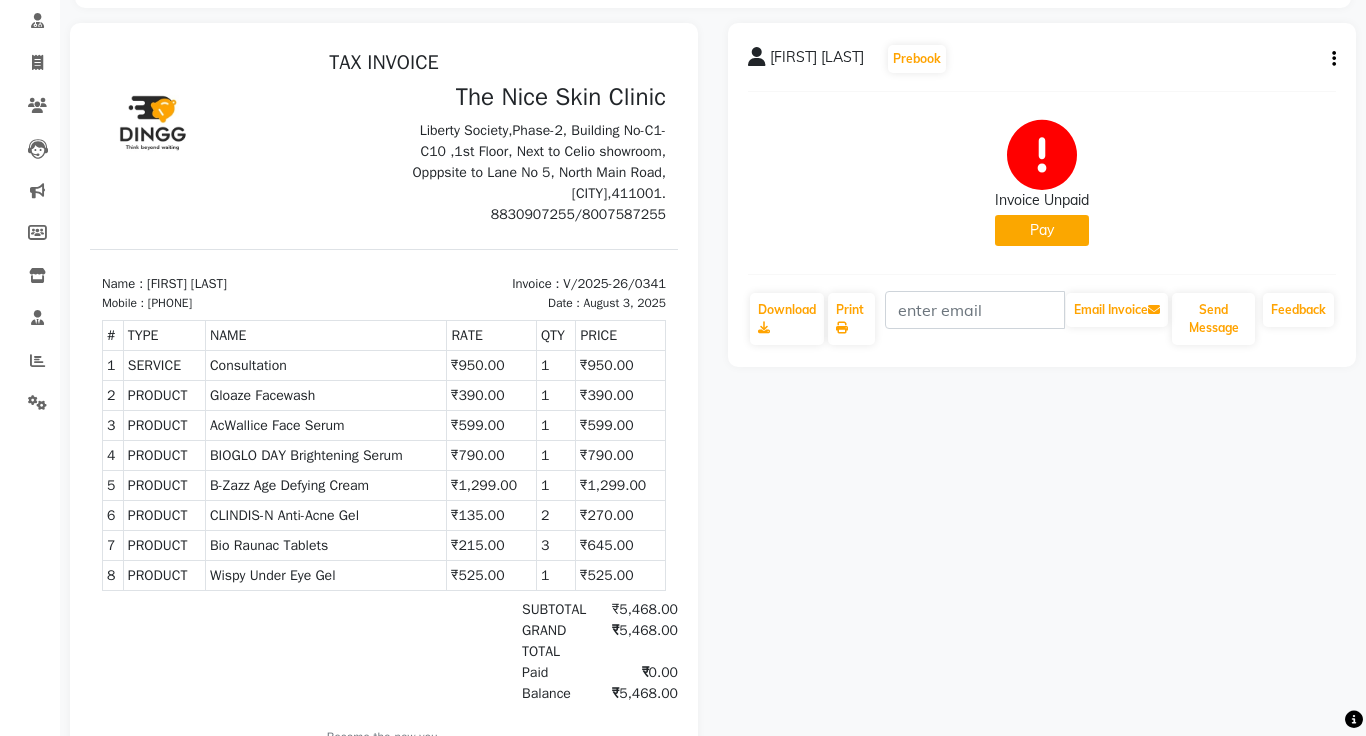 click 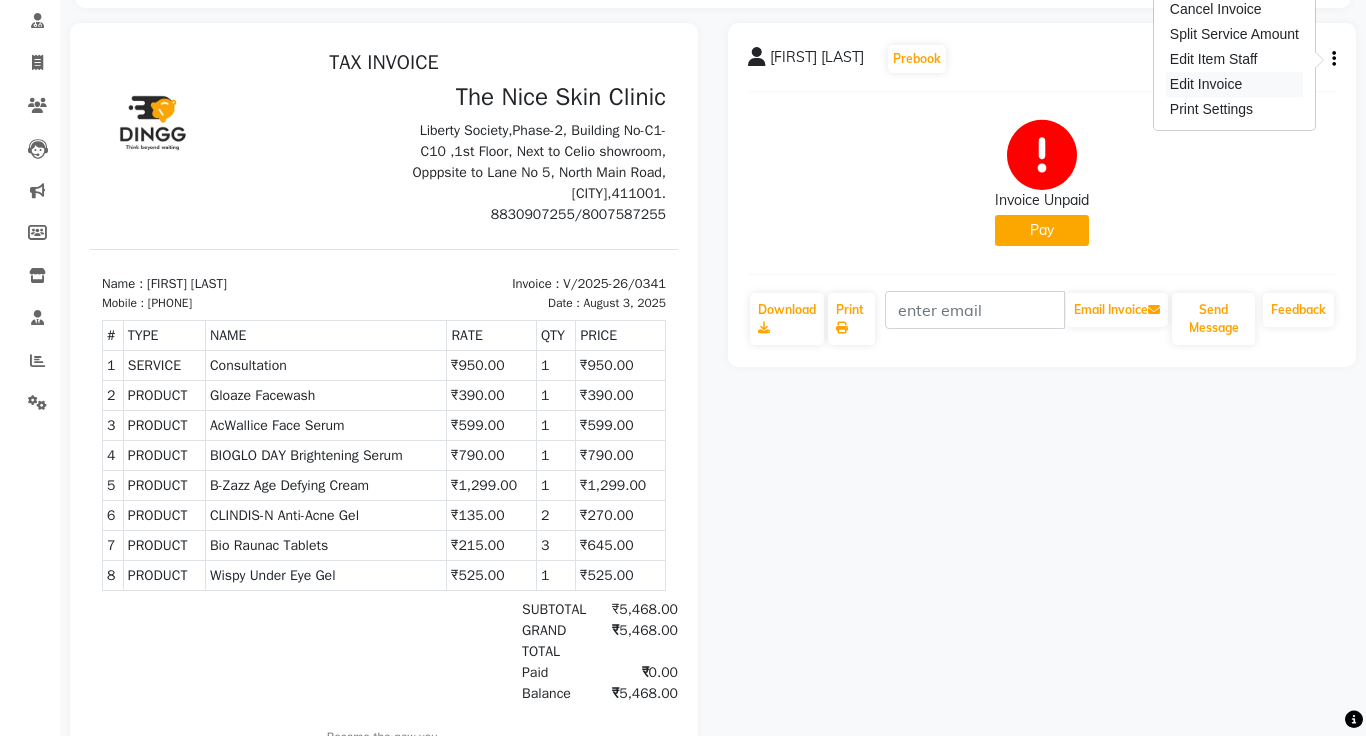 click on "Edit Invoice" at bounding box center [1234, 84] 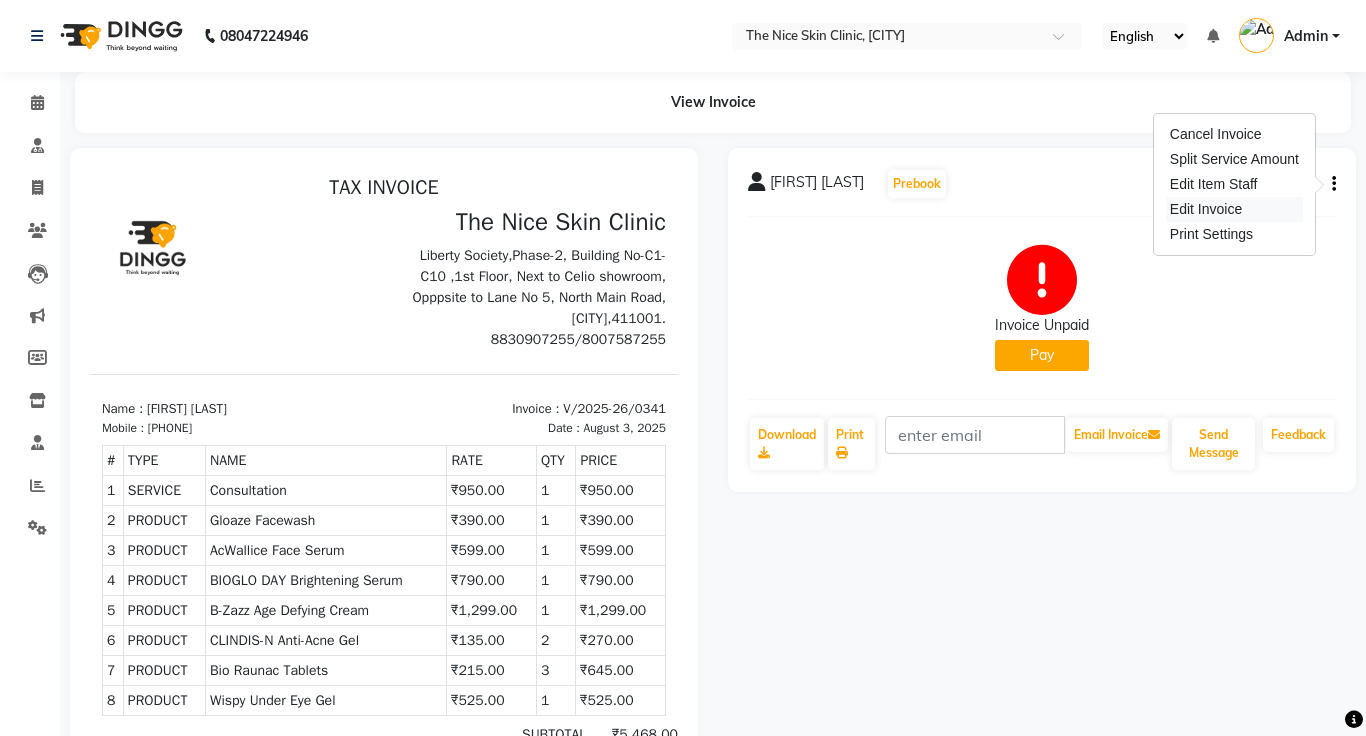 select on "service" 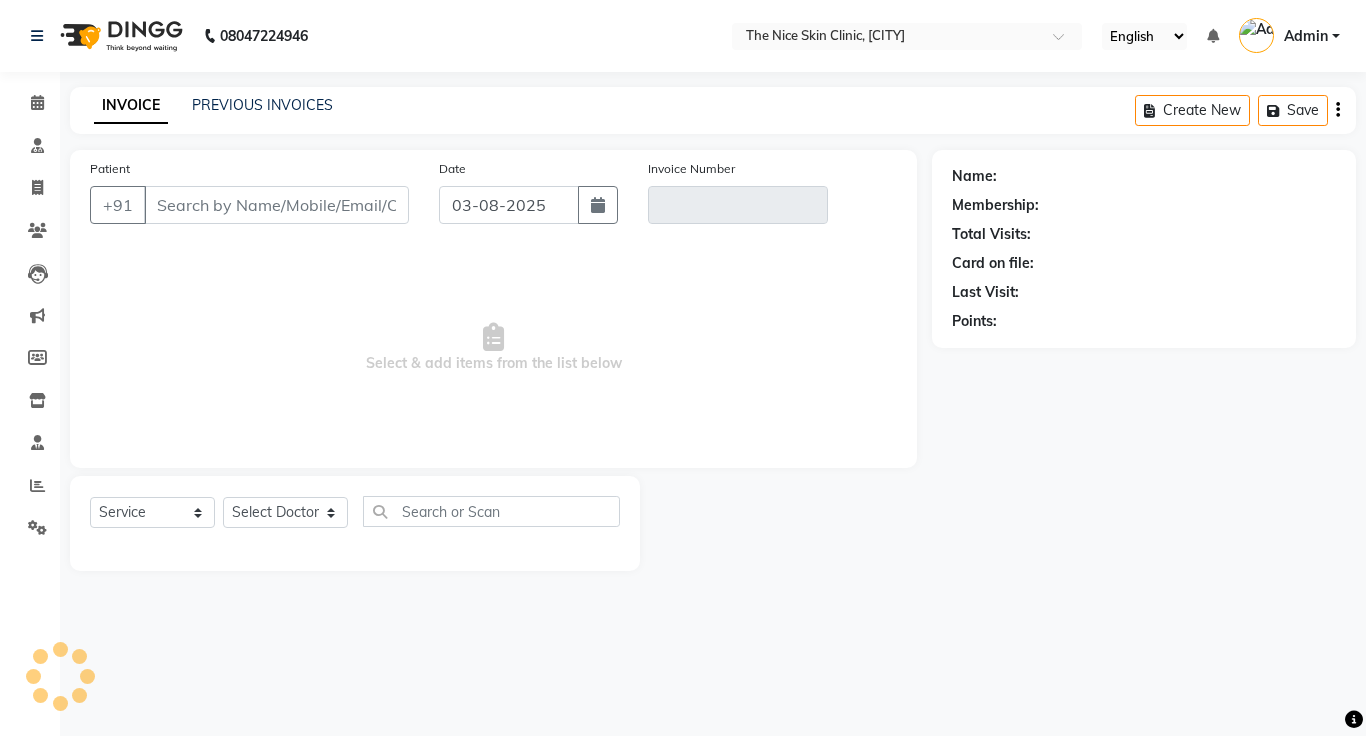 click 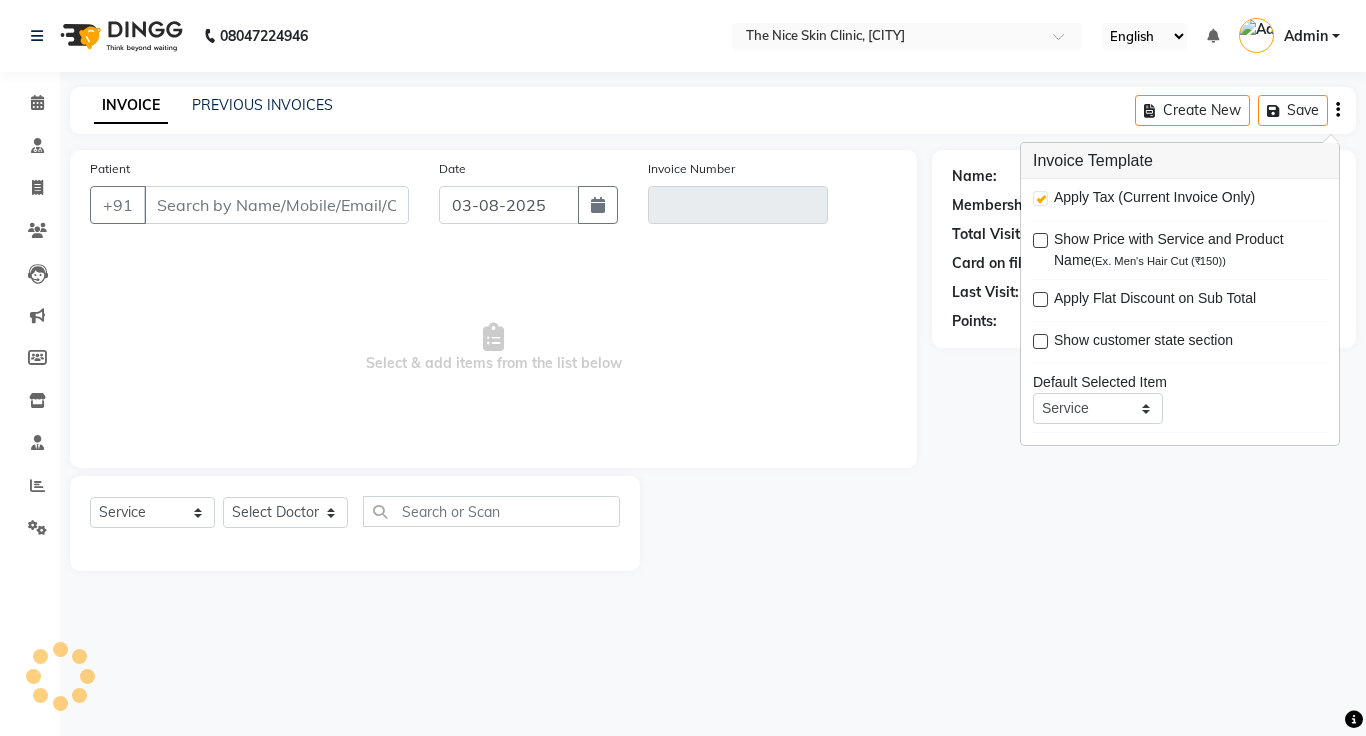 checkbox on "true" 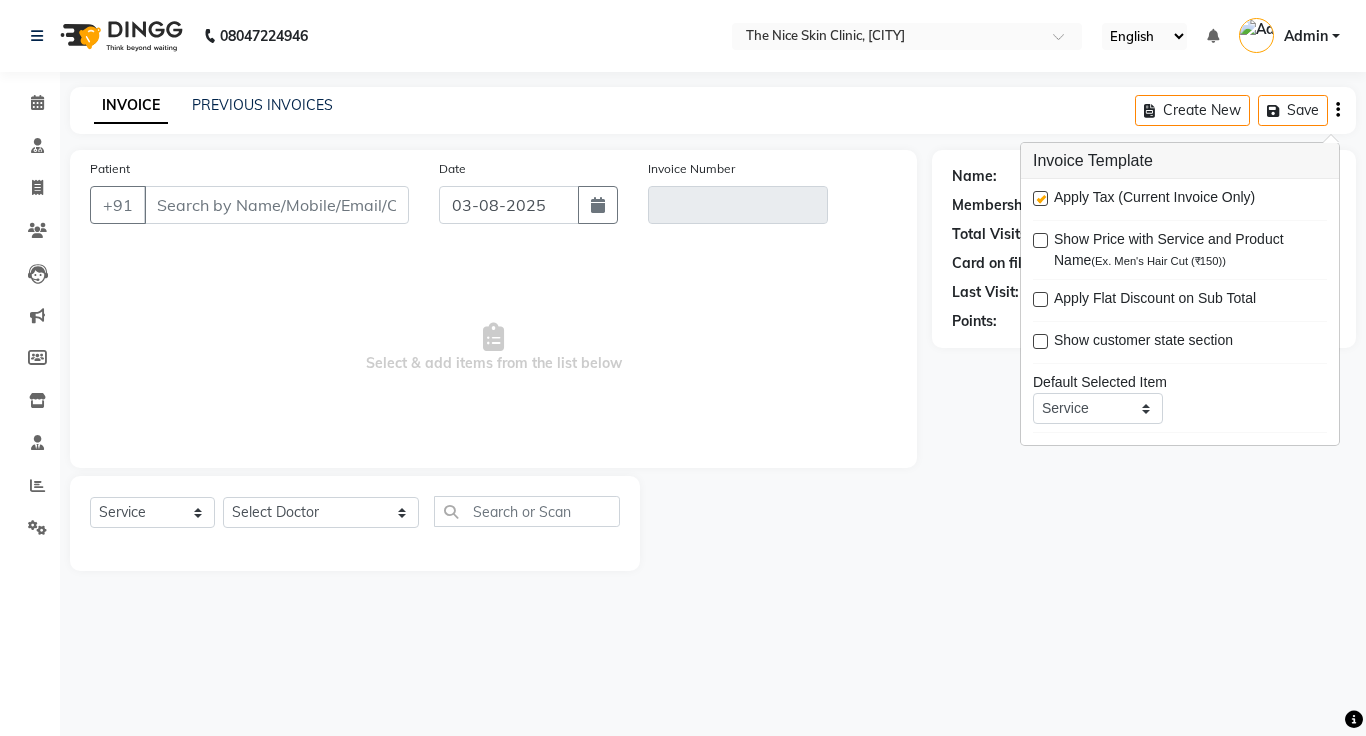 type on "[PHONE]" 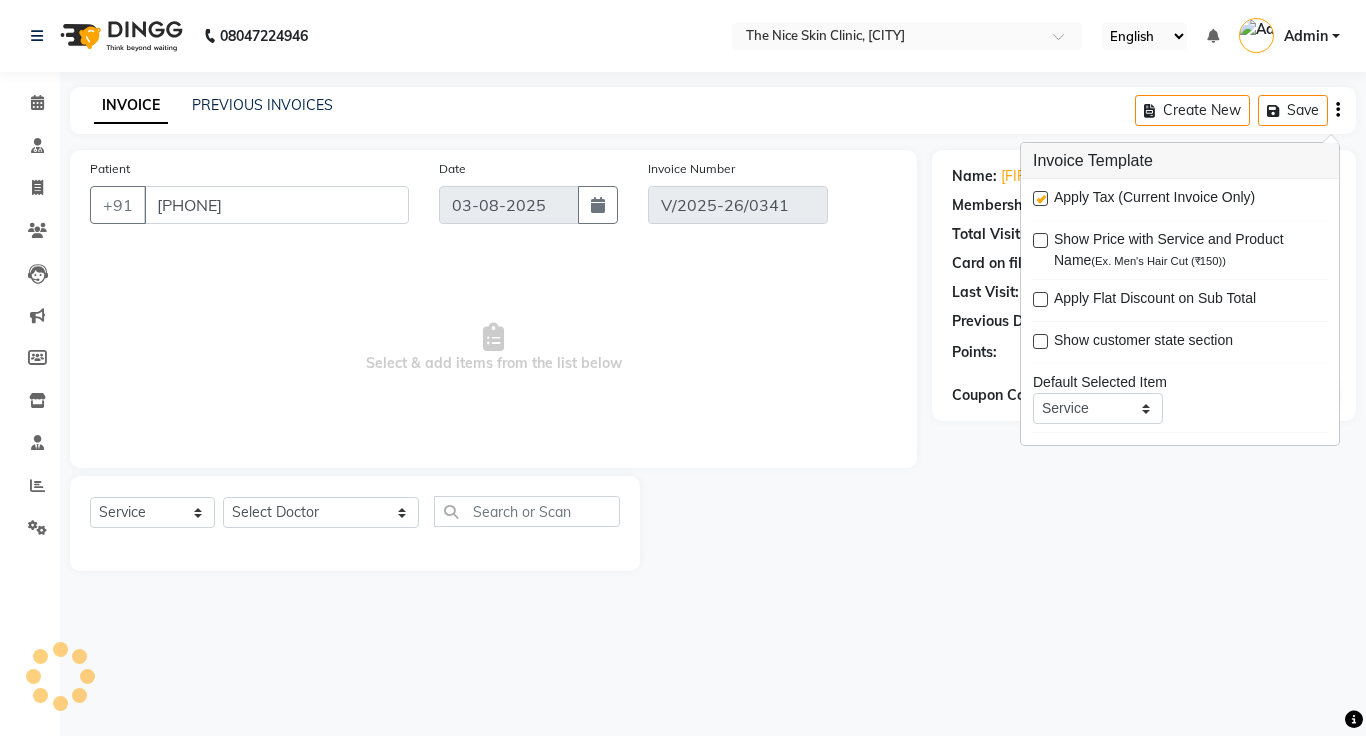 select on "select" 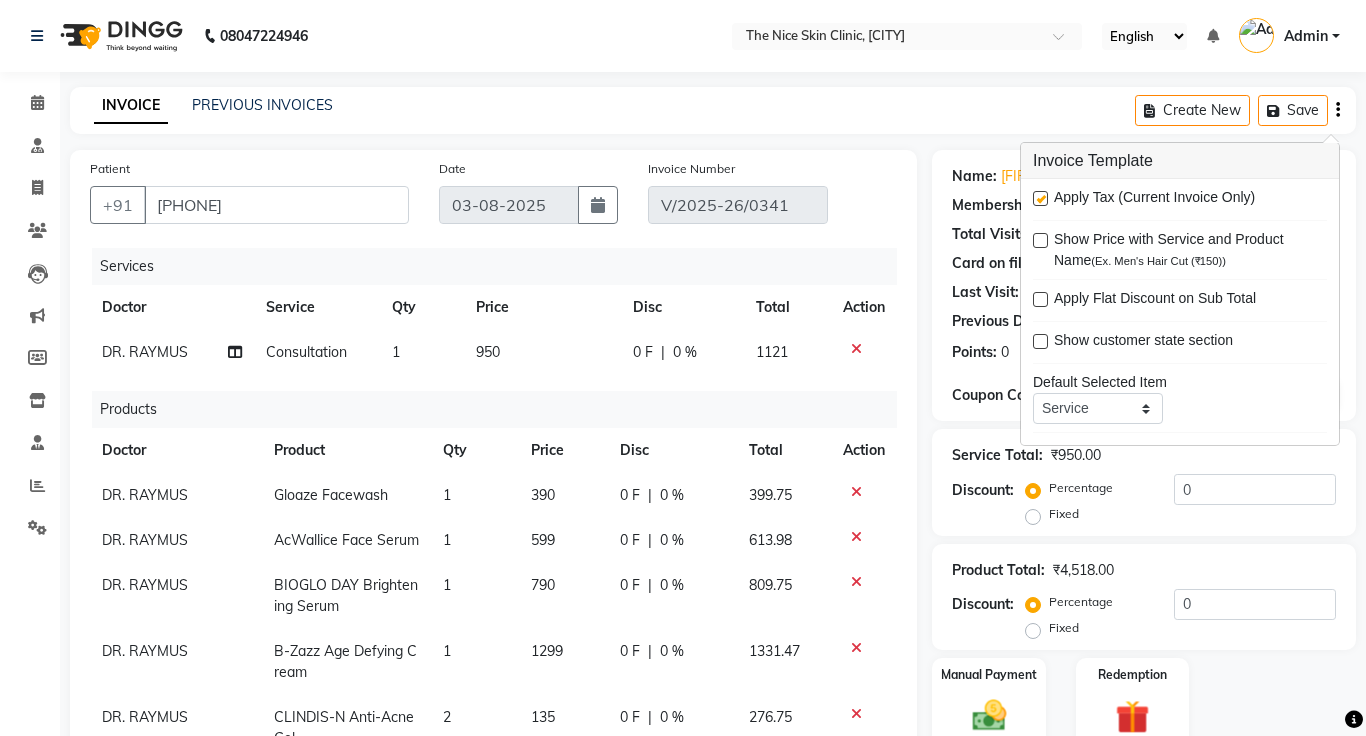 click at bounding box center [1040, 198] 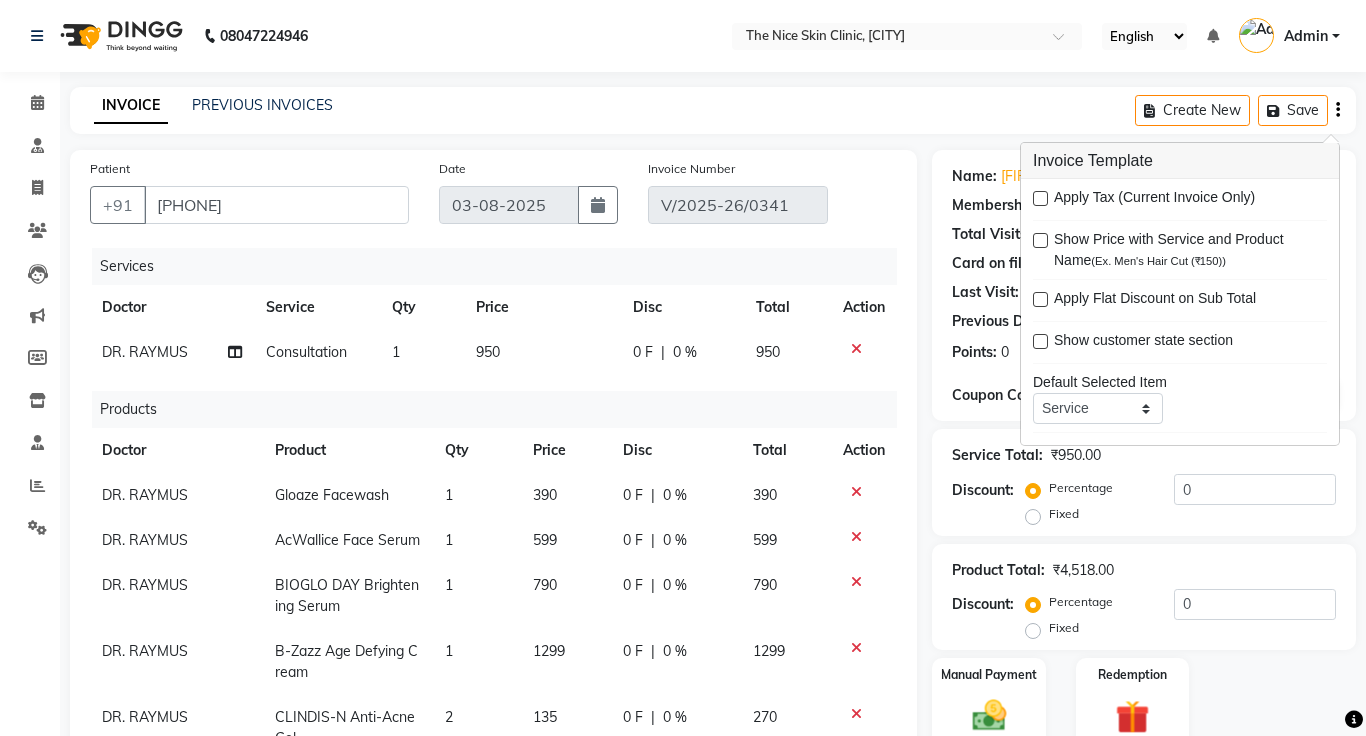 click on "INVOICE PREVIOUS INVOICES Create New   Save" 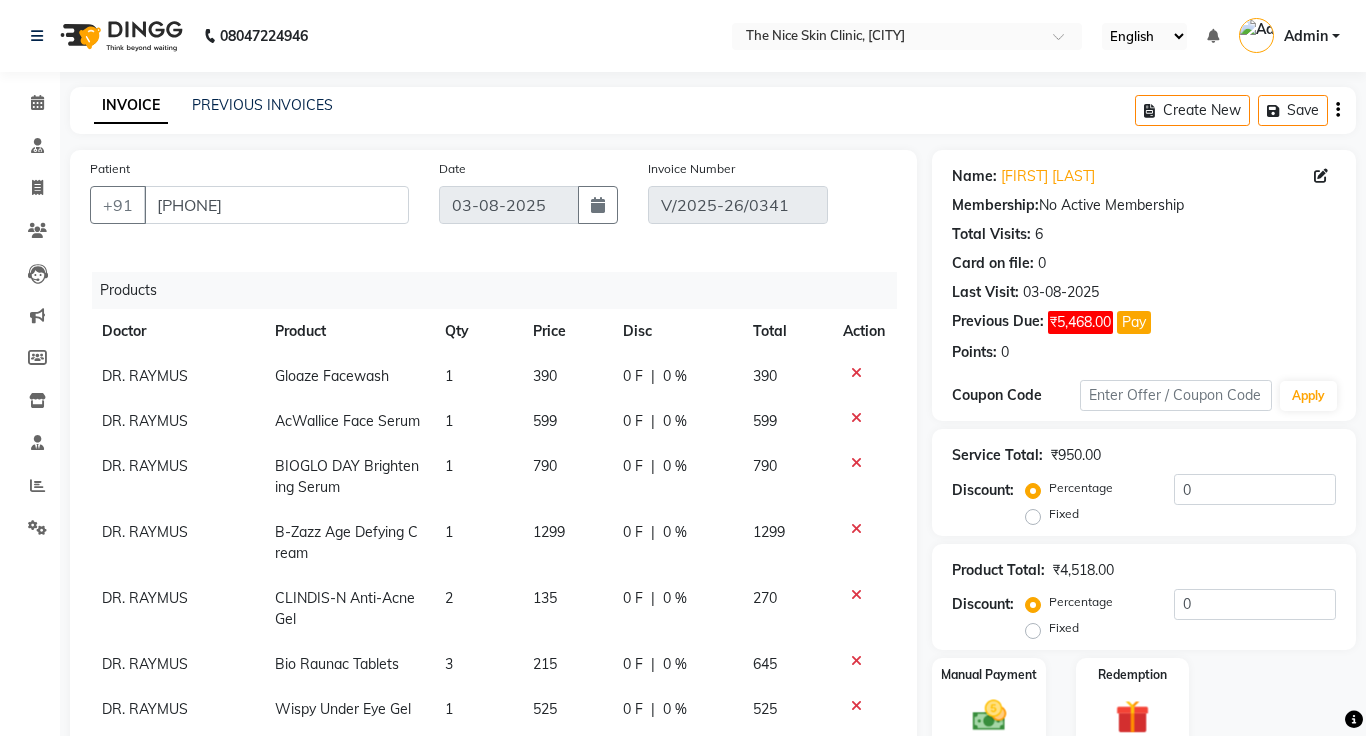 scroll, scrollTop: 119, scrollLeft: 15, axis: both 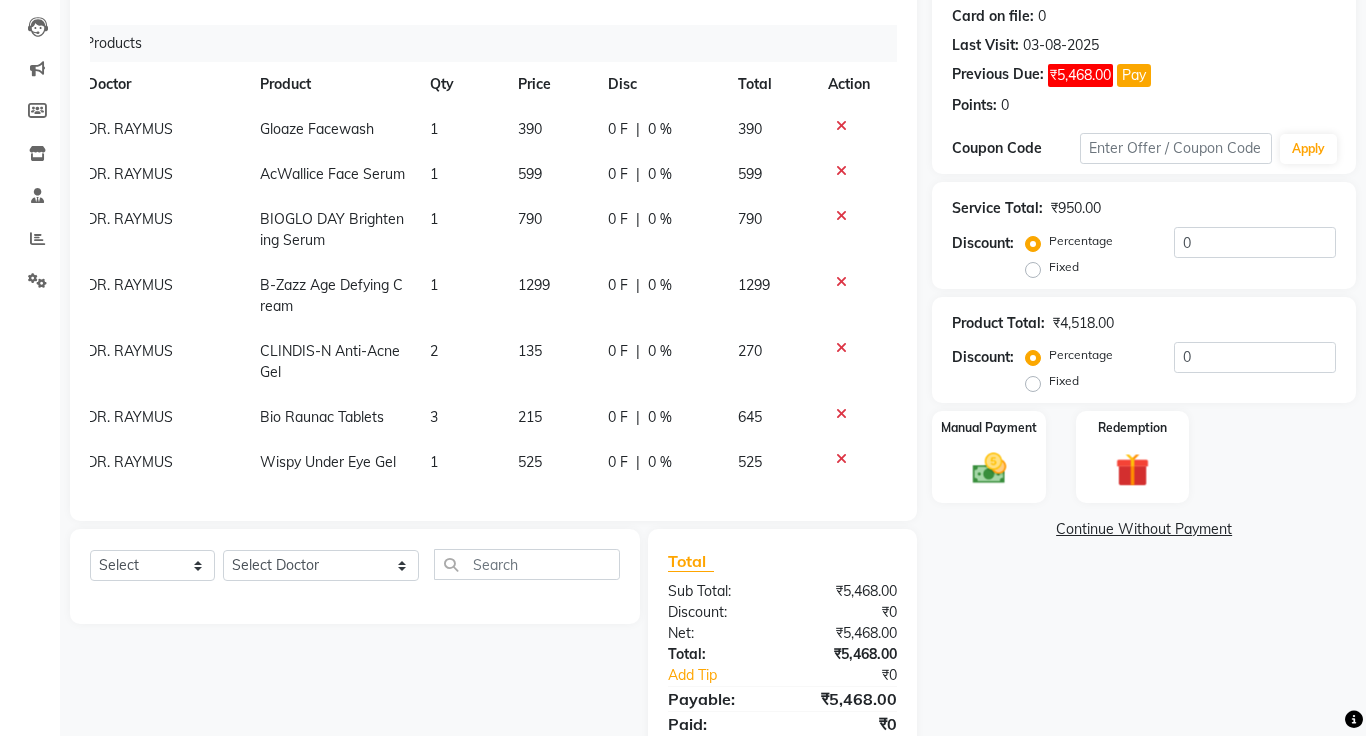 click on "Fixed" 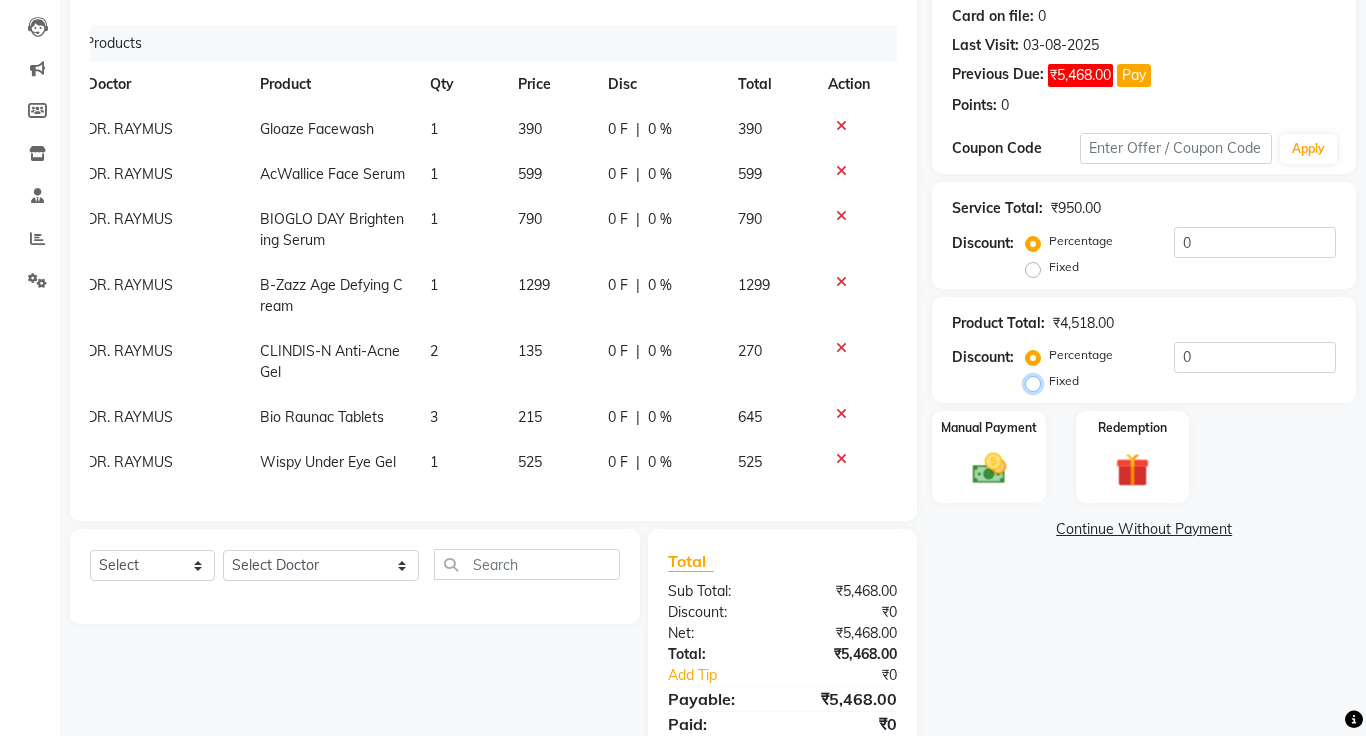 click on "Fixed" at bounding box center [1037, 381] 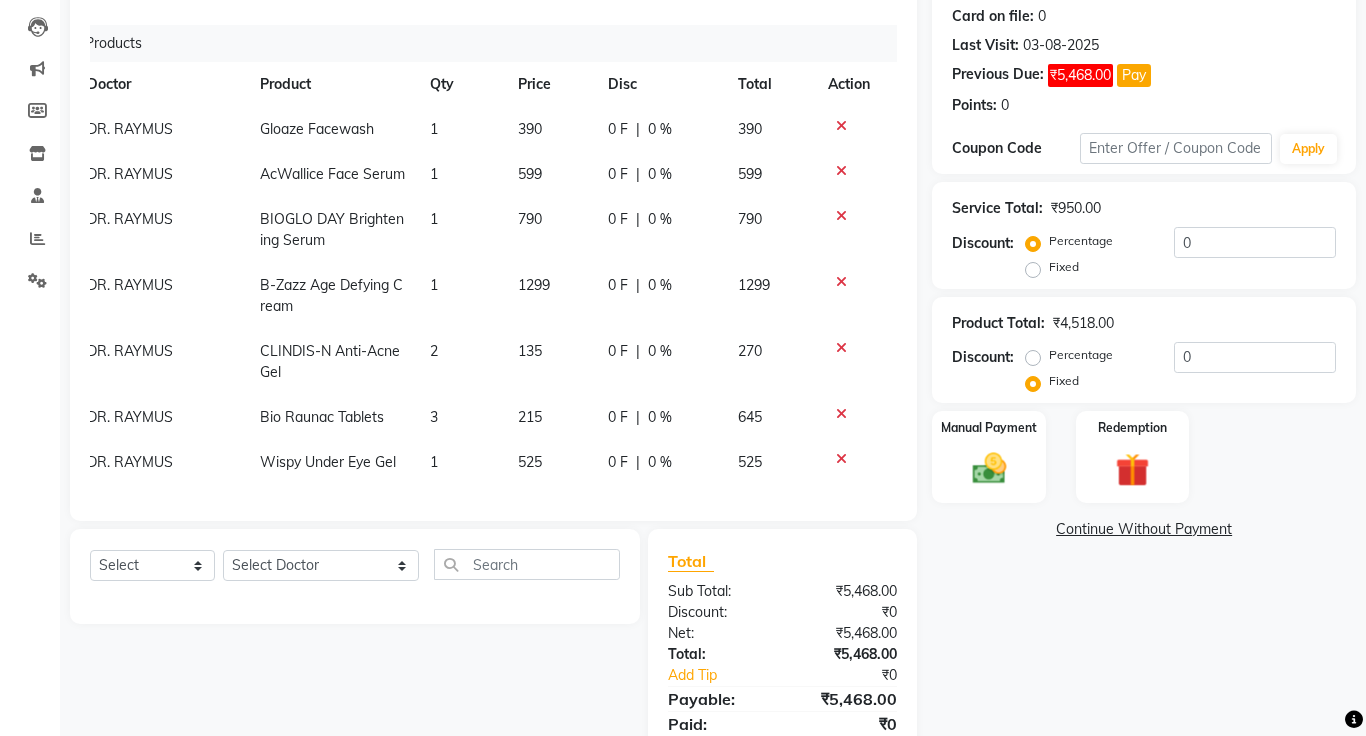 click on "Percentage" 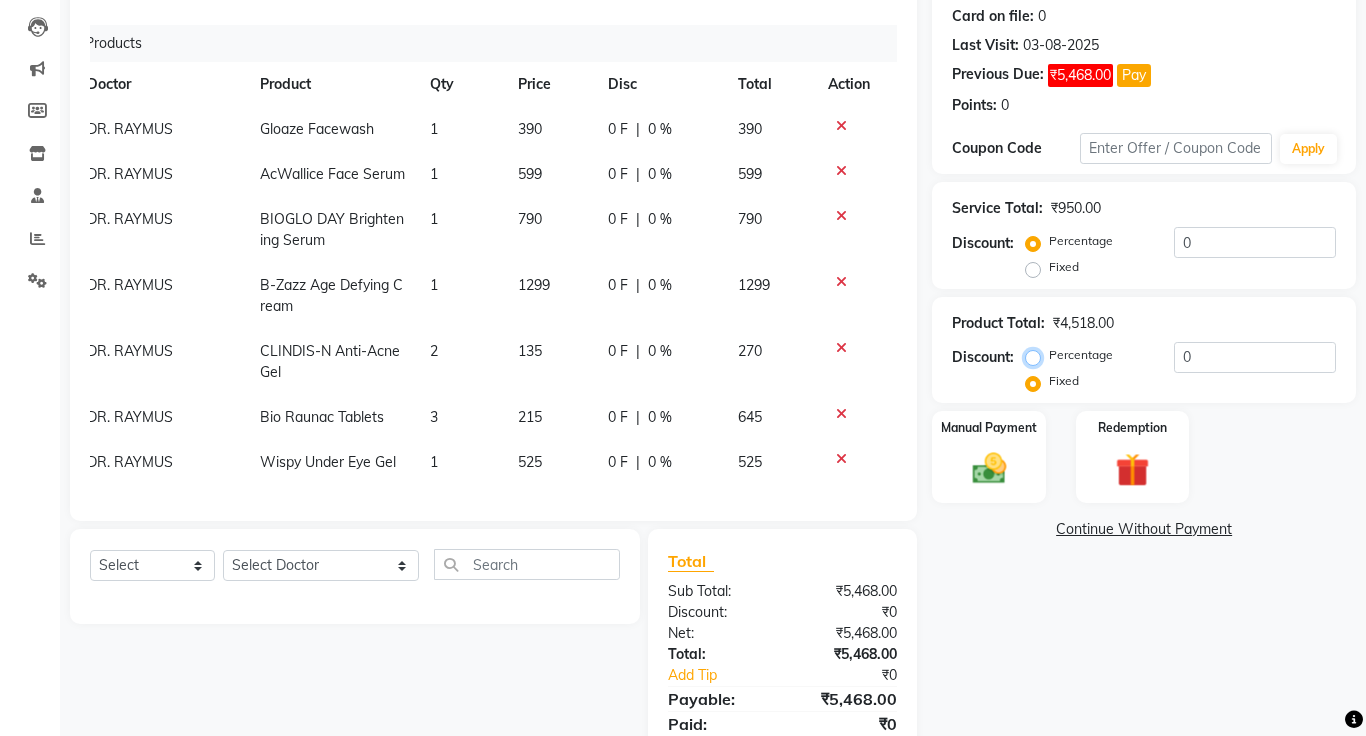 click on "Percentage" at bounding box center (1037, 355) 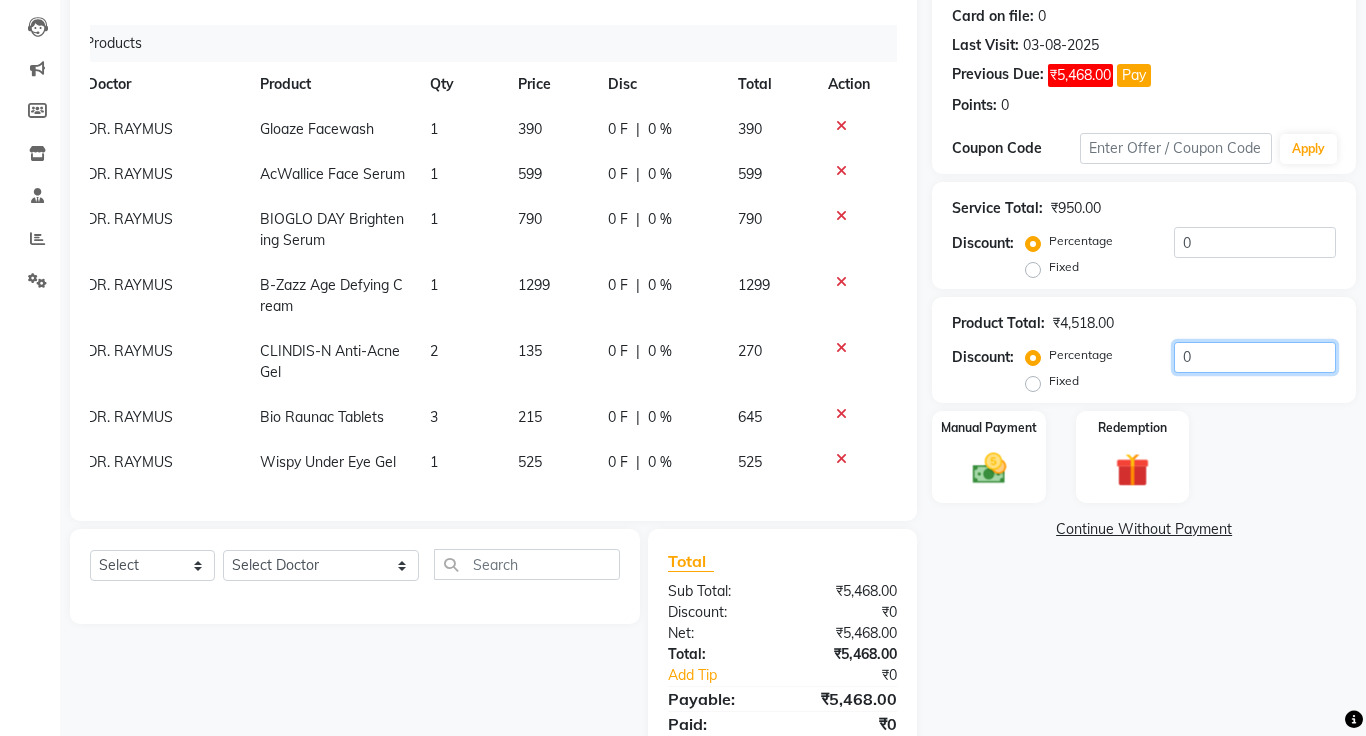 click on "0" 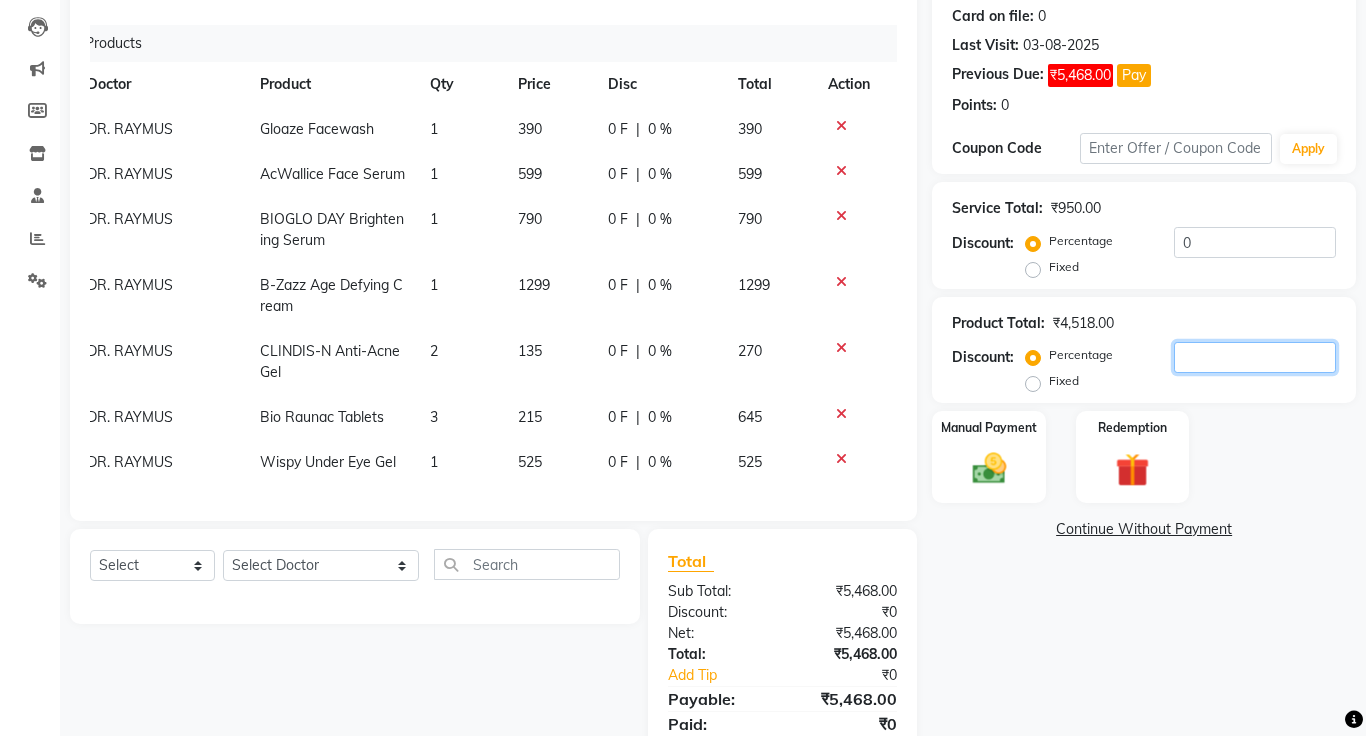 type on "5" 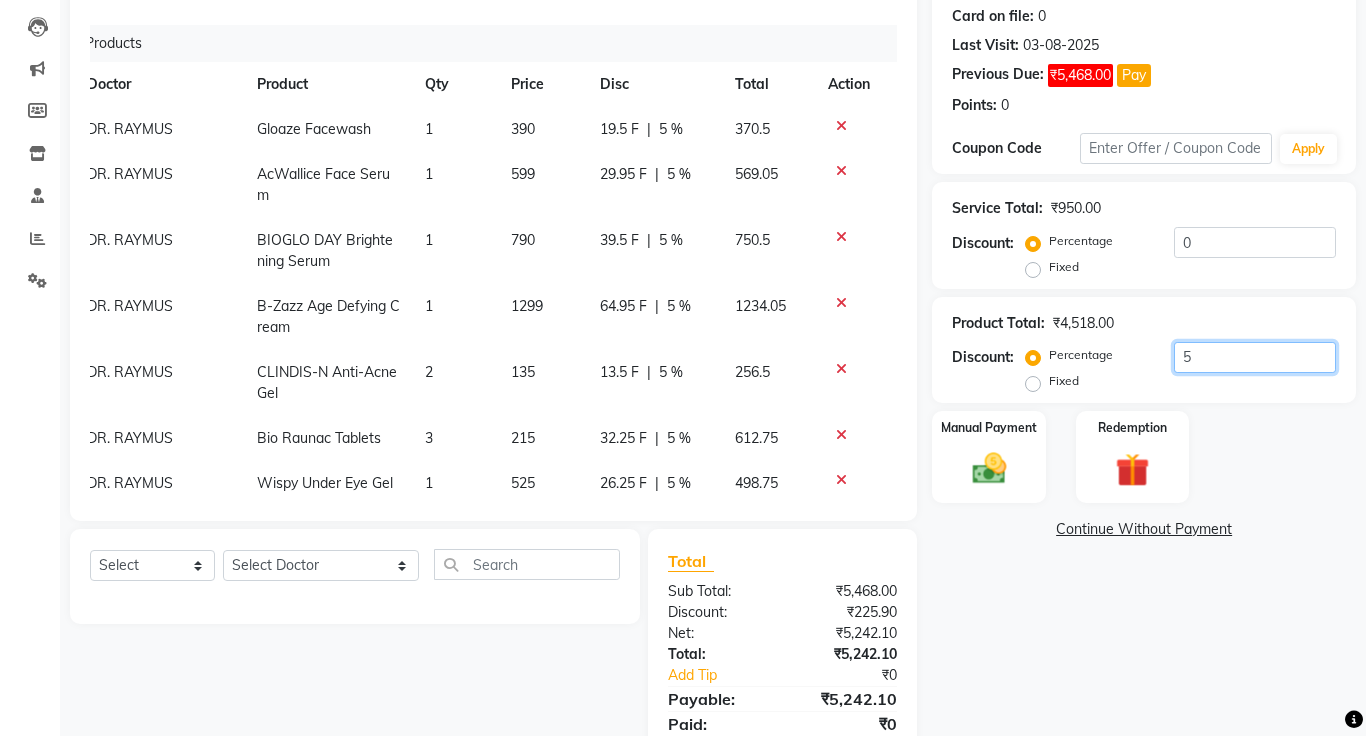 scroll, scrollTop: 322, scrollLeft: 0, axis: vertical 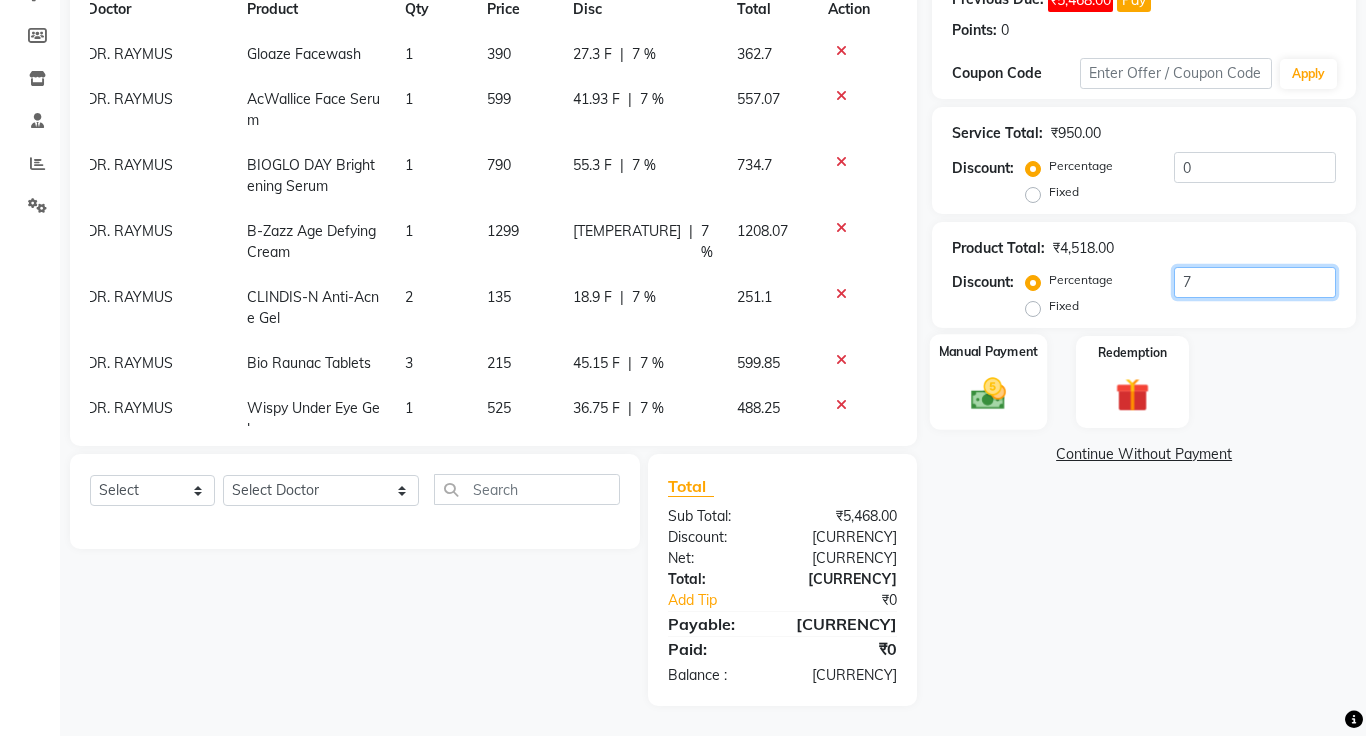 type on "7" 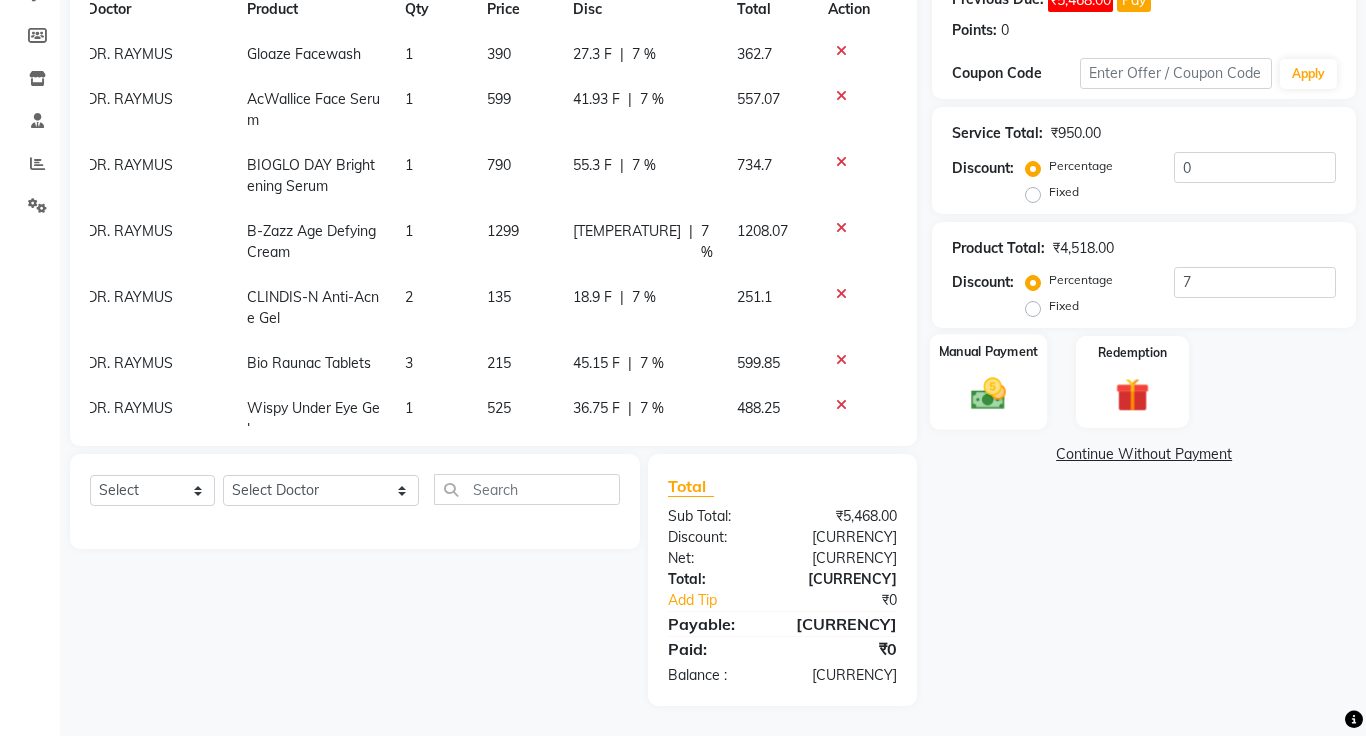click on "Manual Payment" 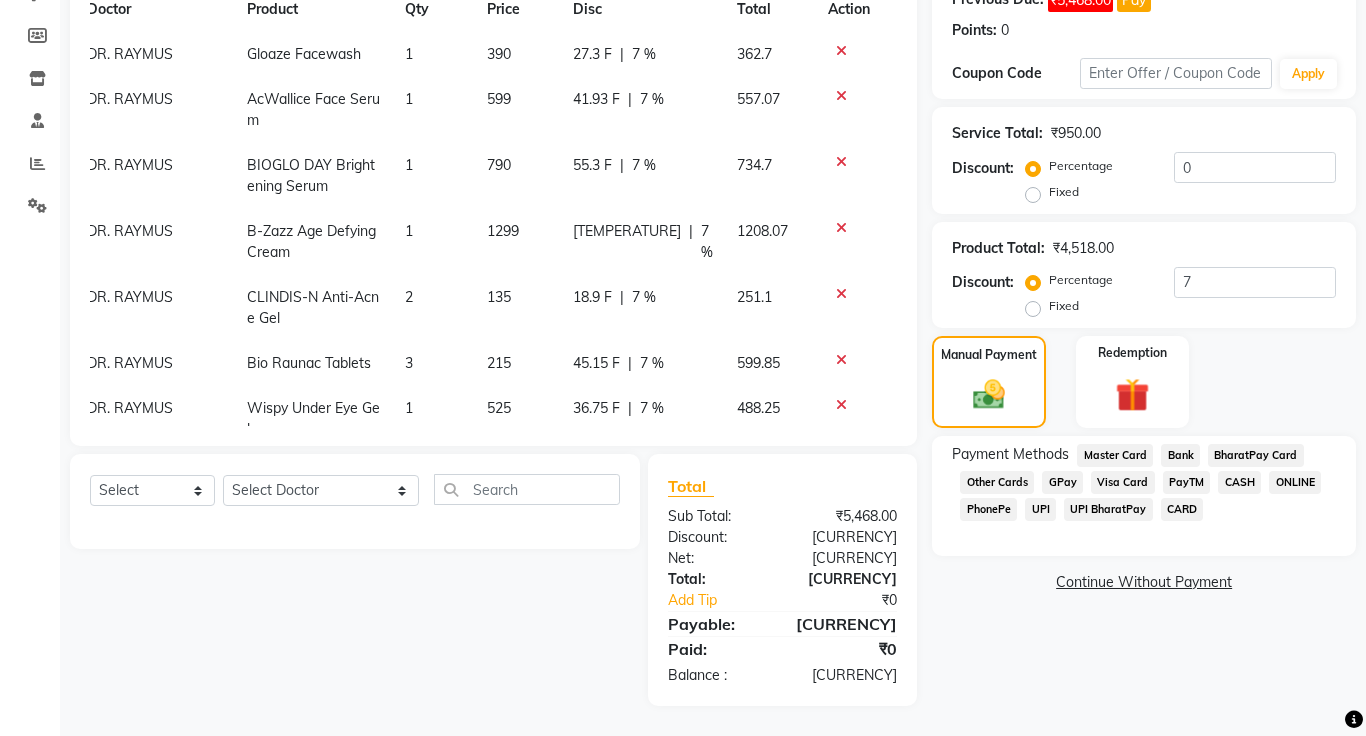 click on "ONLINE" 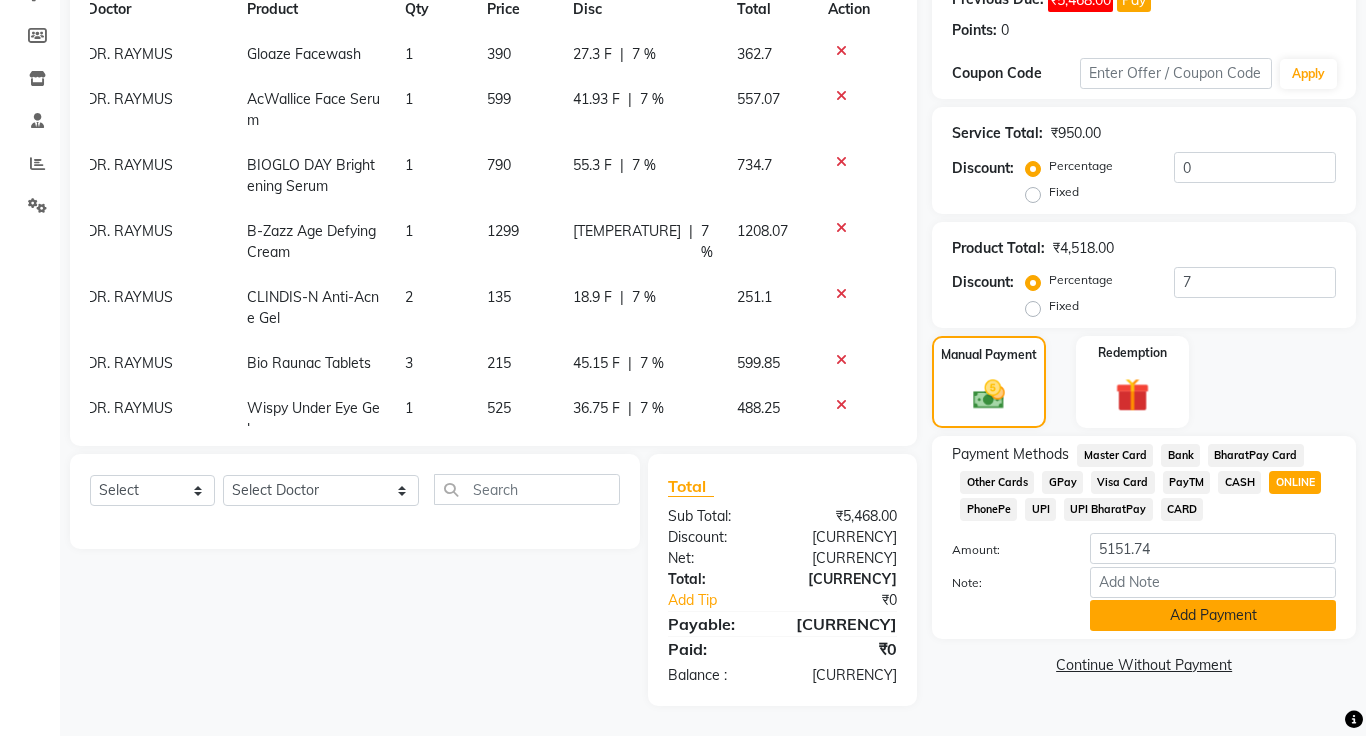 click on "Add Payment" 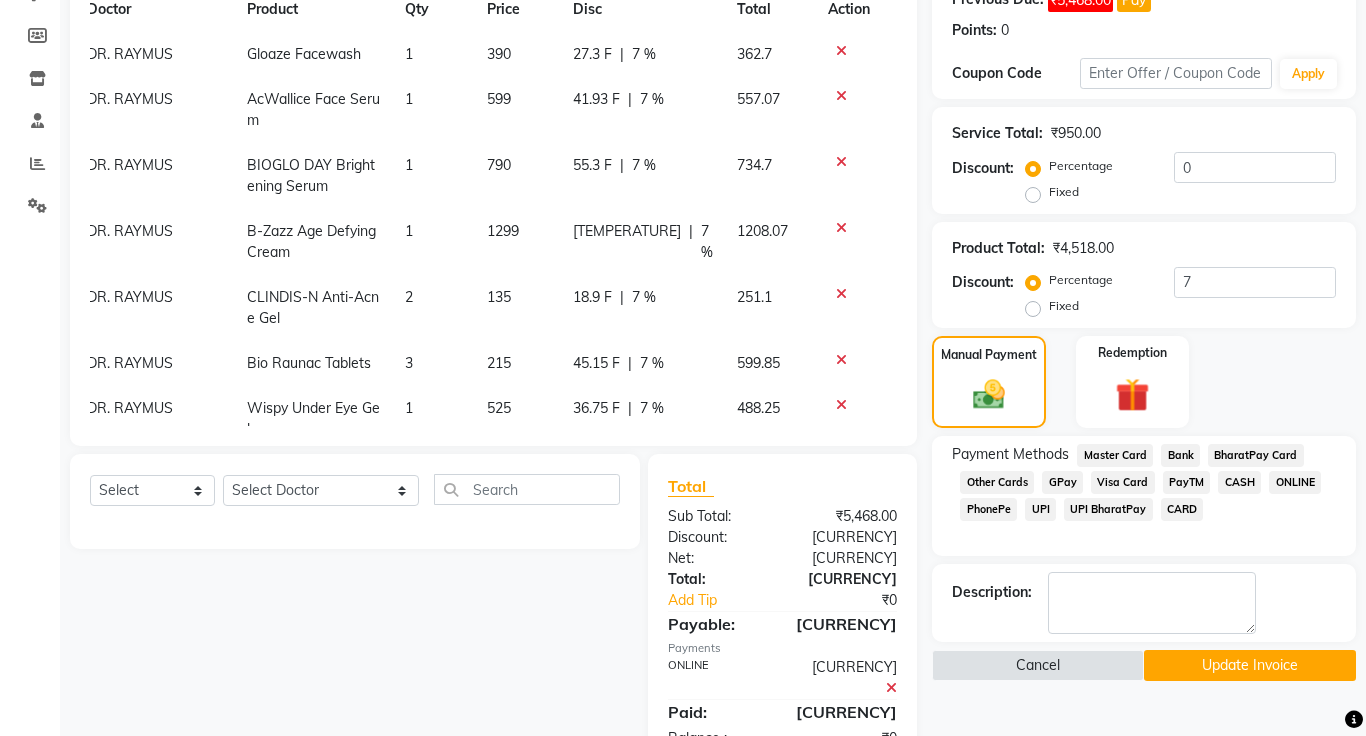 scroll, scrollTop: 364, scrollLeft: 0, axis: vertical 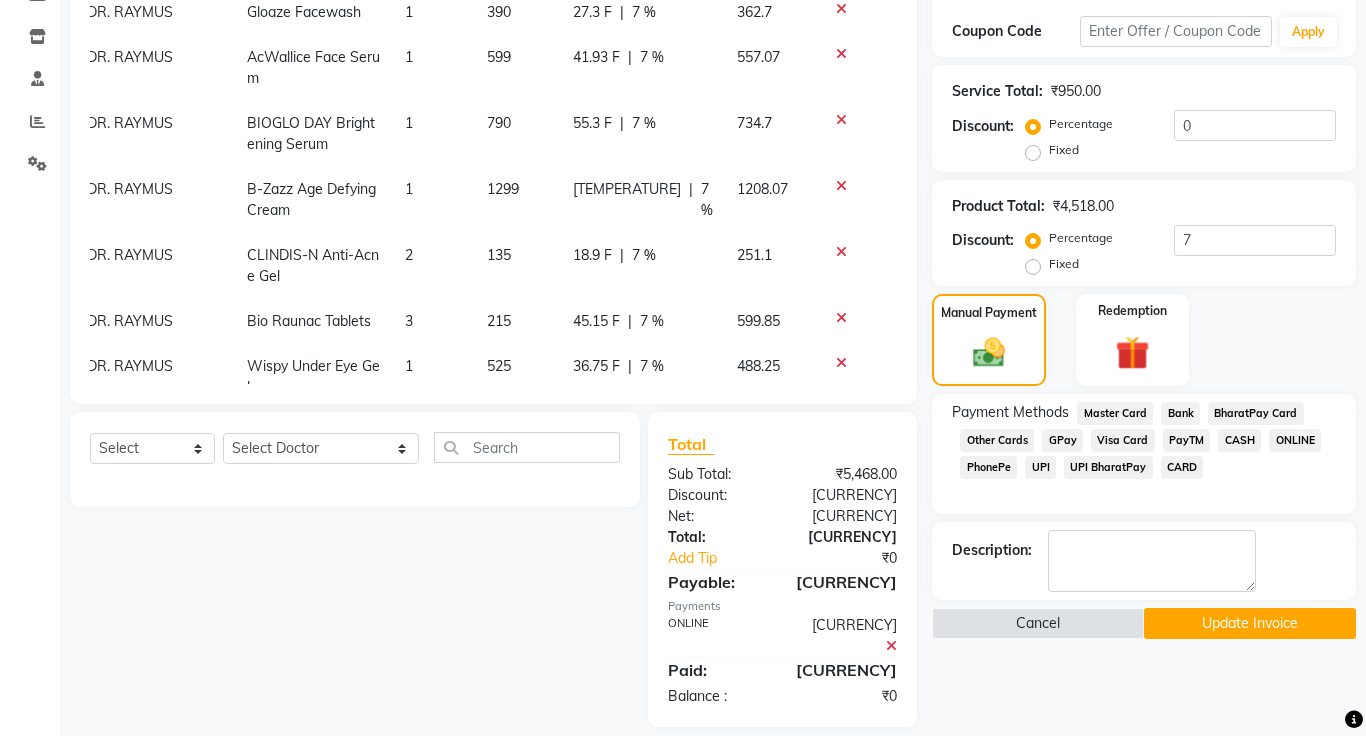 click on "Update Invoice" 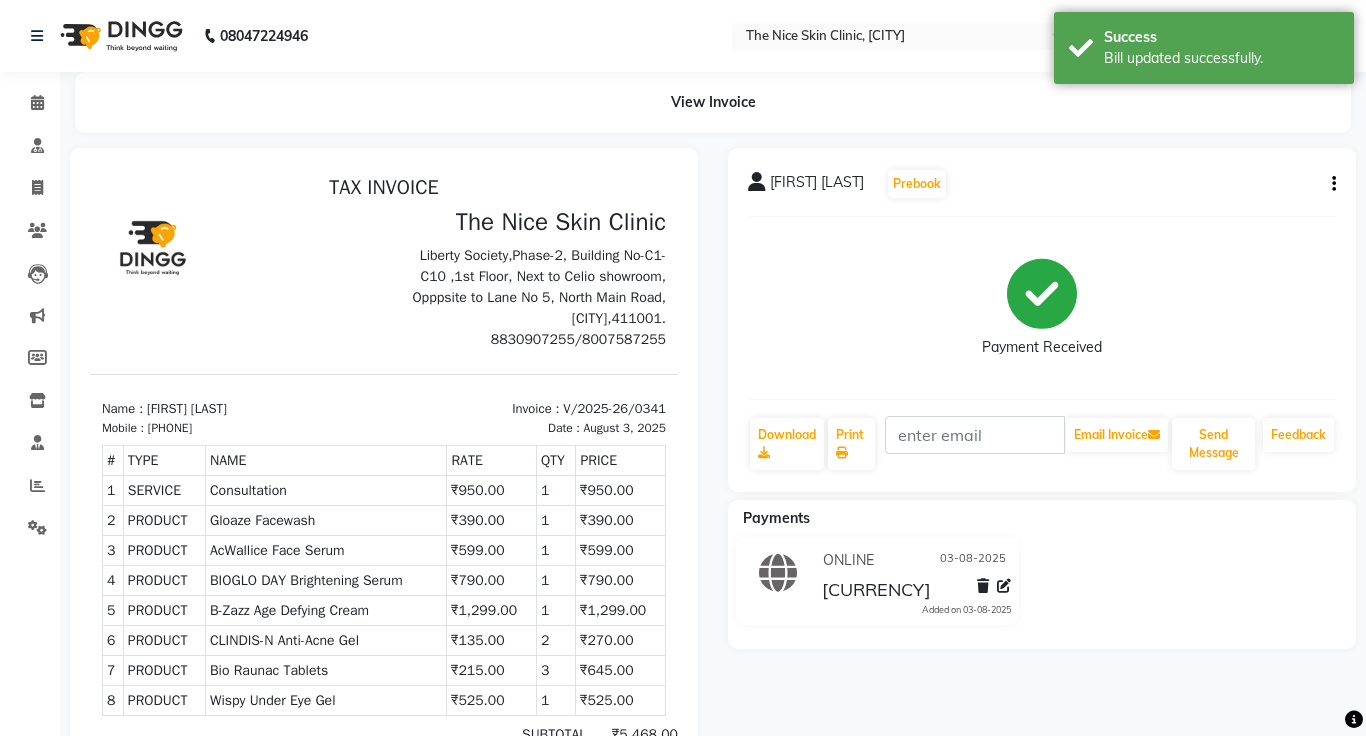 scroll, scrollTop: 0, scrollLeft: 0, axis: both 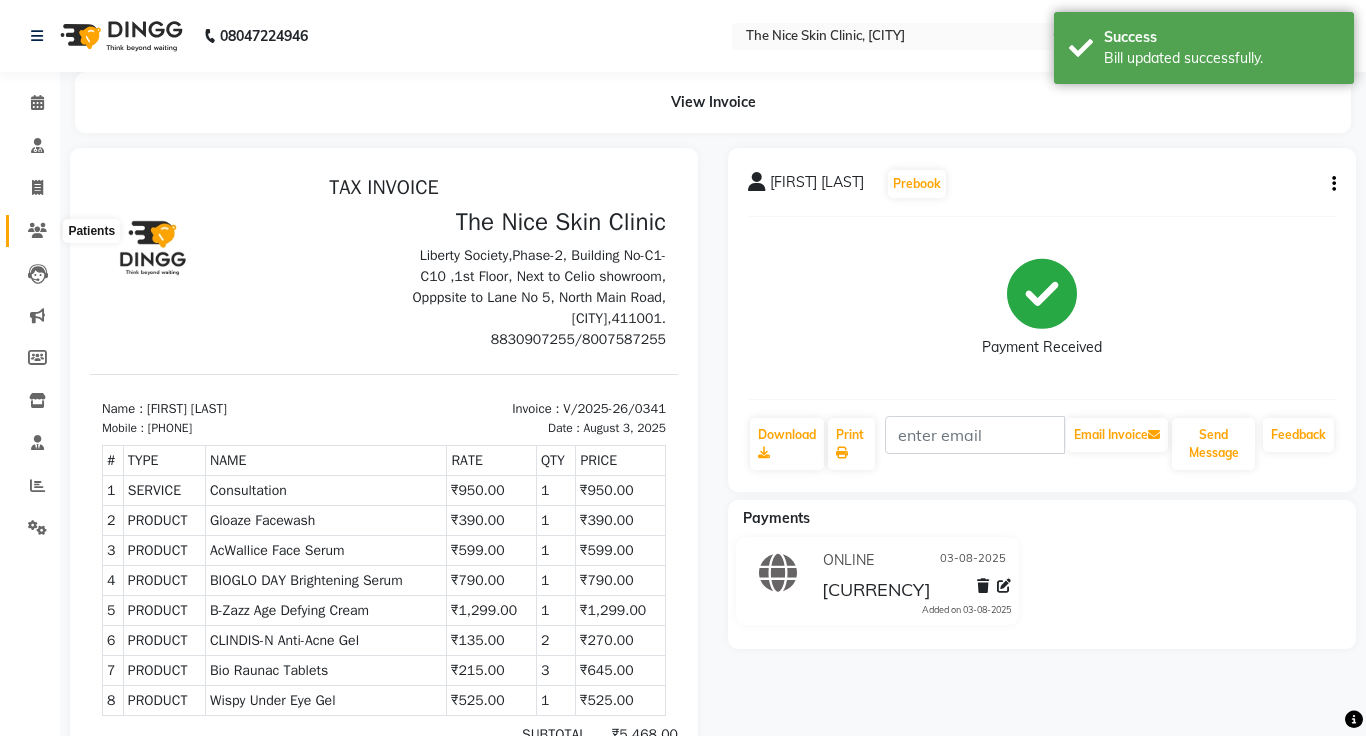 click 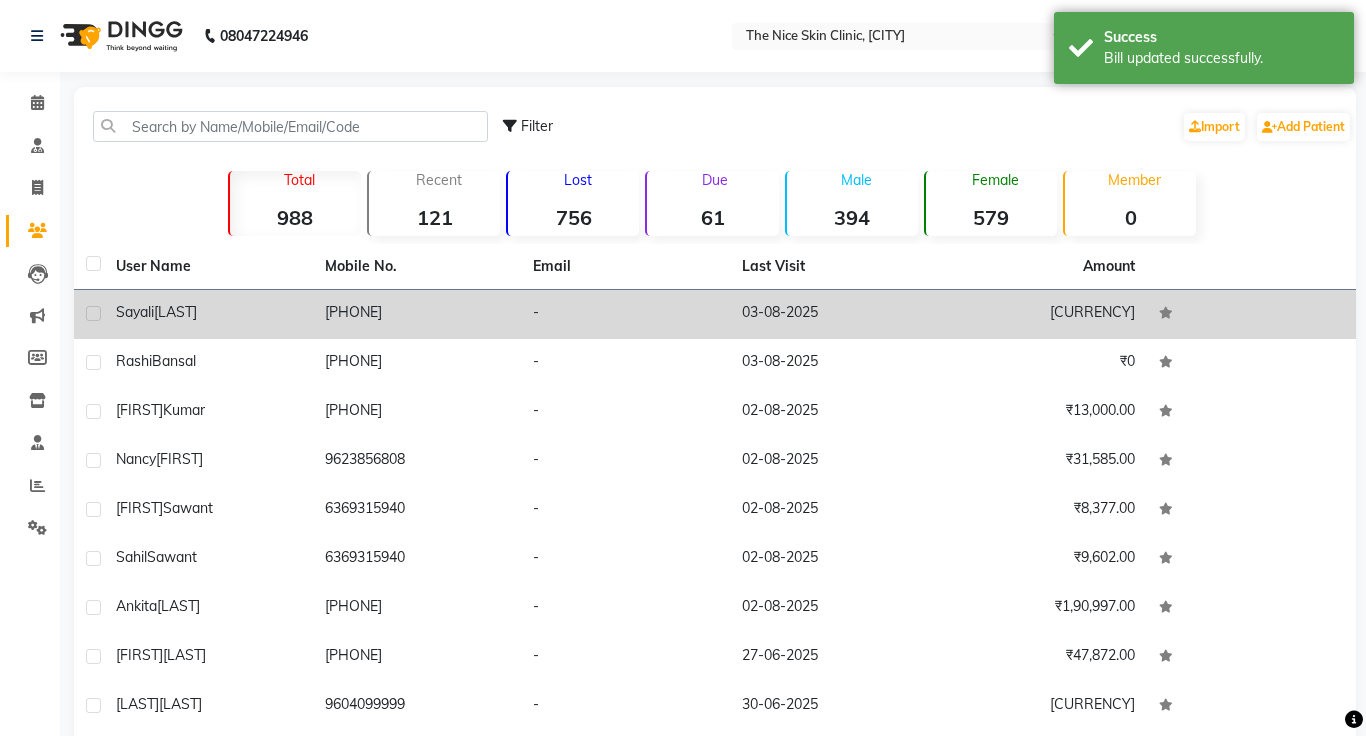 click on "[PHONE]" 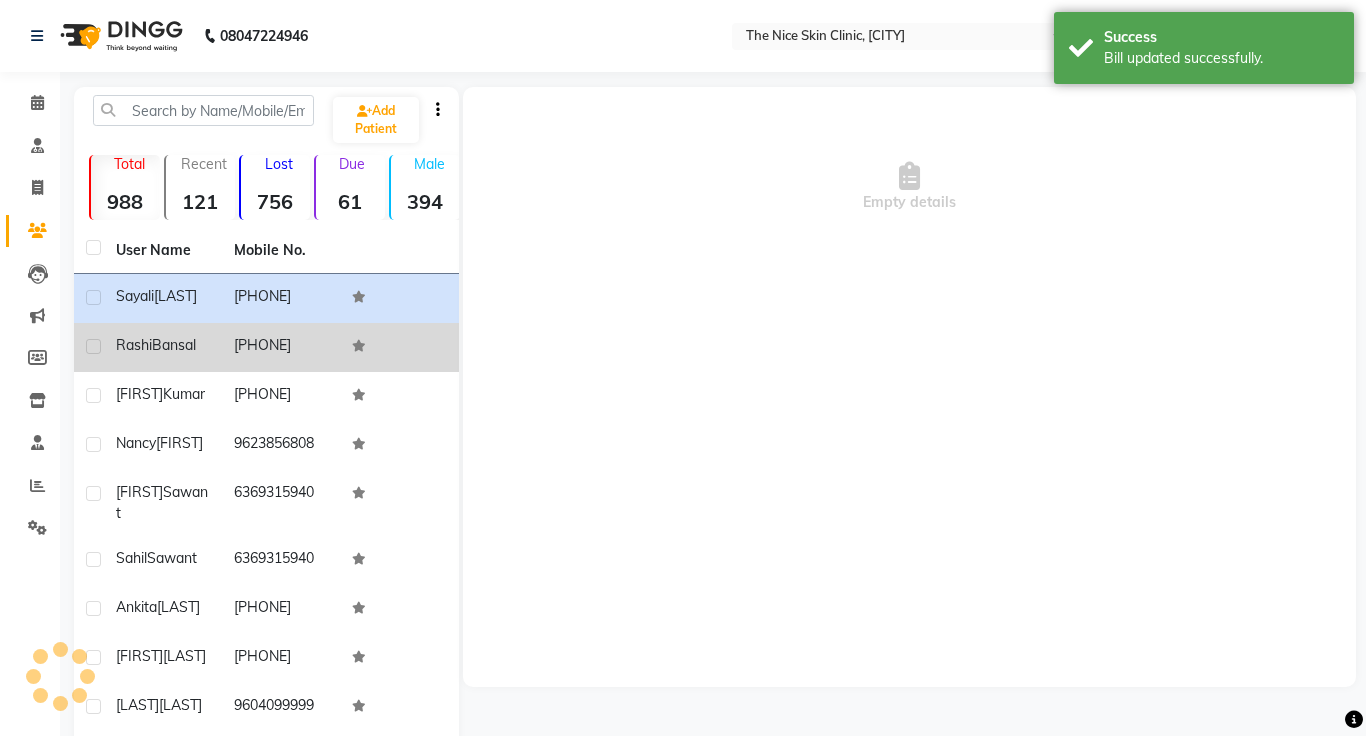 click on "[PHONE]" 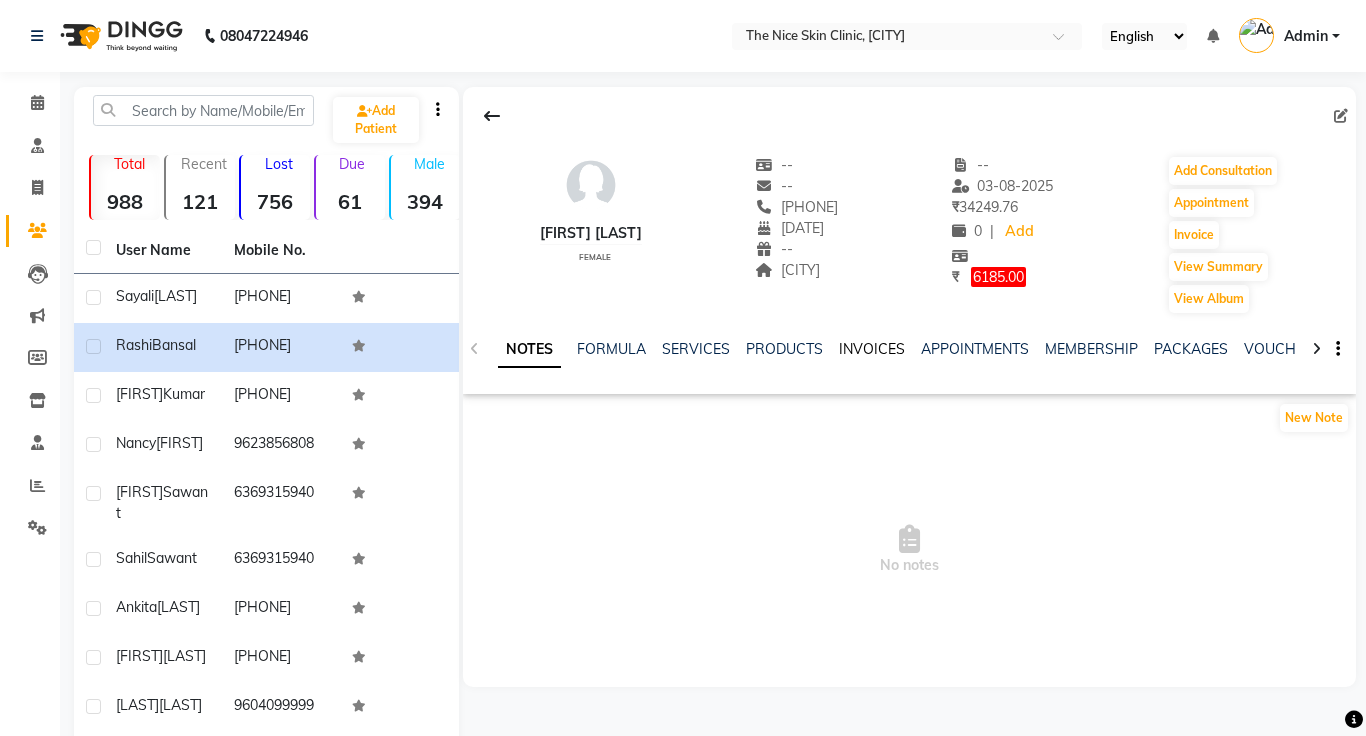 click on "INVOICES" 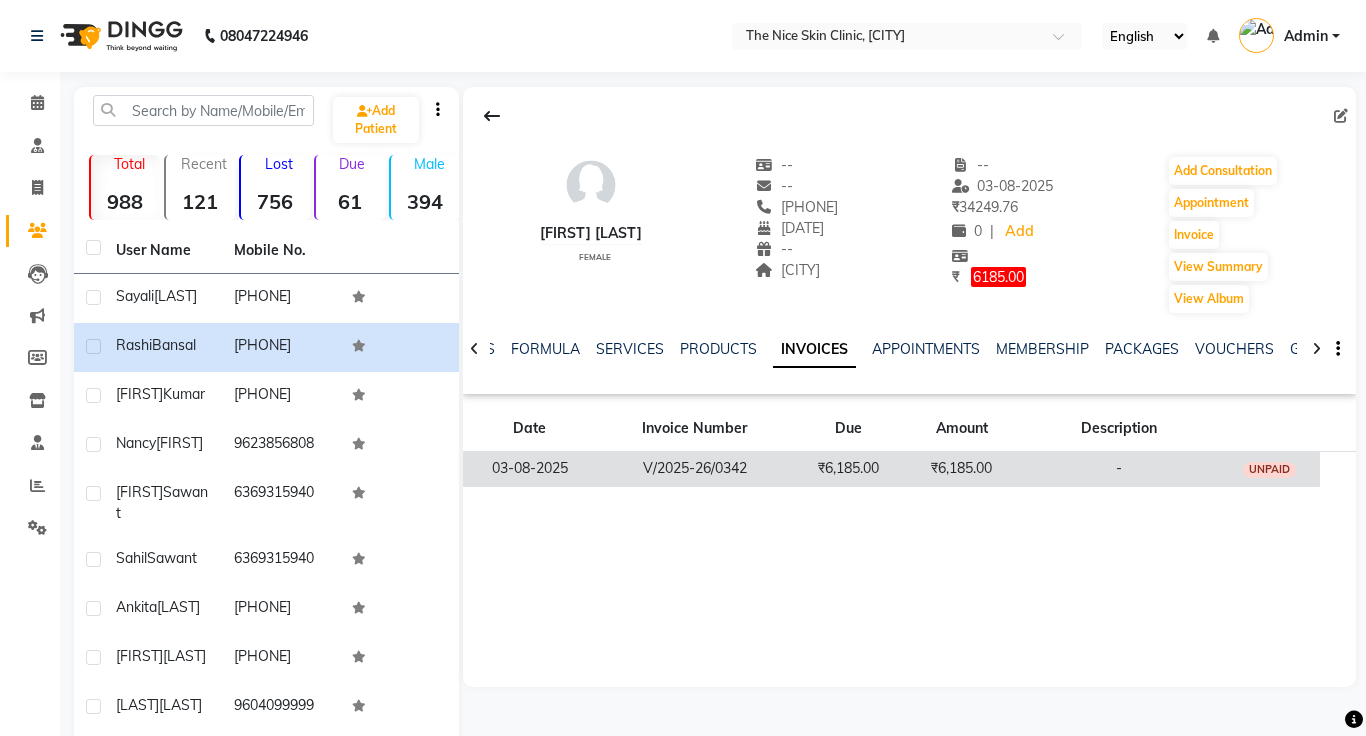 click on "₹6,185.00" 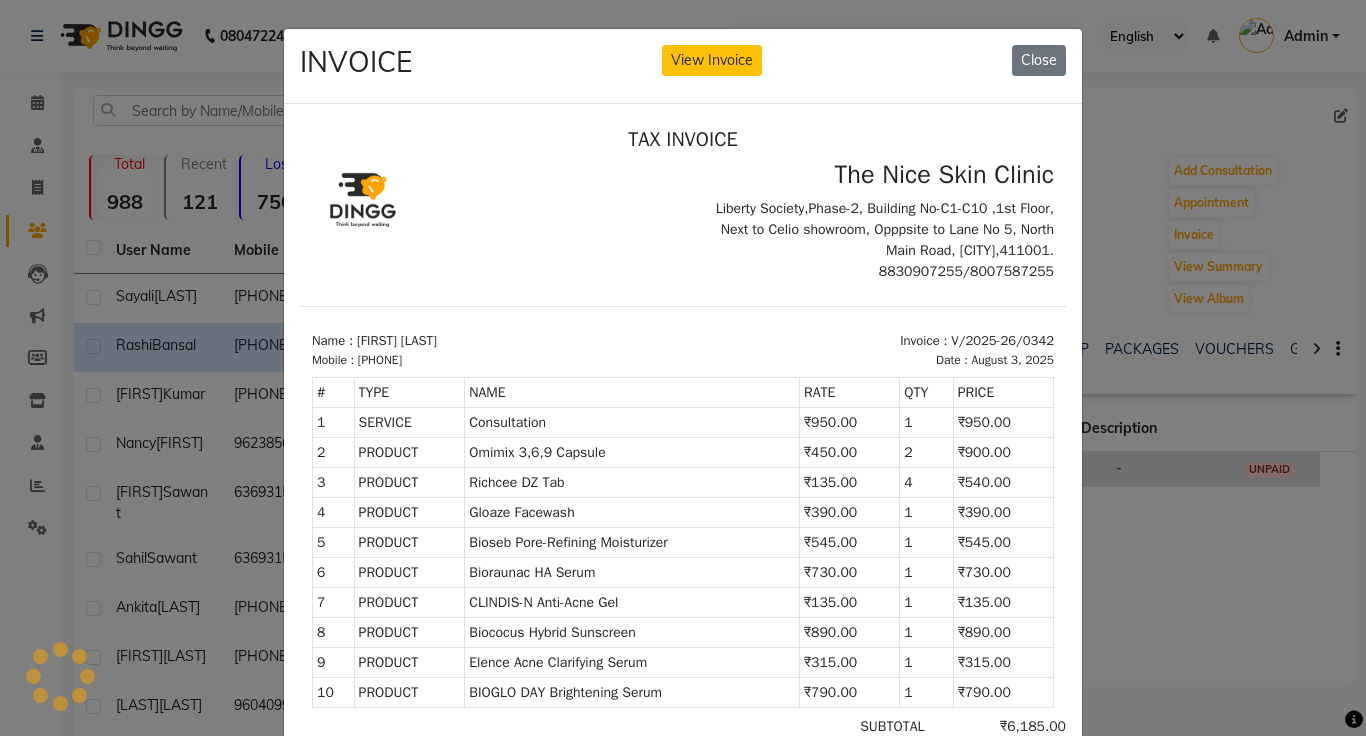 scroll, scrollTop: 0, scrollLeft: 0, axis: both 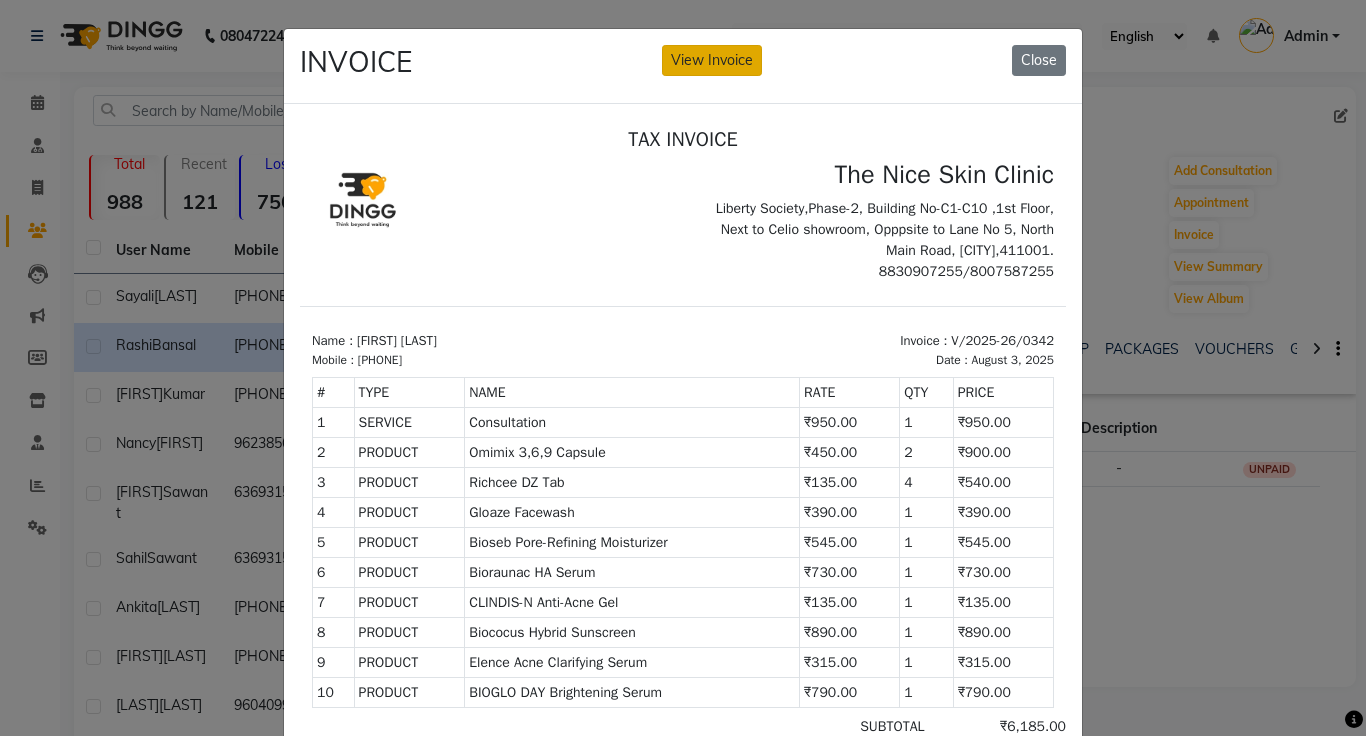 click on "View Invoice" 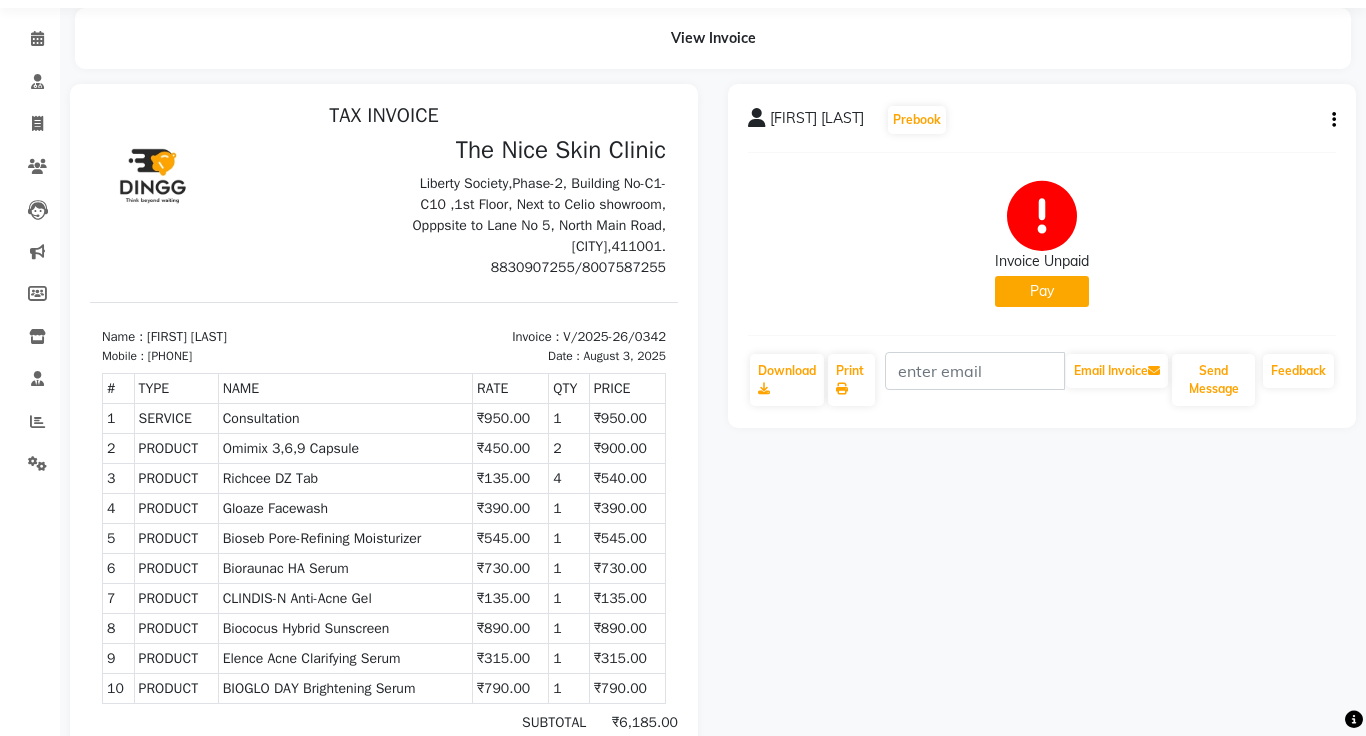 scroll, scrollTop: 59, scrollLeft: 0, axis: vertical 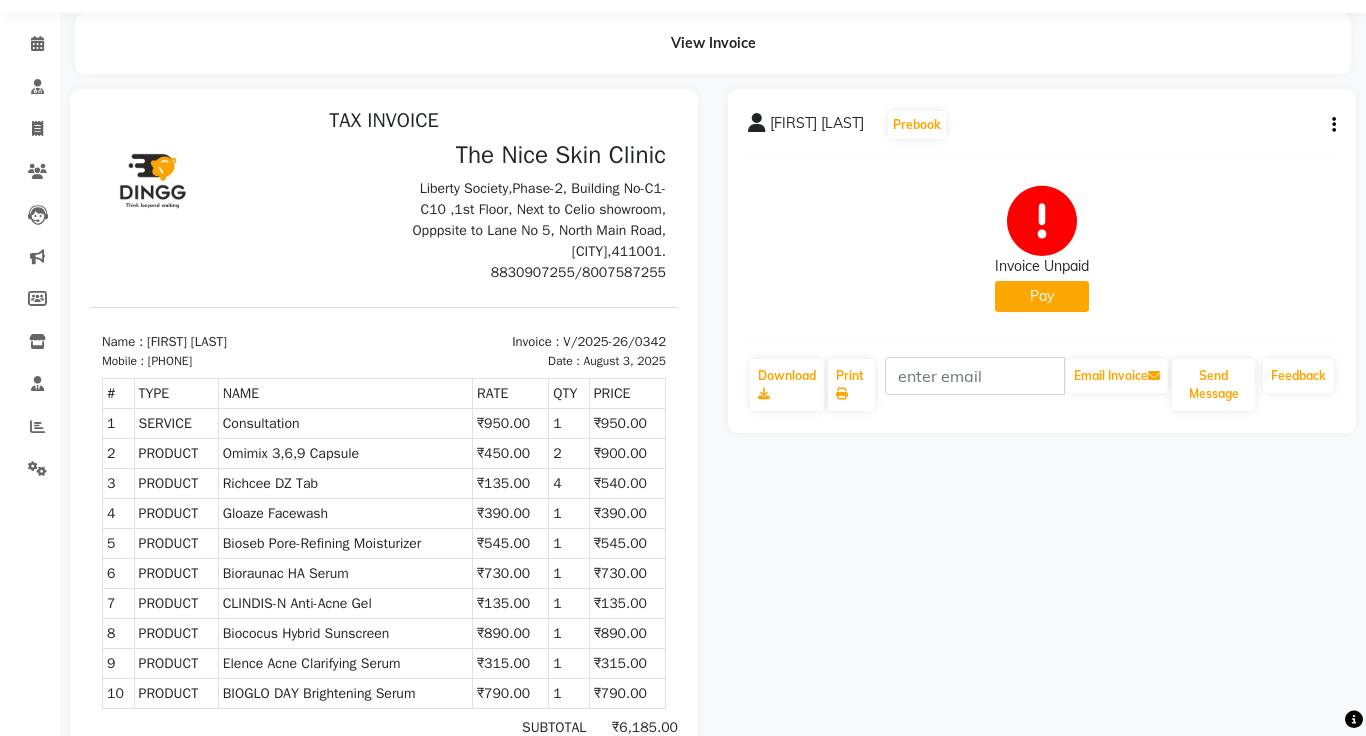 click on "Pay" 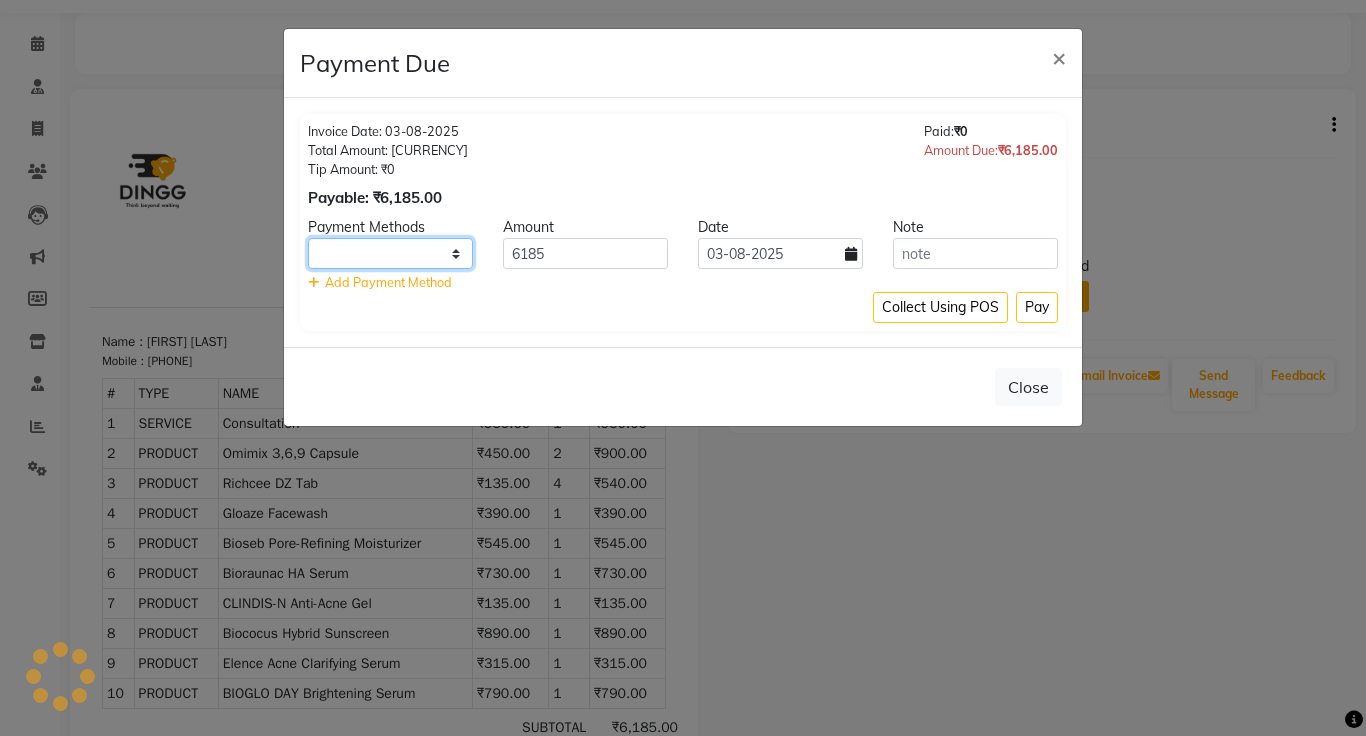 click 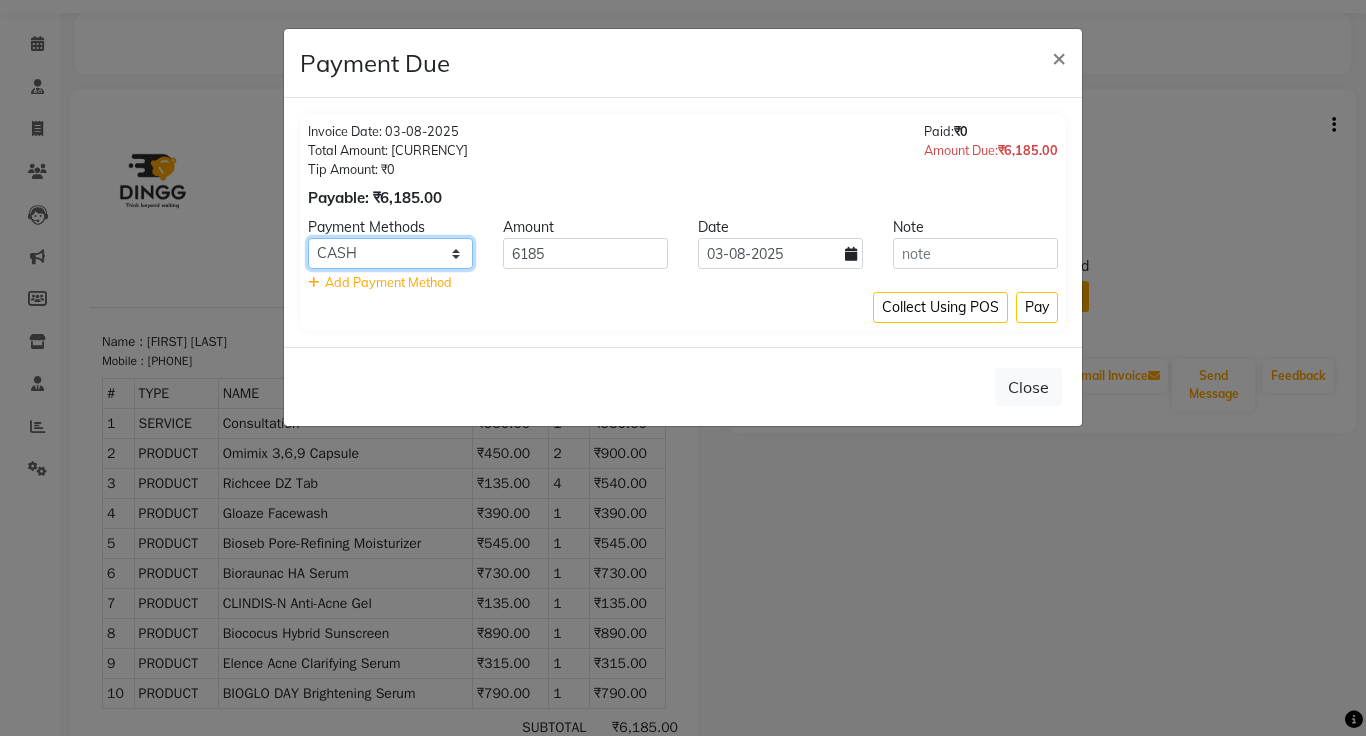select on "3" 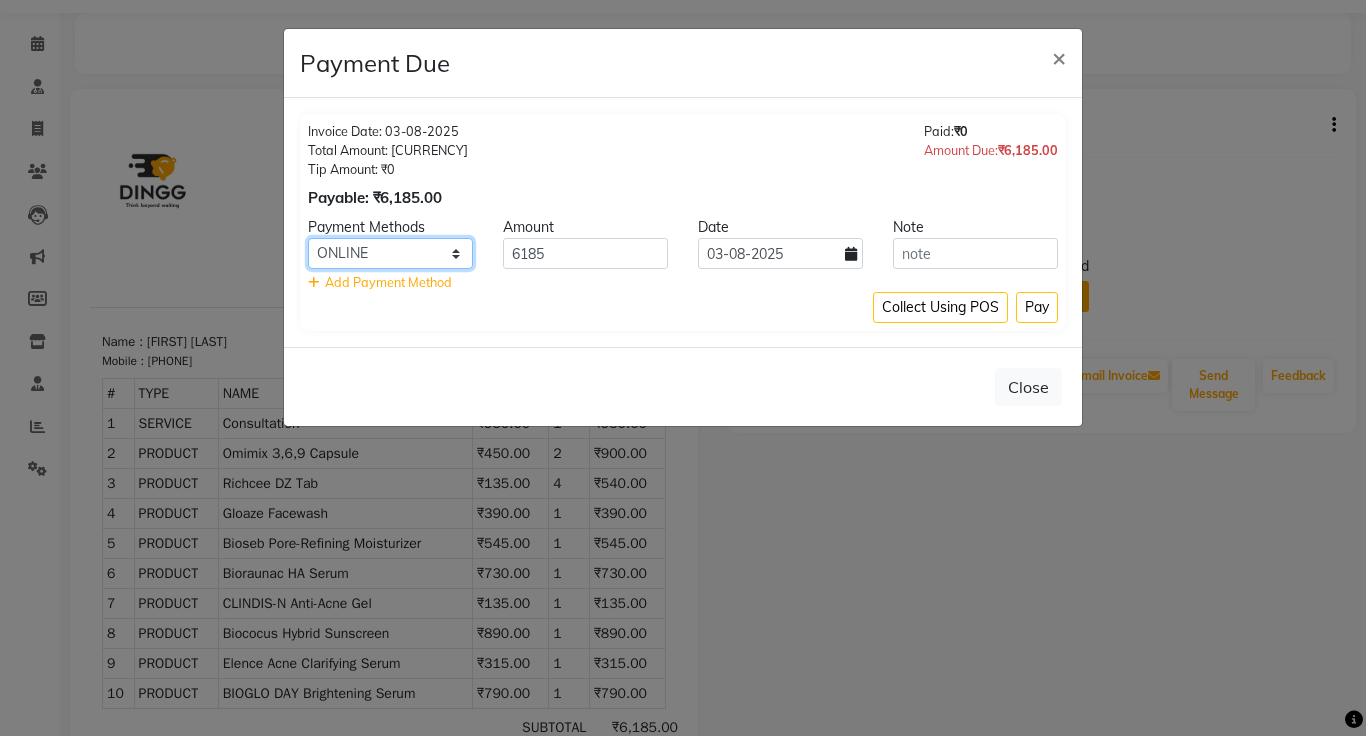 click on "Master Card Bank BharatPay Card Other Cards GPay Visa Card PayTM CASH ONLINE PhonePe UPI UPI BharatPay CARD" 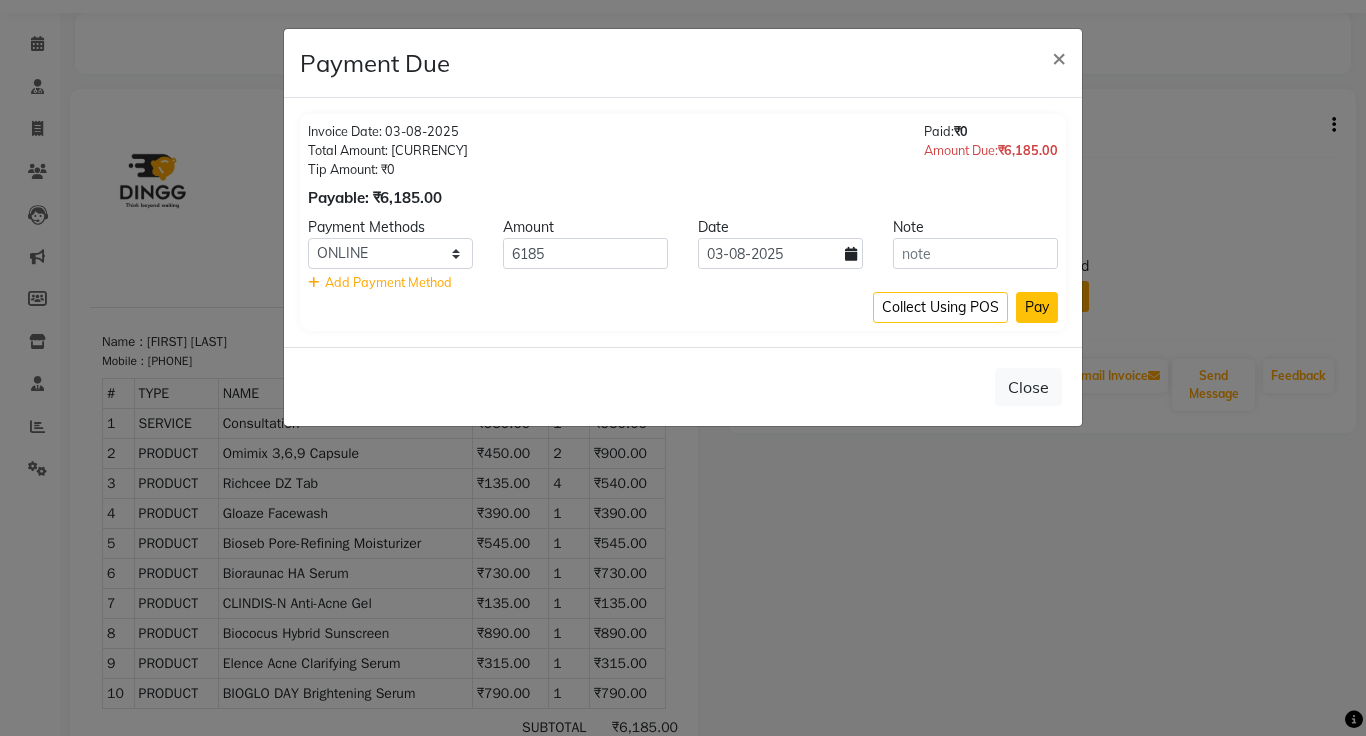 click on "Pay" 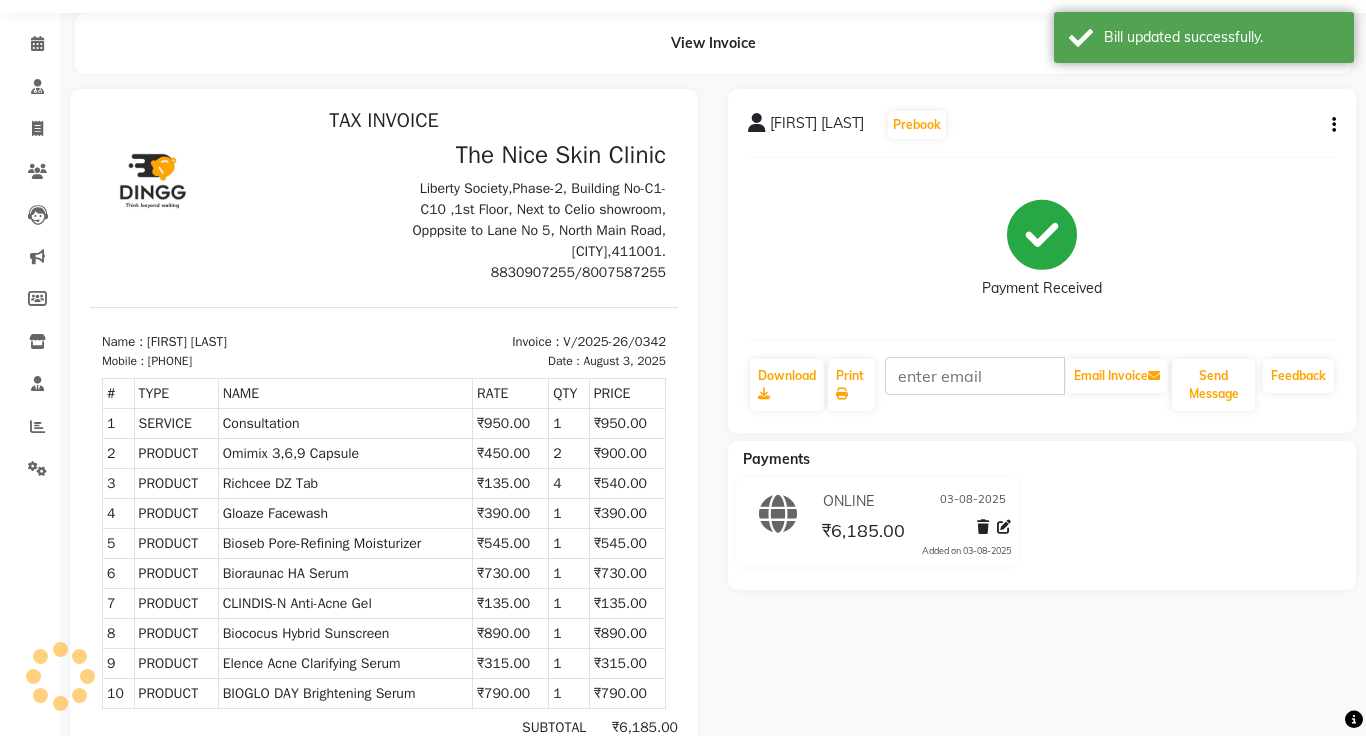 scroll, scrollTop: 8, scrollLeft: 0, axis: vertical 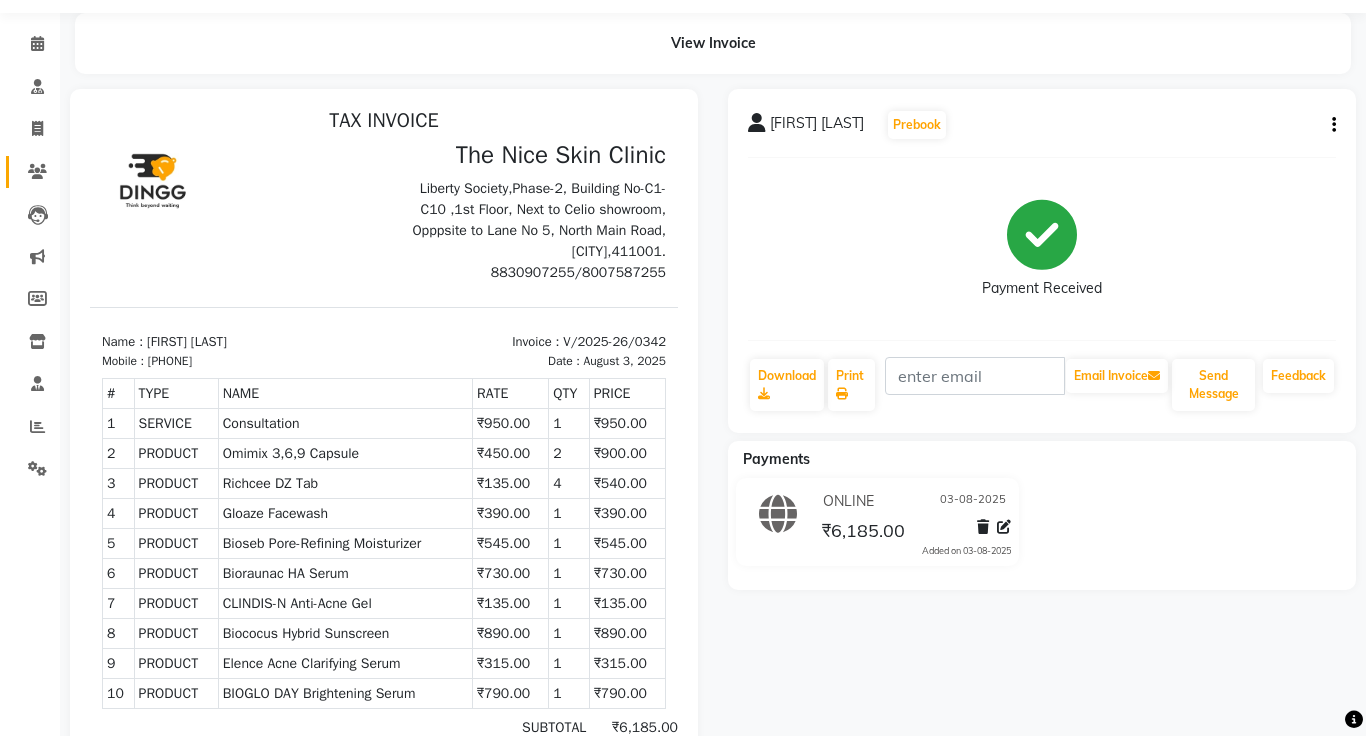 click on "Patients" 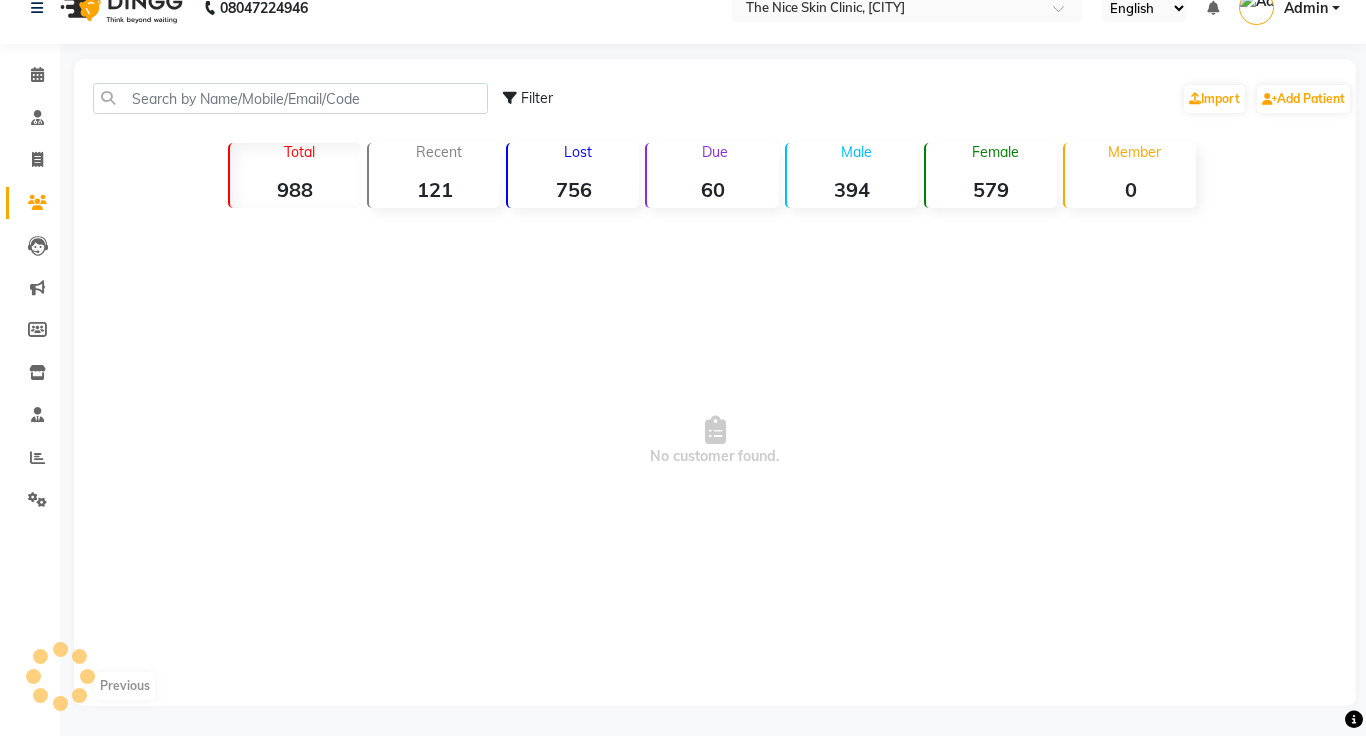 scroll, scrollTop: 59, scrollLeft: 0, axis: vertical 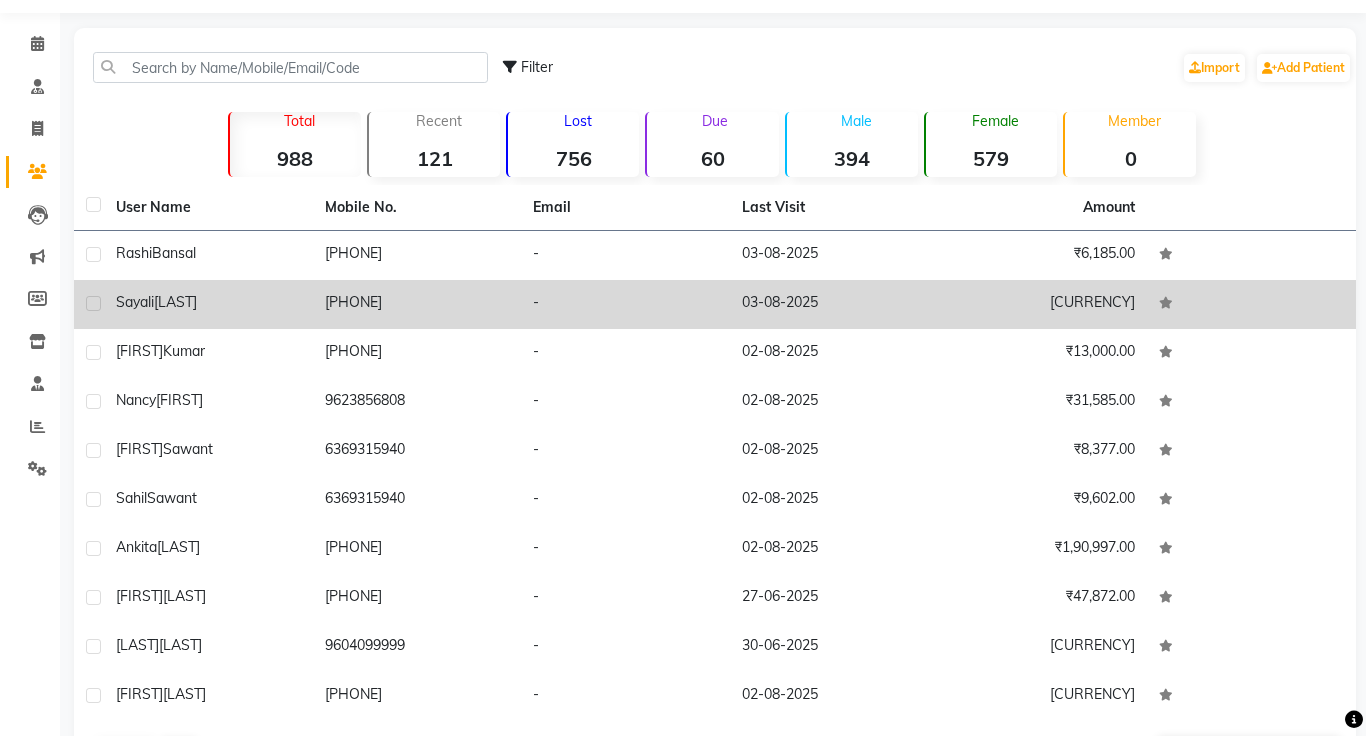 click on "[PHONE]" 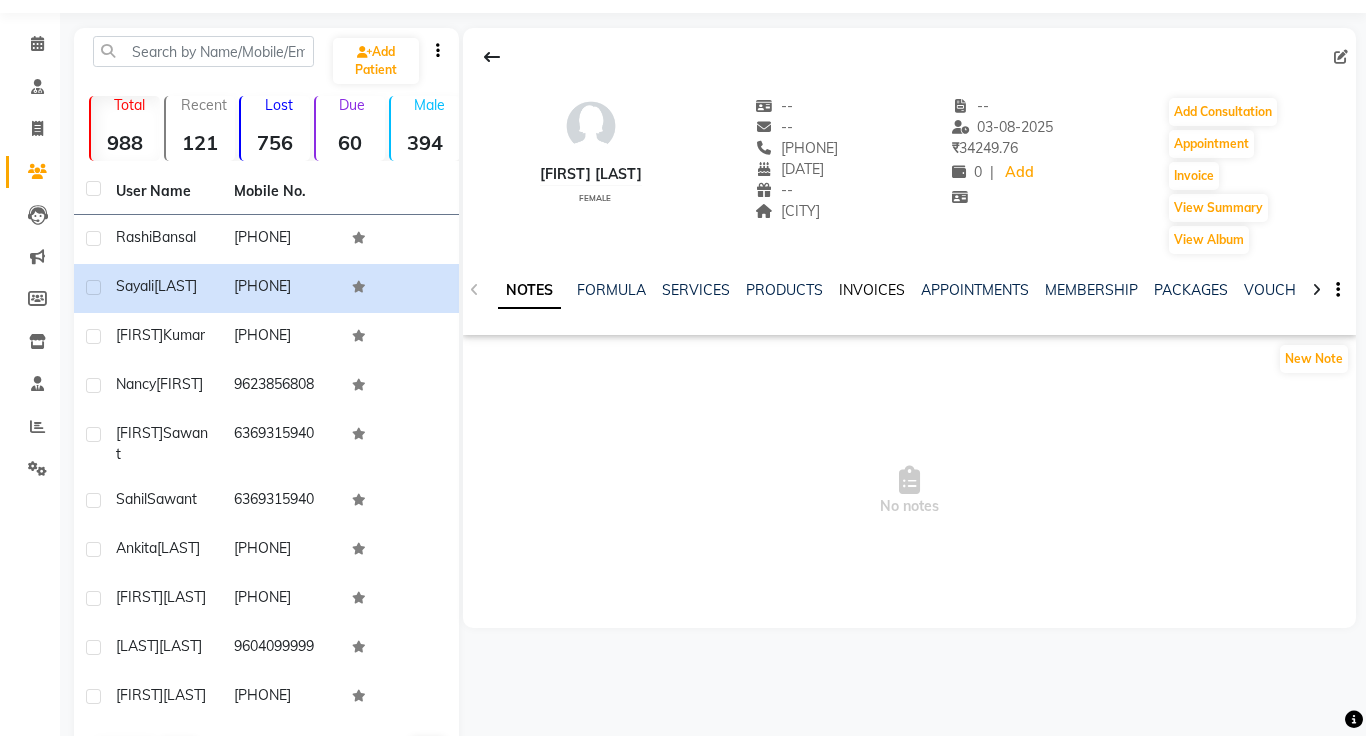 click on "INVOICES" 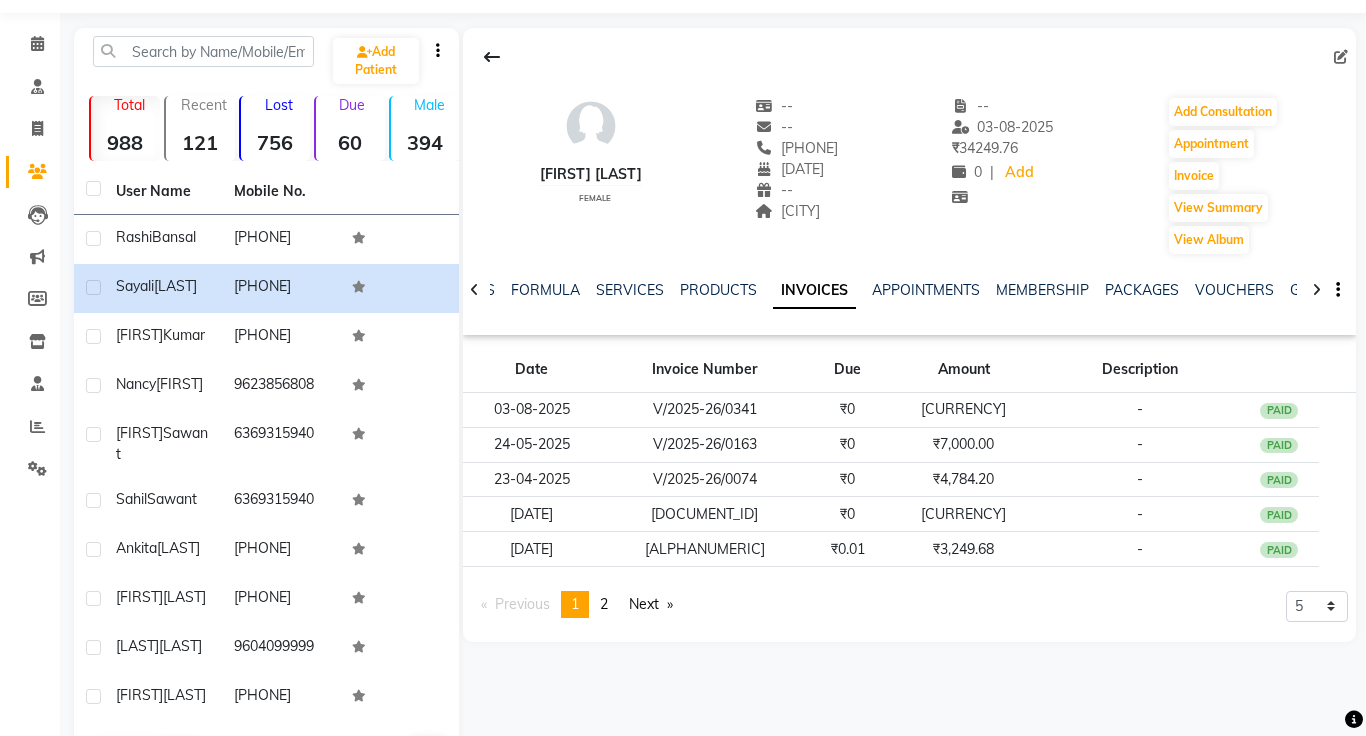click on "Calendar  Consultation  Invoice  Patients  Leads   Marketing  Members  Inventory  Staff  Reports  Settings Completed InProgress Upcoming Dropped Tentative Check-In Confirm Bookings Generate Report Segments Page Builder" 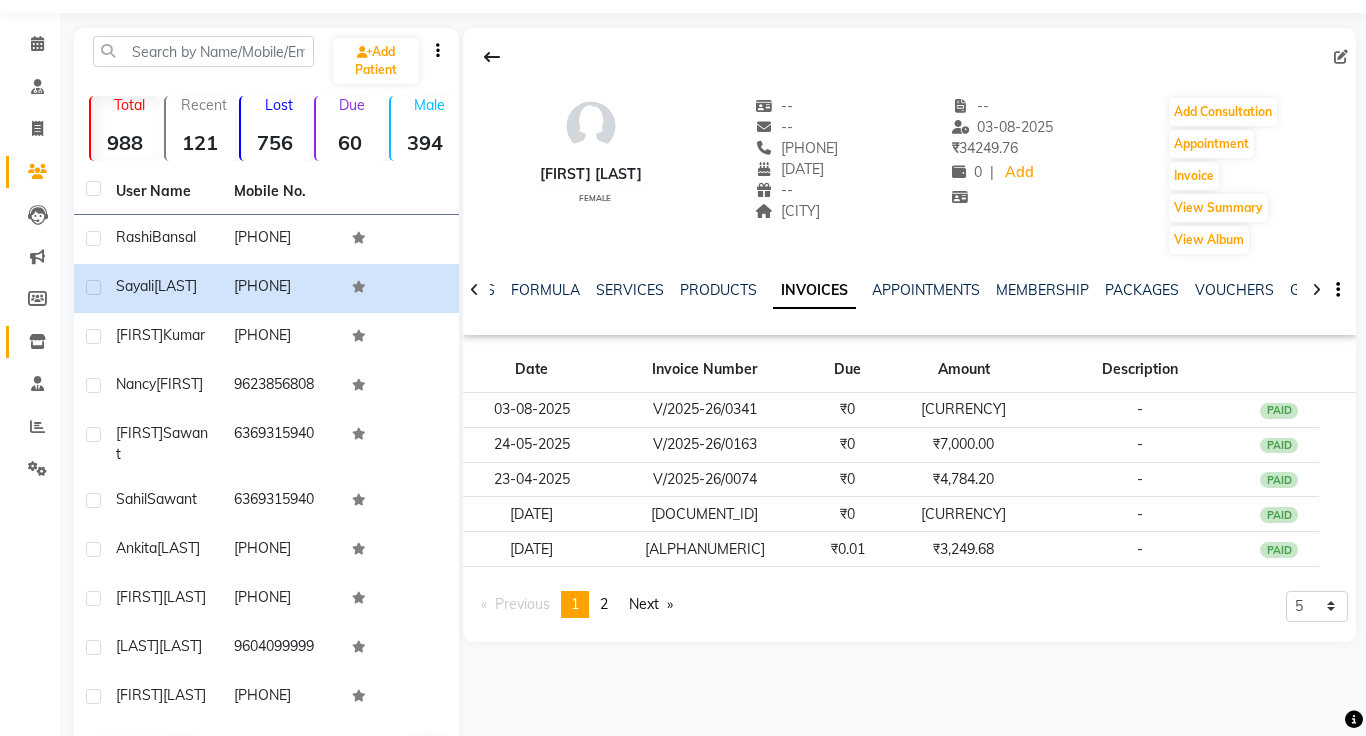 click 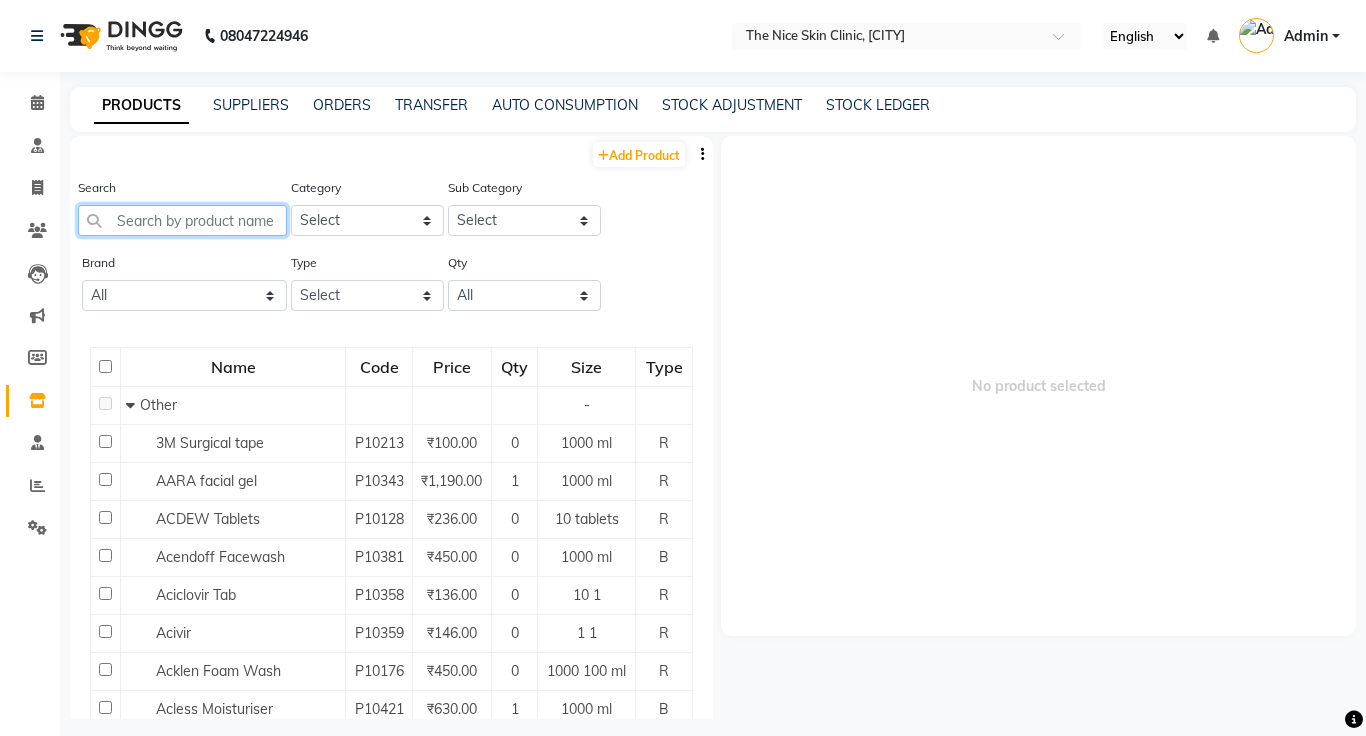 click 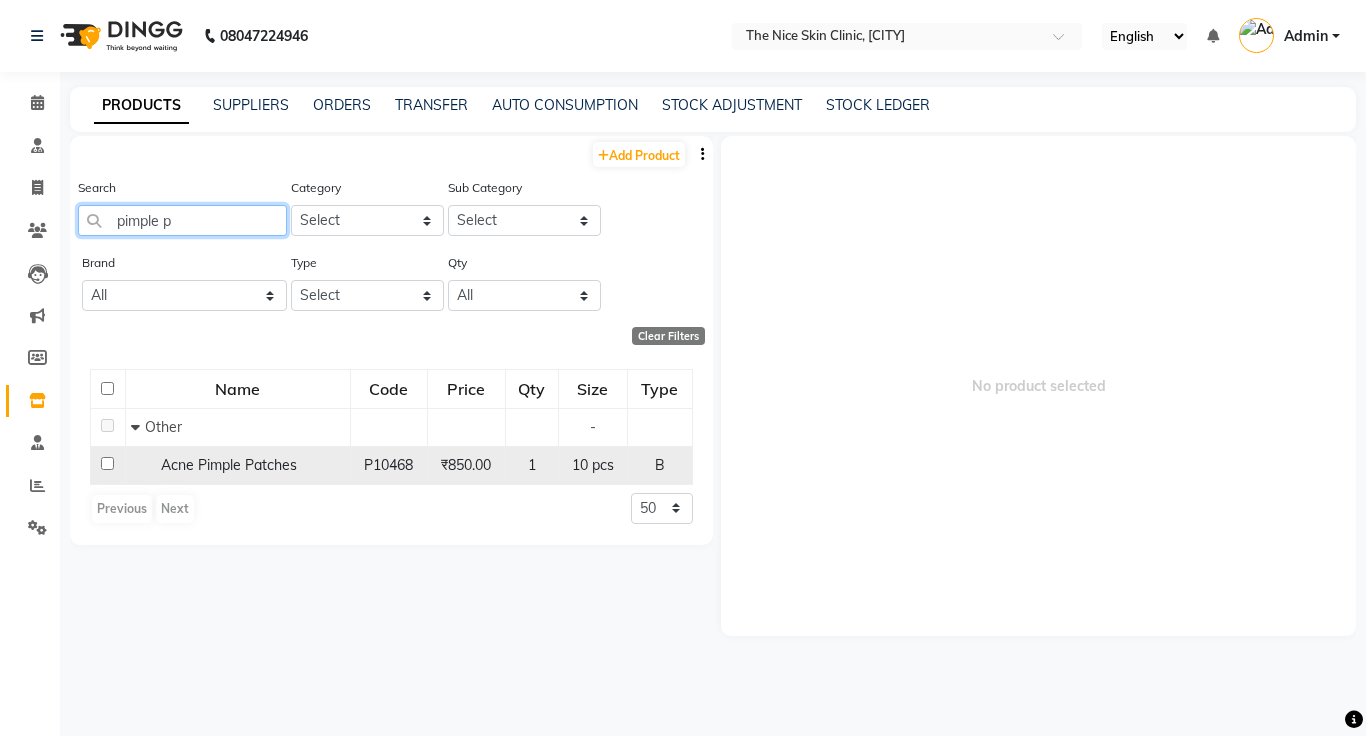type on "pimple p" 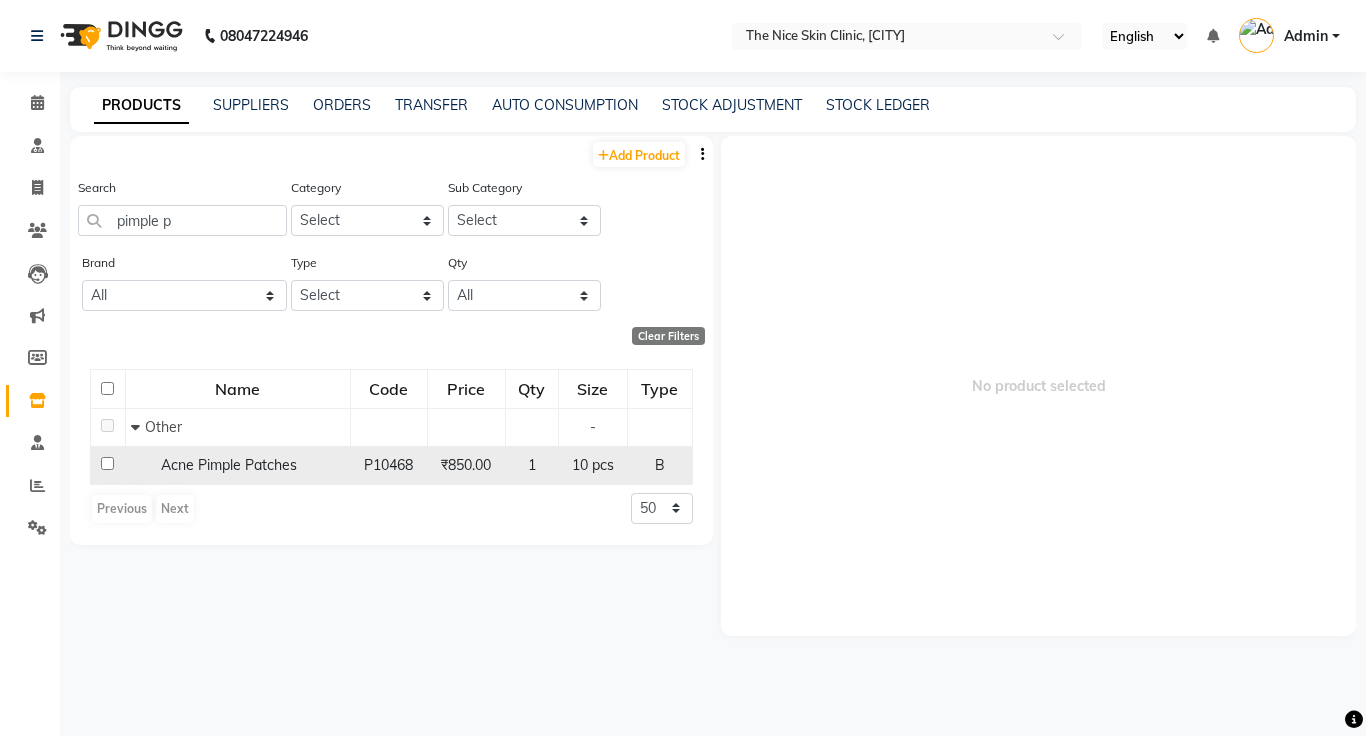 click on "P10468" 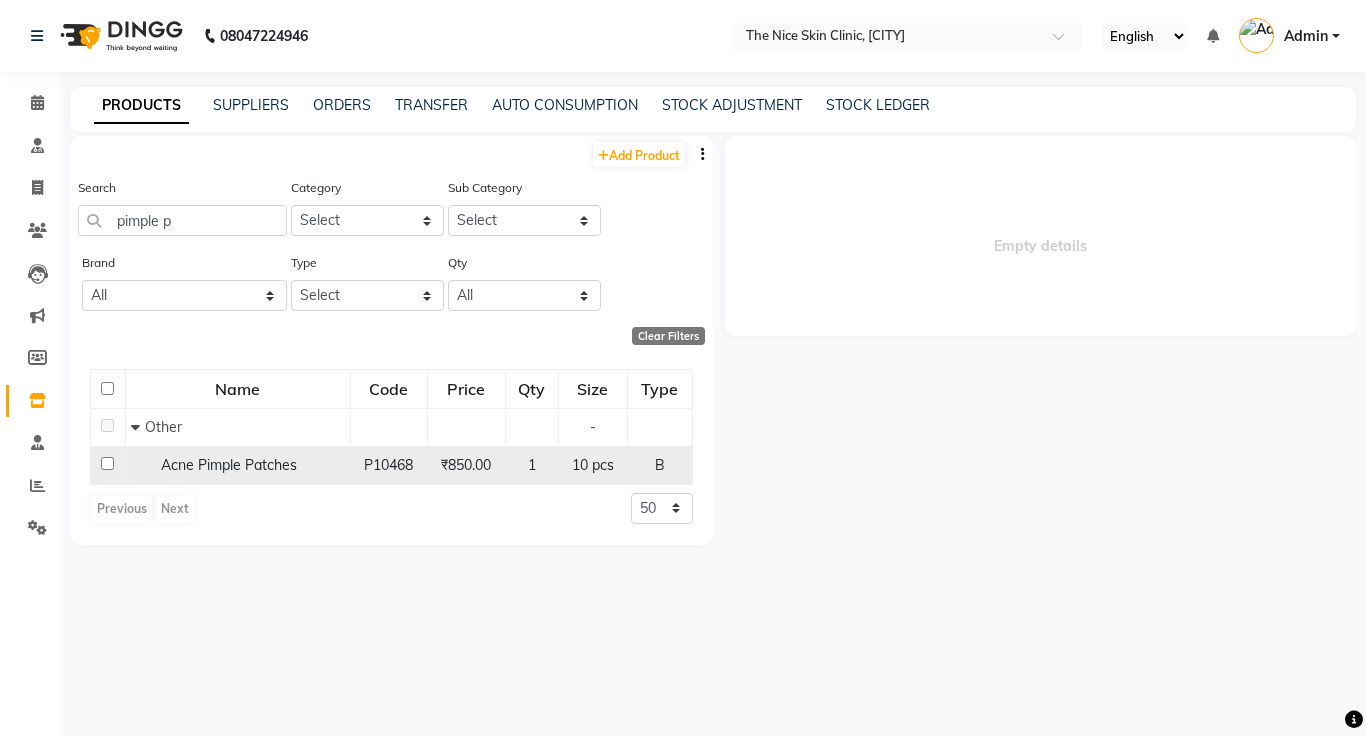 select 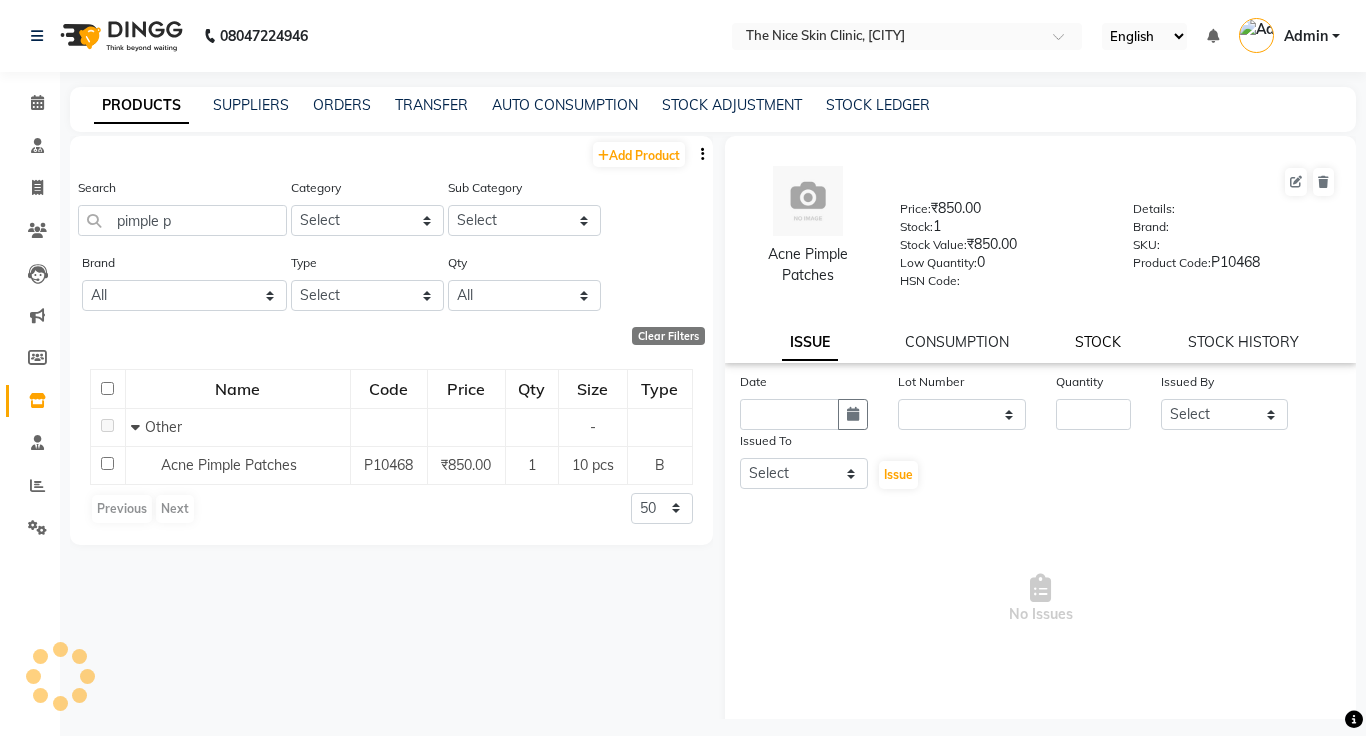 click on "STOCK" 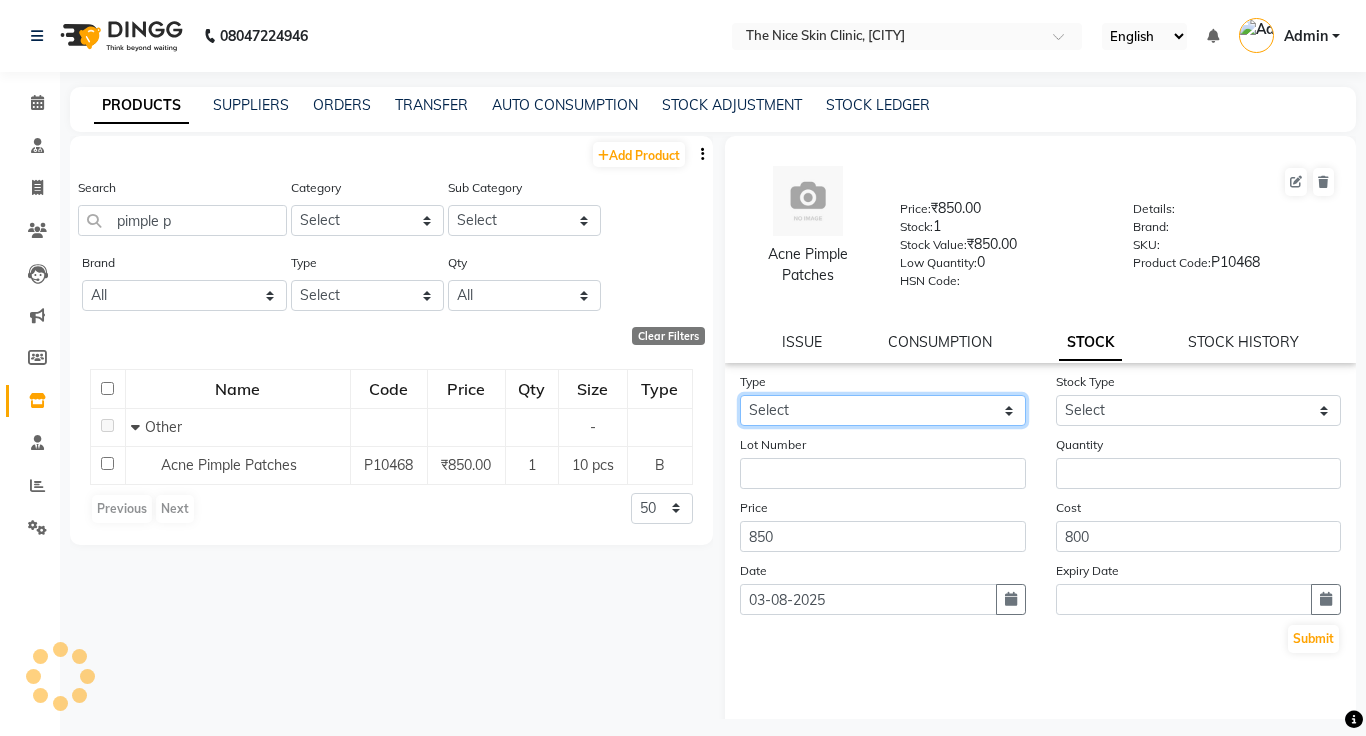 click on "Select In Out" 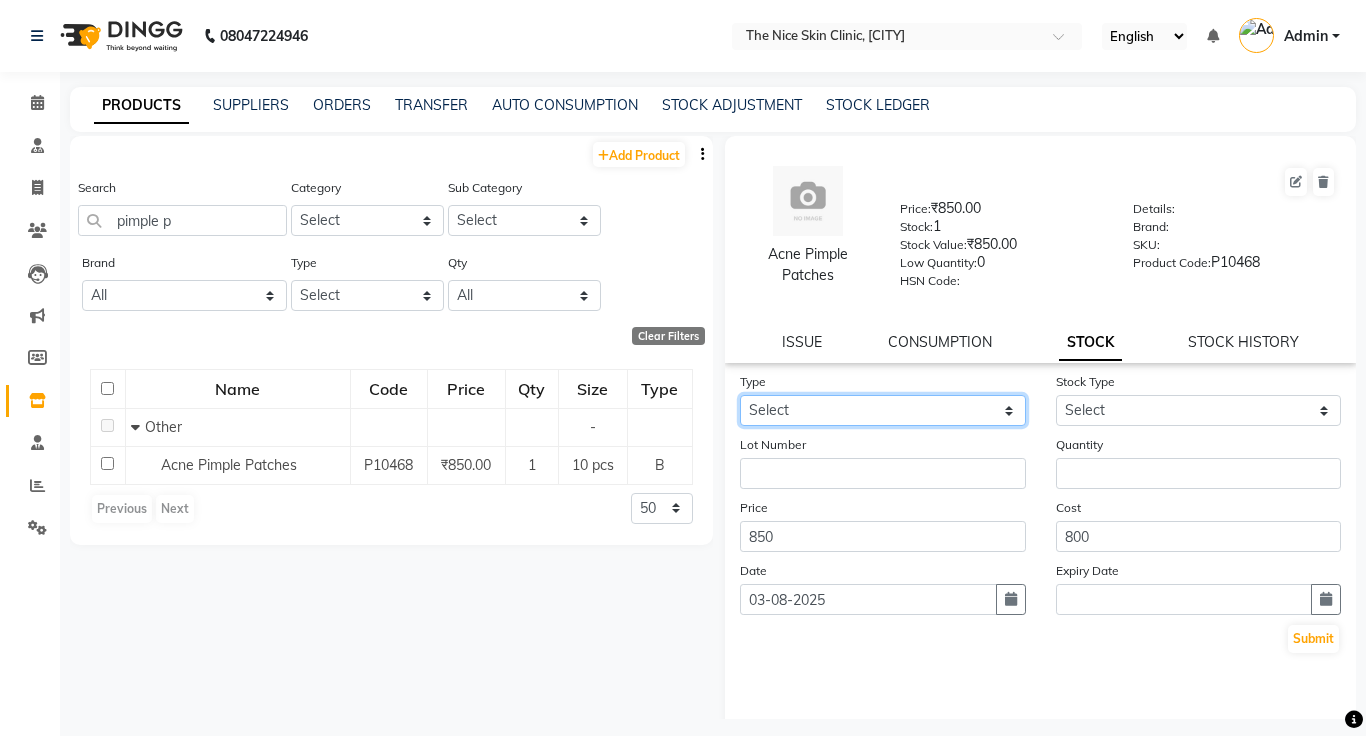 select on "in" 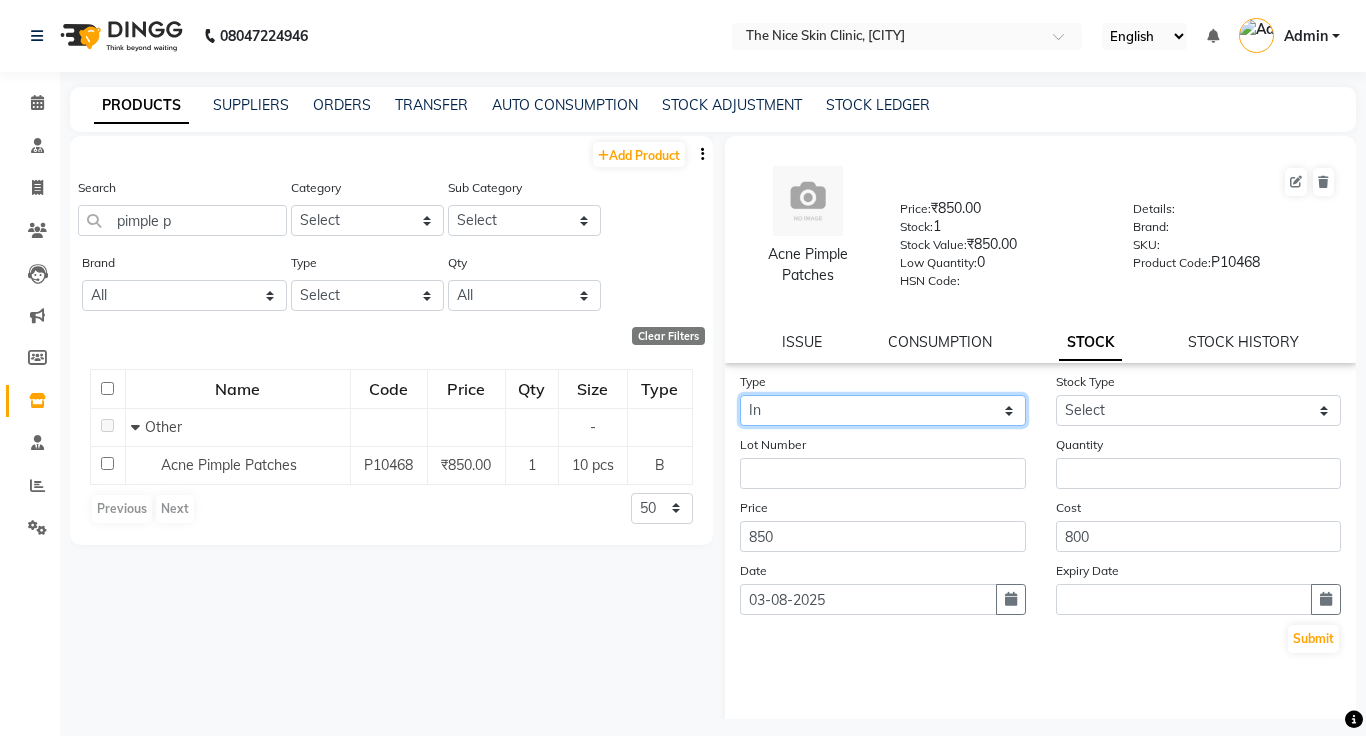 click on "Select In Out" 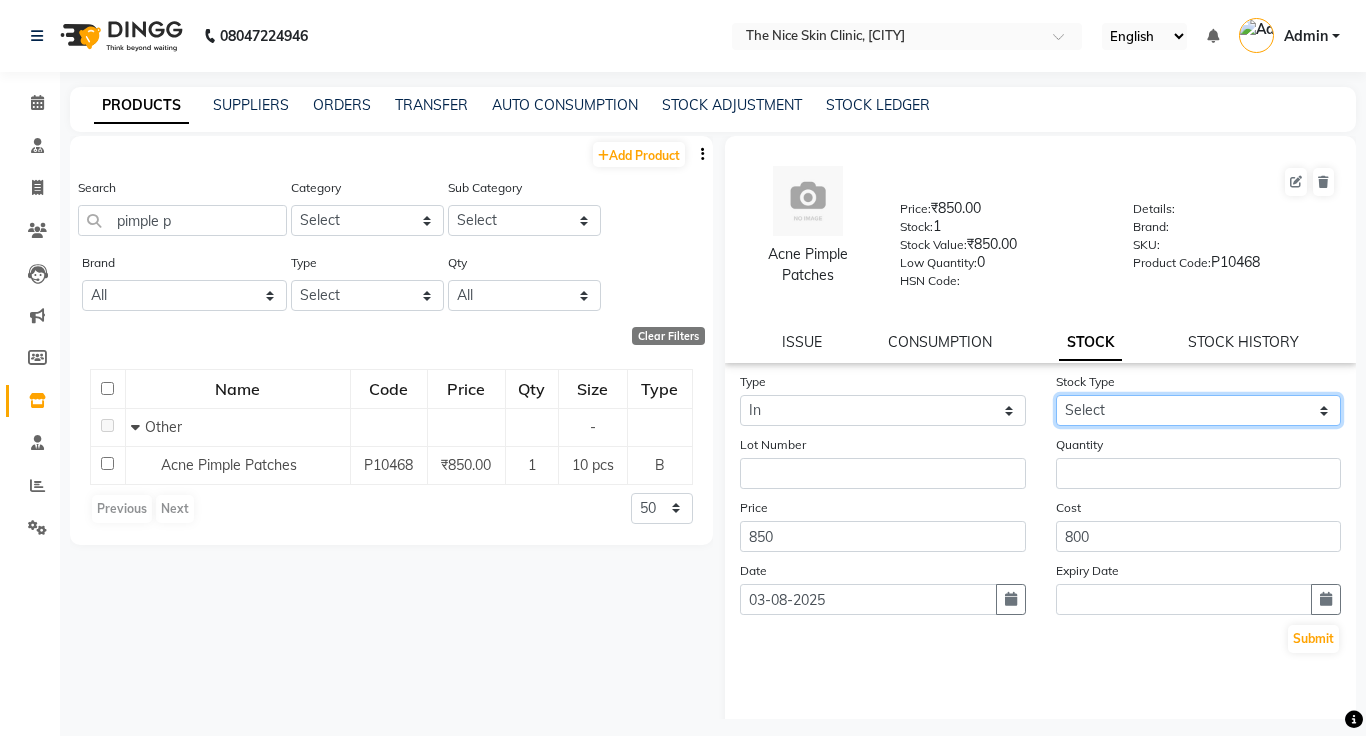 click on "Select New Stock Adjustment Return Other" 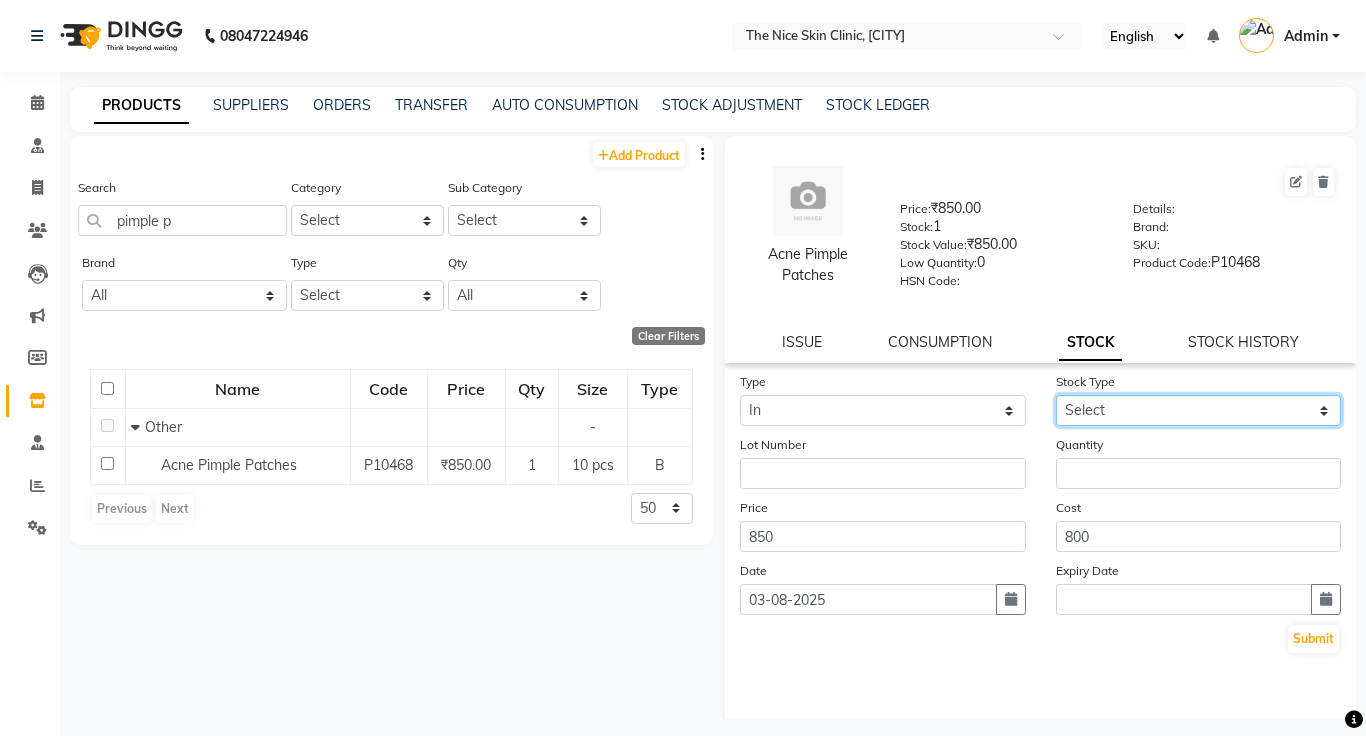 select on "new stock" 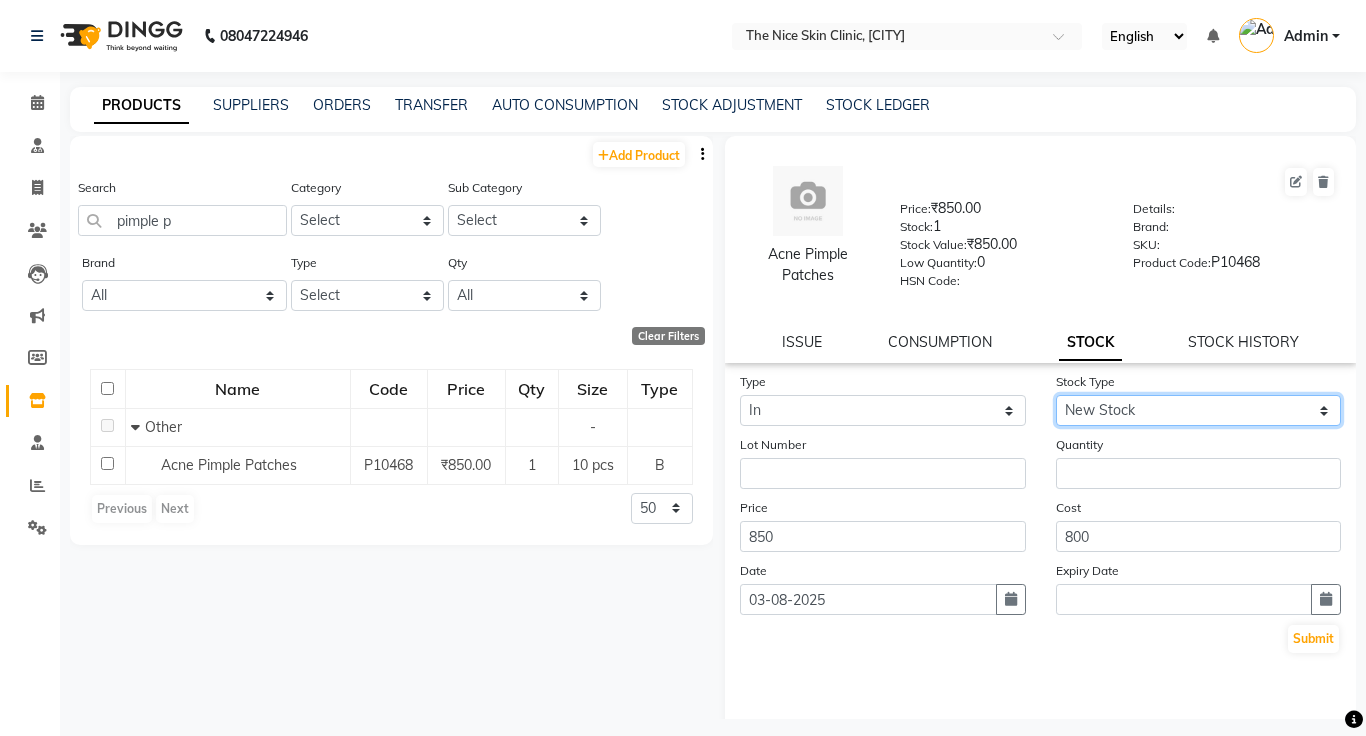 click on "Select New Stock Adjustment Return Other" 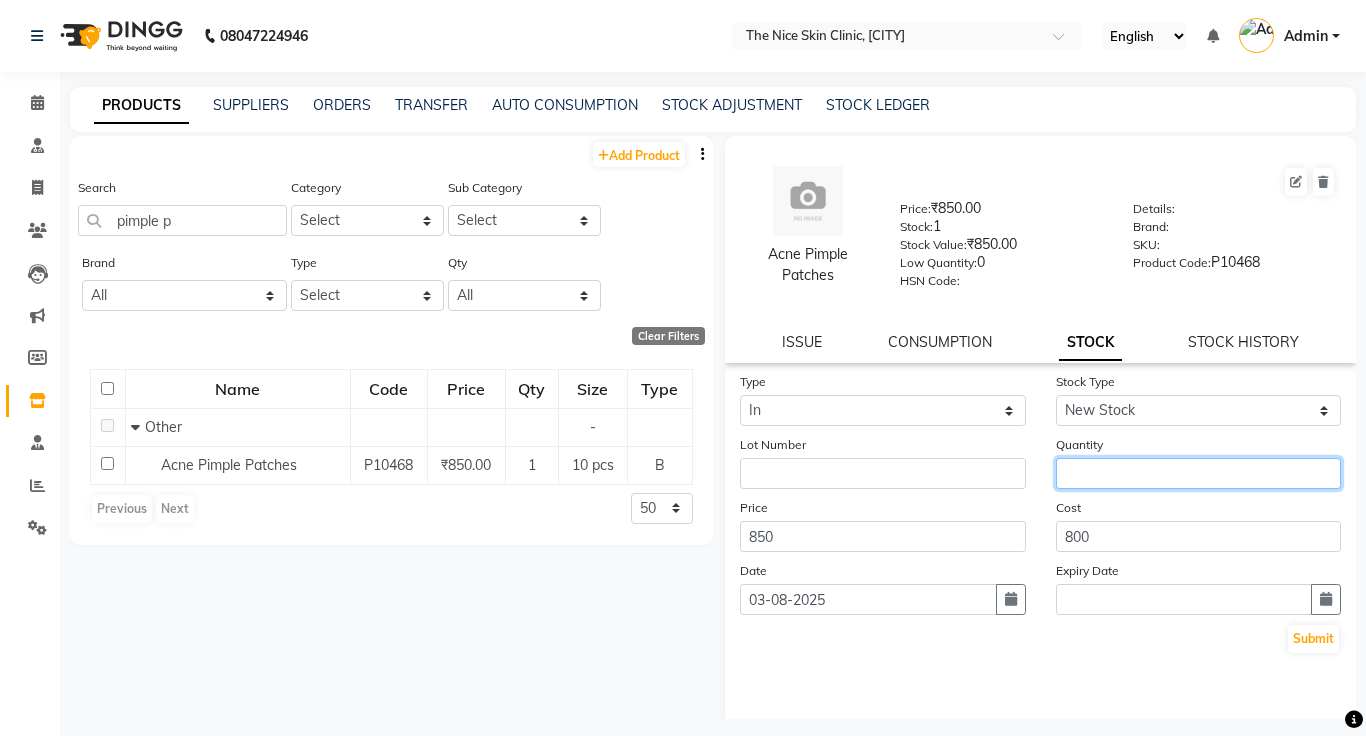 click 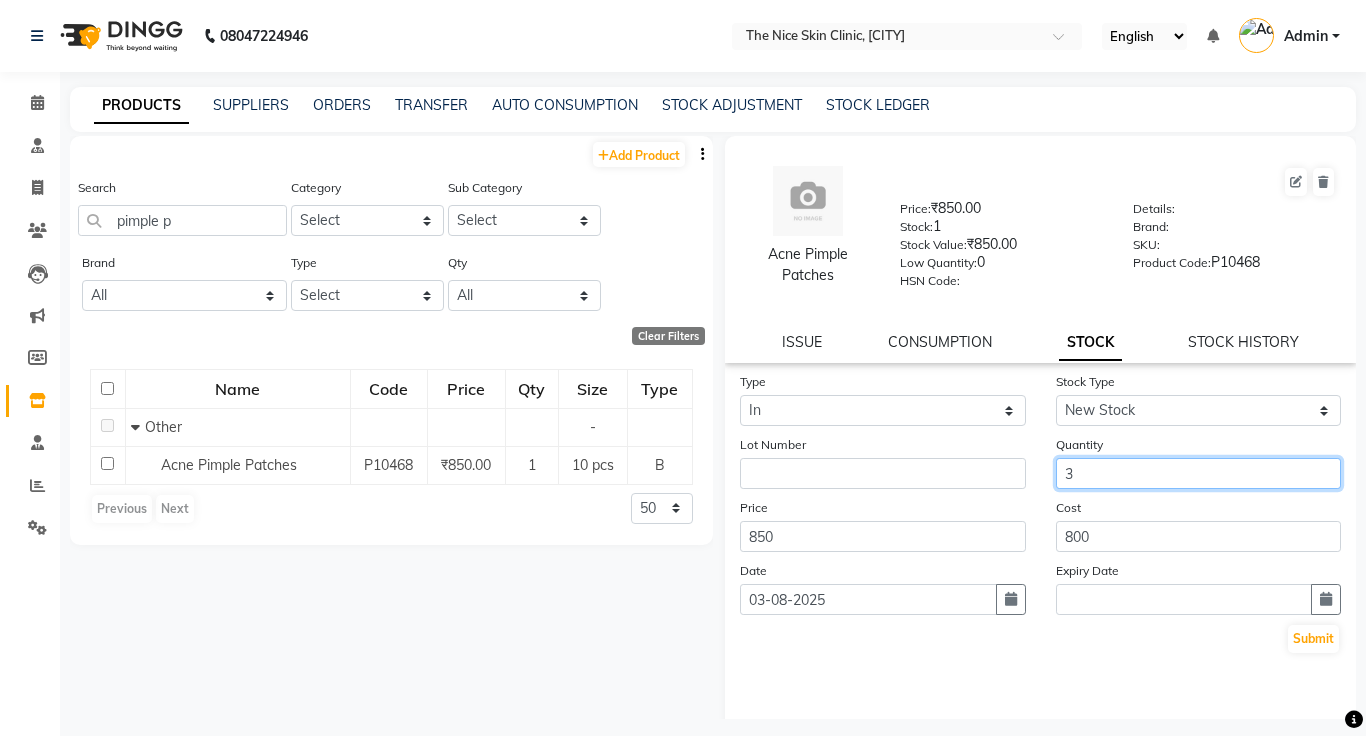 type on "3" 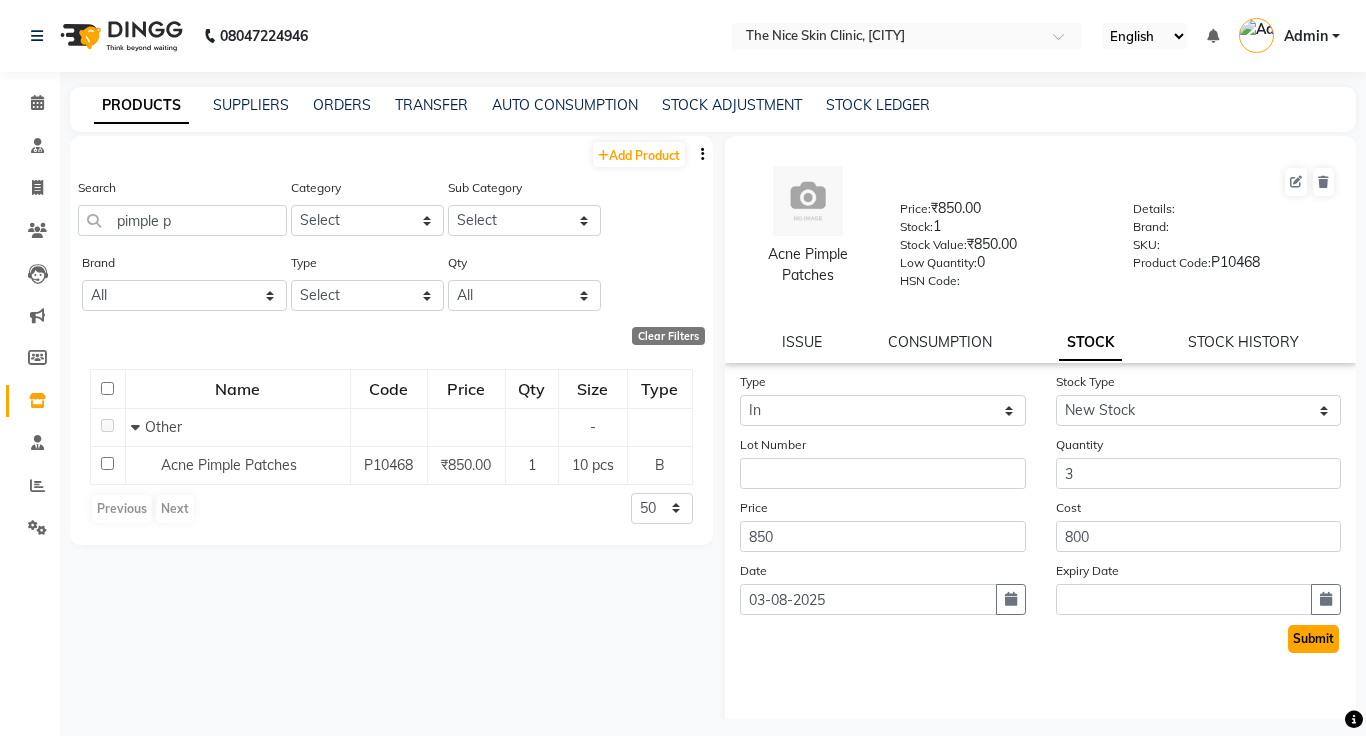 click on "Submit" 